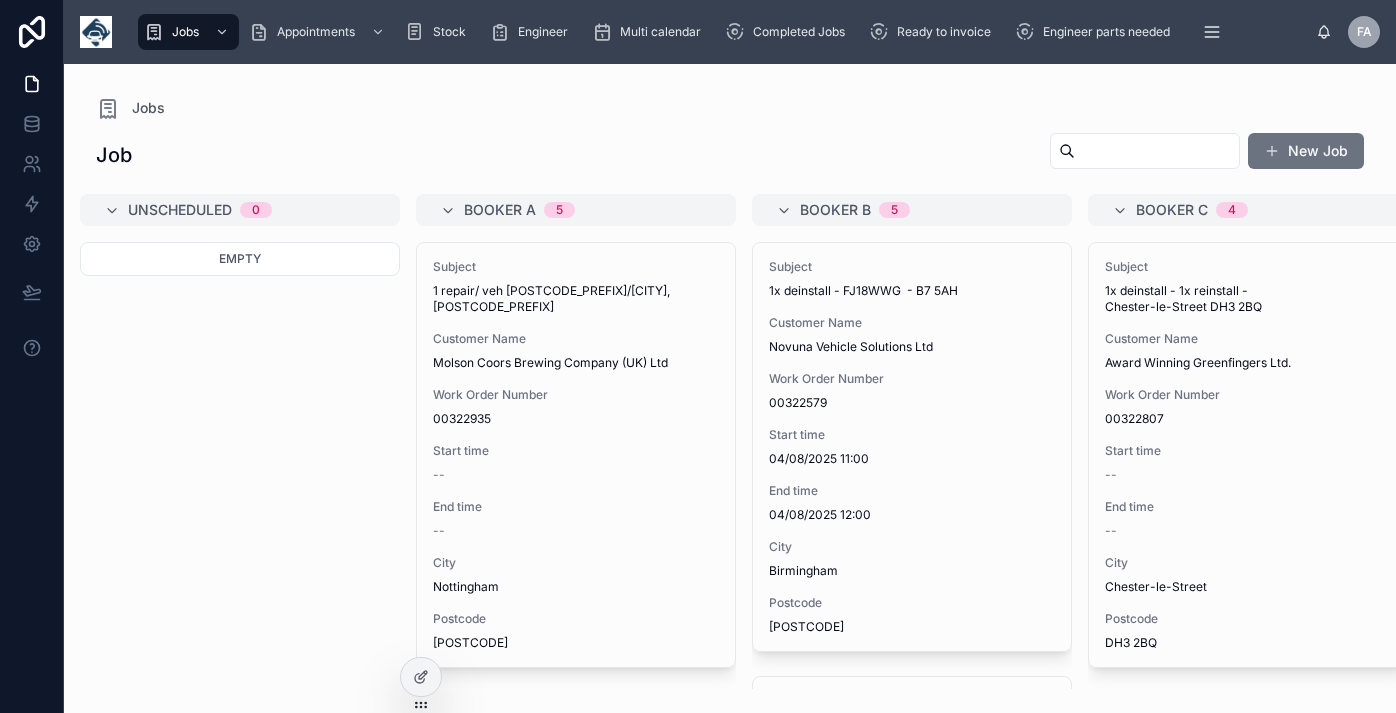 scroll, scrollTop: 0, scrollLeft: 0, axis: both 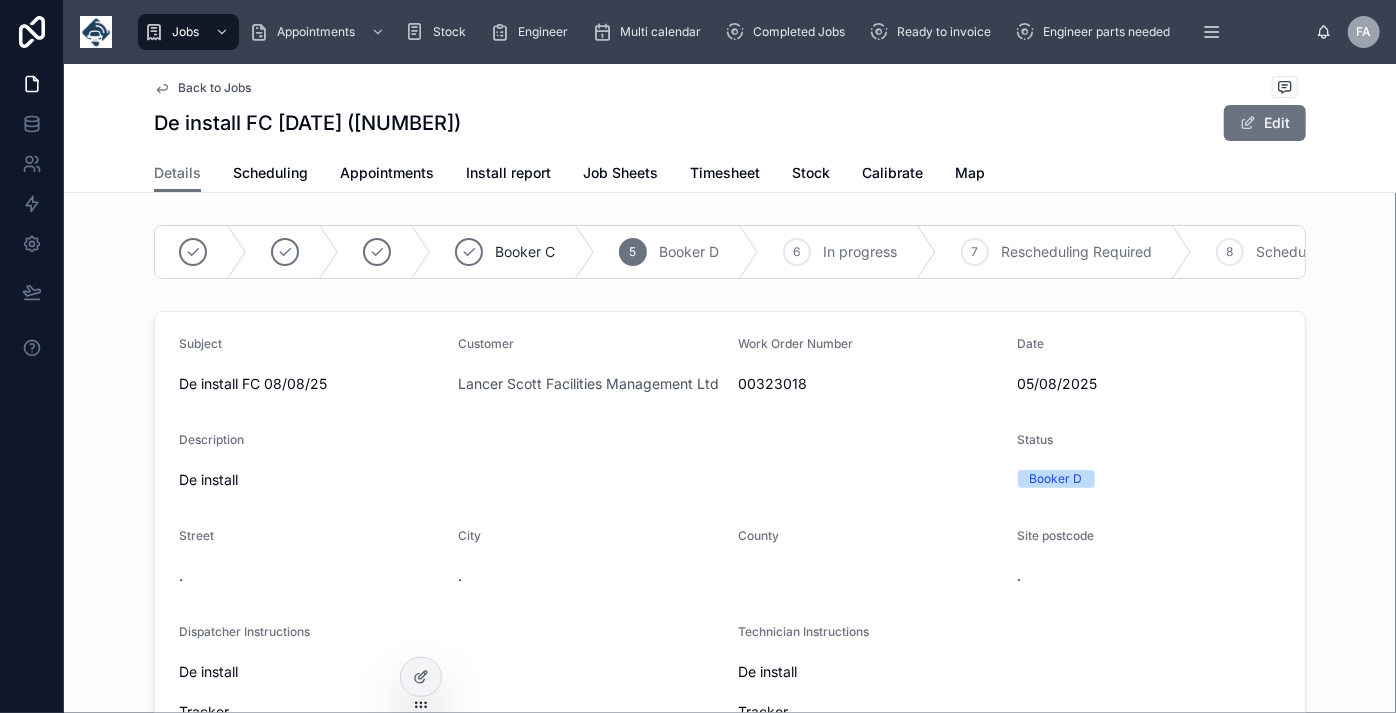 drag, startPoint x: 370, startPoint y: 678, endPoint x: 522, endPoint y: 611, distance: 166.1114 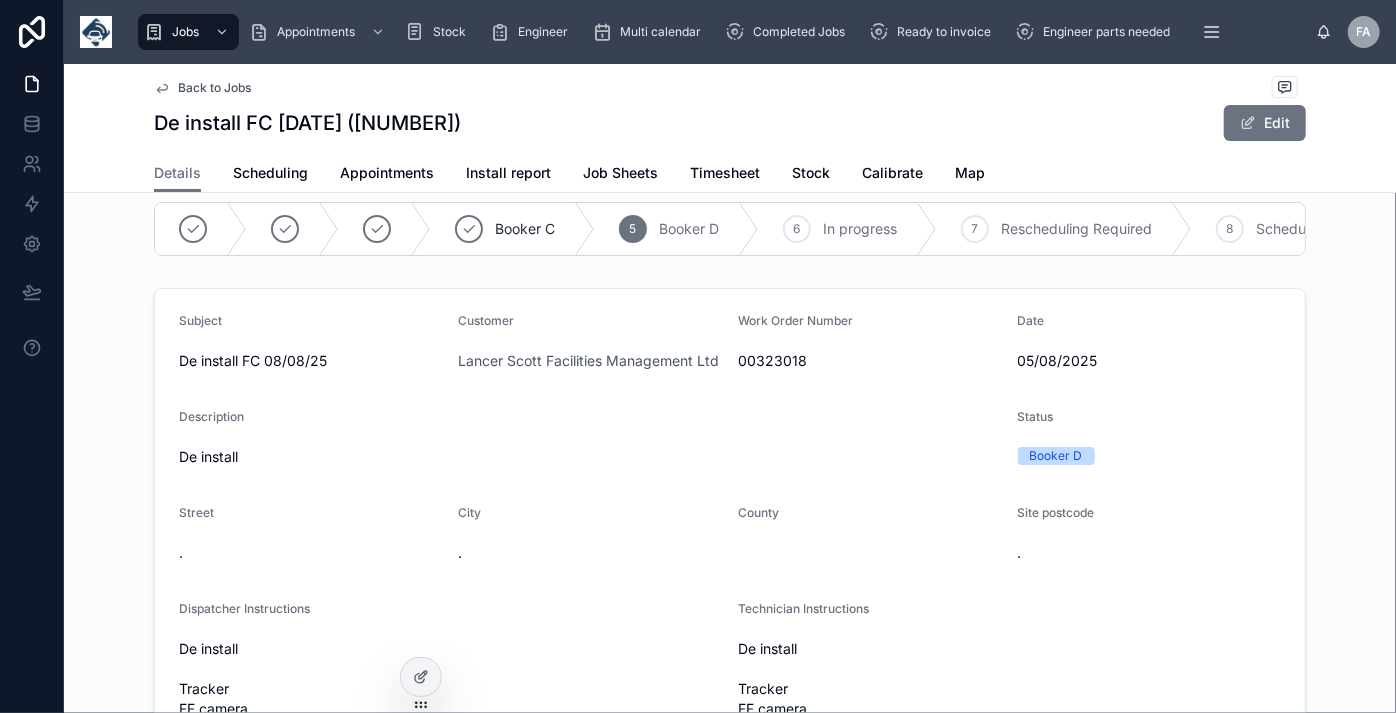 scroll, scrollTop: 0, scrollLeft: 0, axis: both 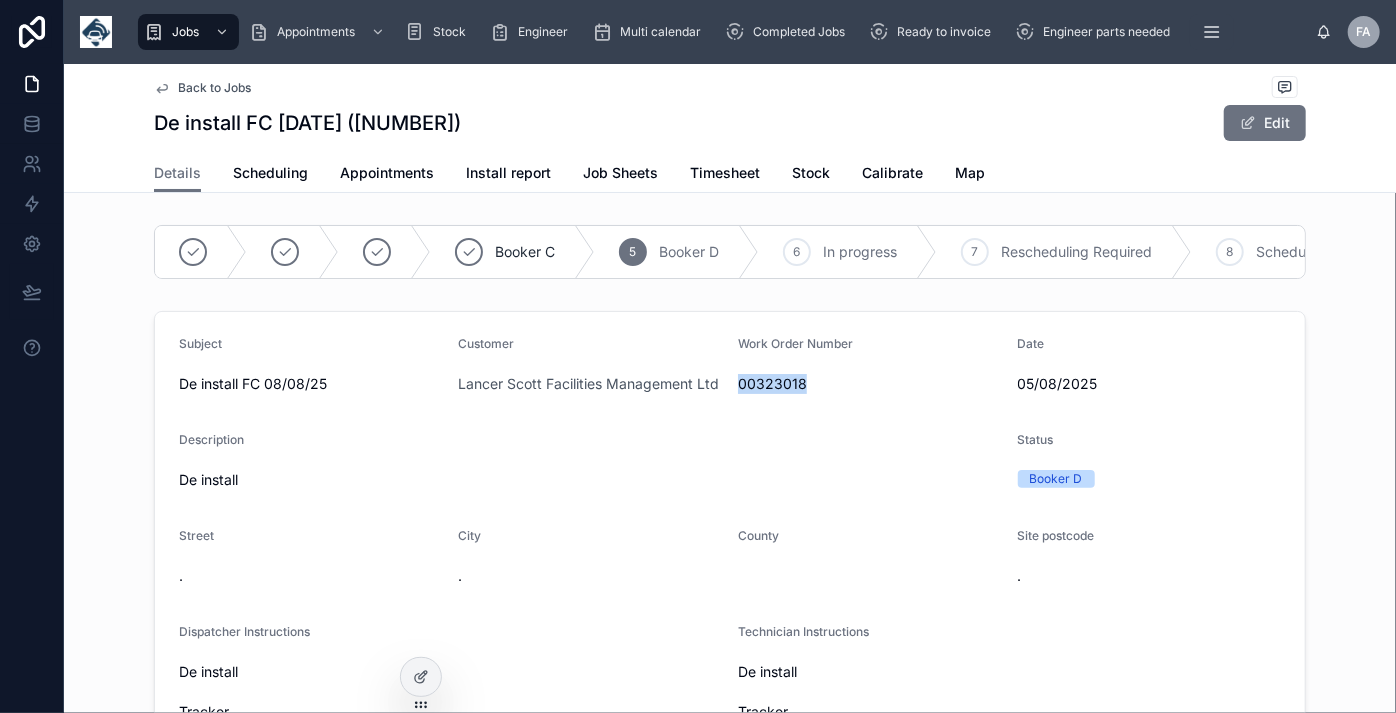 drag, startPoint x: 808, startPoint y: 396, endPoint x: 730, endPoint y: 396, distance: 78 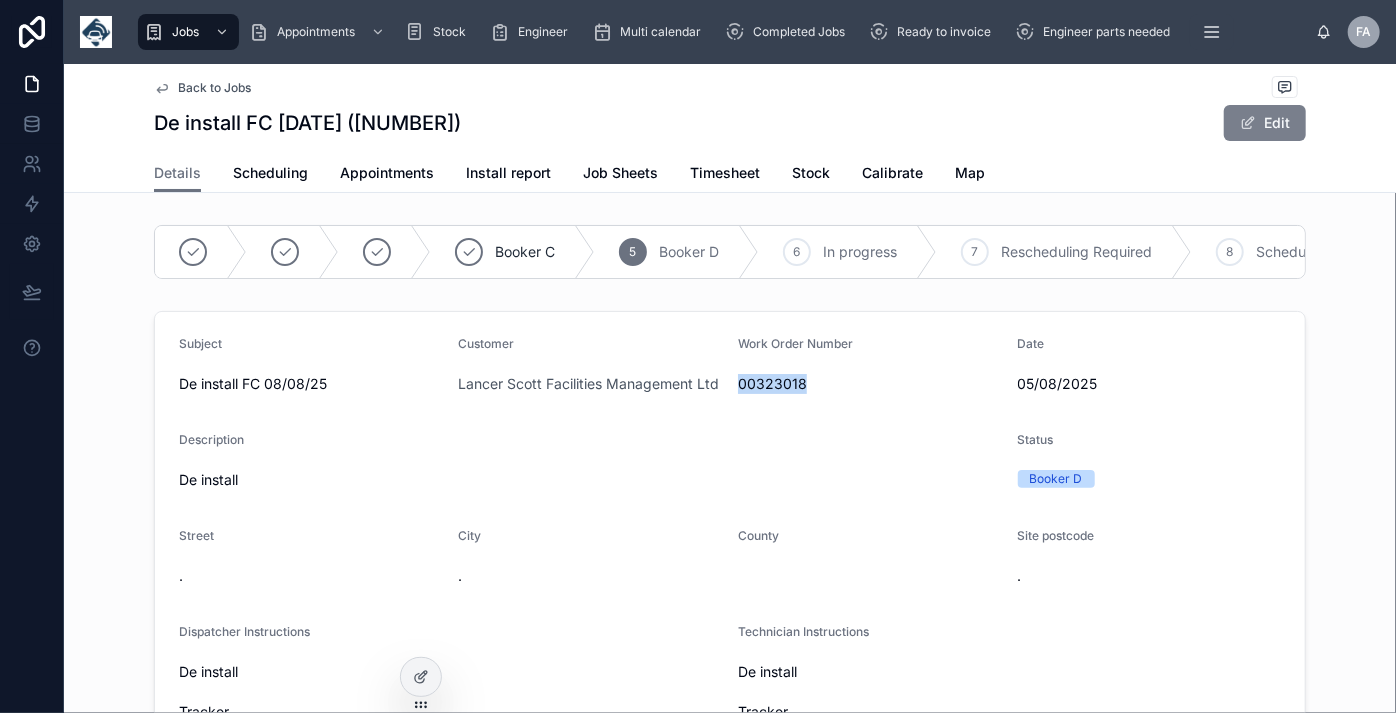 click at bounding box center [1248, 123] 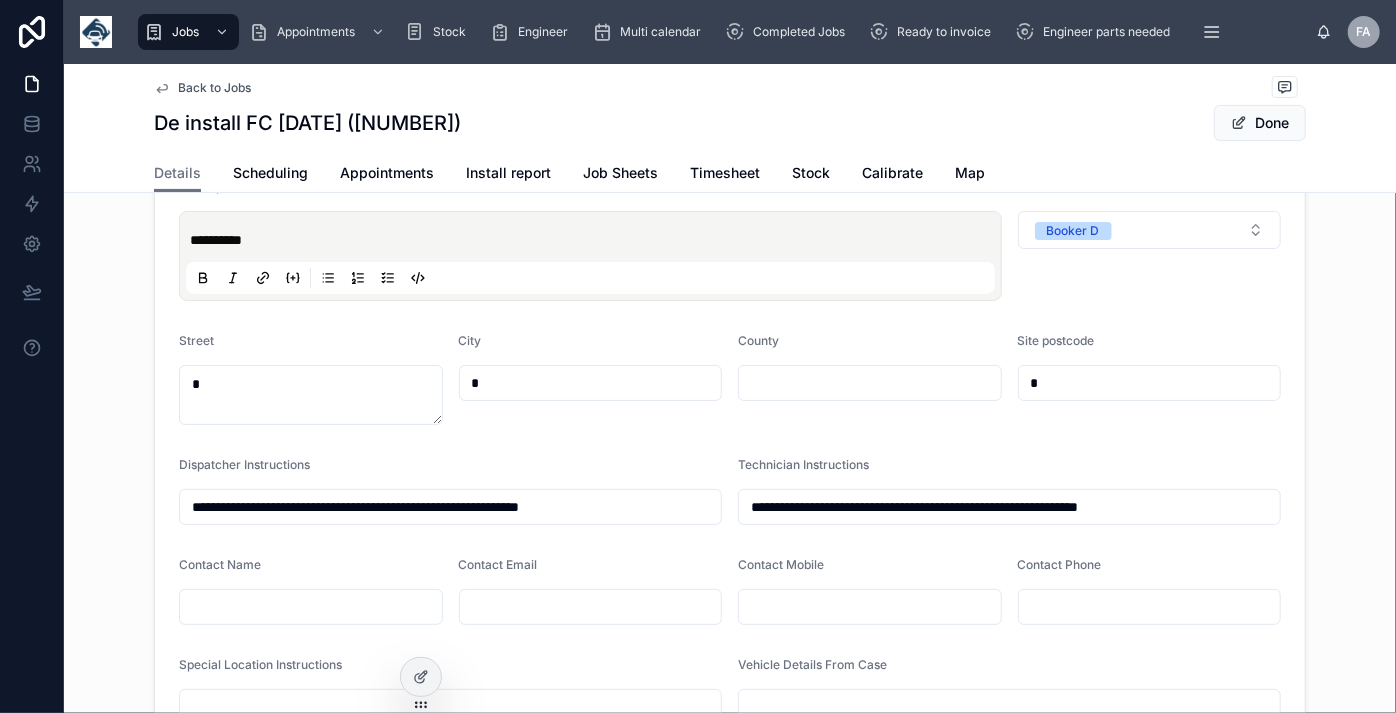 scroll, scrollTop: 272, scrollLeft: 0, axis: vertical 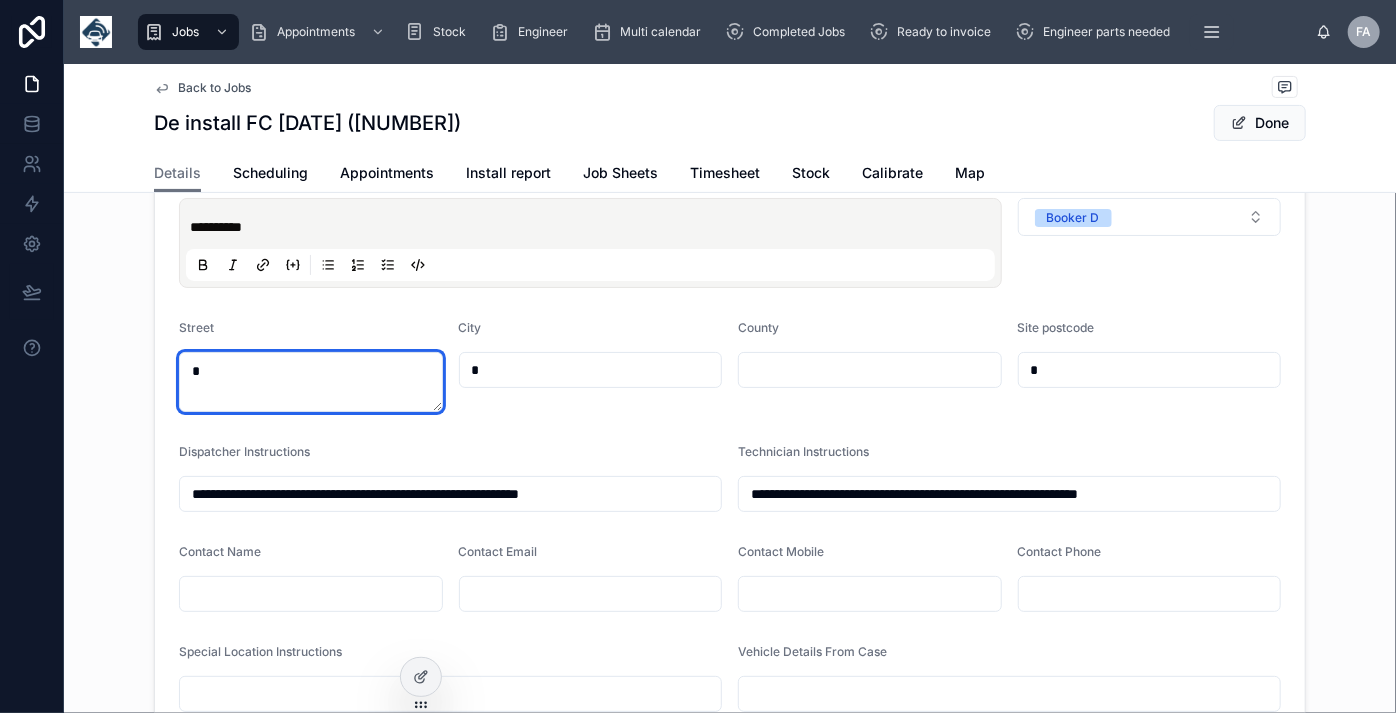 drag, startPoint x: 261, startPoint y: 383, endPoint x: 94, endPoint y: 377, distance: 167.10774 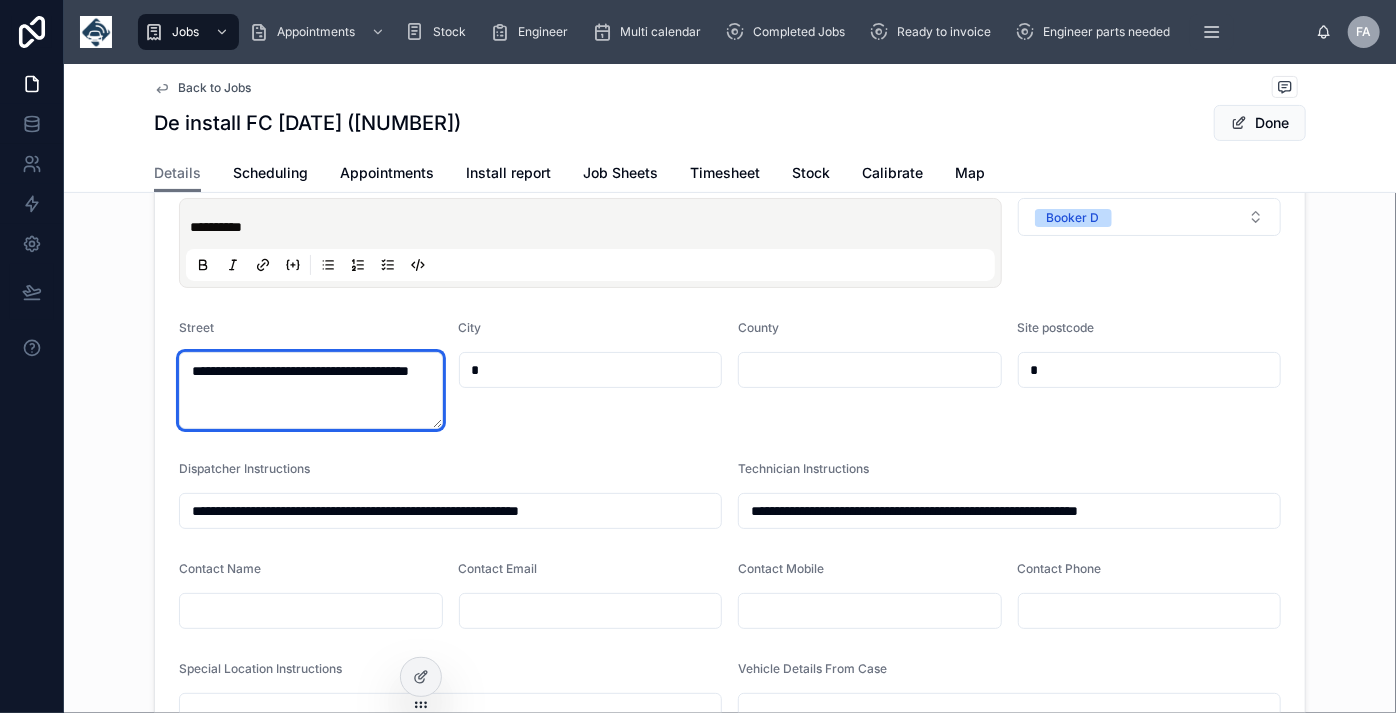 type on "**********" 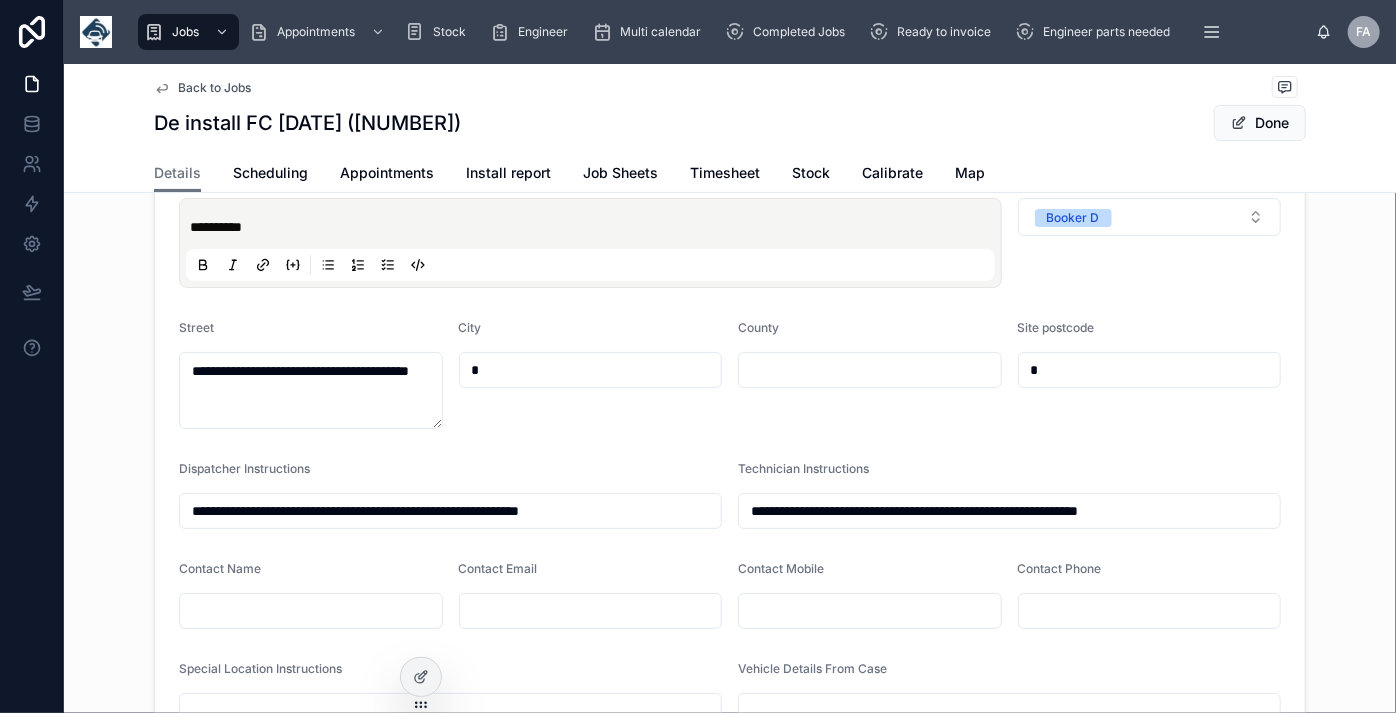 type on "**********" 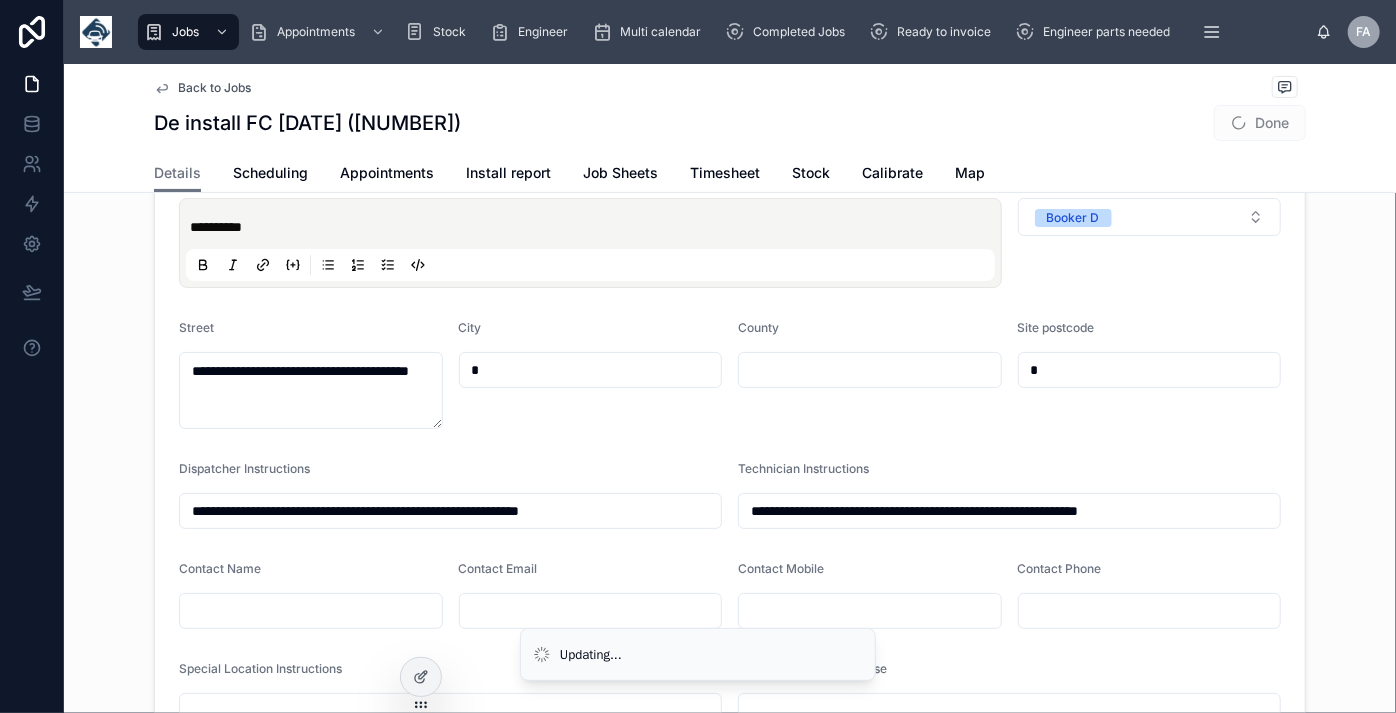 type on "**********" 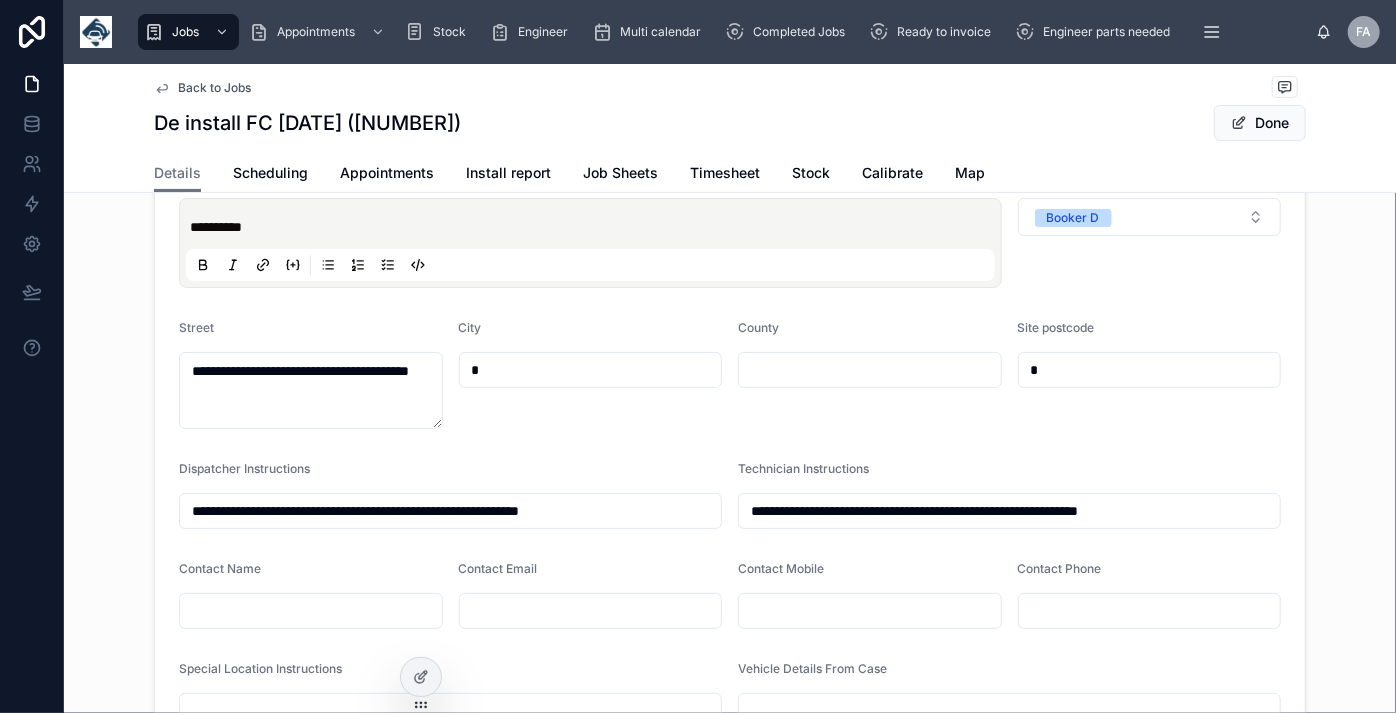 type on "**********" 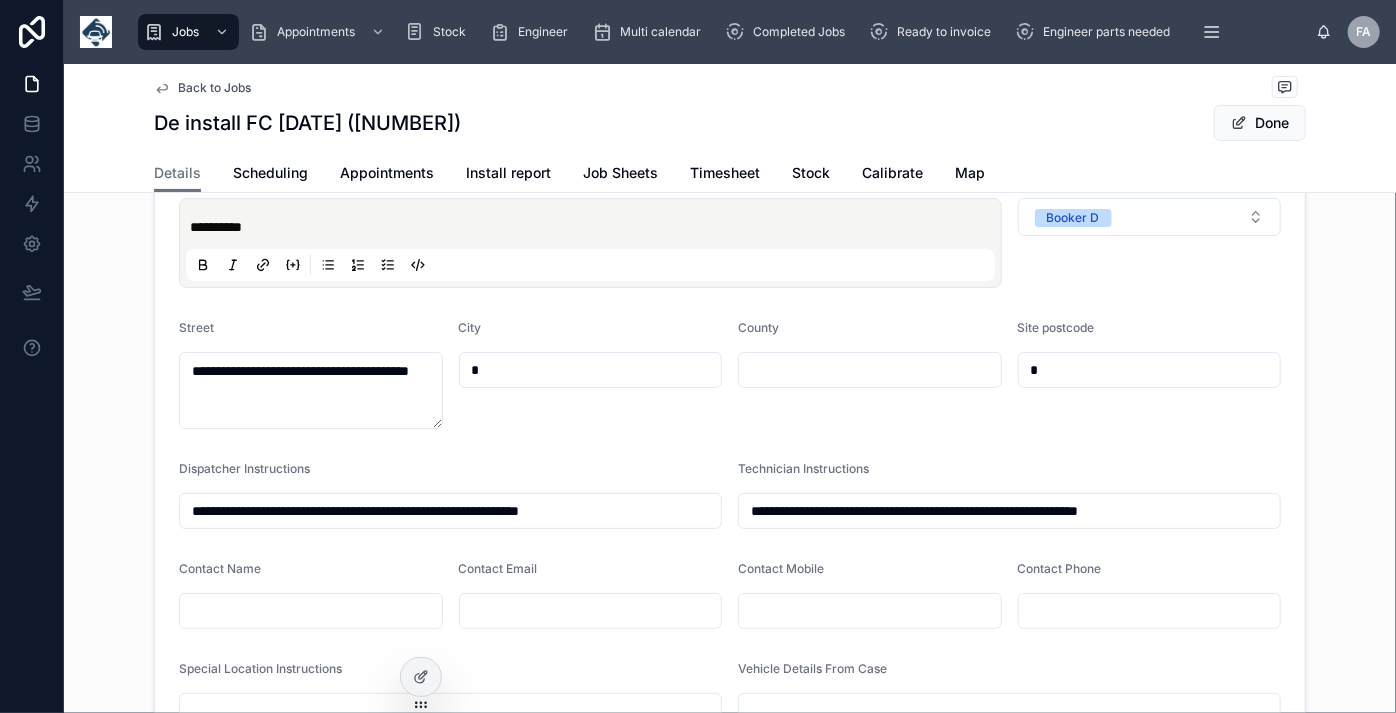 type on "**********" 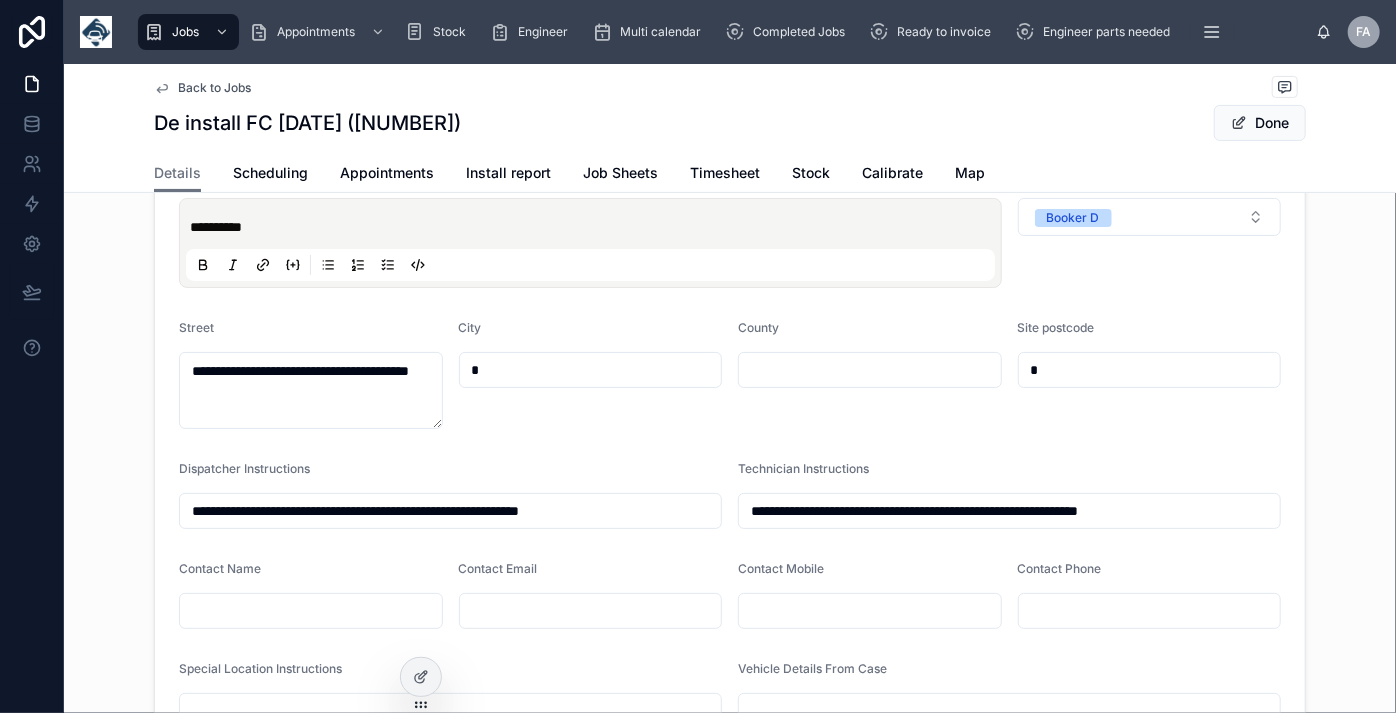 type 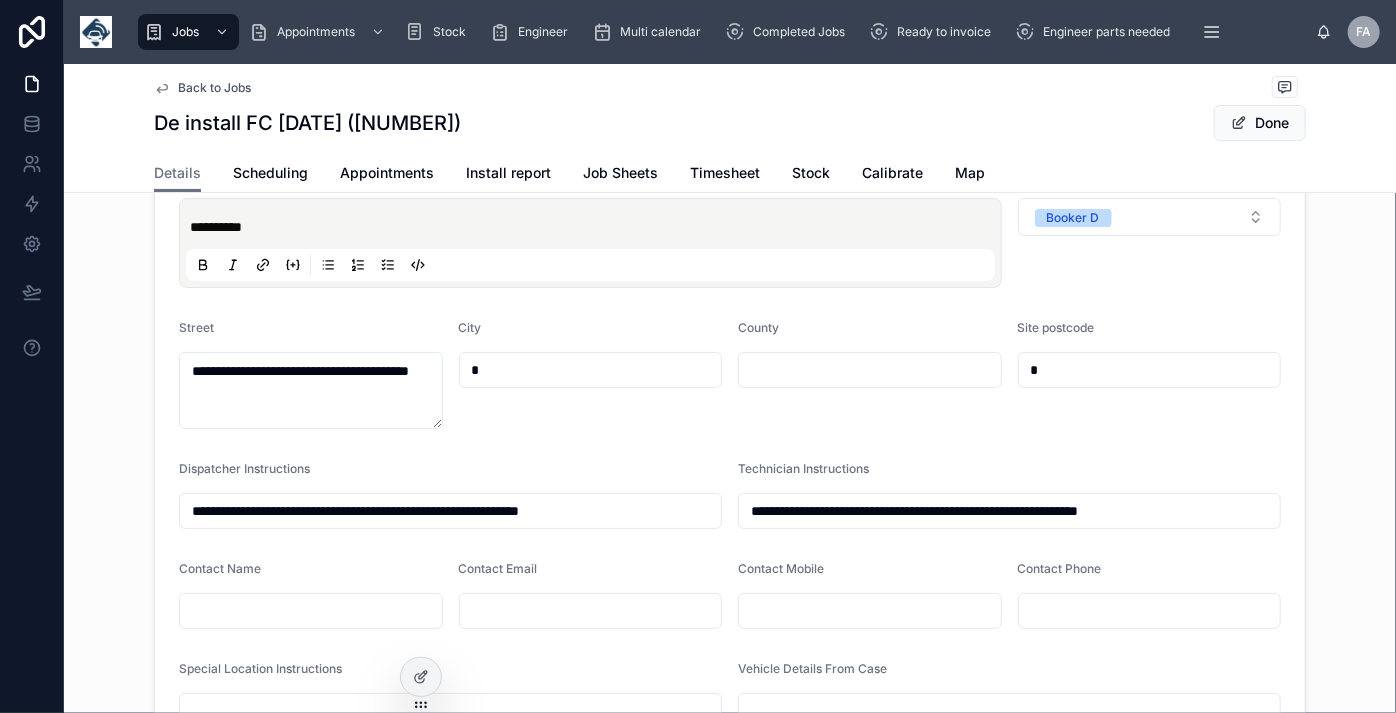 type on "**********" 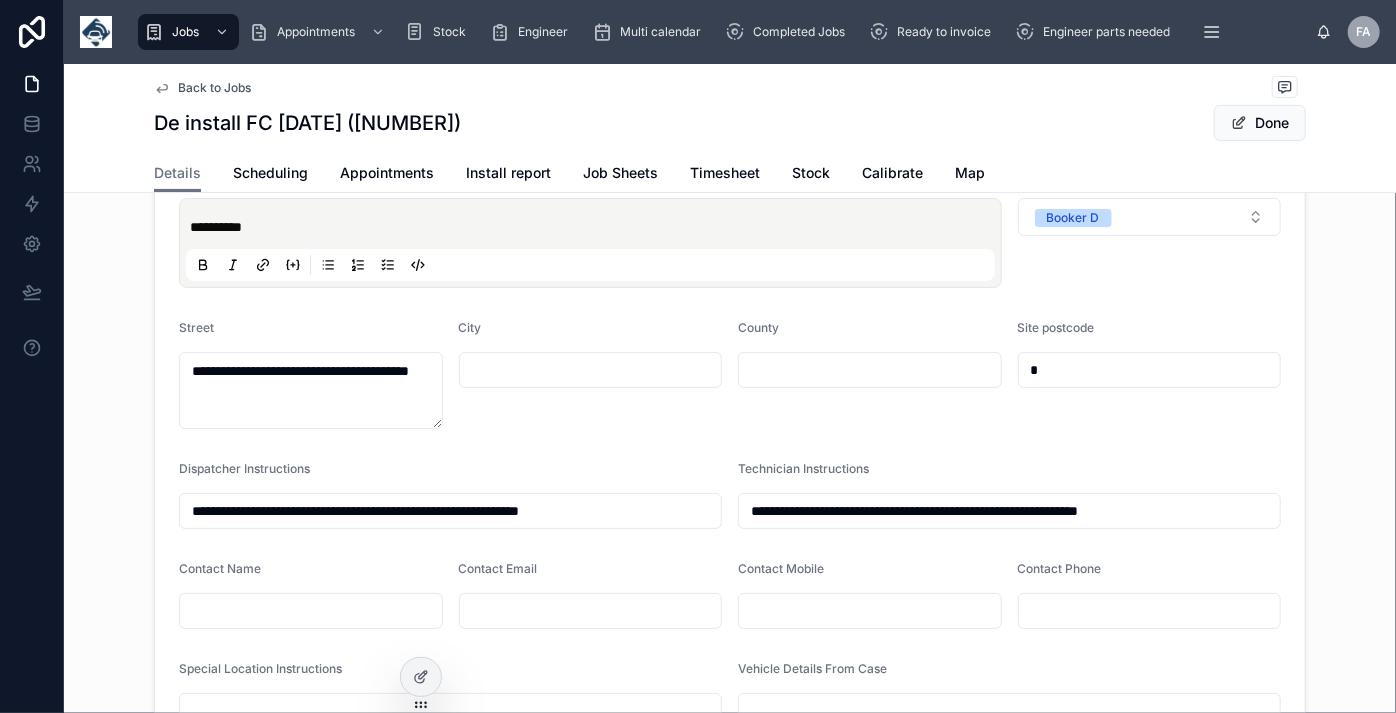 paste on "*******" 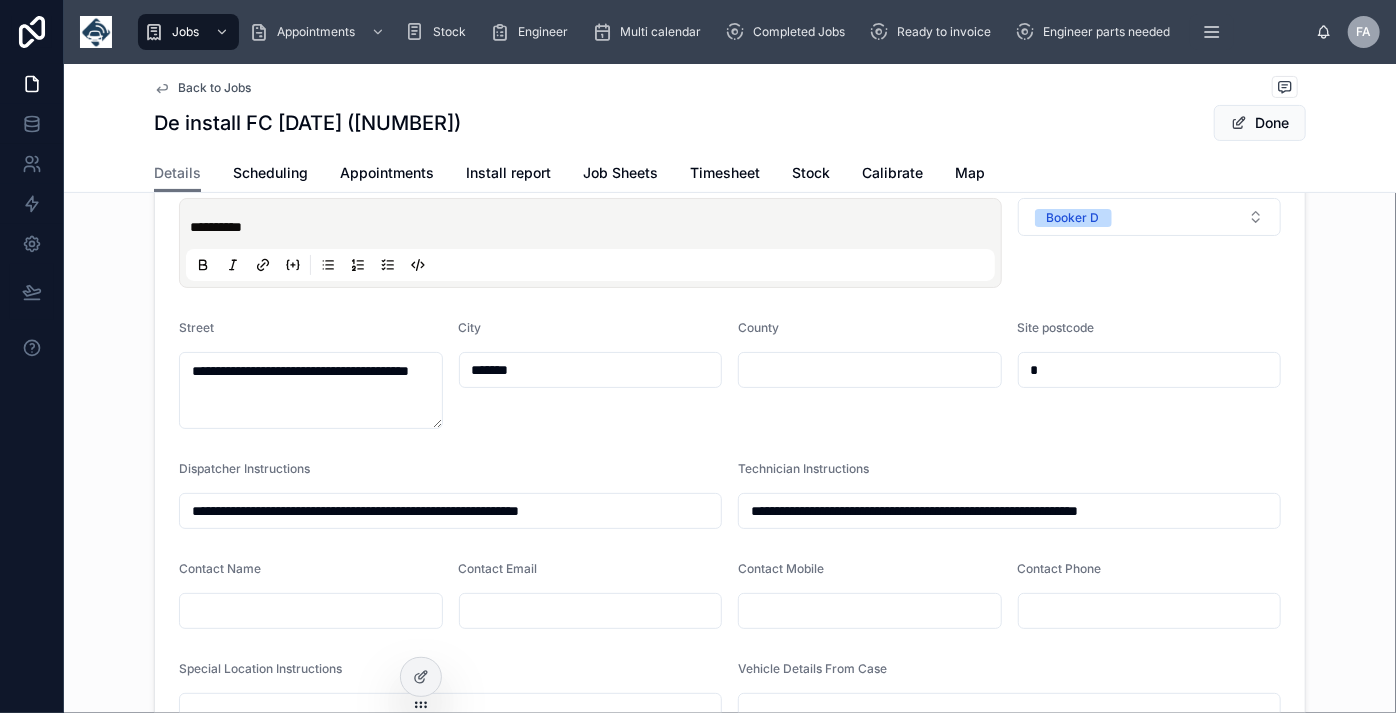 type on "**********" 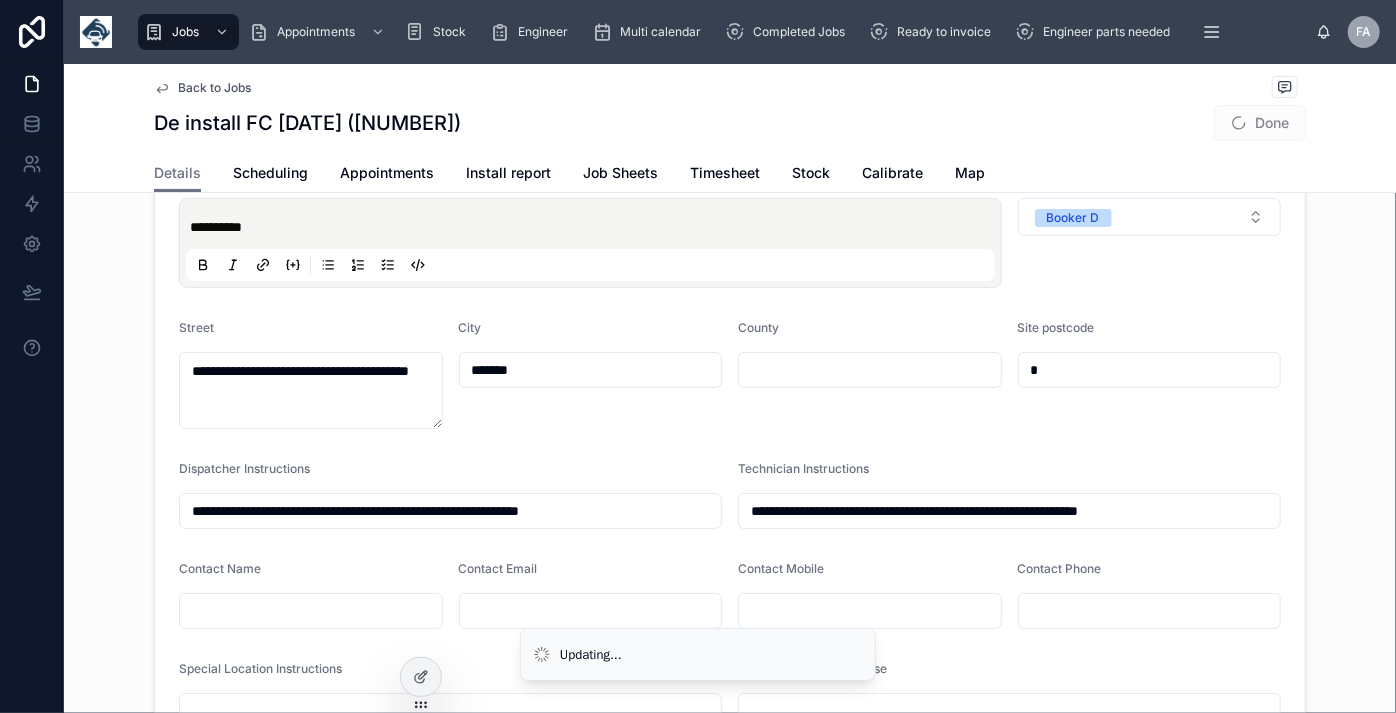 type on "**********" 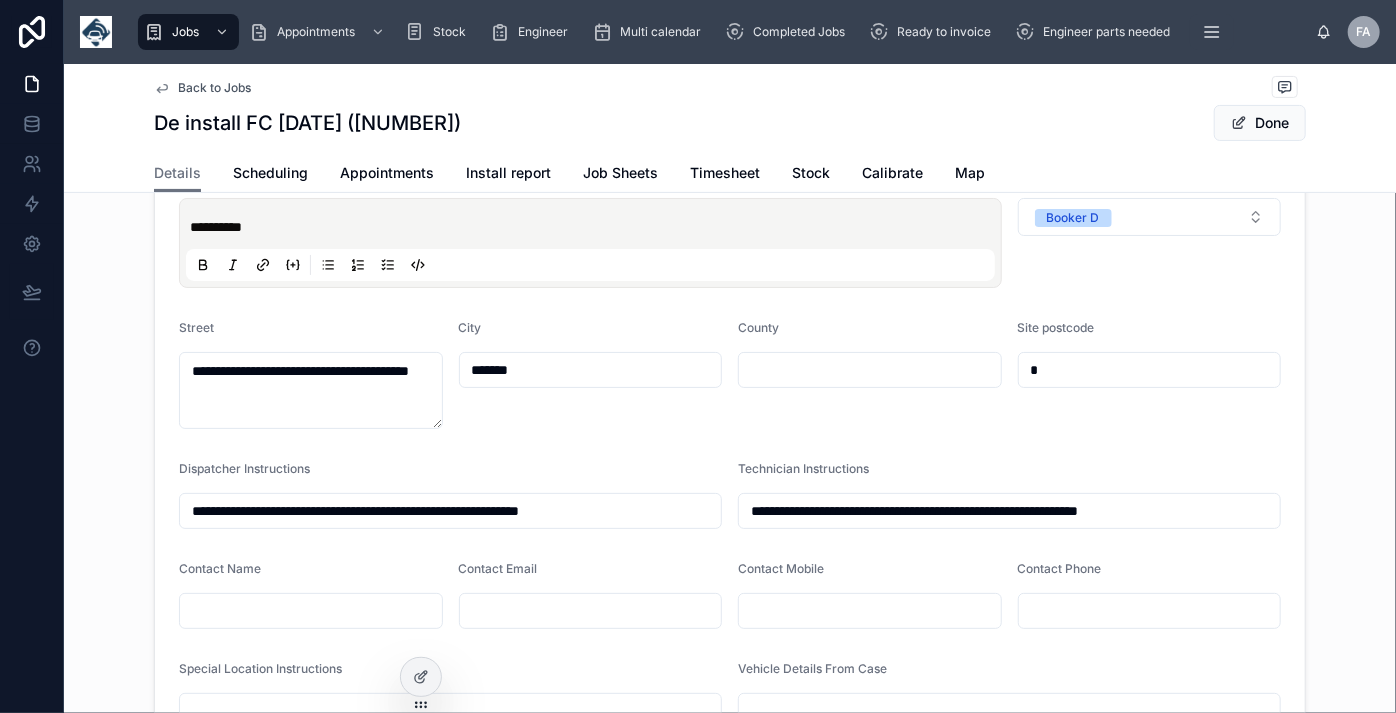 type on "**********" 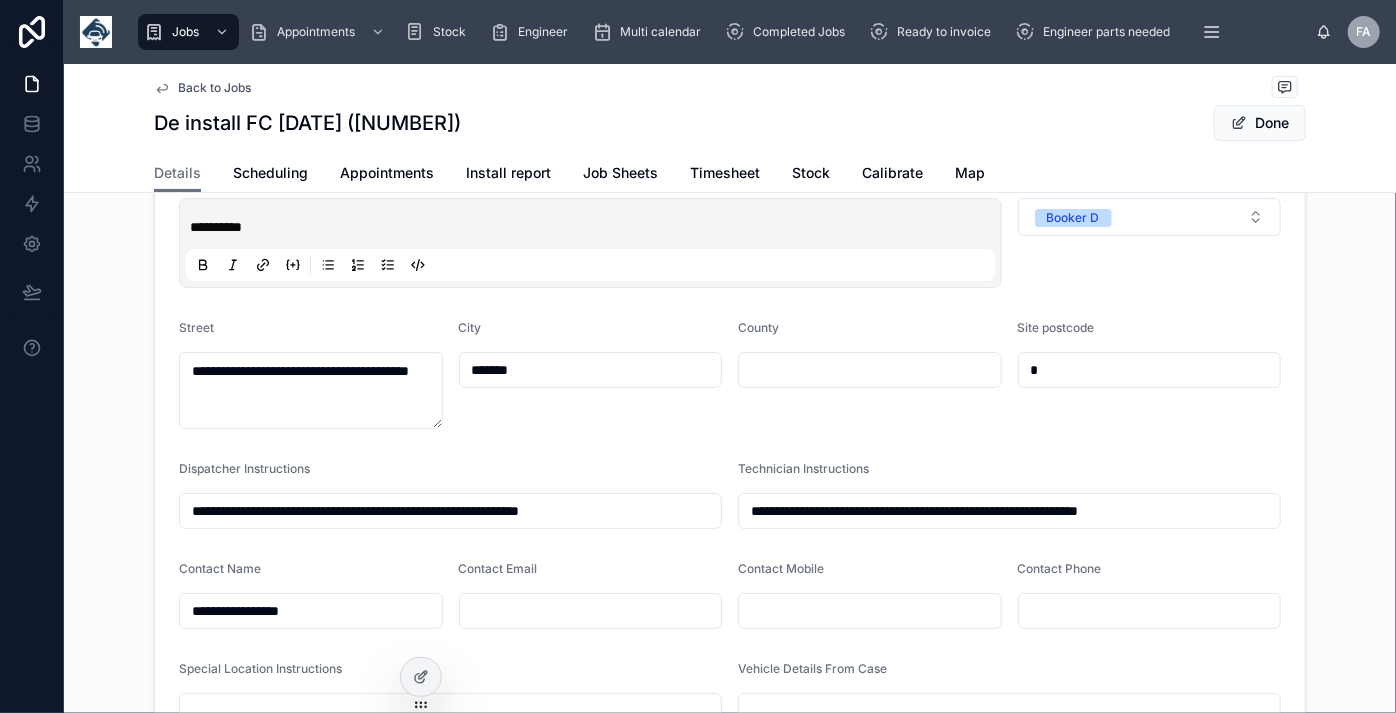 type on "**********" 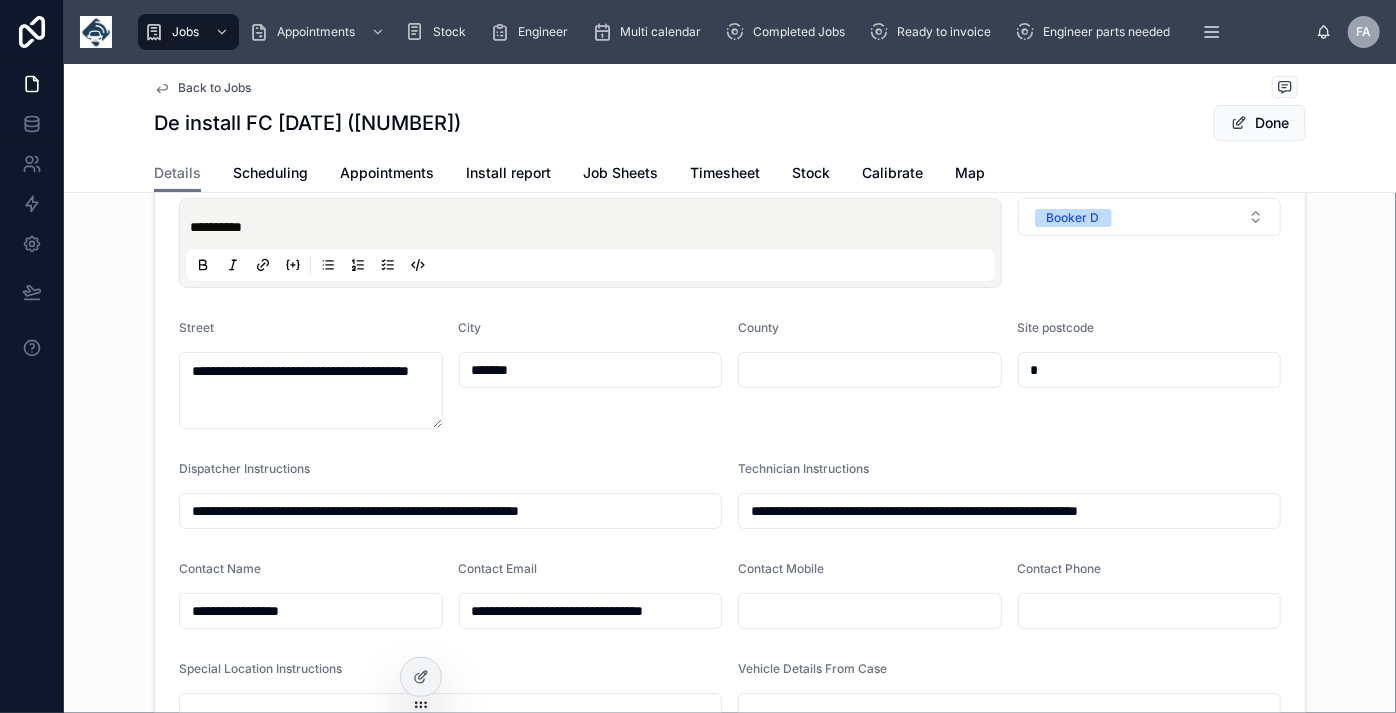 type on "**********" 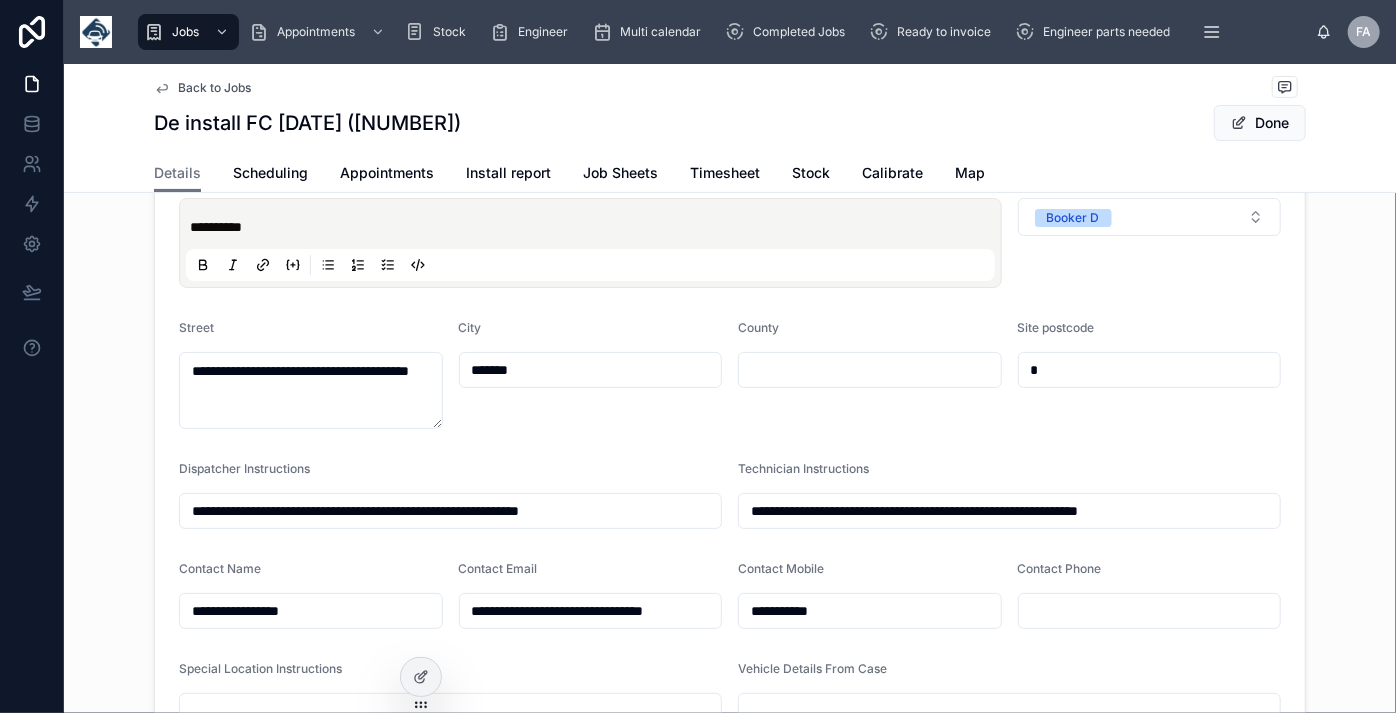 type on "**********" 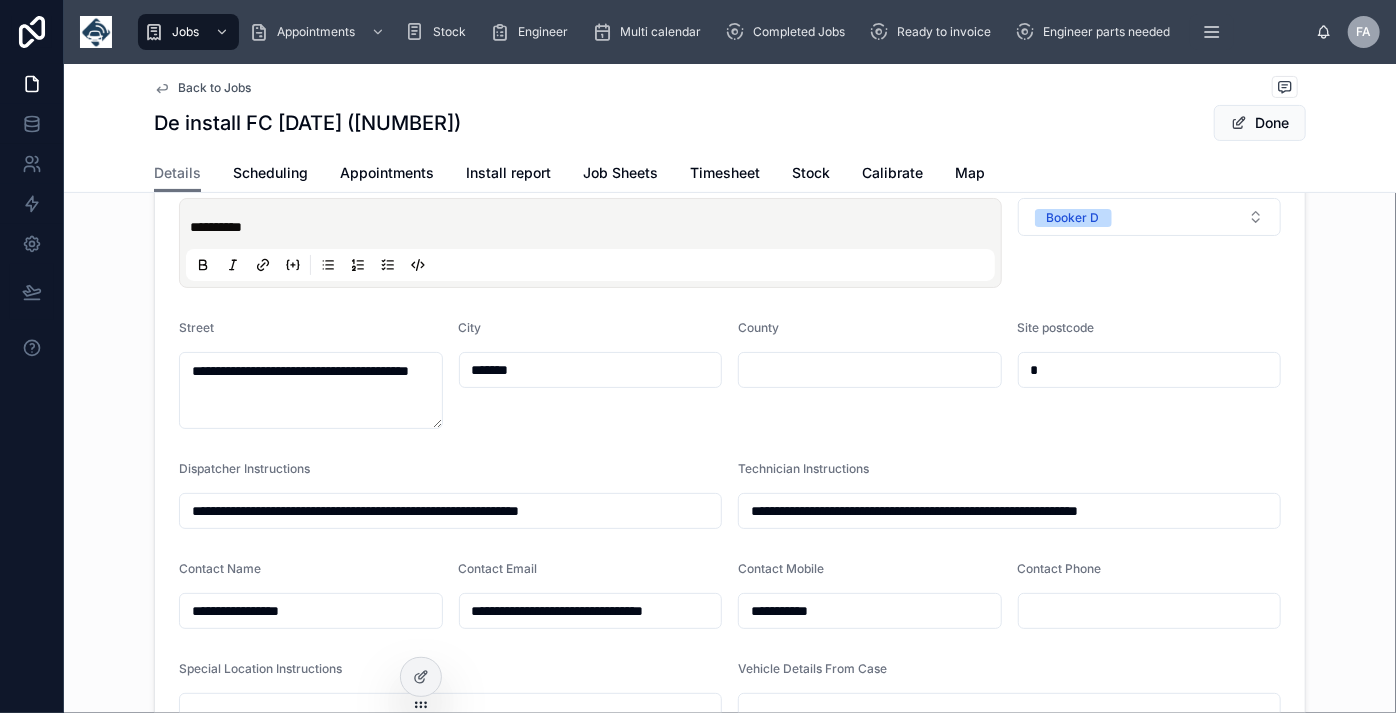 type on "**********" 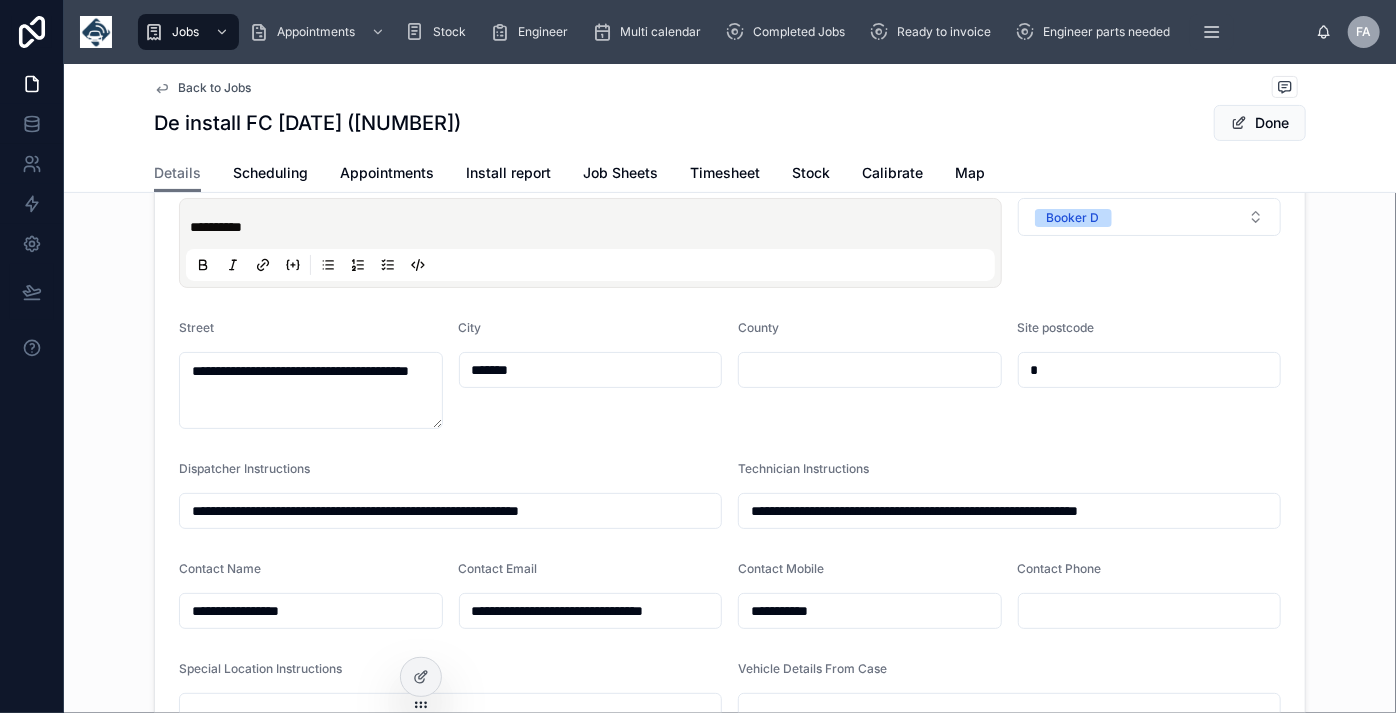 type on "**********" 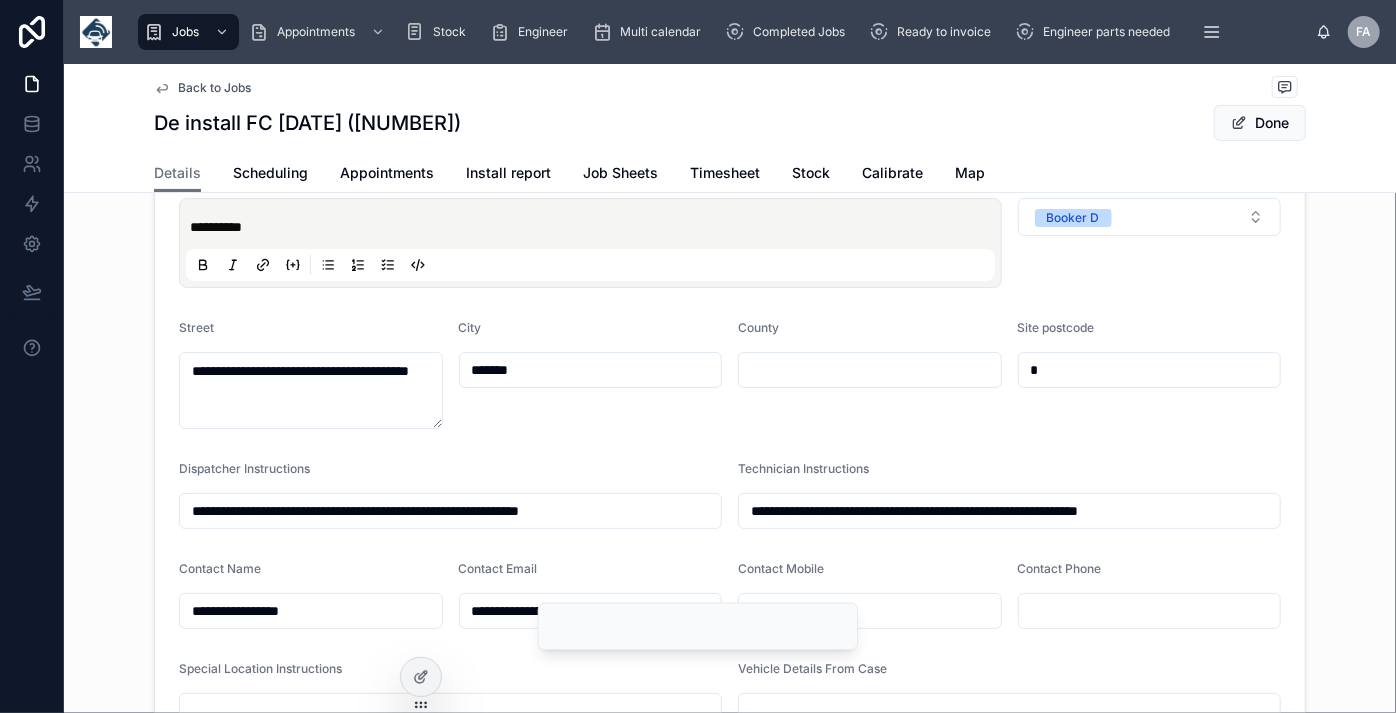 type on "**********" 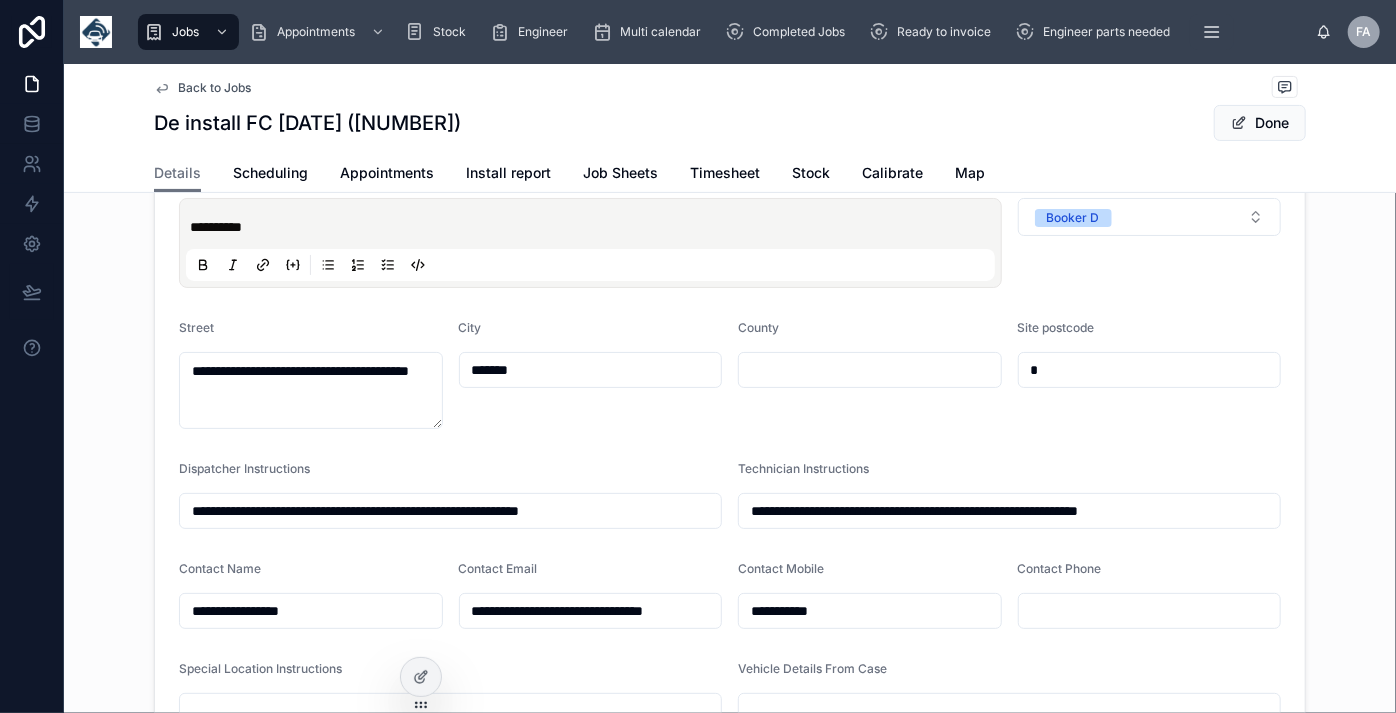 type on "**********" 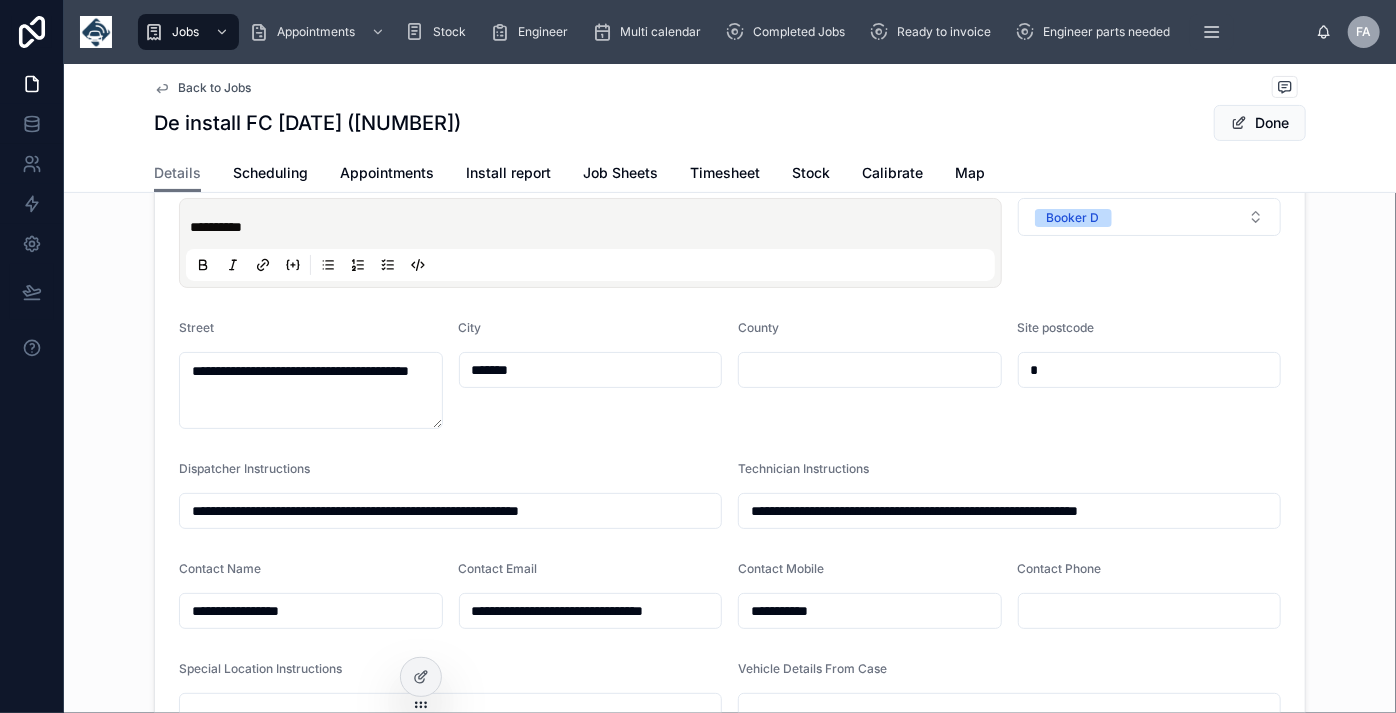 type on "*******" 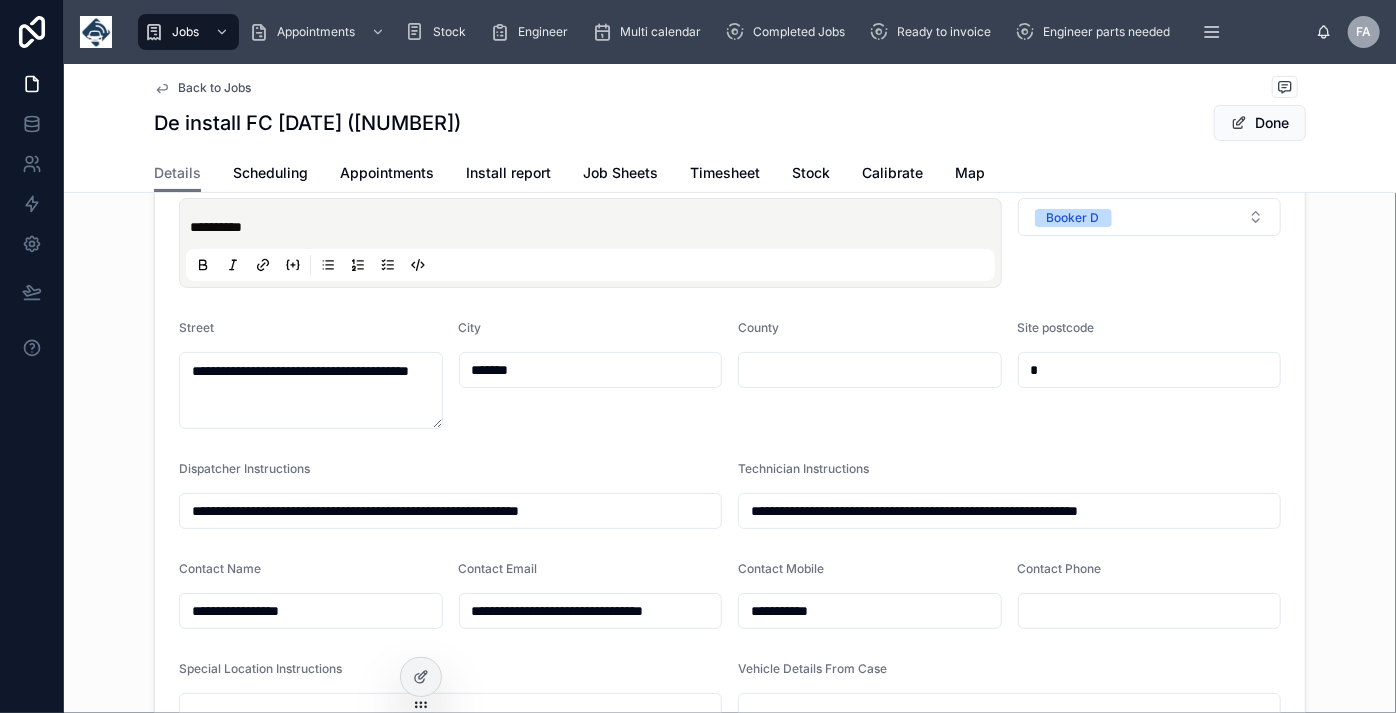type on "**********" 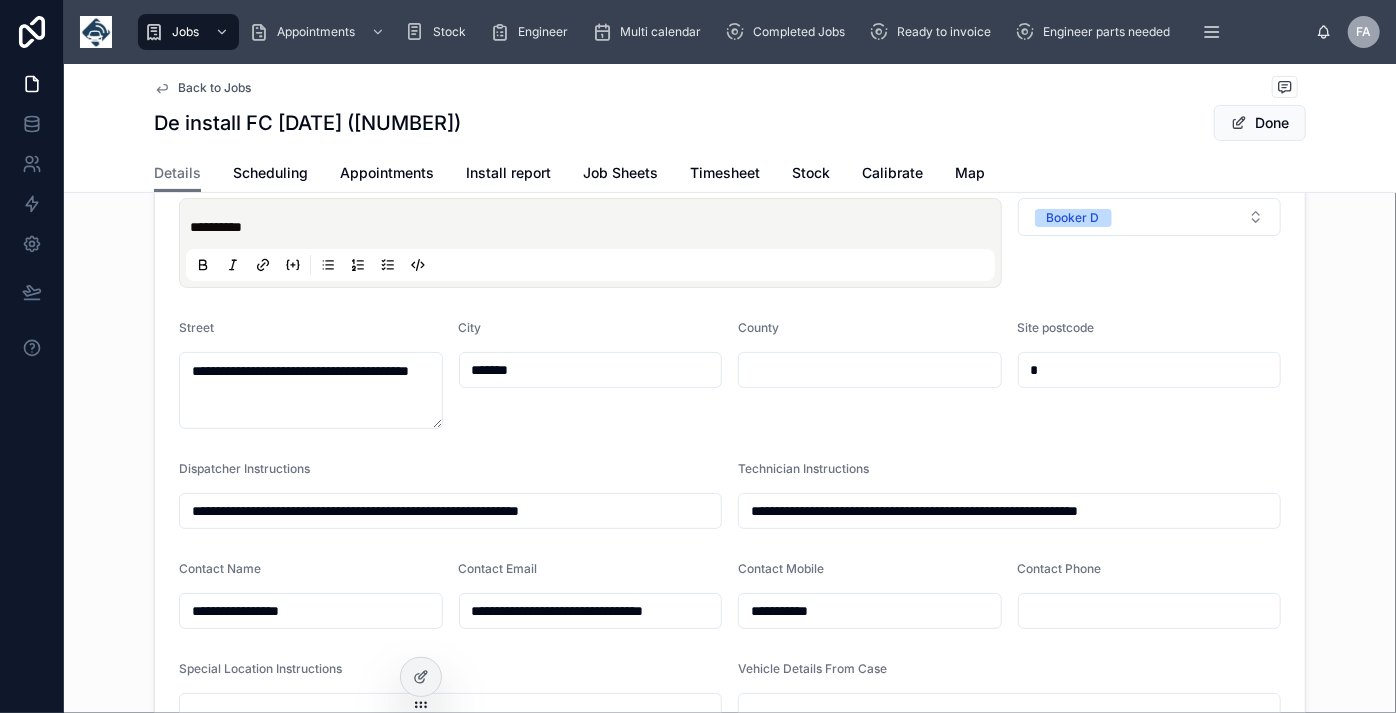 type on "**********" 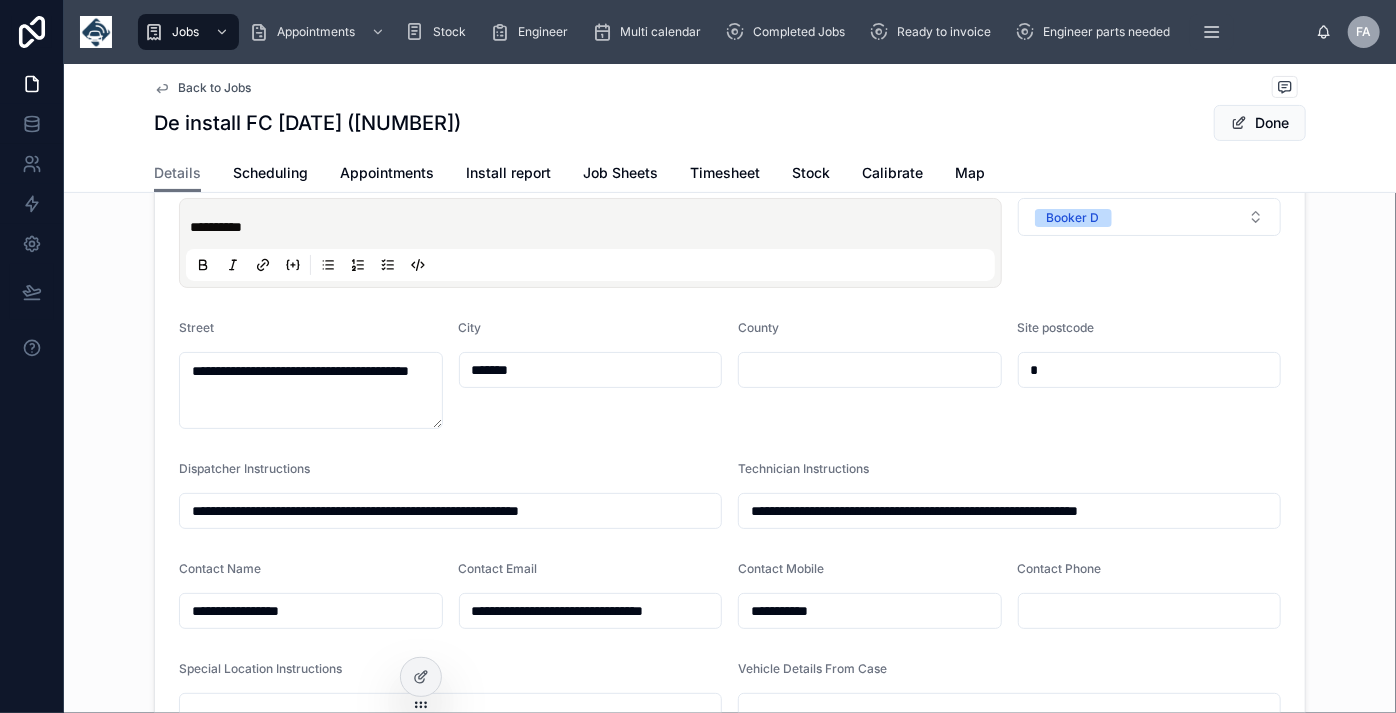 type on "**********" 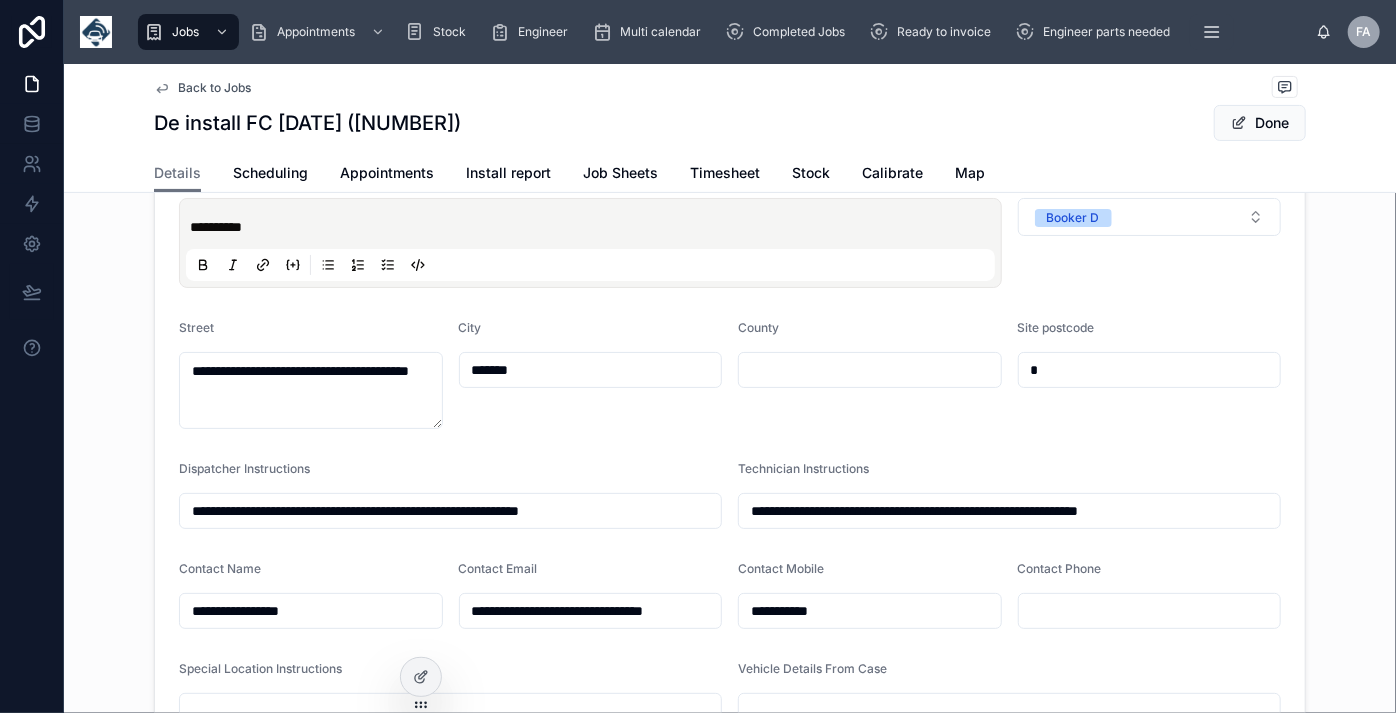 type on "**********" 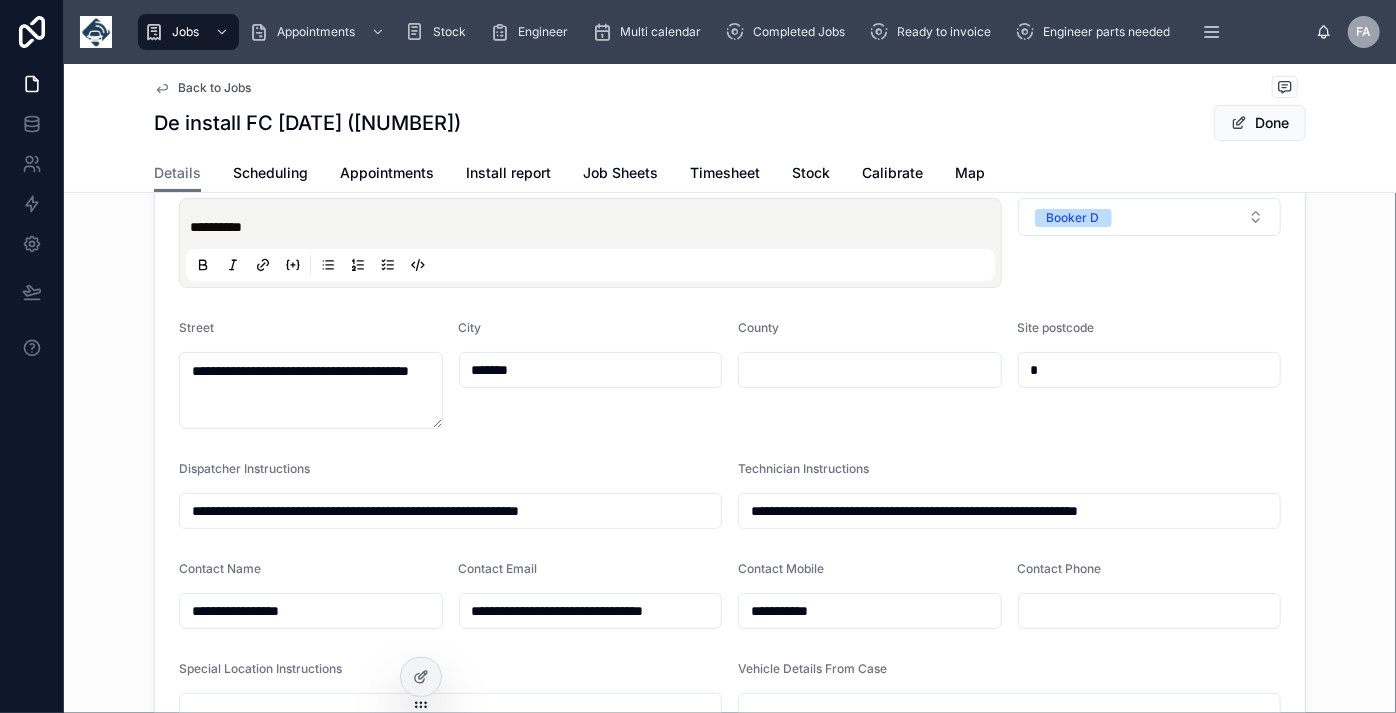 type on "**********" 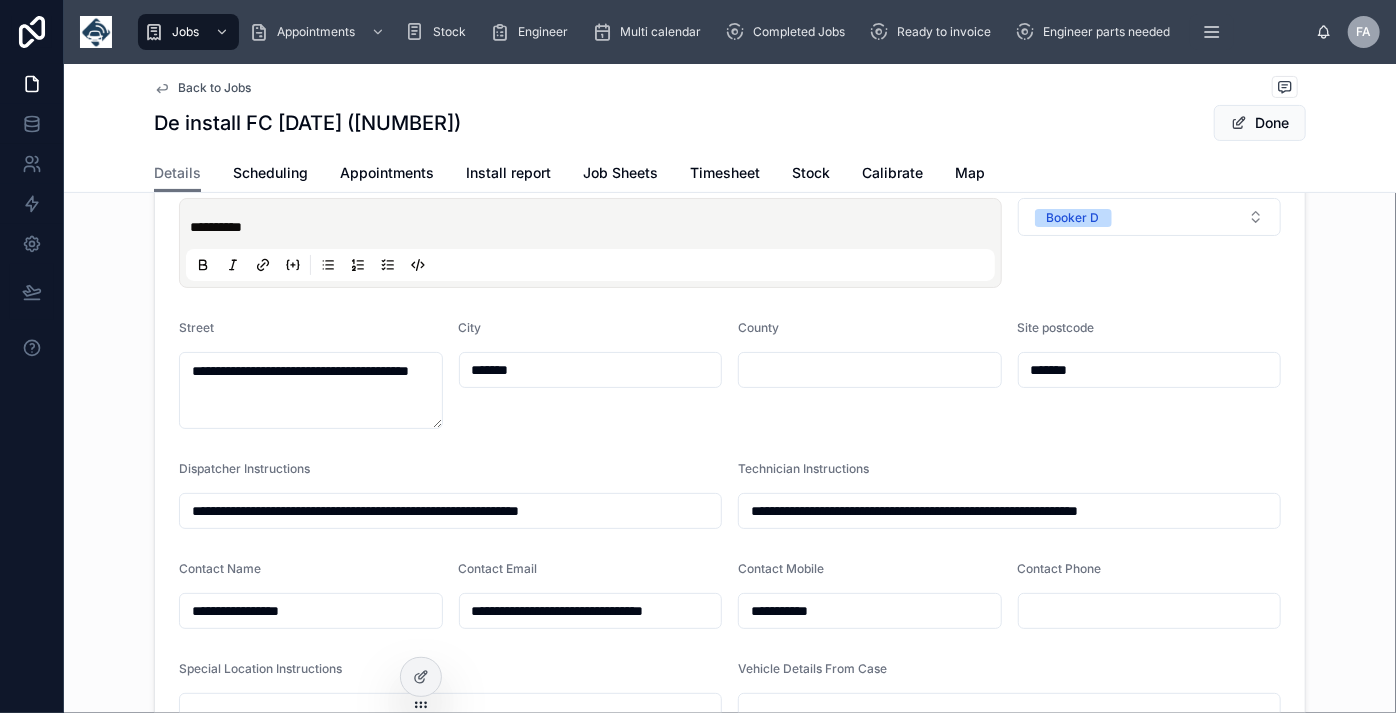 type on "**********" 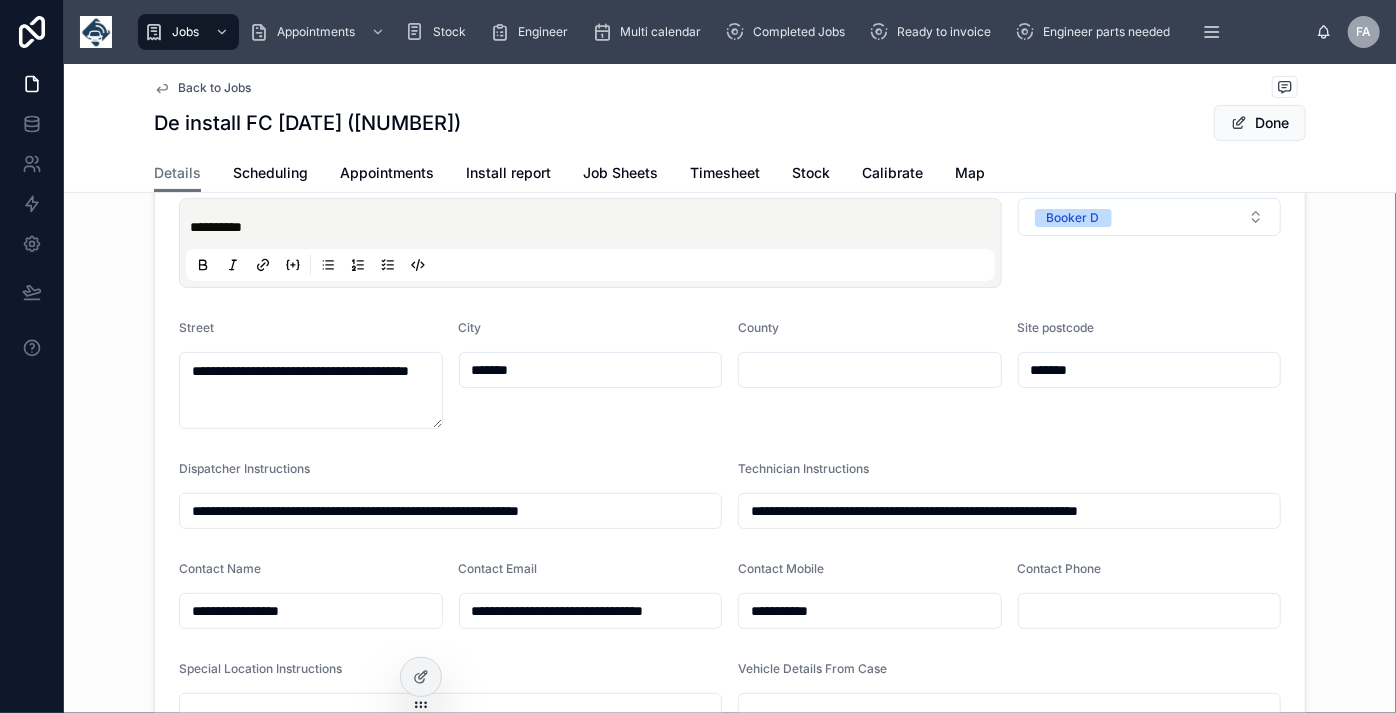 type on "**********" 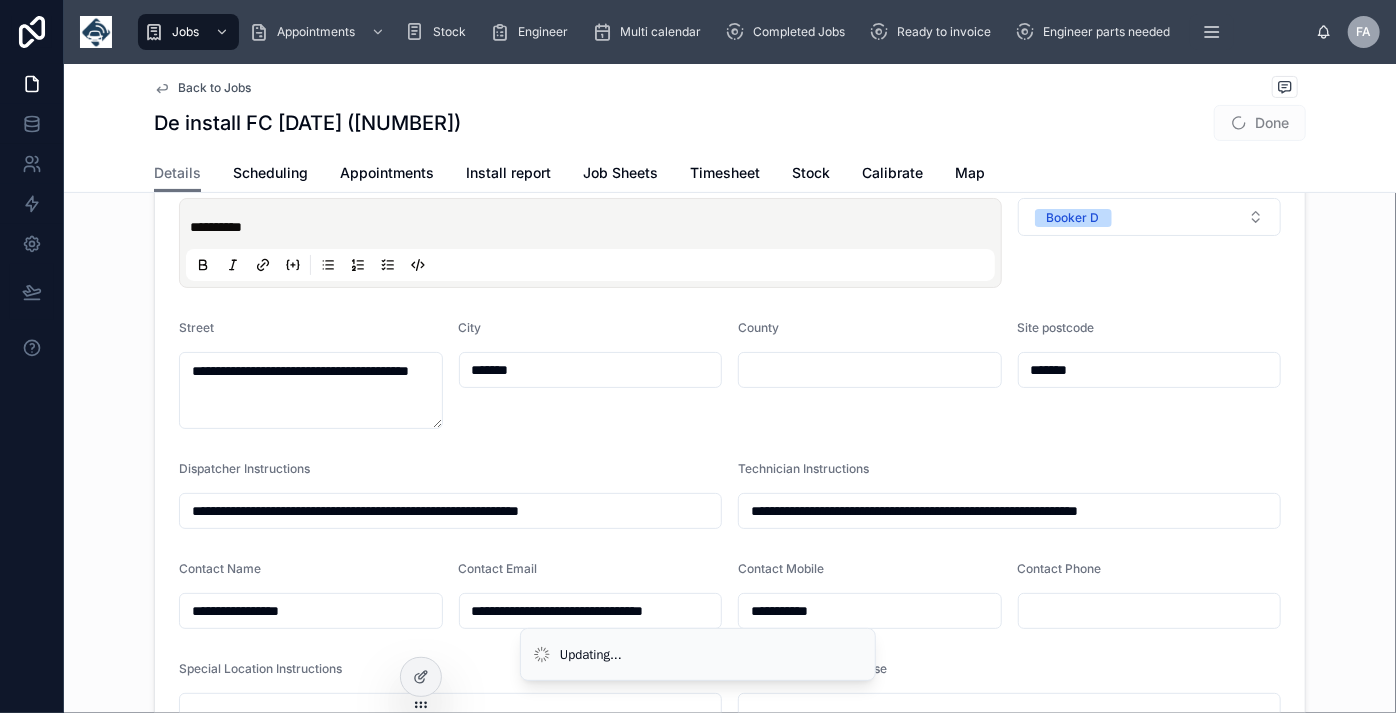 type on "**********" 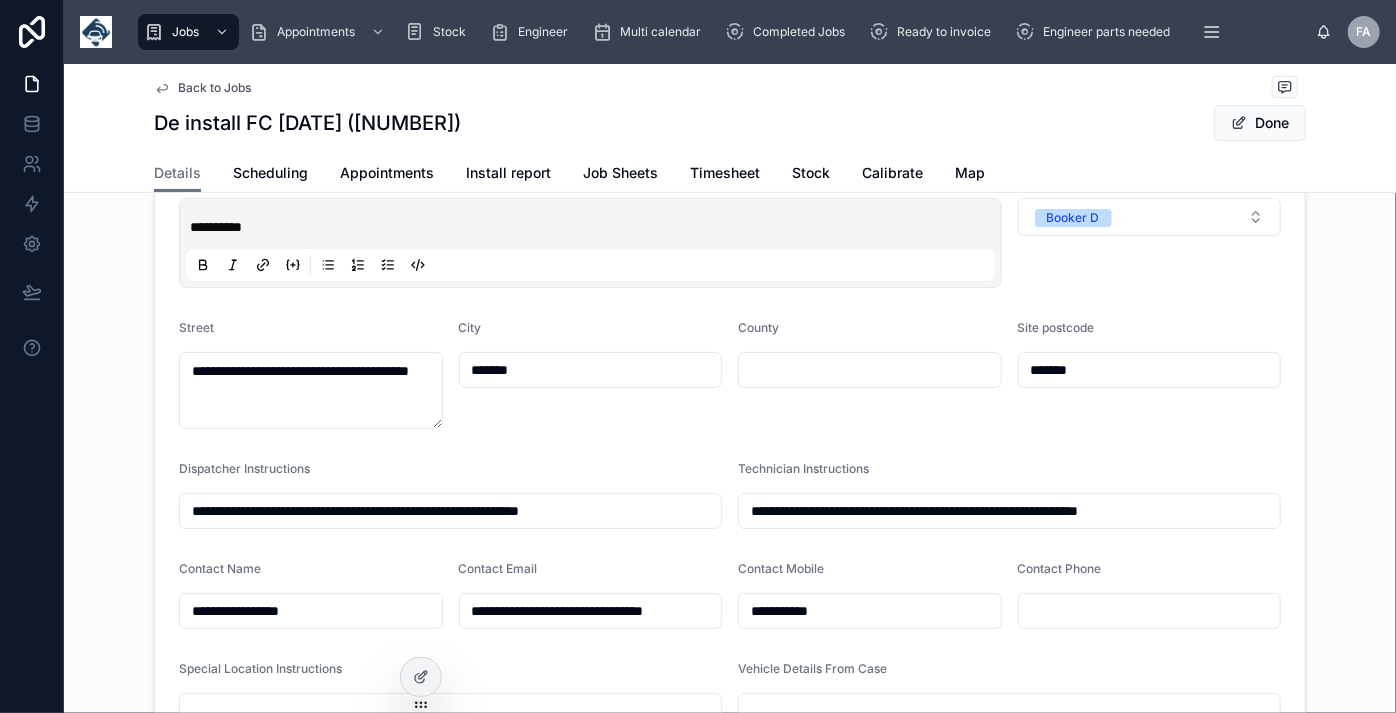 type on "*******" 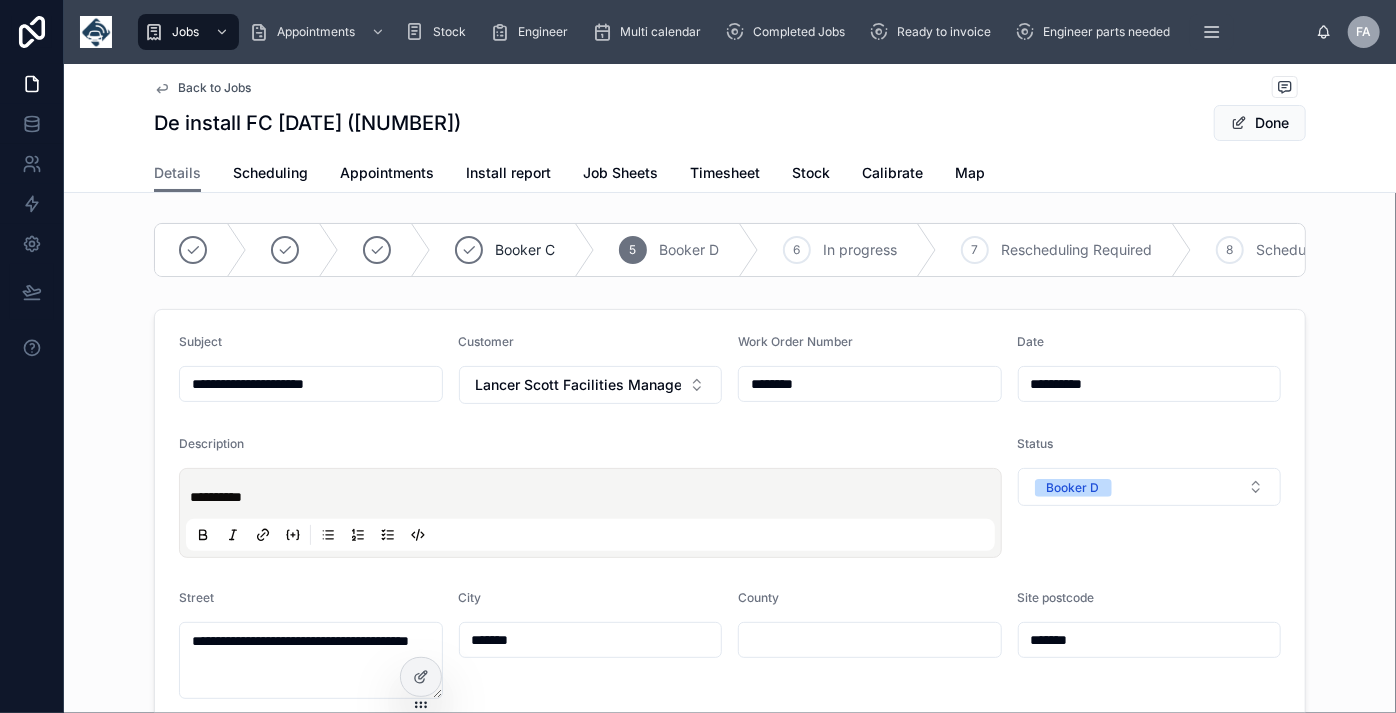 scroll, scrollTop: 0, scrollLeft: 0, axis: both 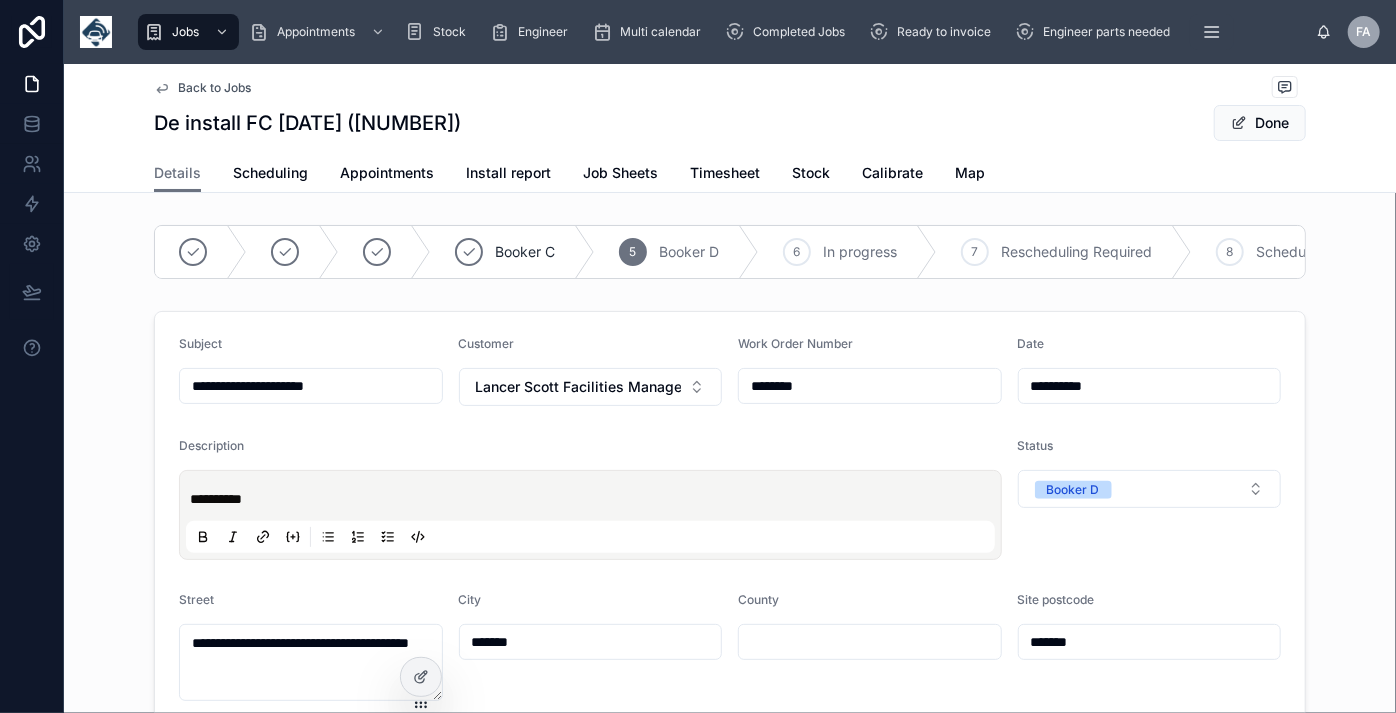 type on "**********" 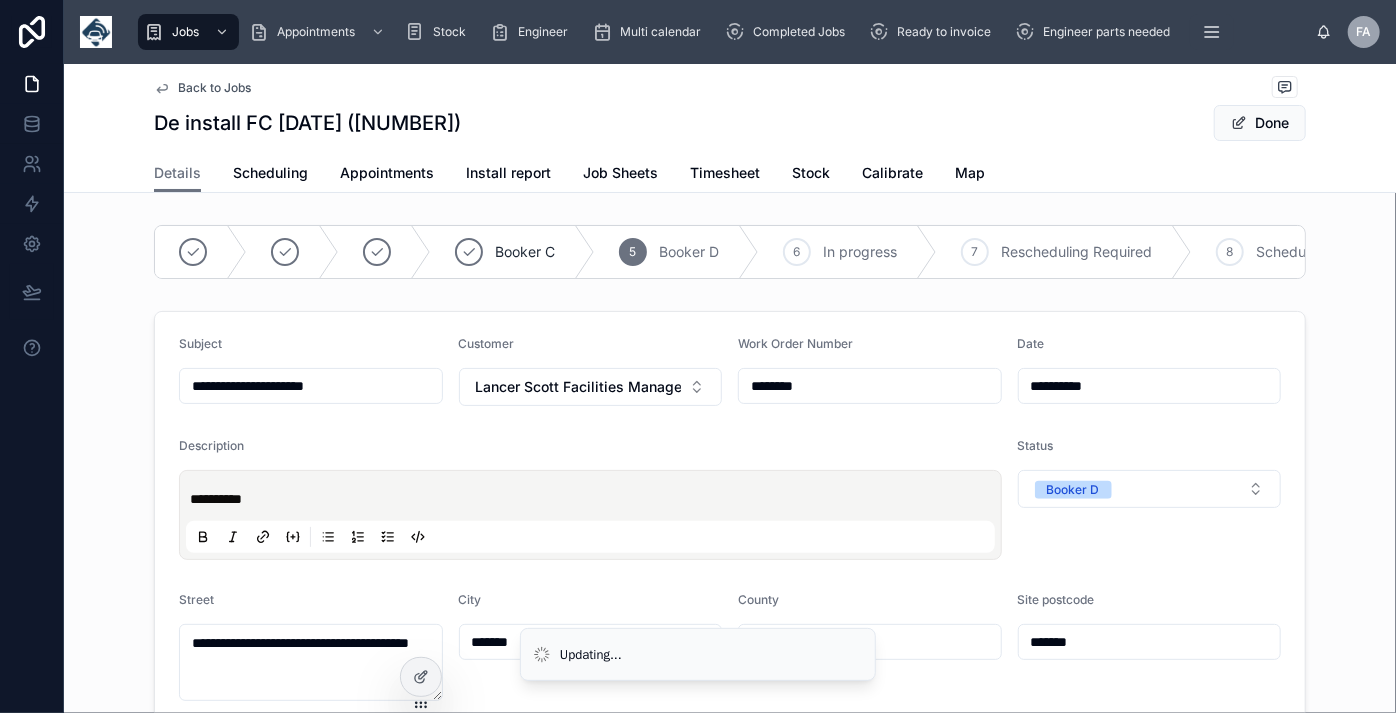 type on "**********" 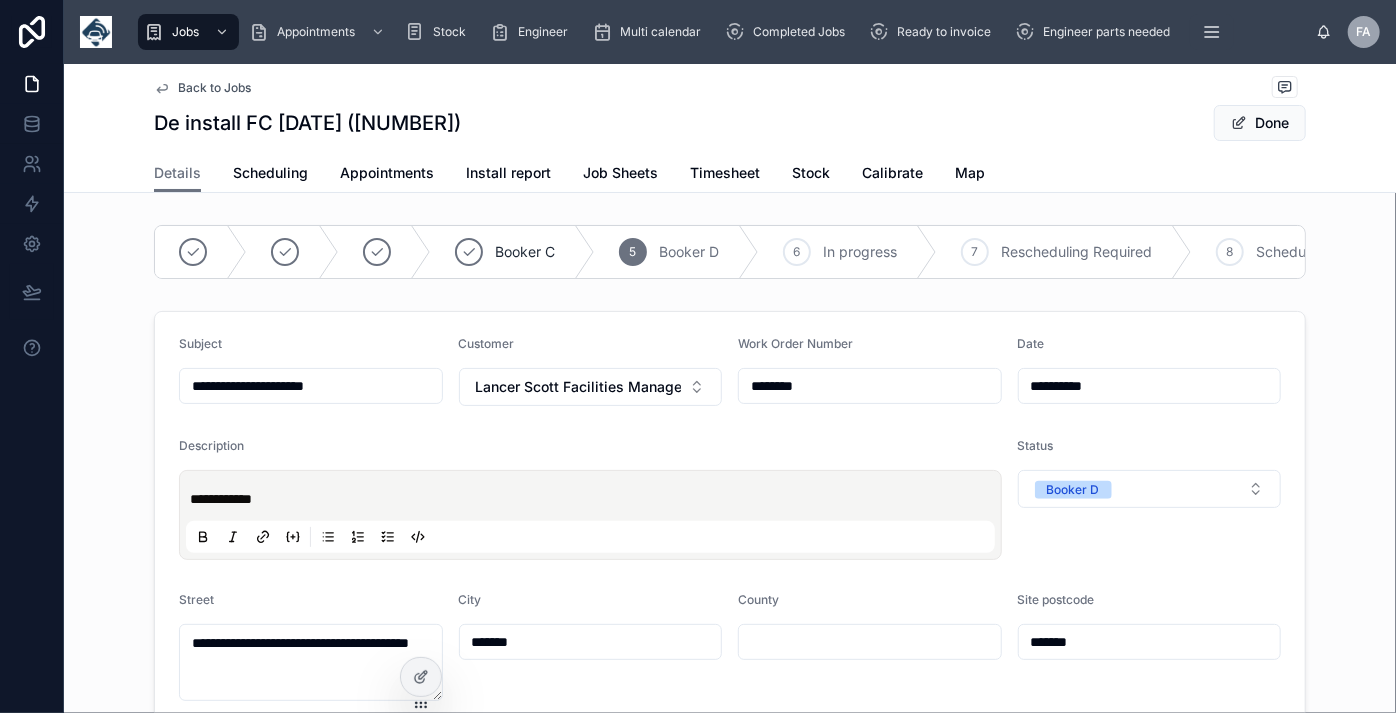 type on "**********" 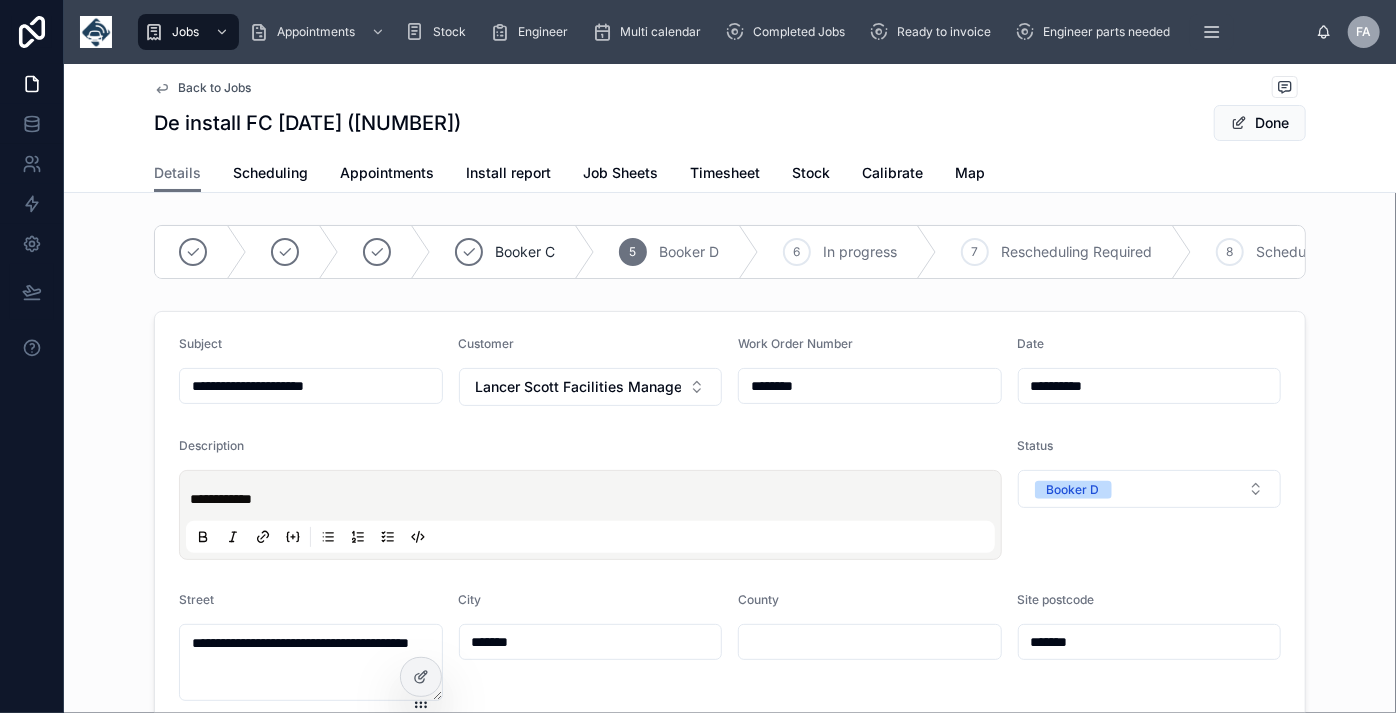 type on "**********" 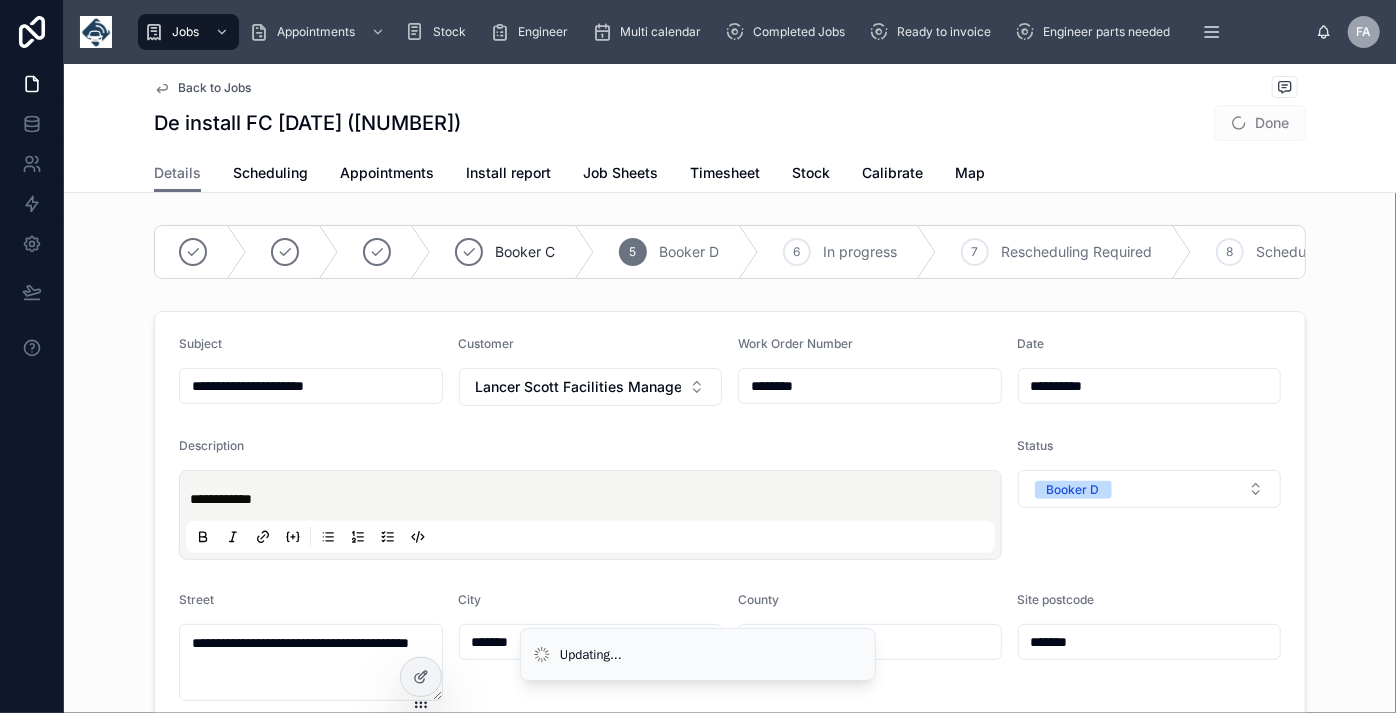 type on "**********" 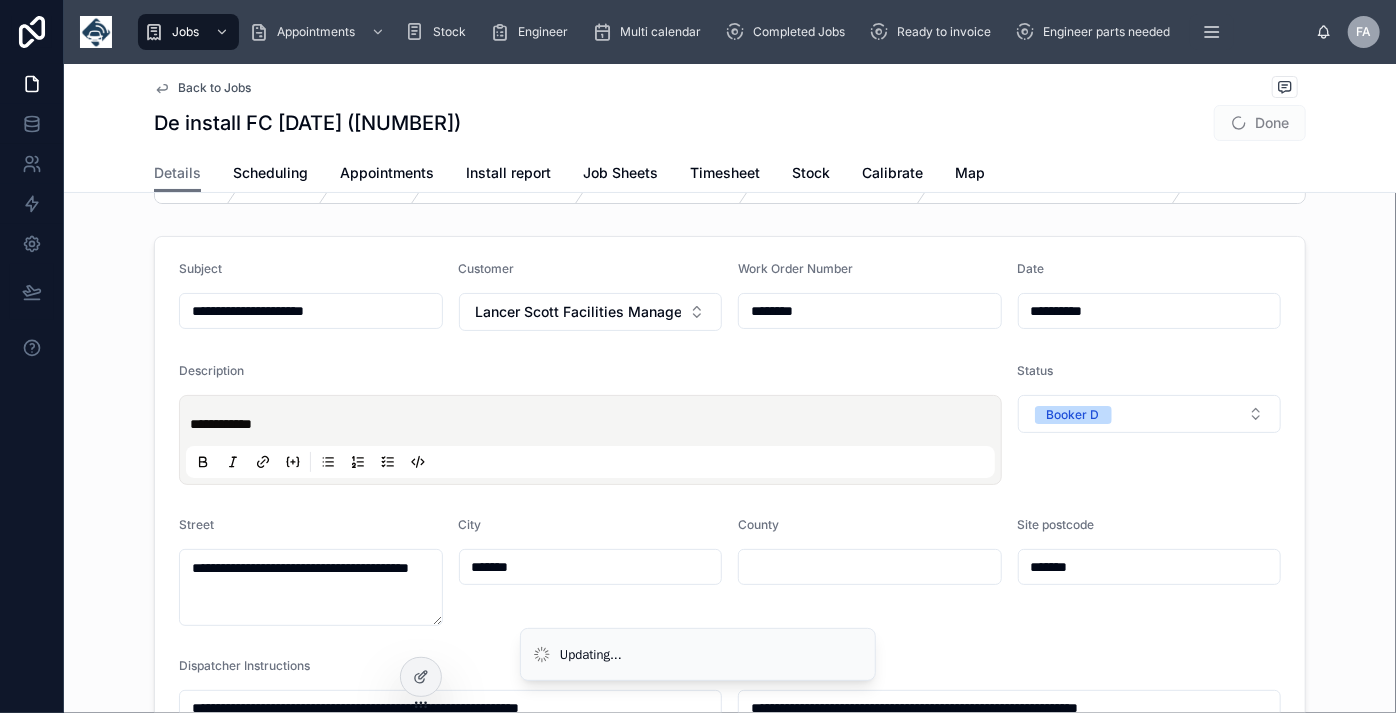 type on "**********" 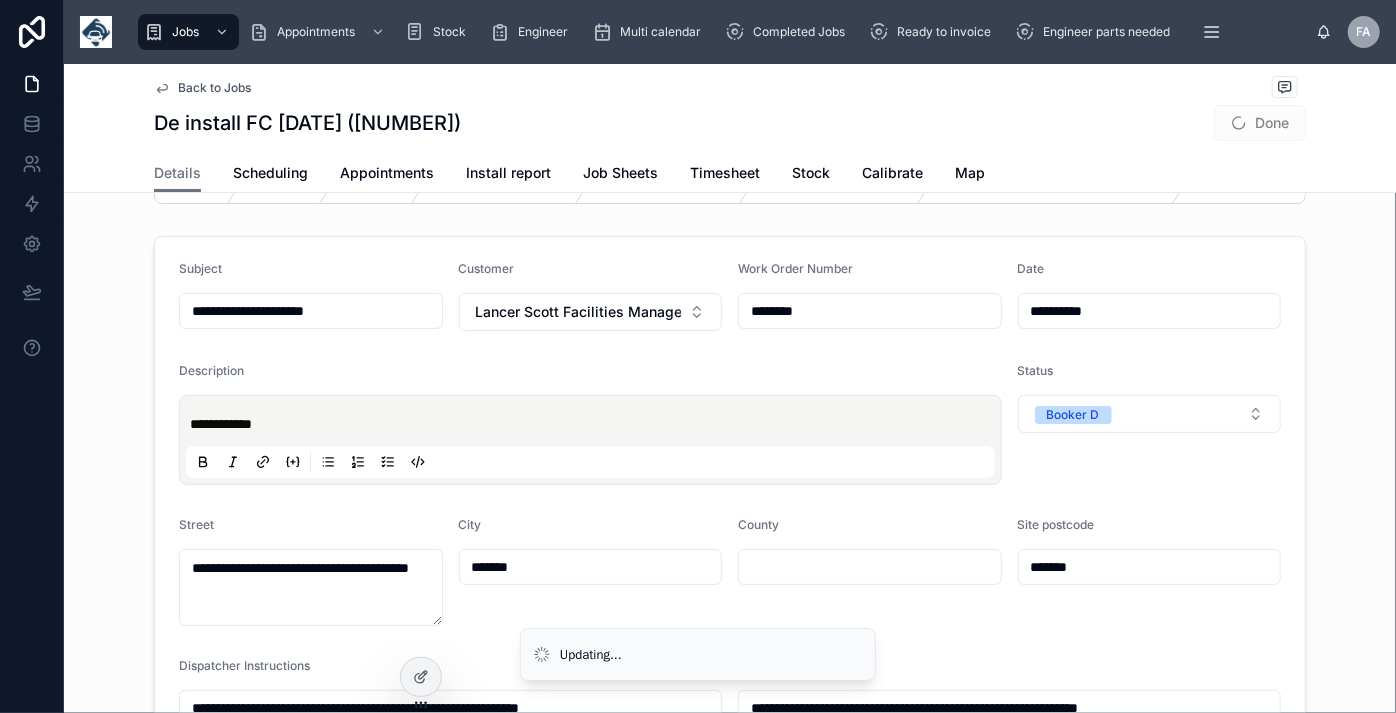 type on "**********" 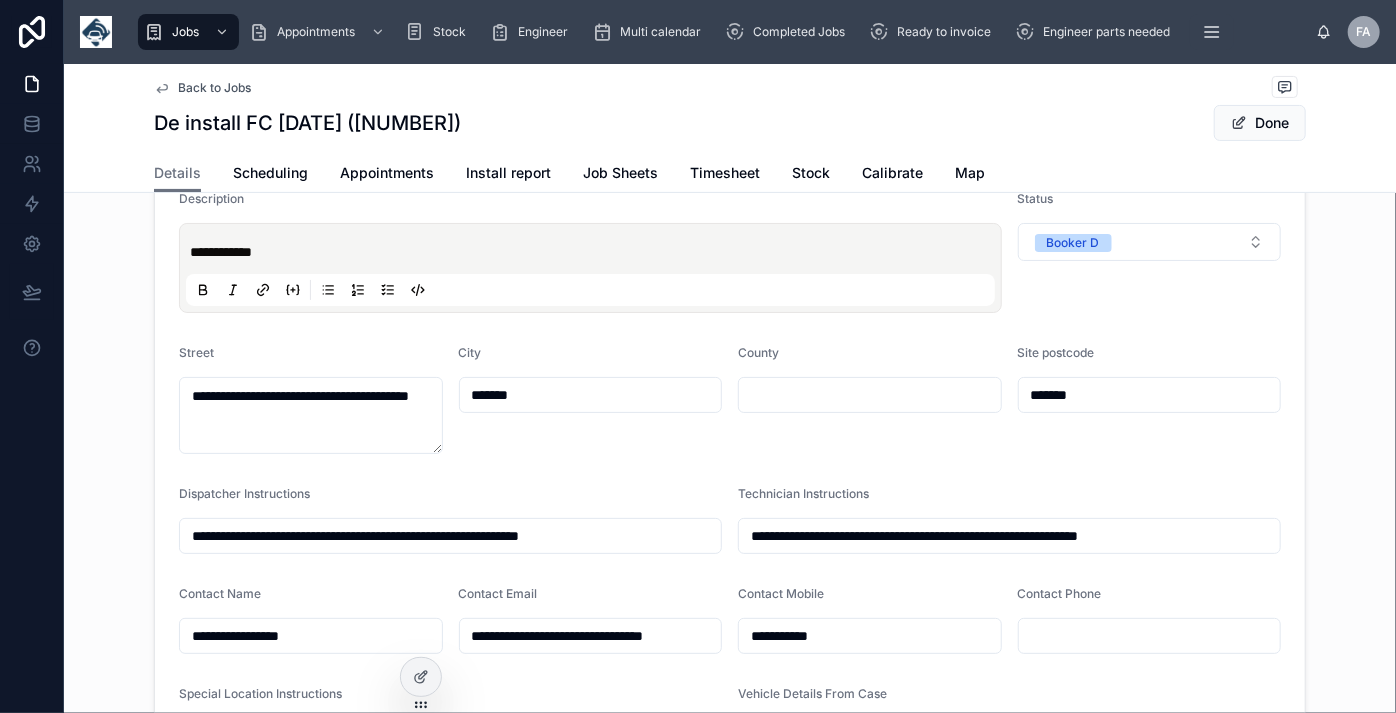 scroll, scrollTop: 246, scrollLeft: 0, axis: vertical 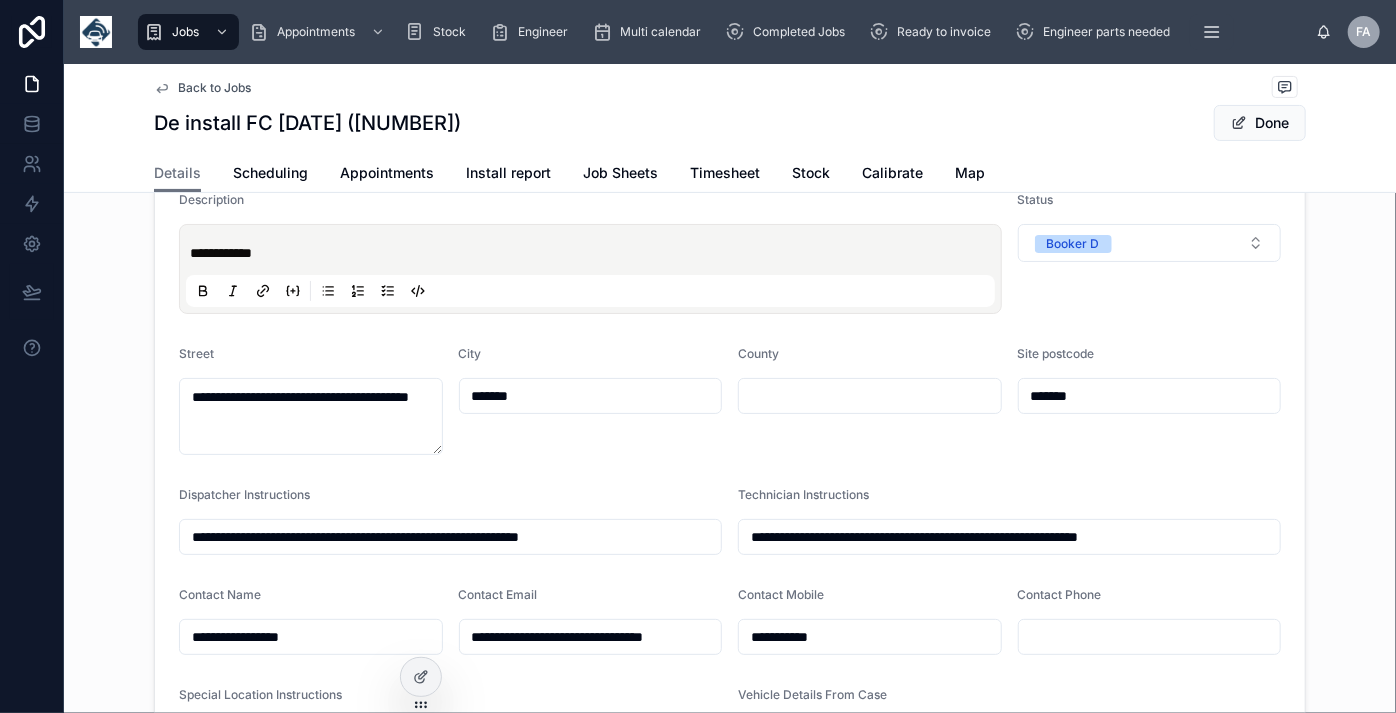 type on "**********" 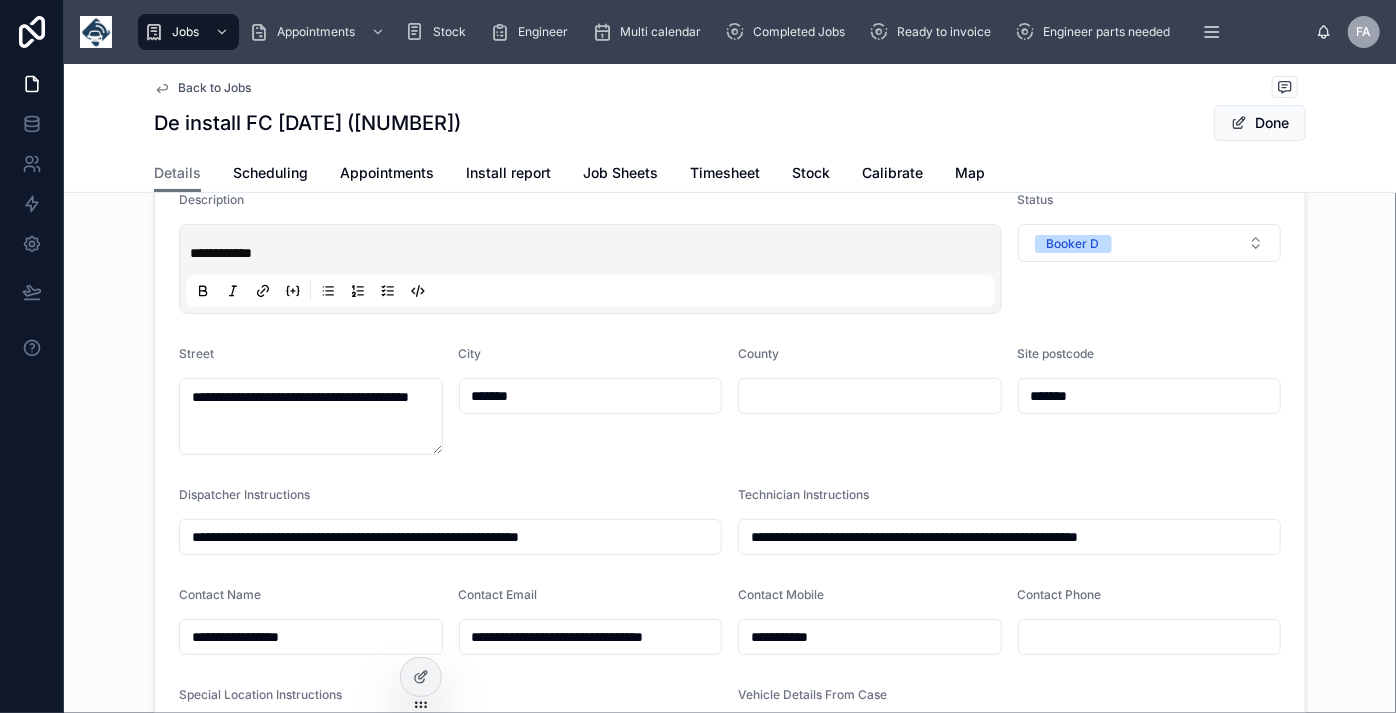 type on "**********" 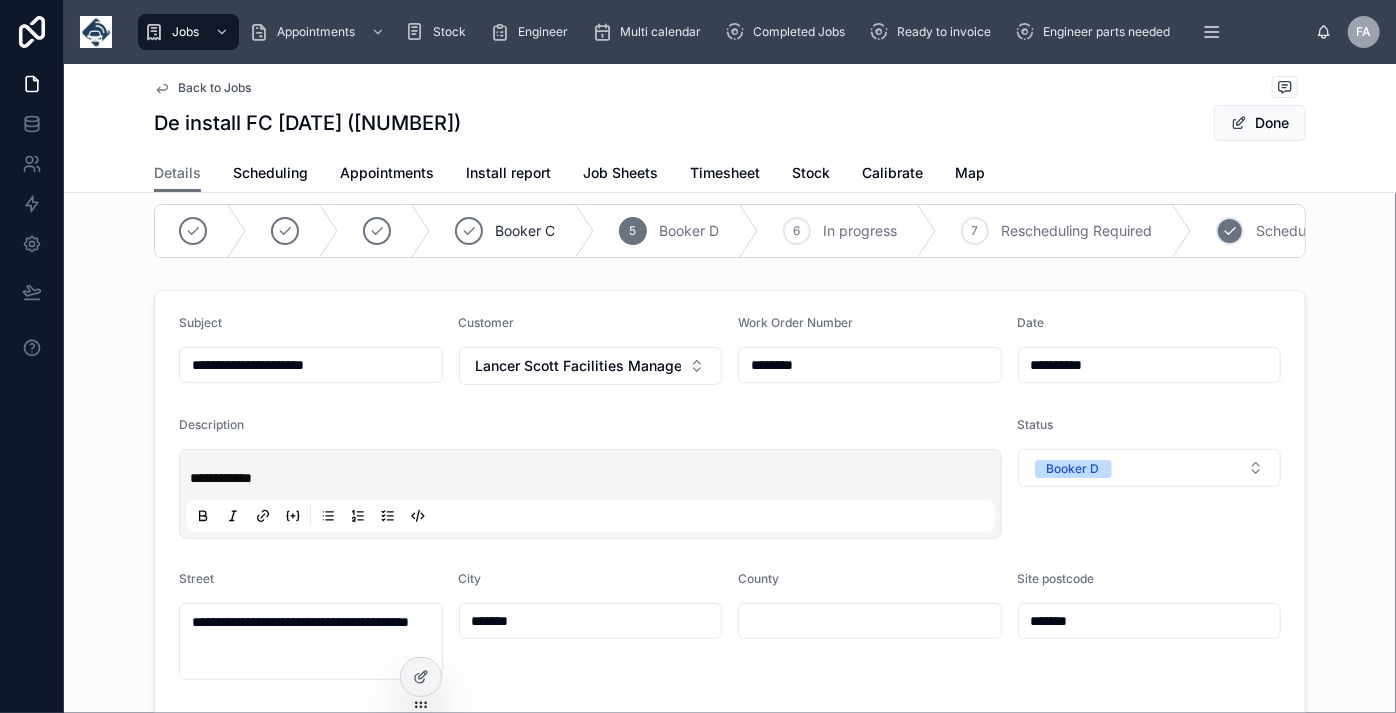 scroll, scrollTop: 0, scrollLeft: 0, axis: both 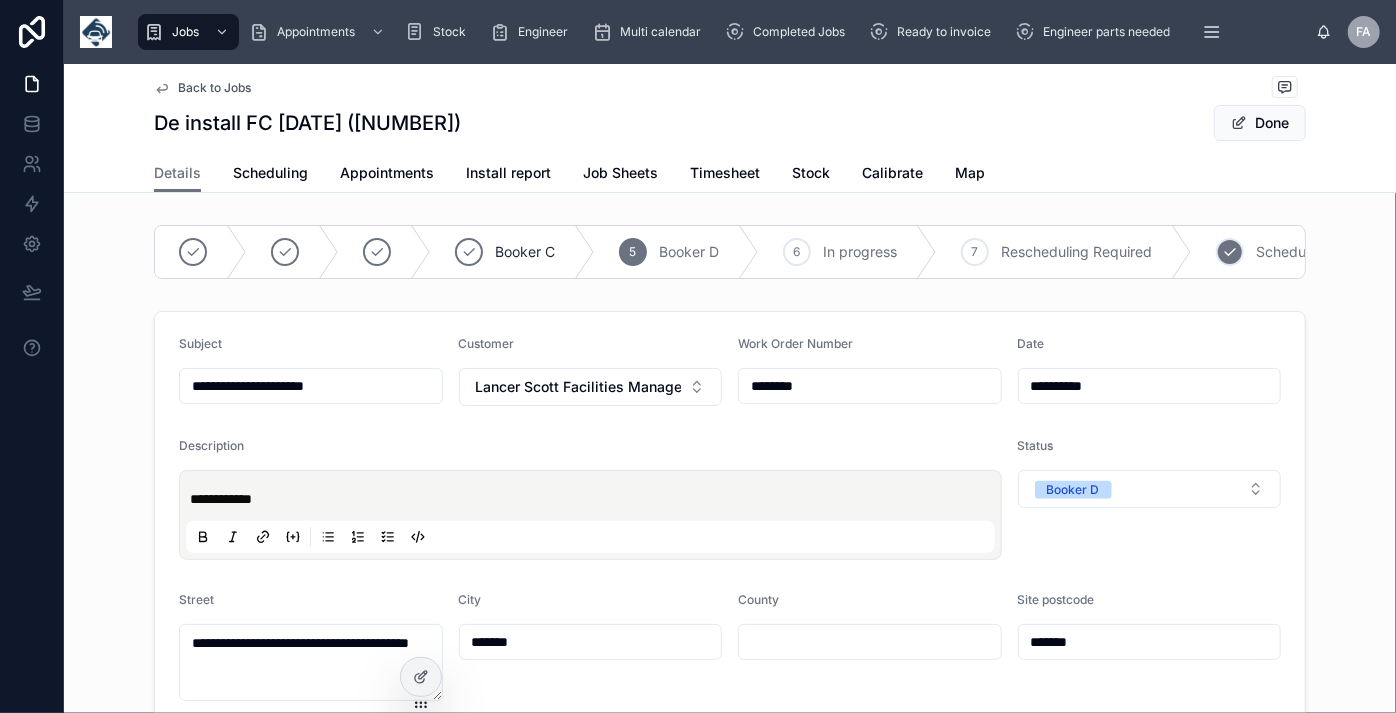 type on "**********" 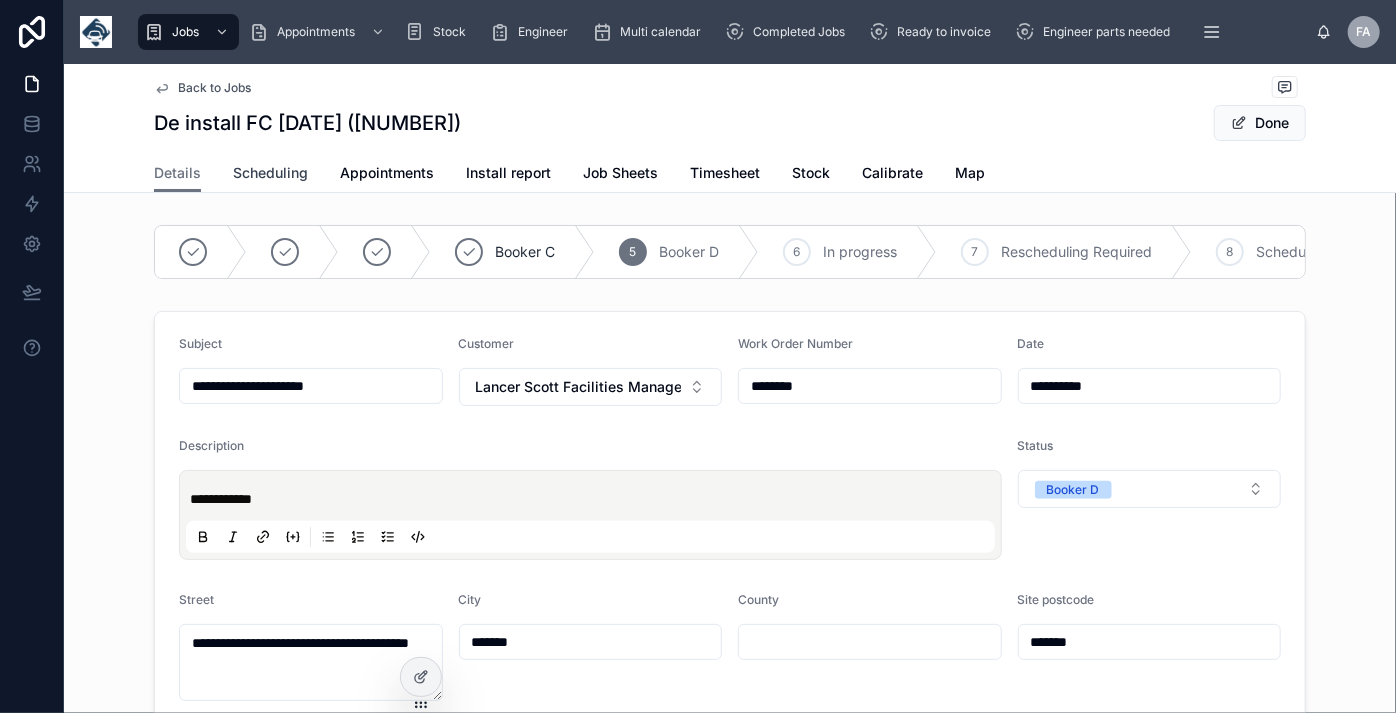 click on "Scheduling" at bounding box center [270, 173] 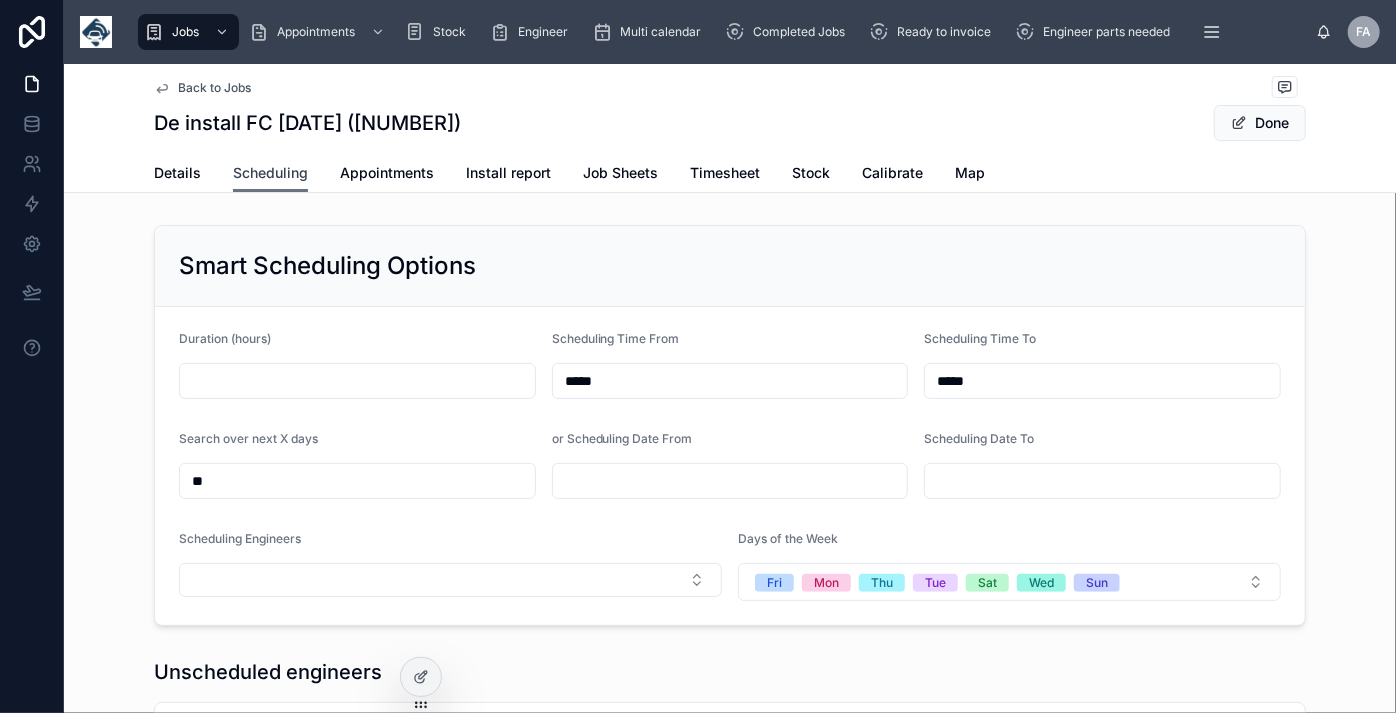 scroll, scrollTop: 0, scrollLeft: 1501, axis: horizontal 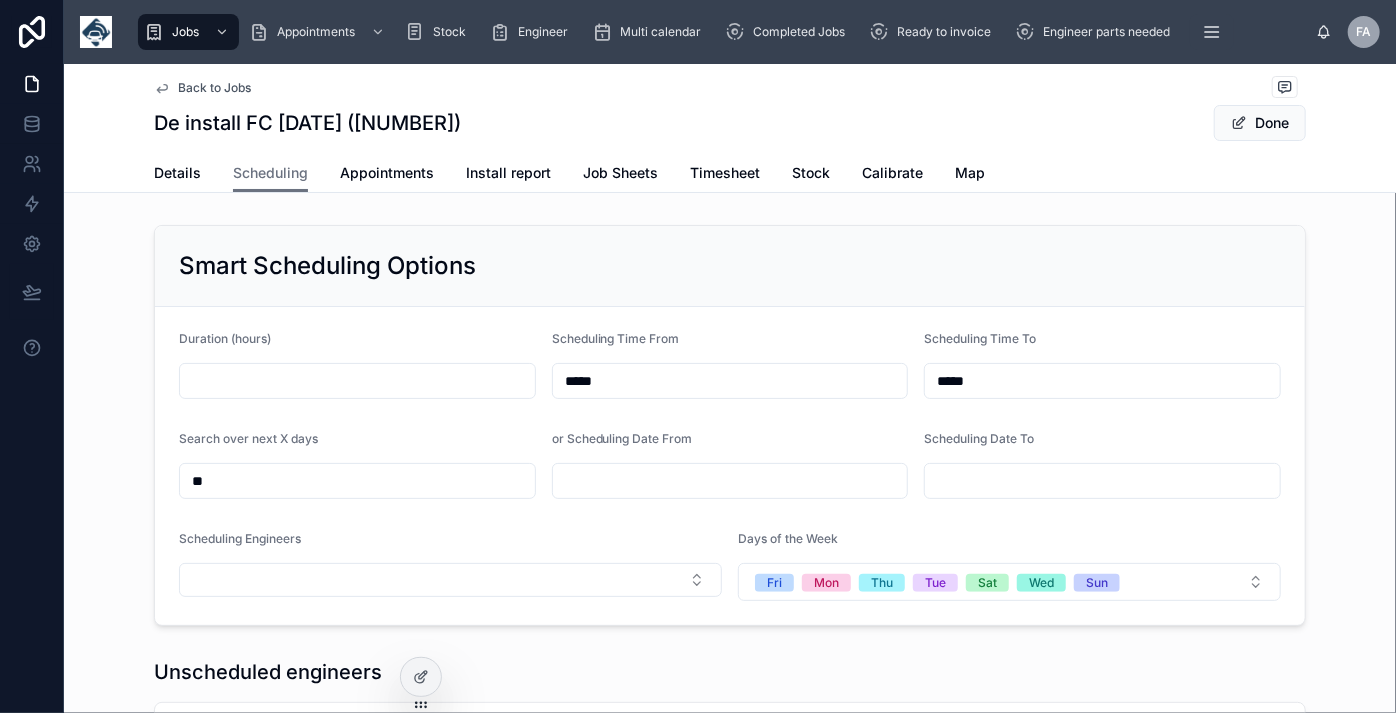 click on "*****" at bounding box center [730, 381] 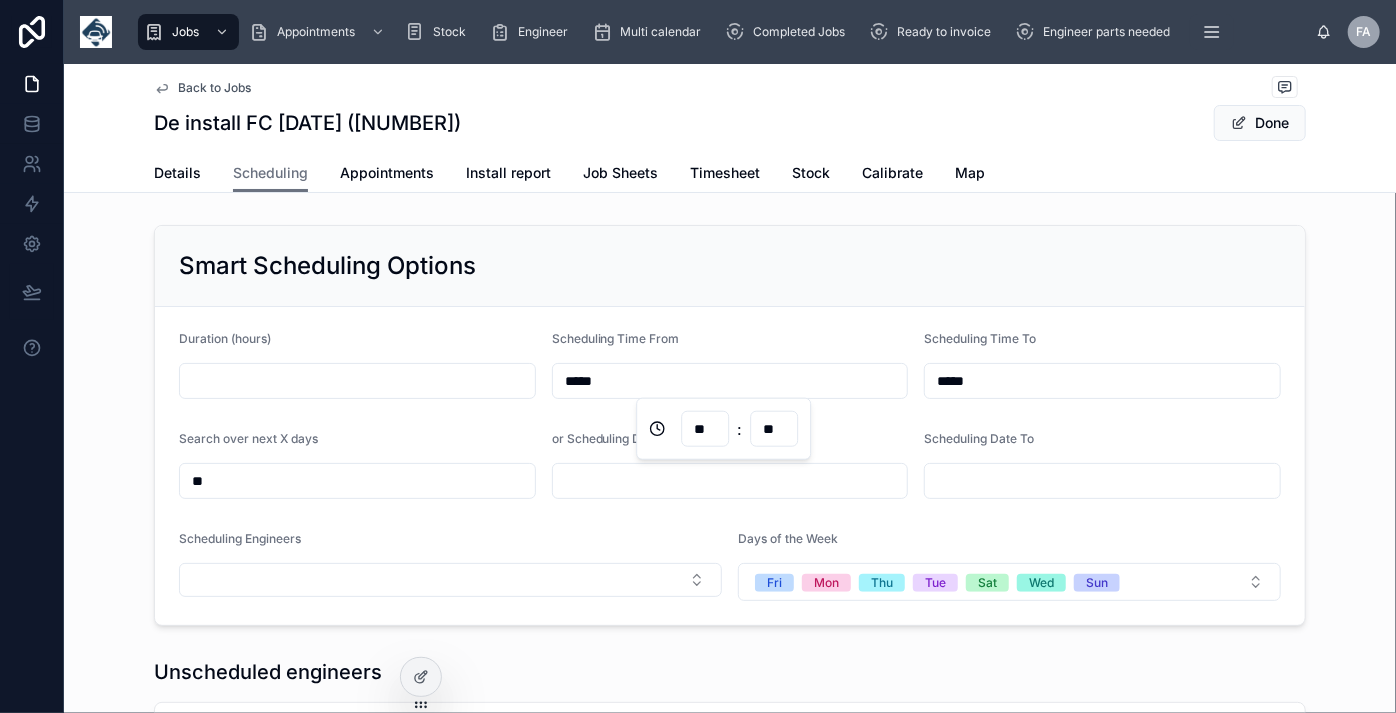 drag, startPoint x: 642, startPoint y: 379, endPoint x: 457, endPoint y: 380, distance: 185.0027 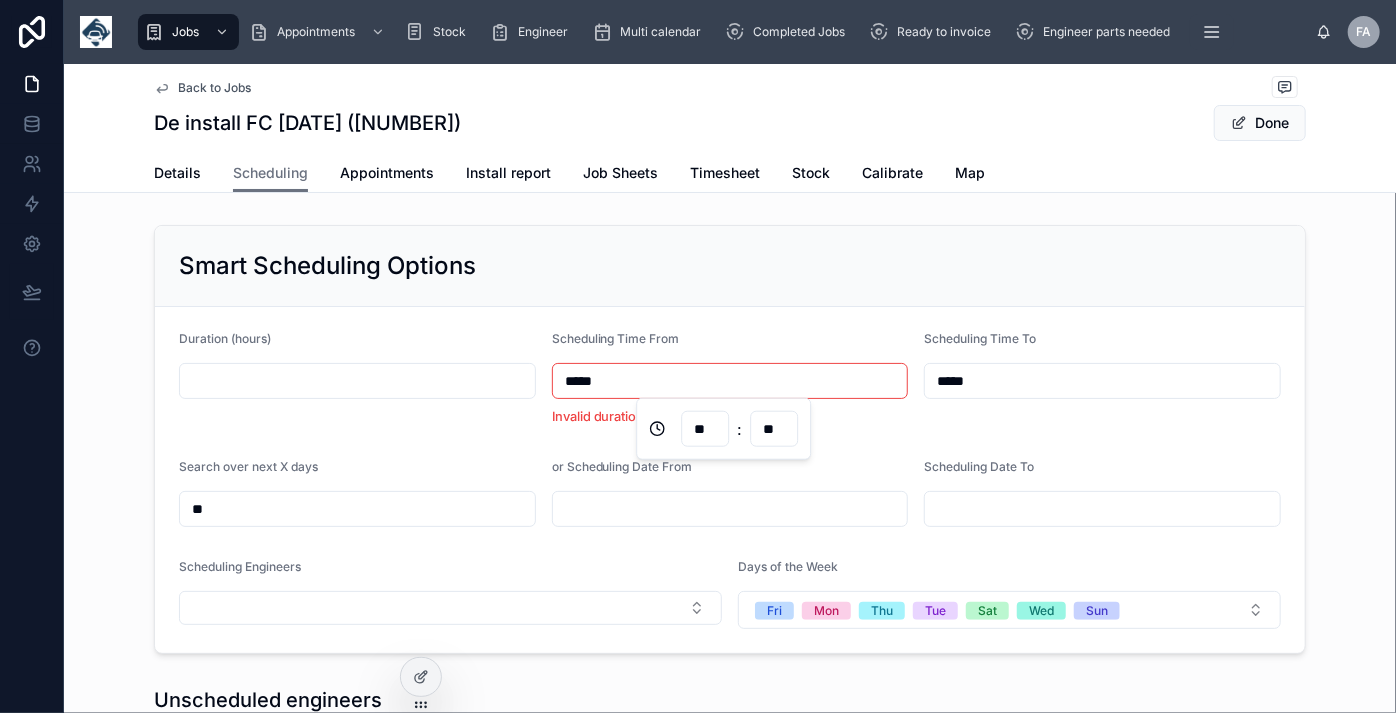 type on "*****" 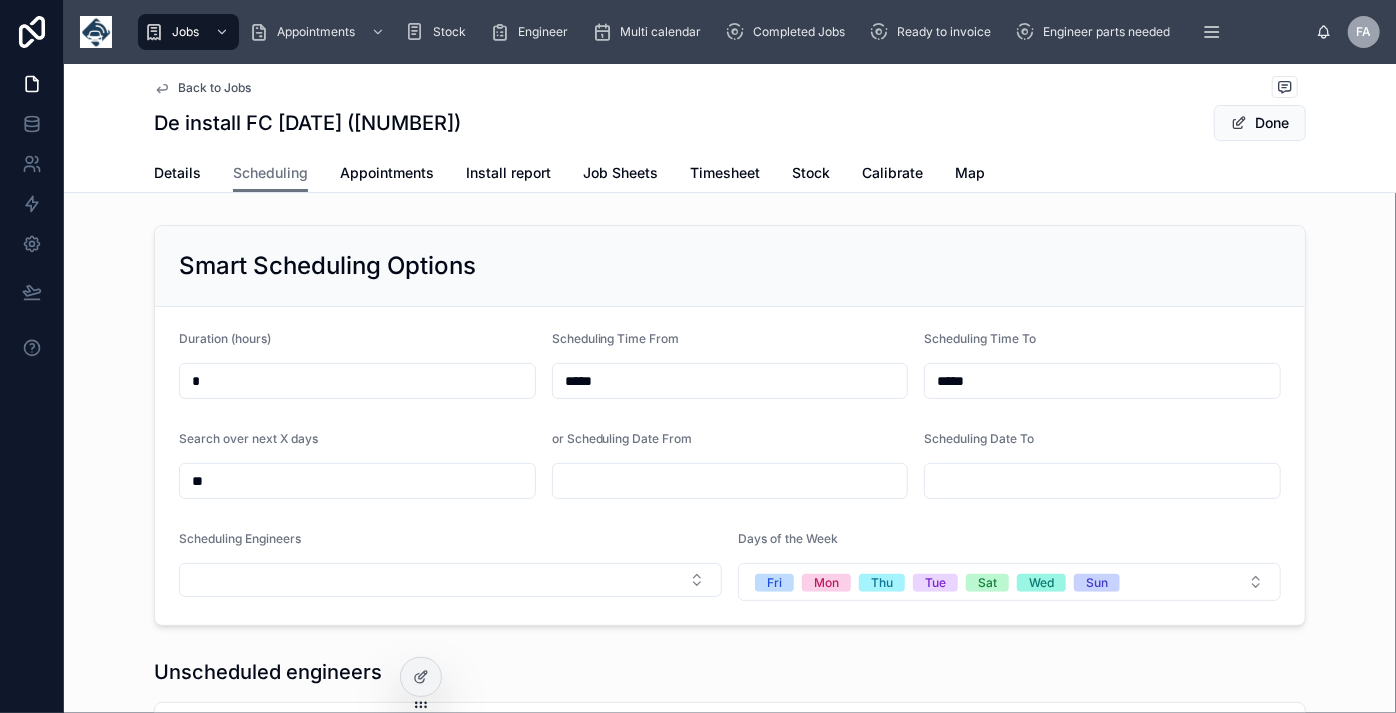 type on "*" 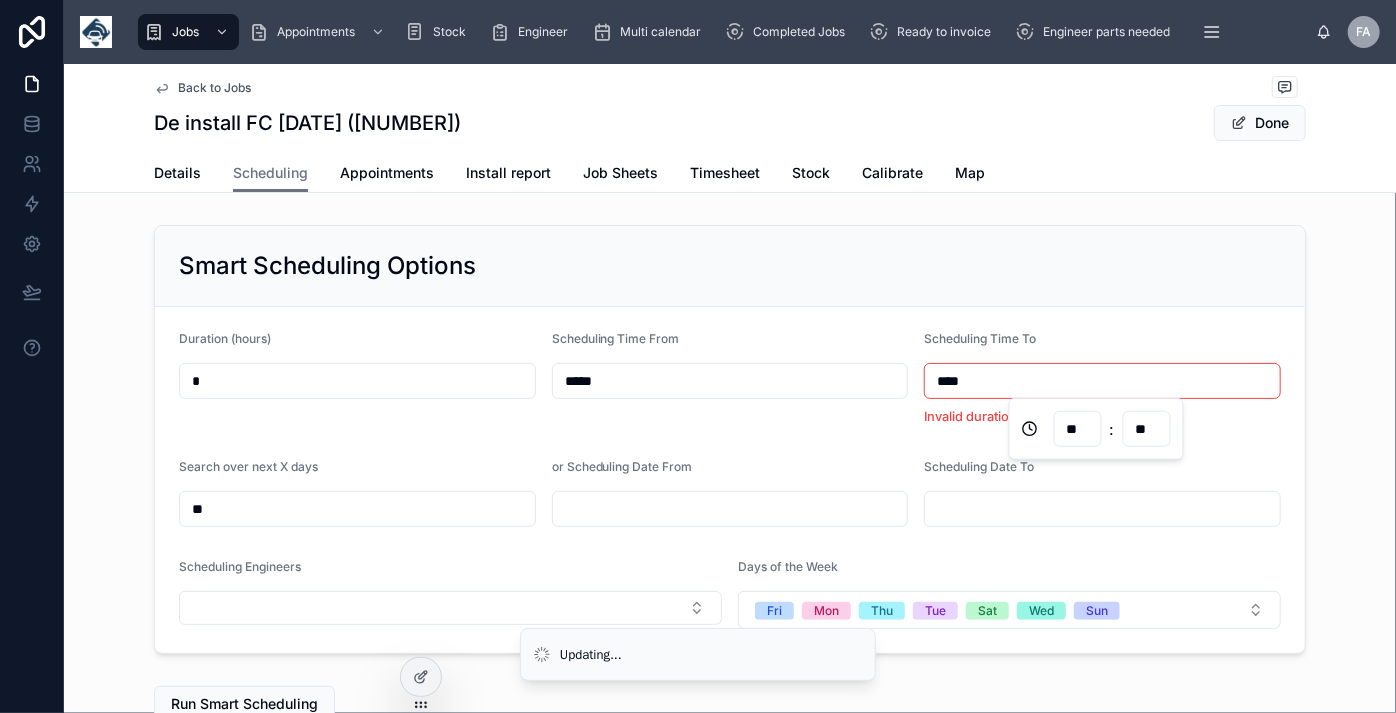 type on "*****" 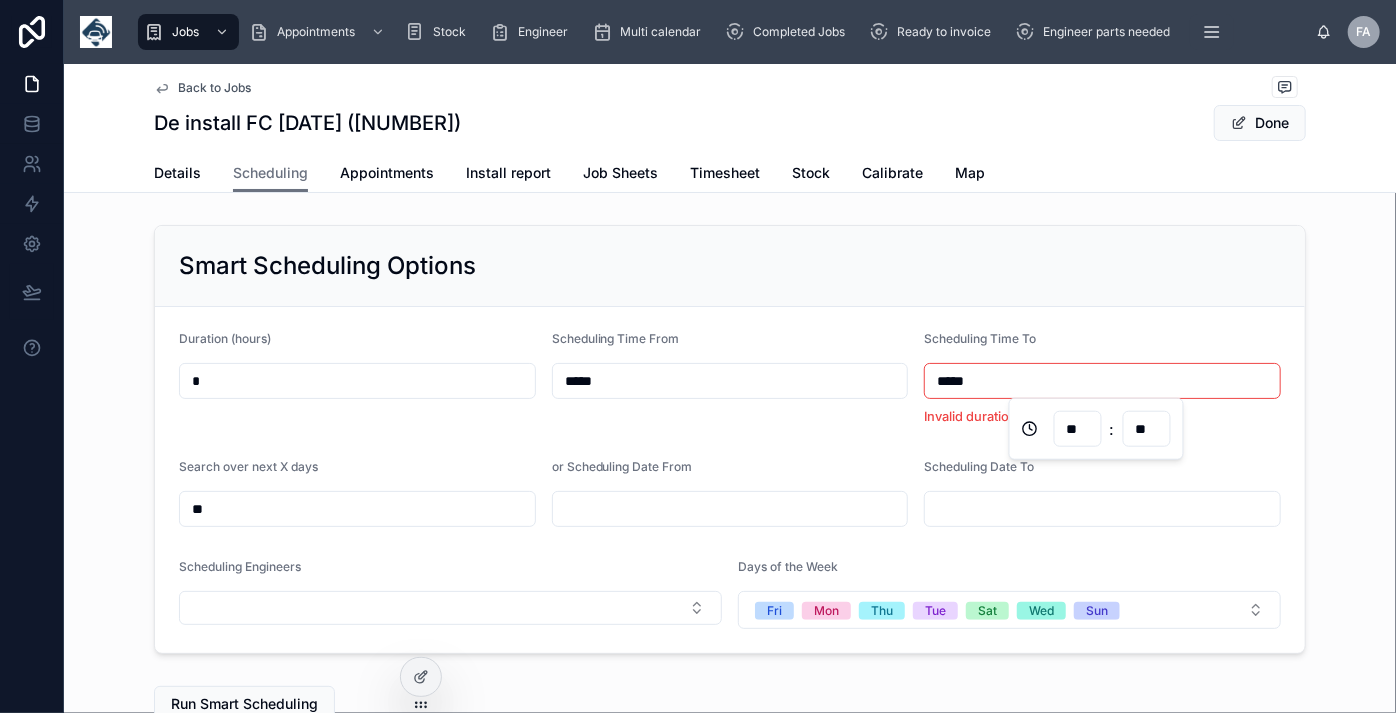 type on "**" 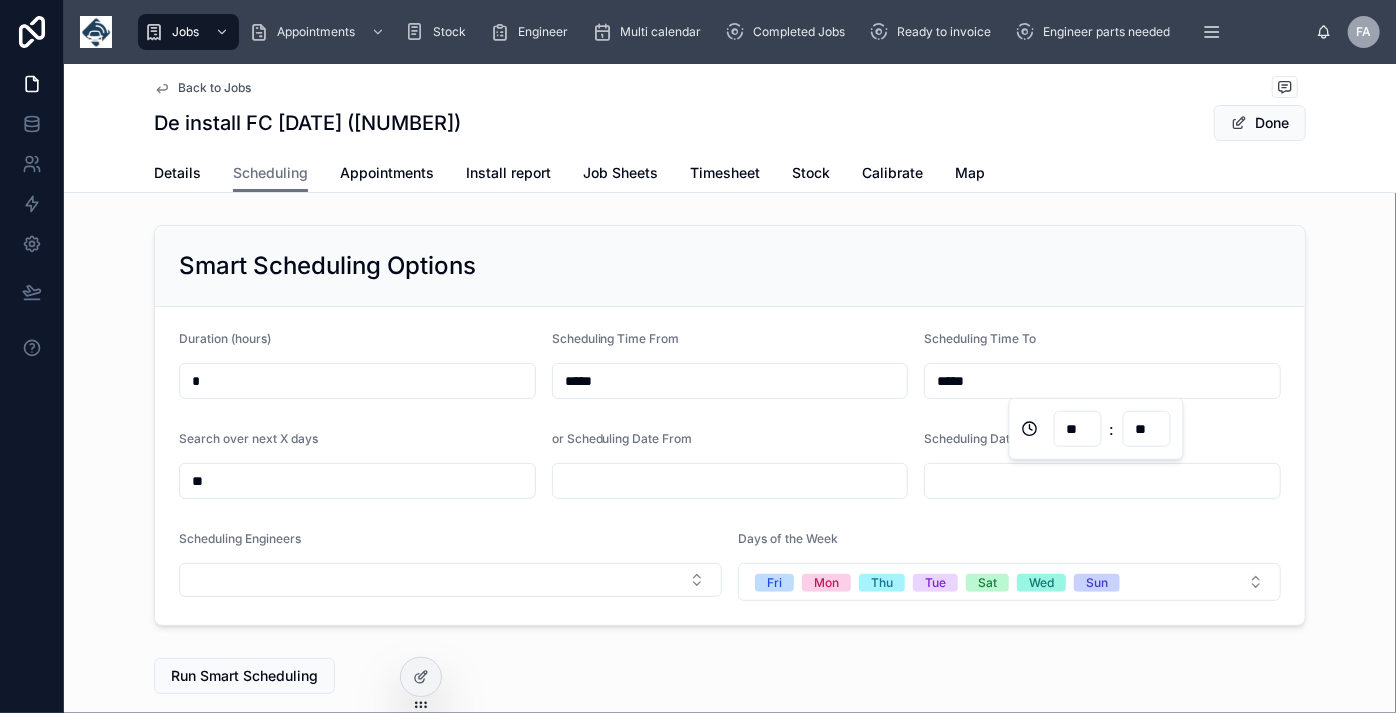 type on "*****" 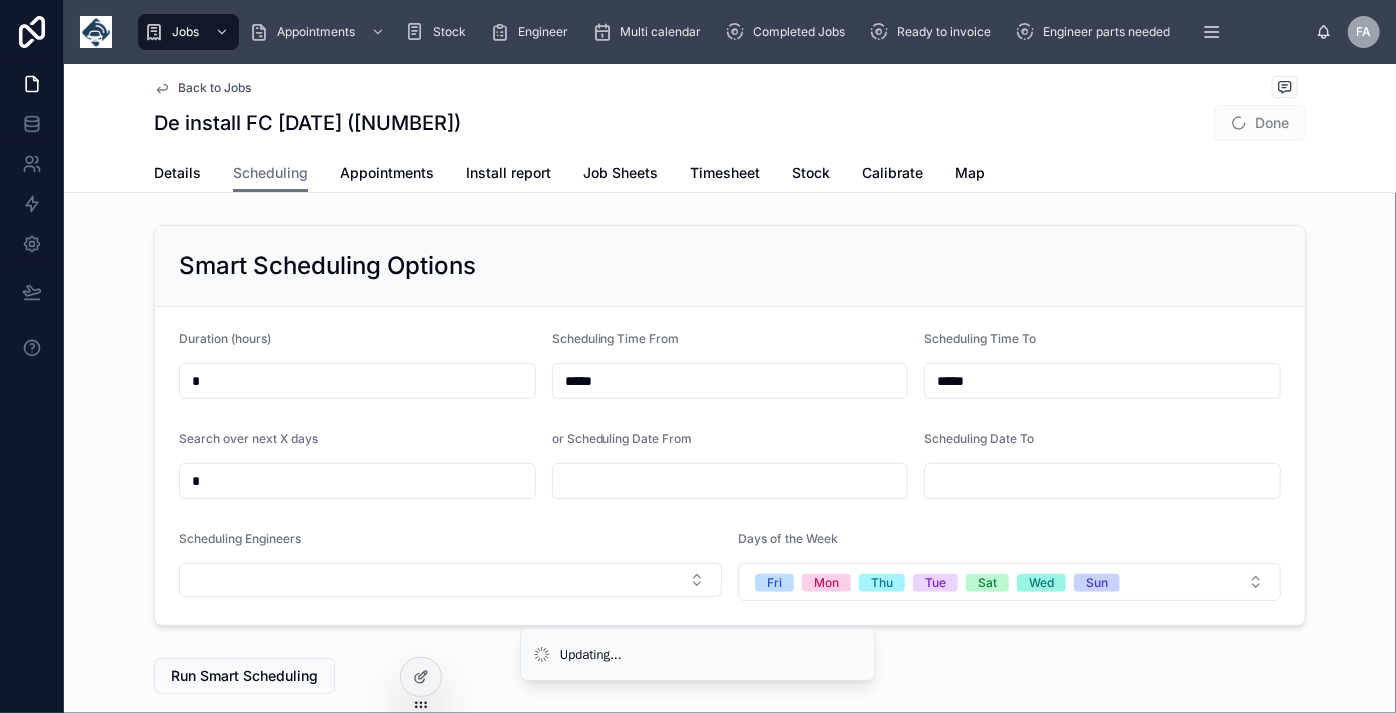 type on "*" 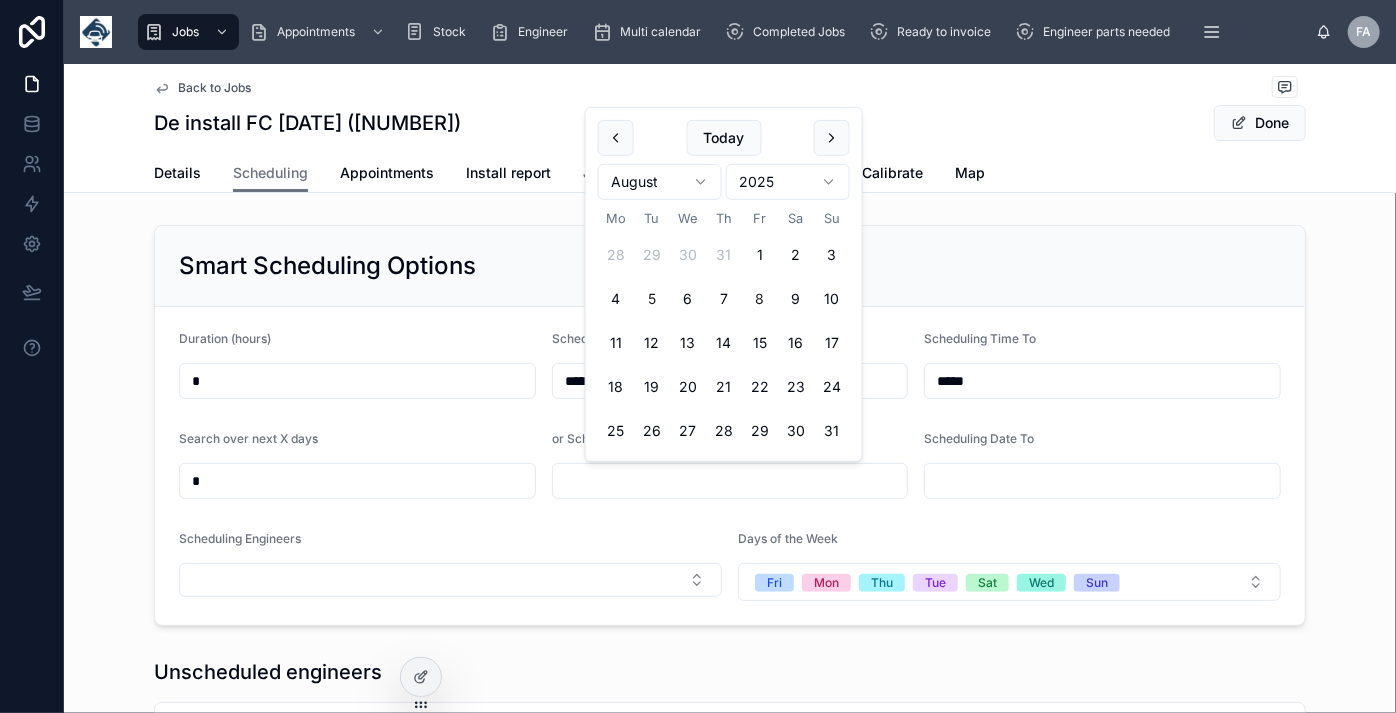 click on "8" at bounding box center [760, 299] 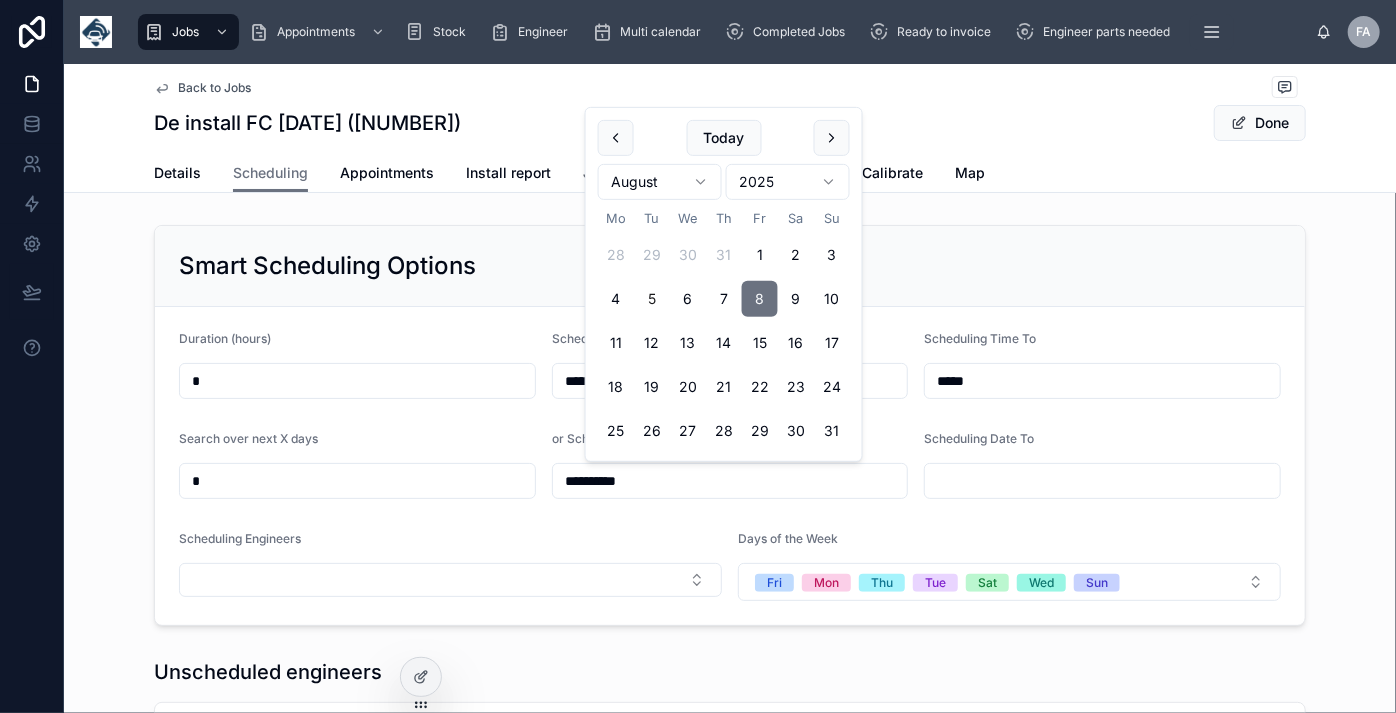 click at bounding box center (1102, 481) 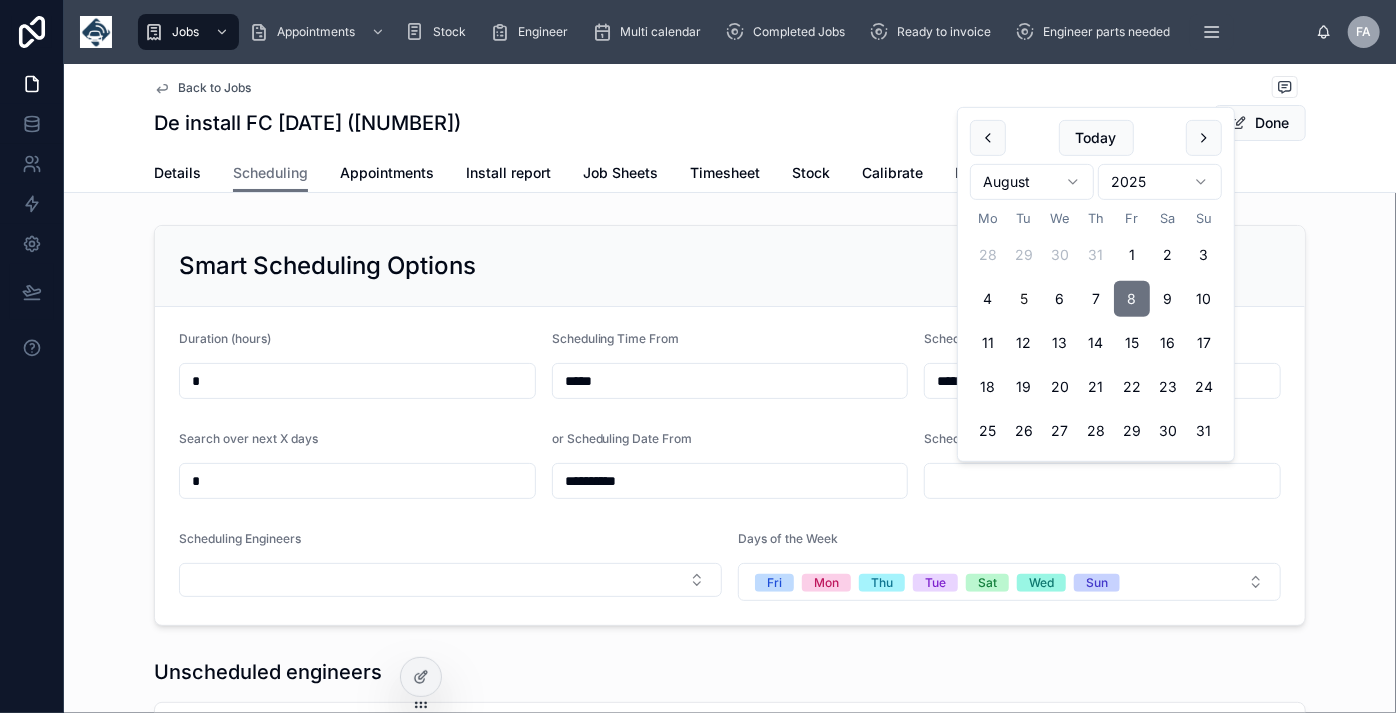 type on "**********" 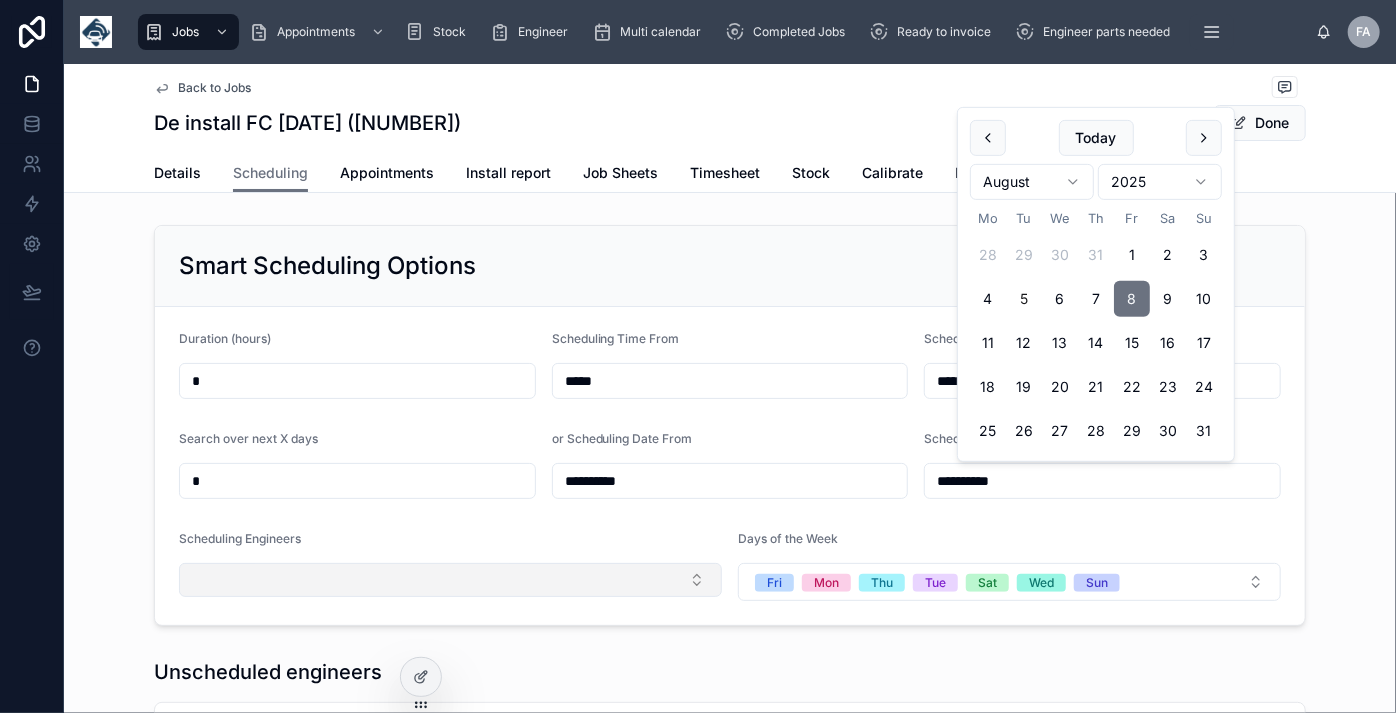 click at bounding box center (450, 580) 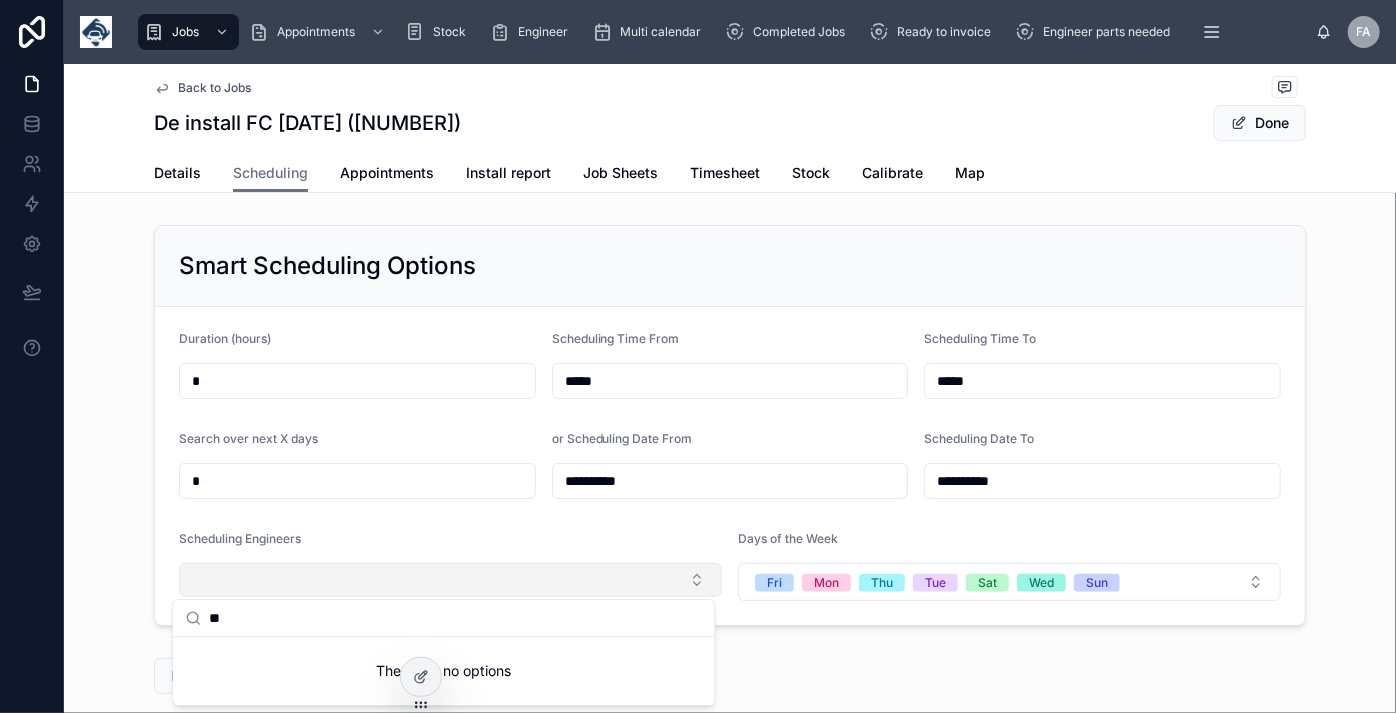 type on "*" 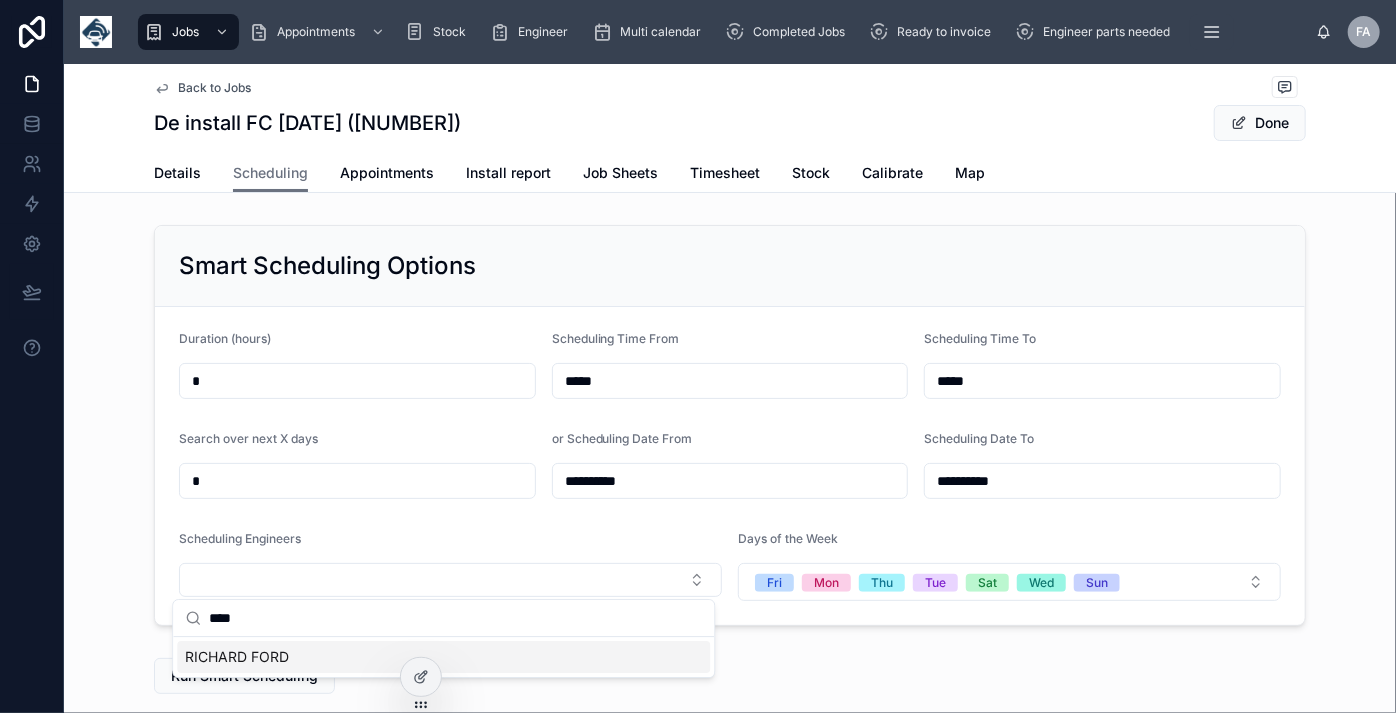 type on "****" 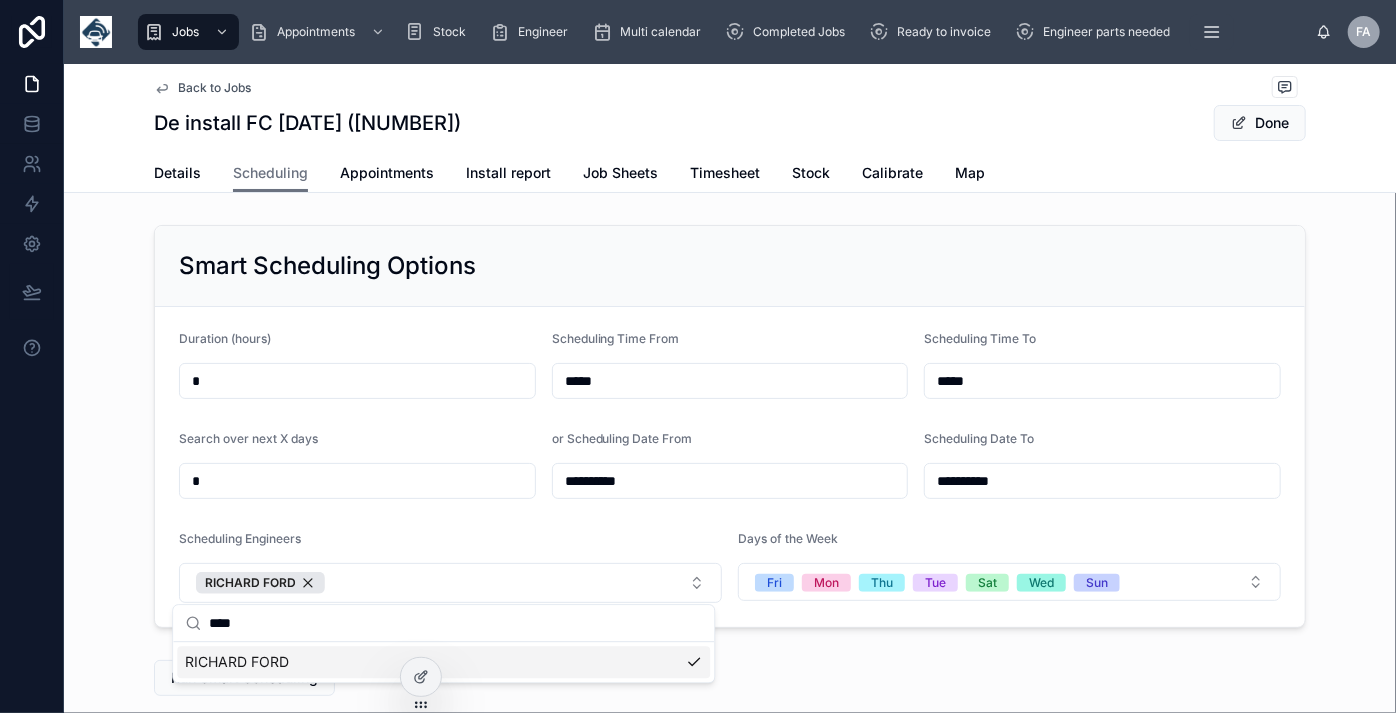 click on "Run Smart Scheduling" at bounding box center (730, 678) 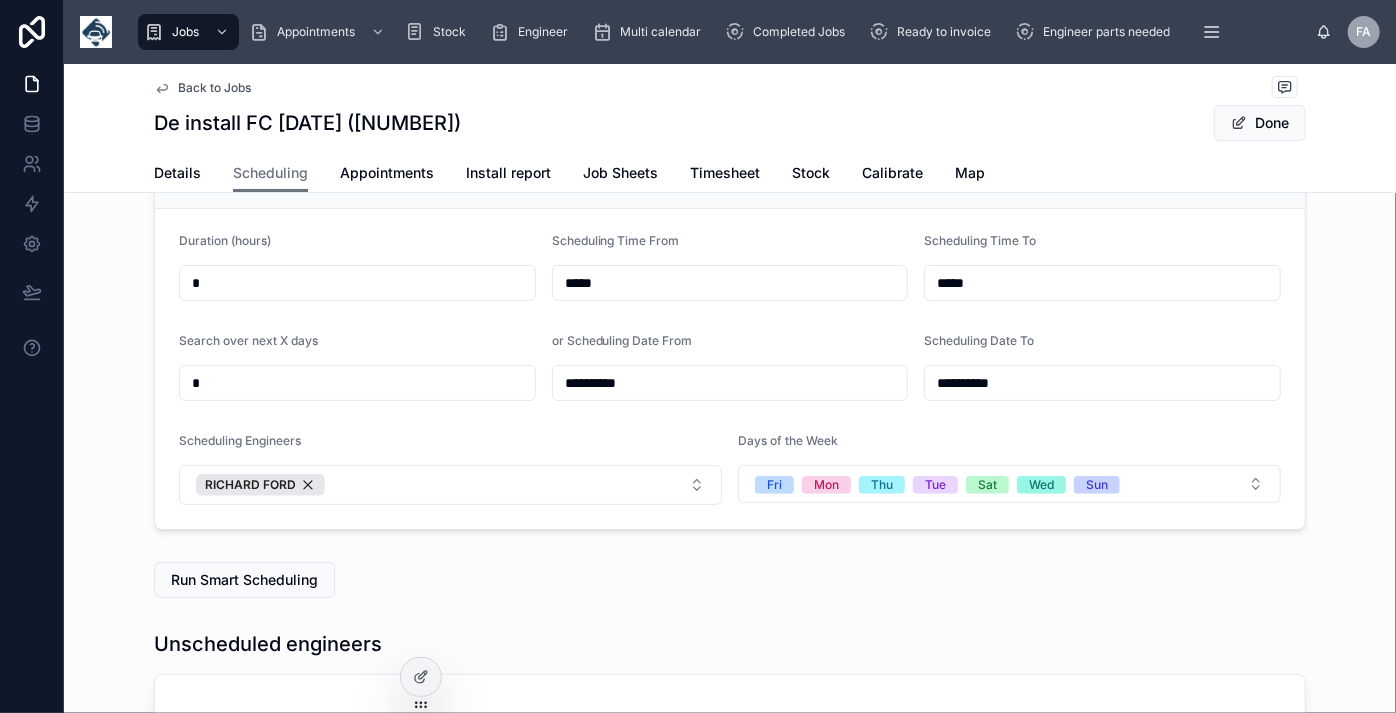scroll, scrollTop: 272, scrollLeft: 0, axis: vertical 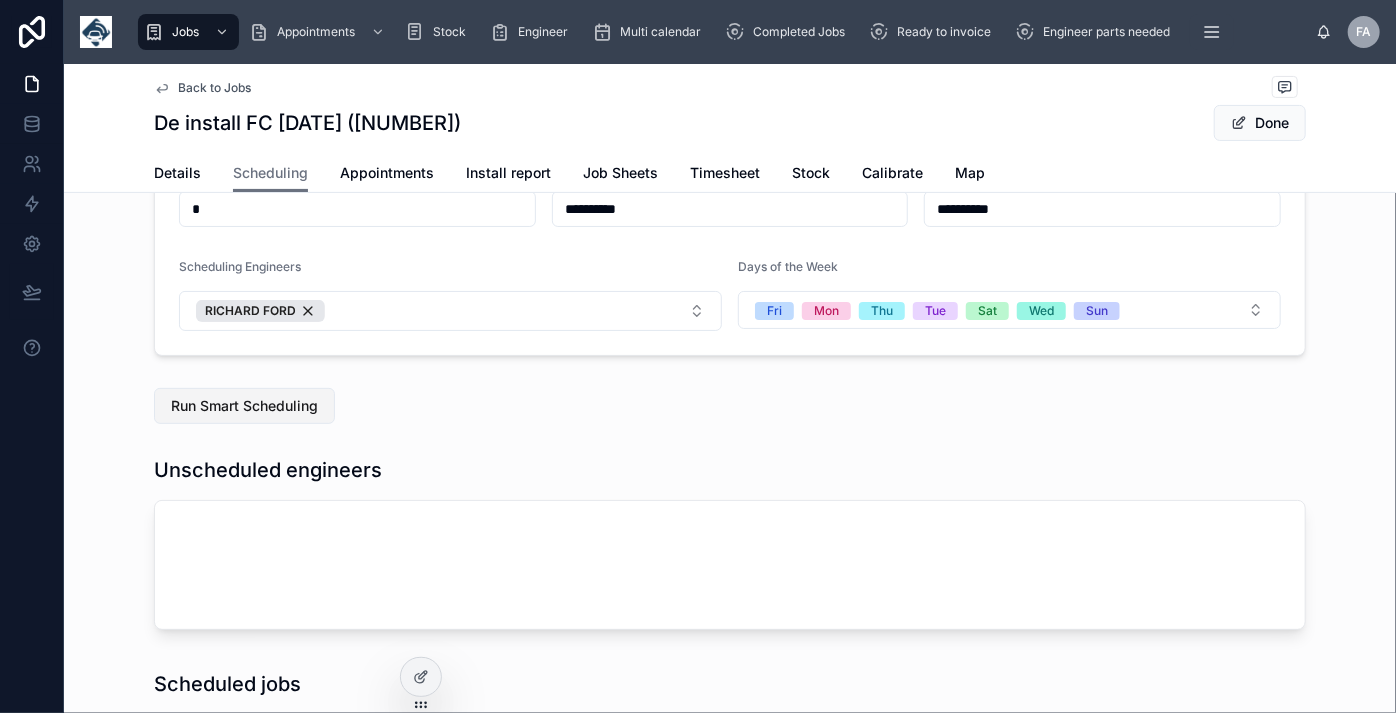 click on "Run Smart Scheduling" at bounding box center [244, 406] 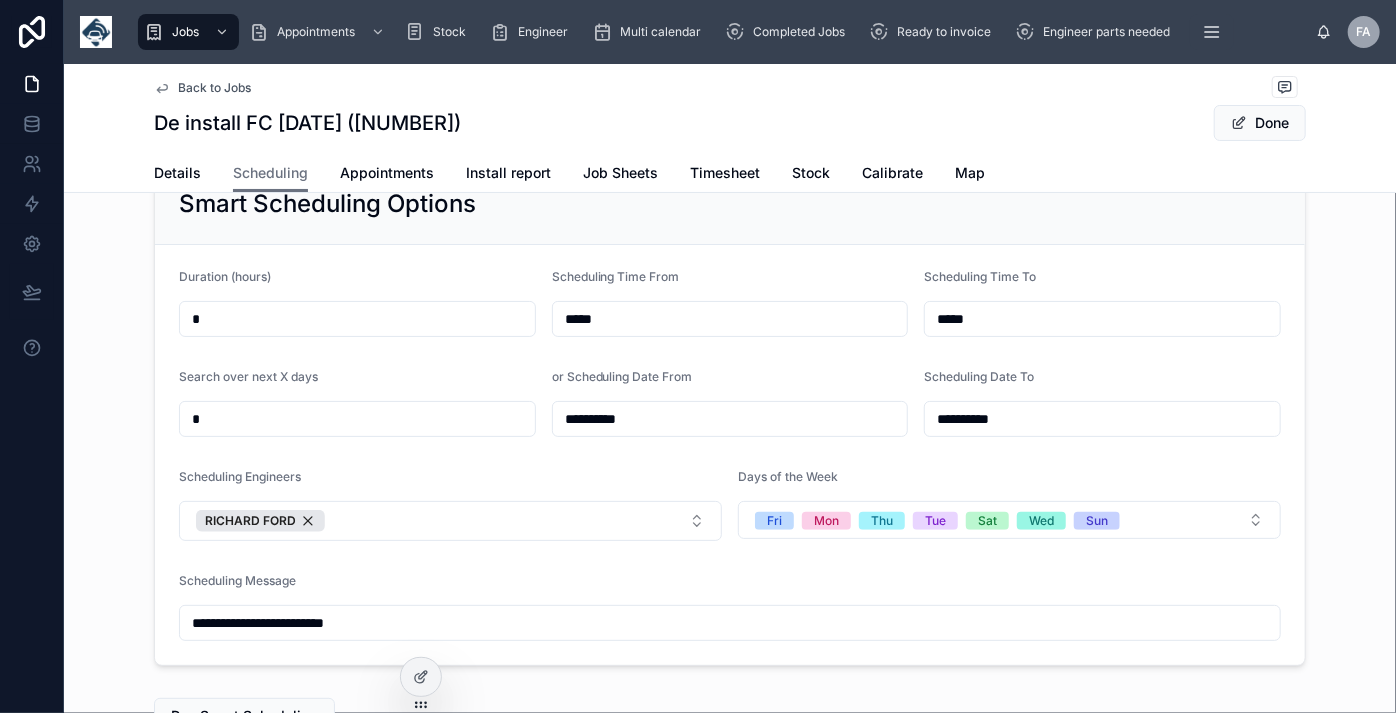 scroll, scrollTop: 90, scrollLeft: 0, axis: vertical 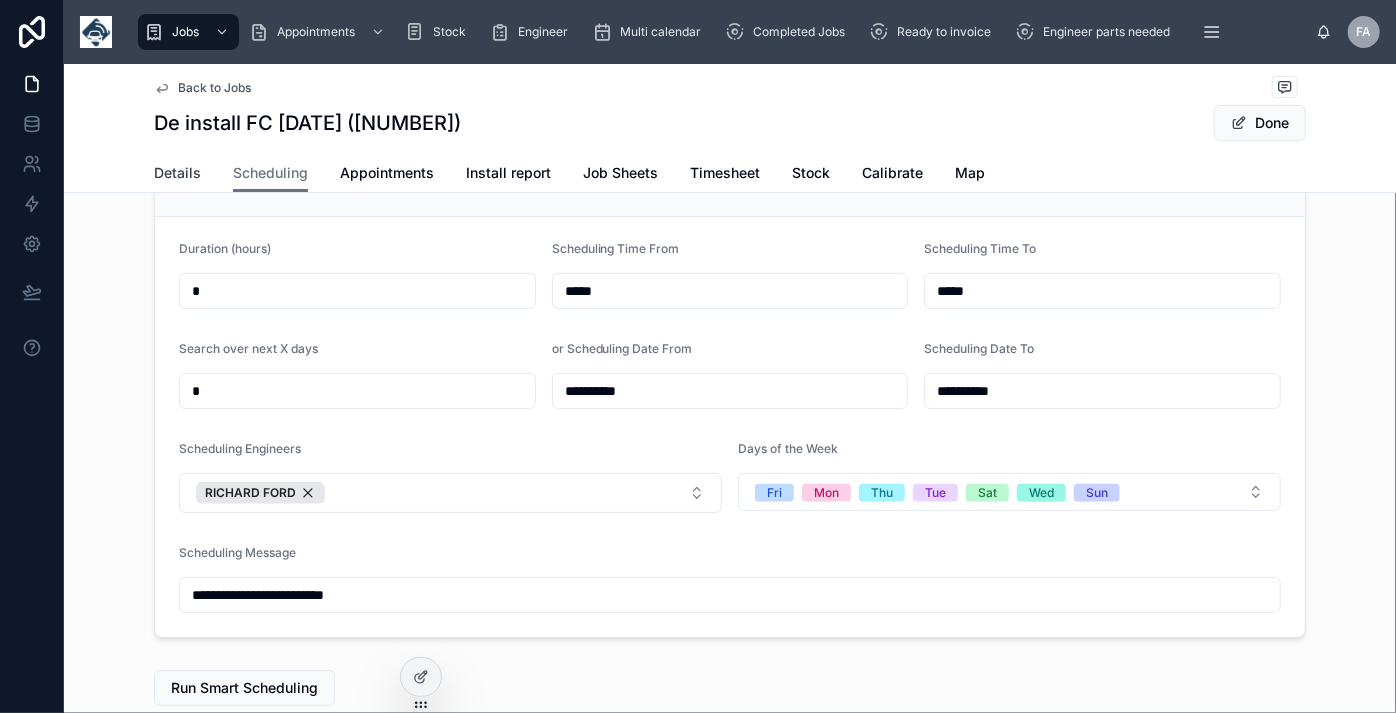 click on "Details" at bounding box center [177, 173] 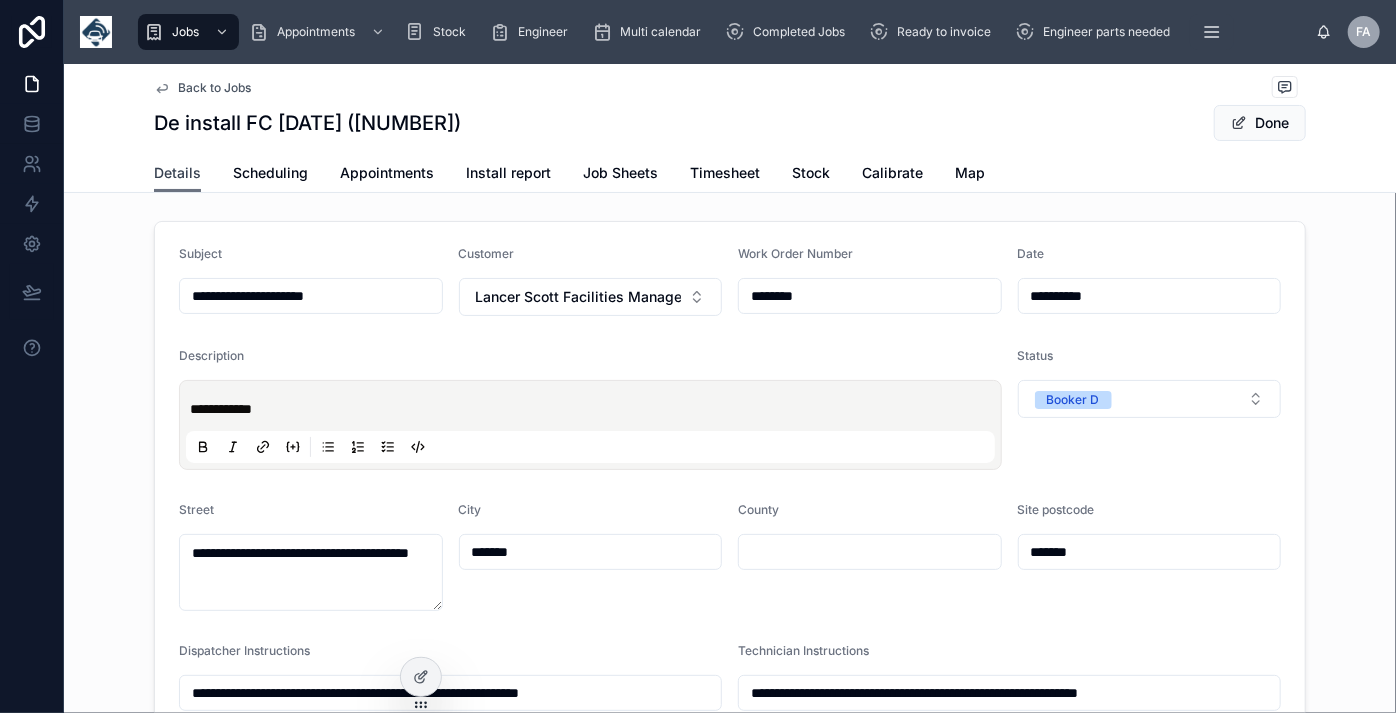 click on "Details" at bounding box center [177, 173] 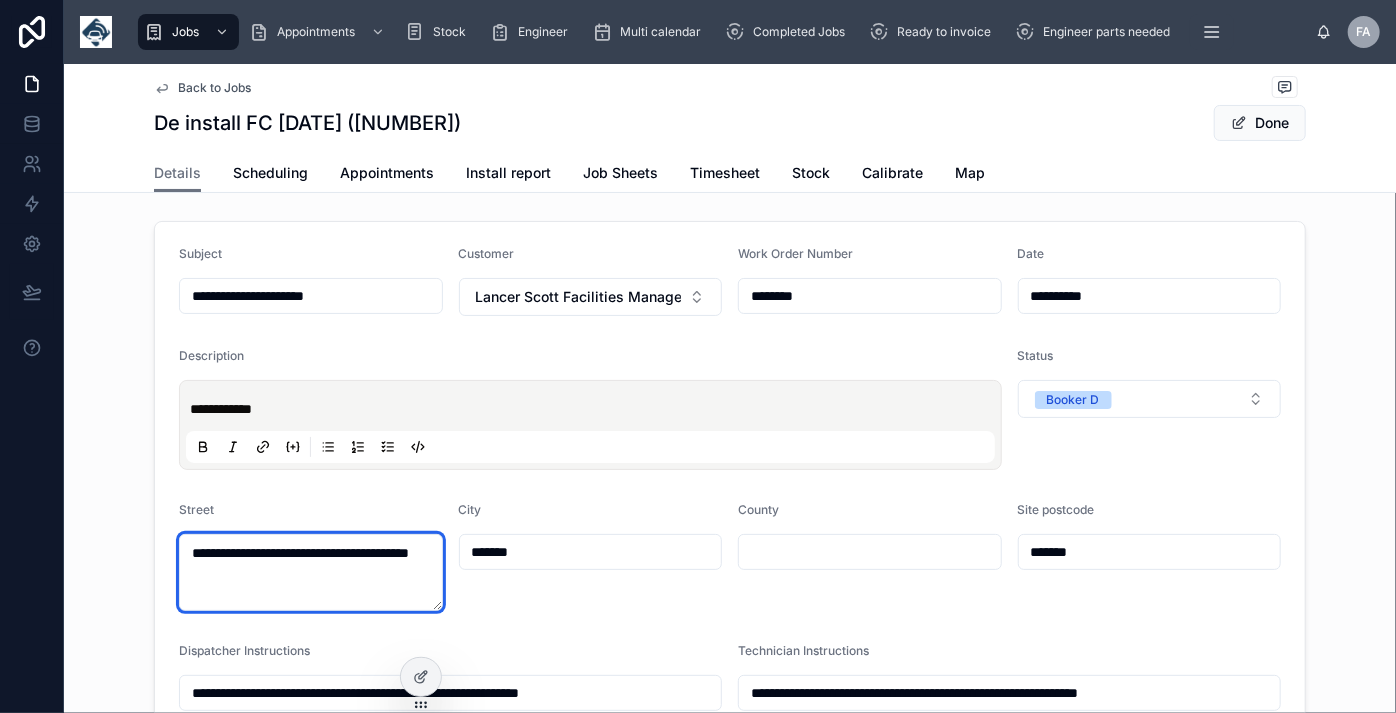 drag, startPoint x: 376, startPoint y: 557, endPoint x: 397, endPoint y: 587, distance: 36.619667 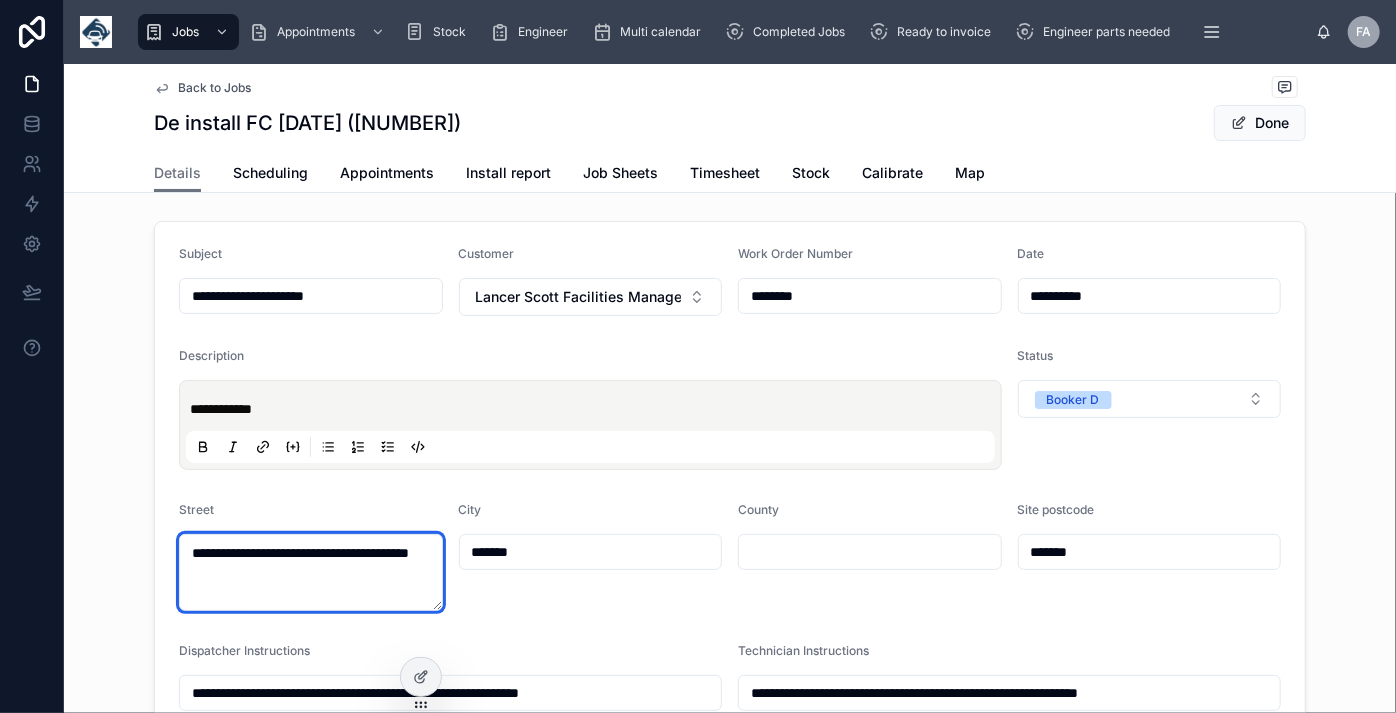 click on "**********" at bounding box center (311, 572) 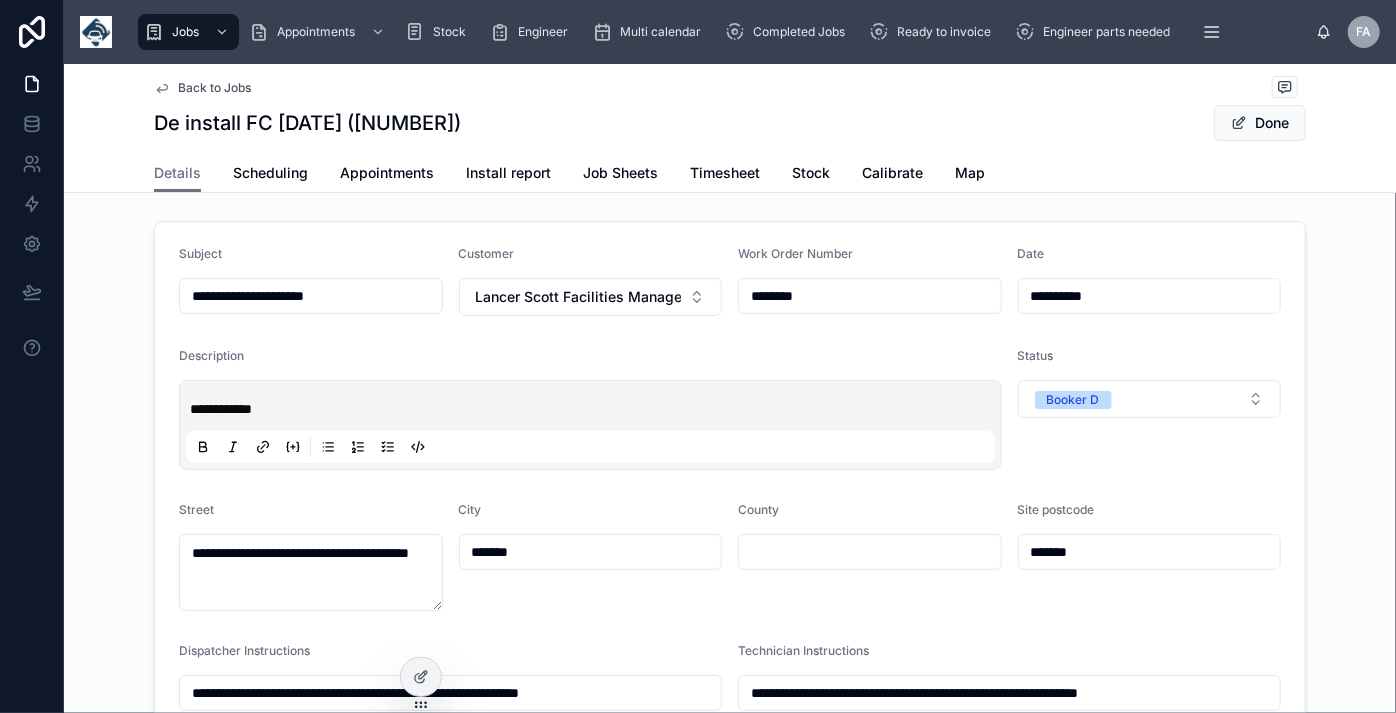 type on "**********" 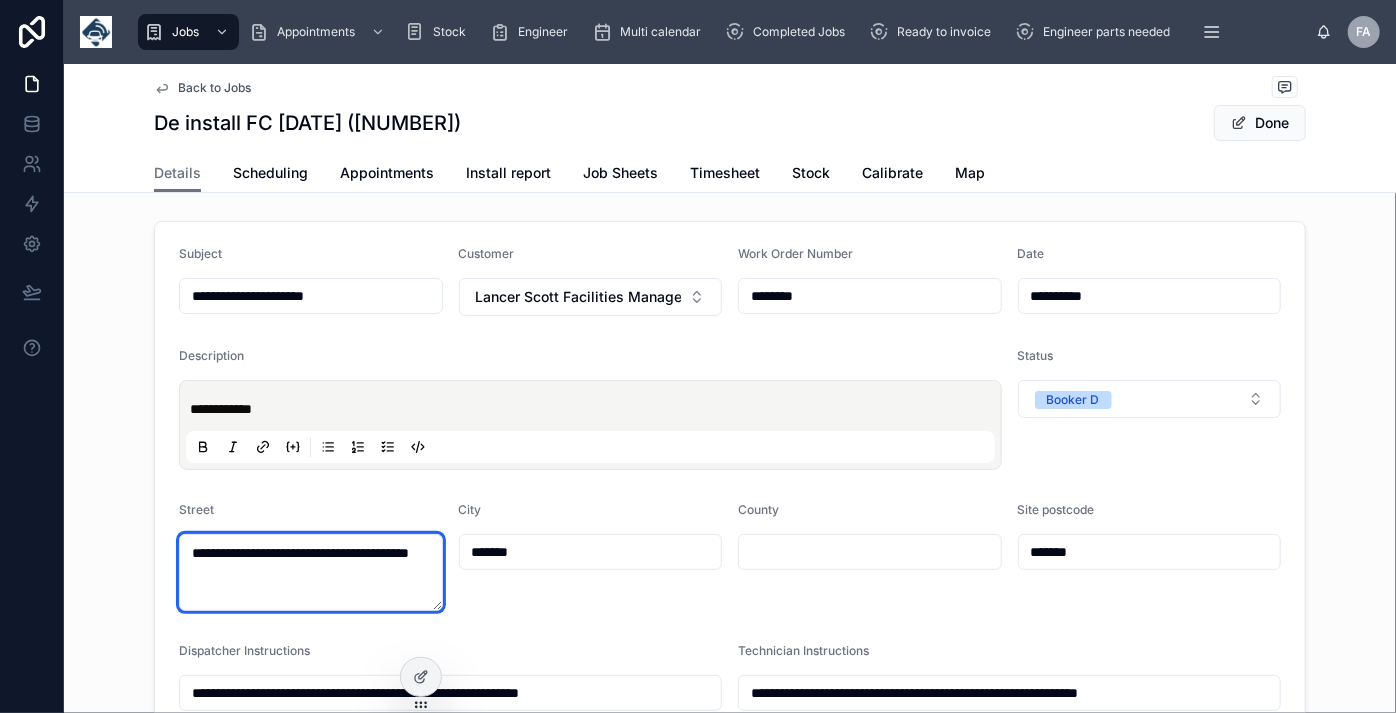 type on "**********" 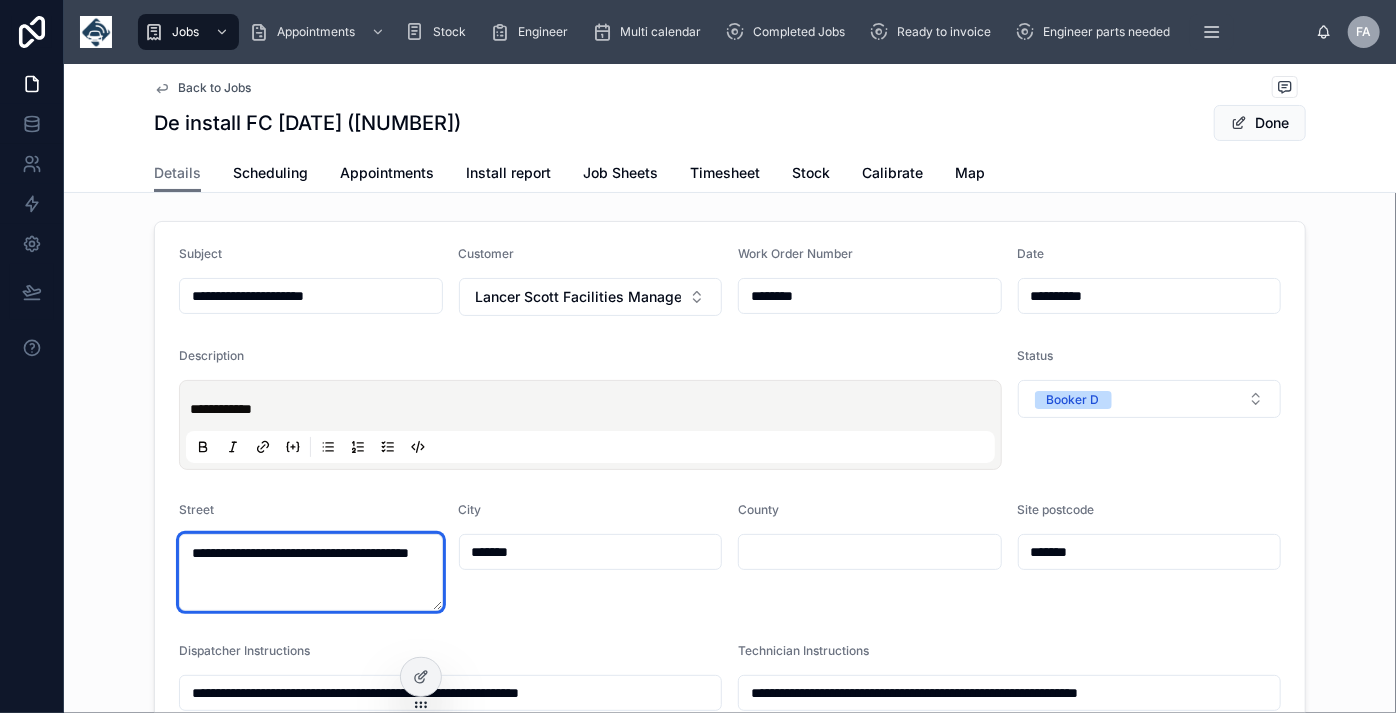 type on "**********" 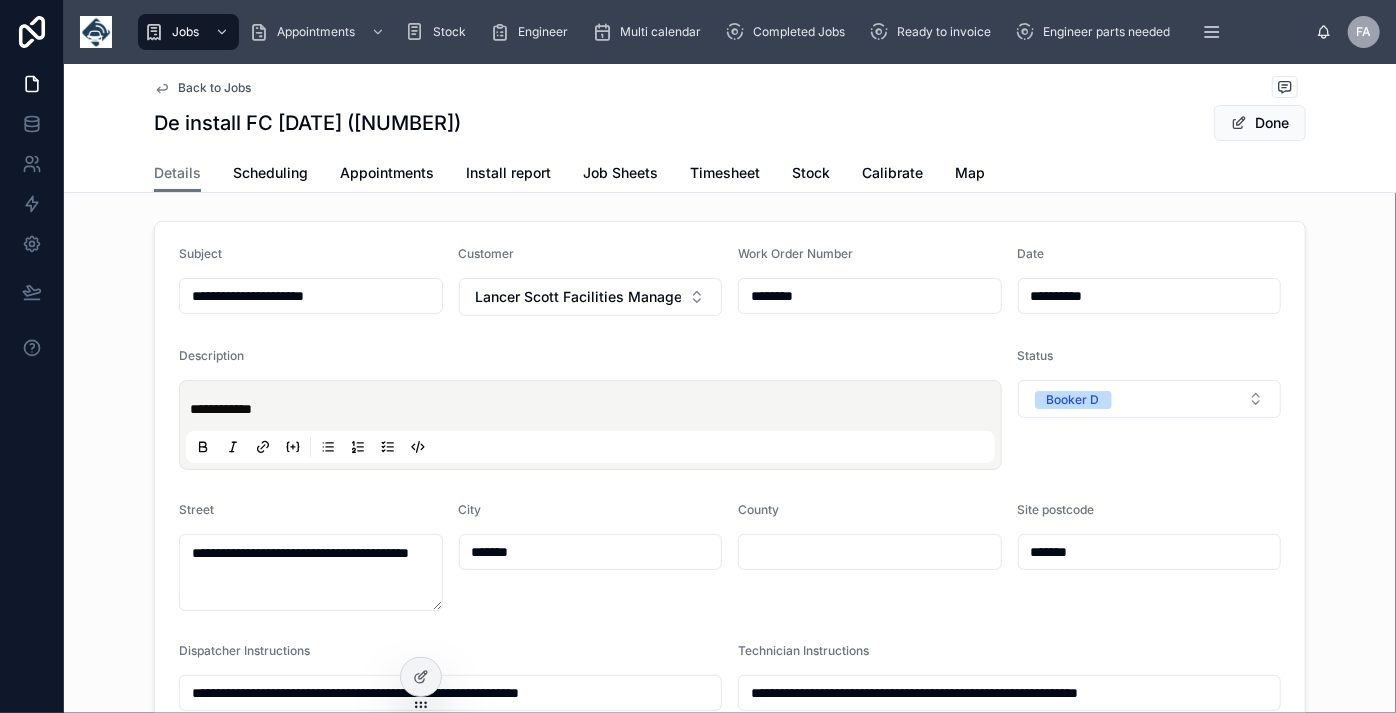click on "*******" at bounding box center [1150, 552] 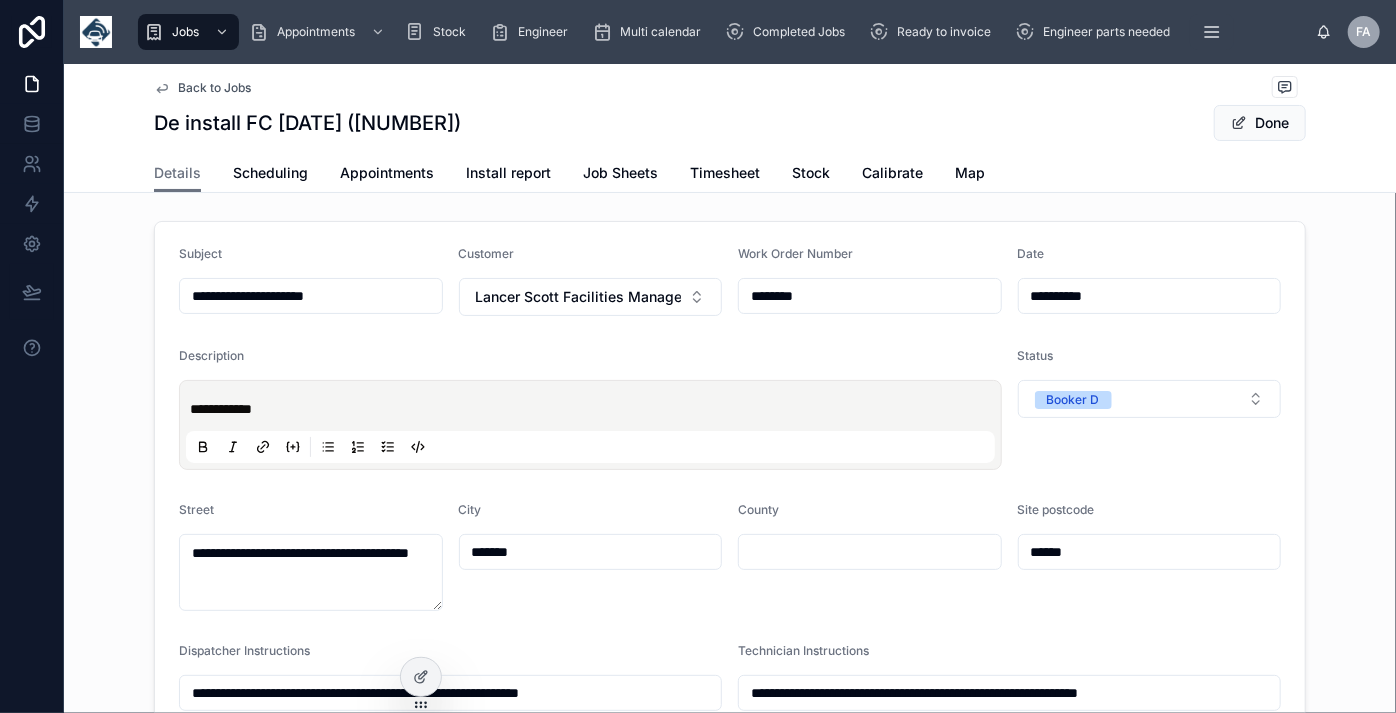 type on "*******" 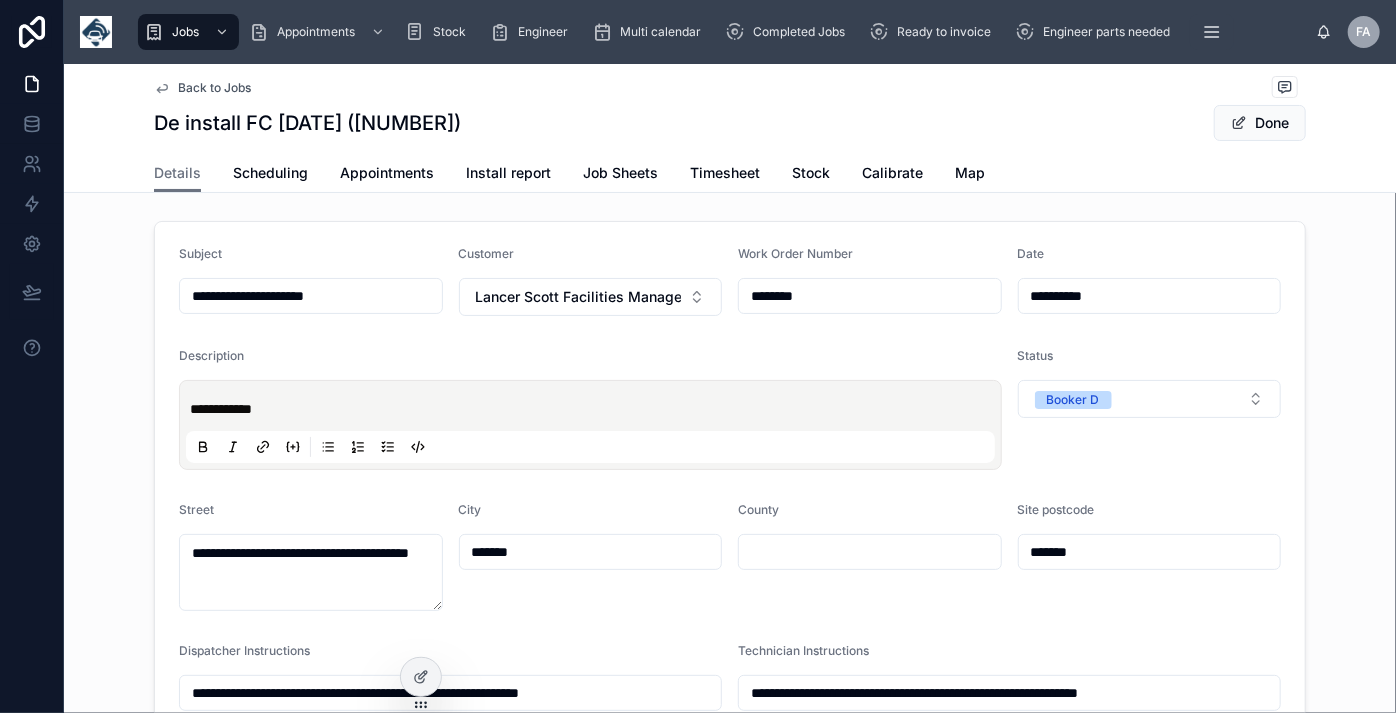 type on "*******" 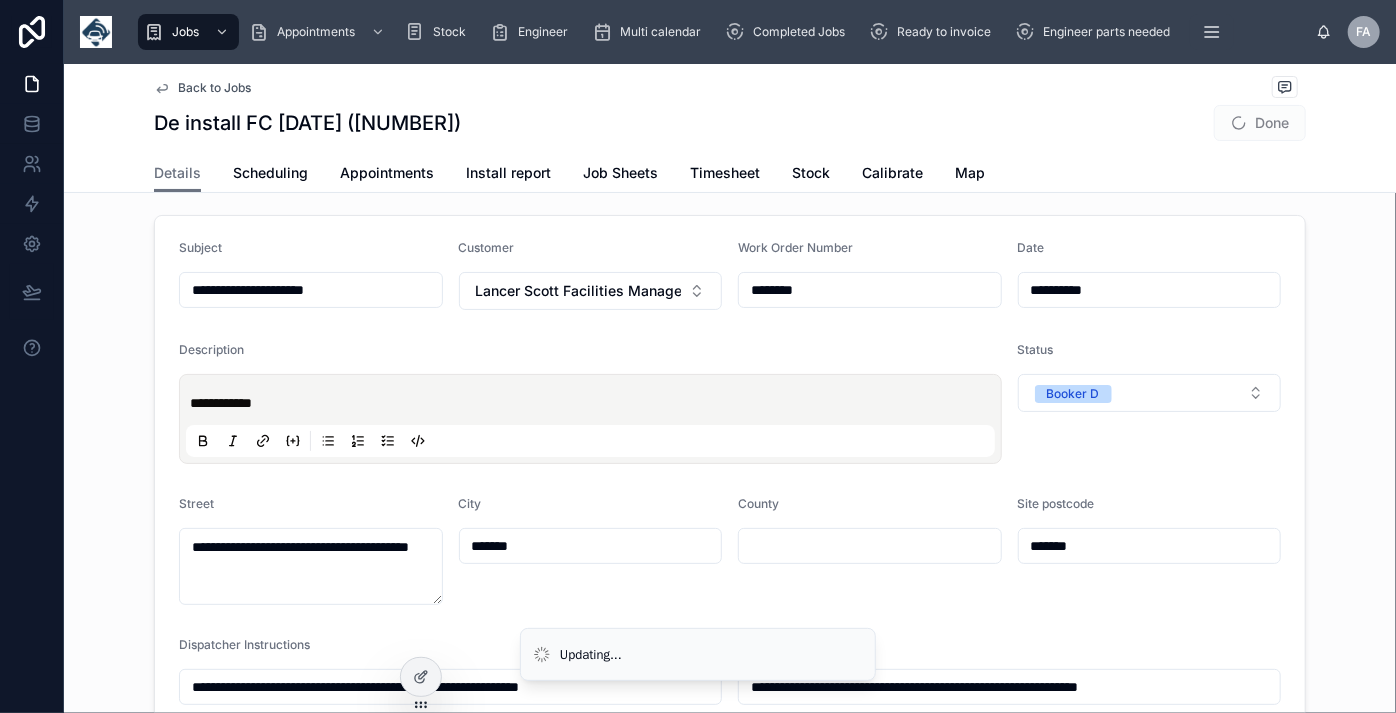 type on "**********" 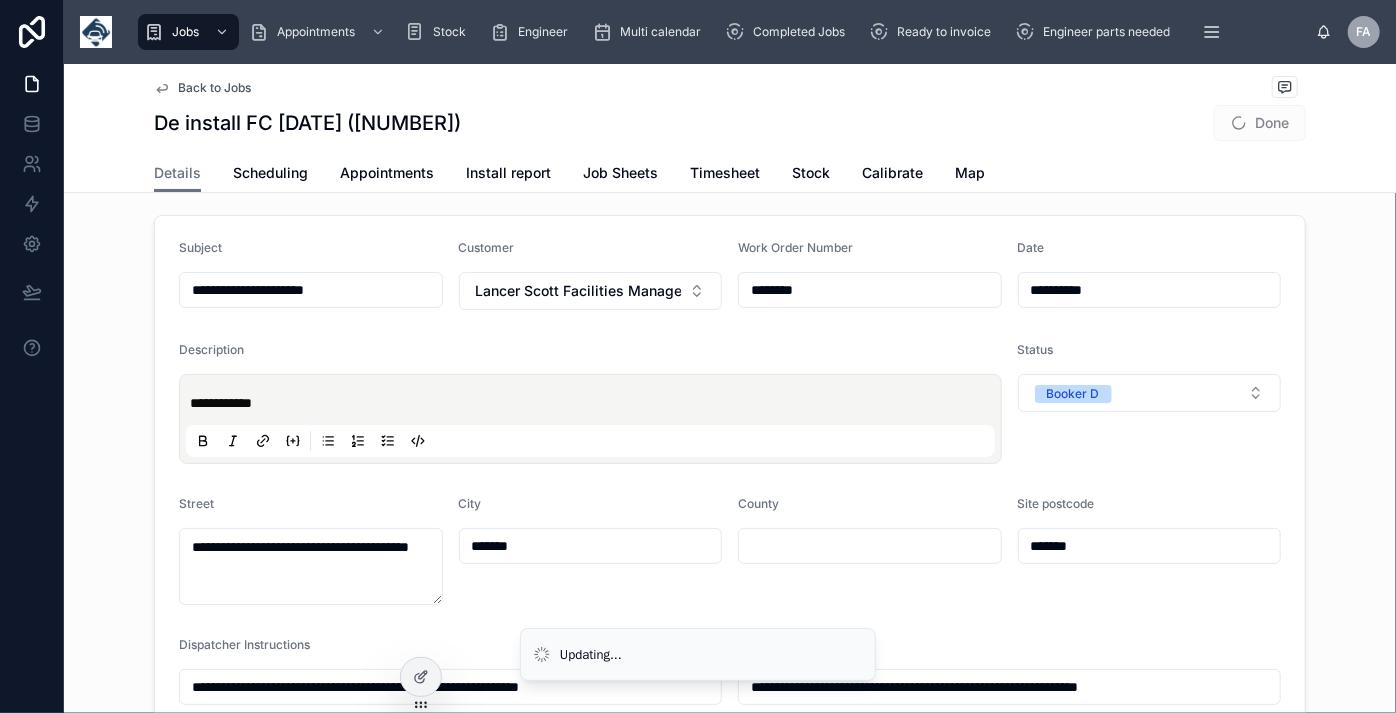 type on "**********" 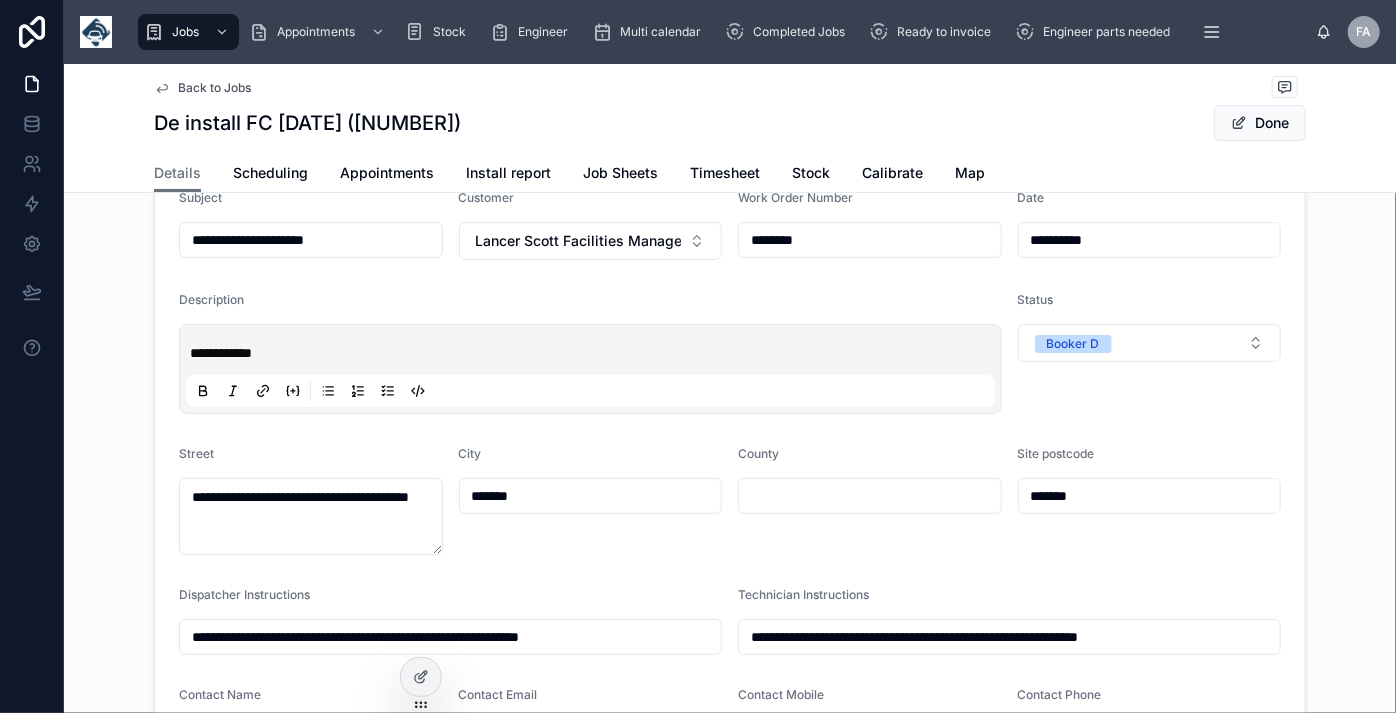 scroll, scrollTop: 277, scrollLeft: 0, axis: vertical 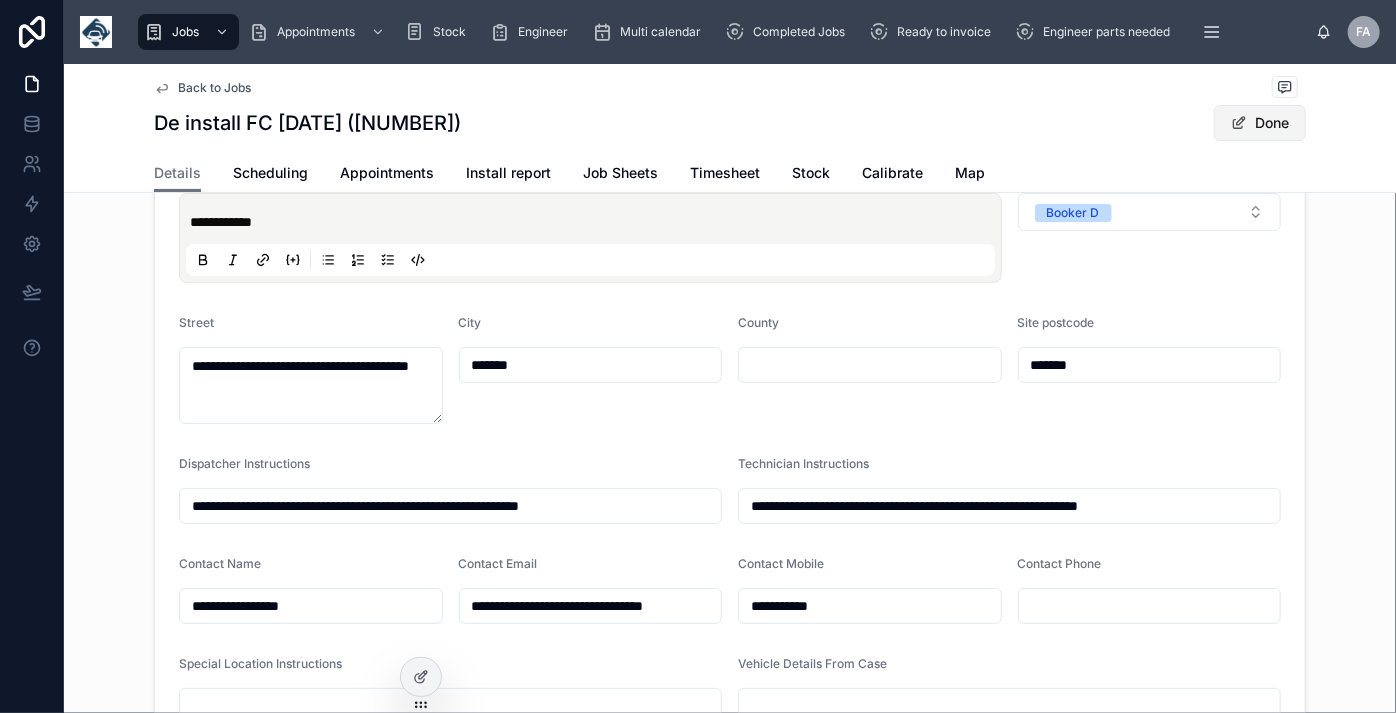 click on "Done" at bounding box center (1260, 123) 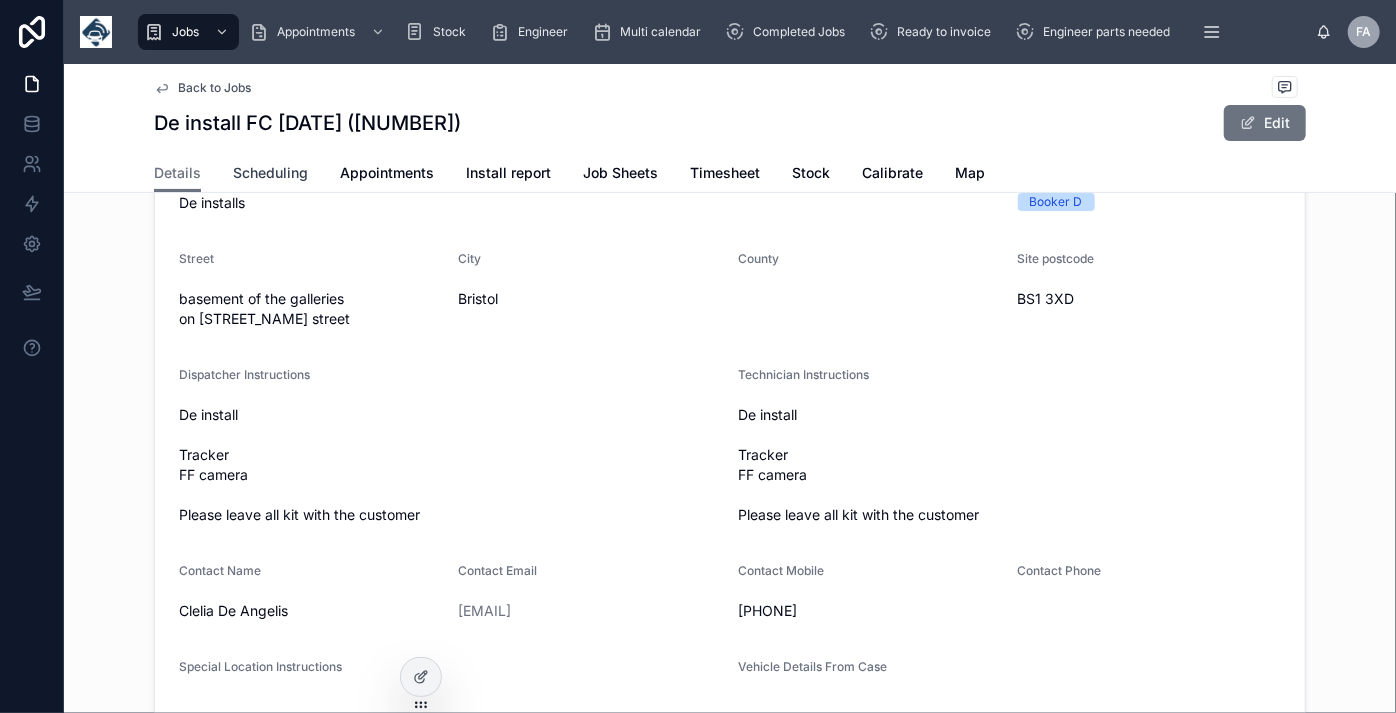 click on "Scheduling" at bounding box center [270, 173] 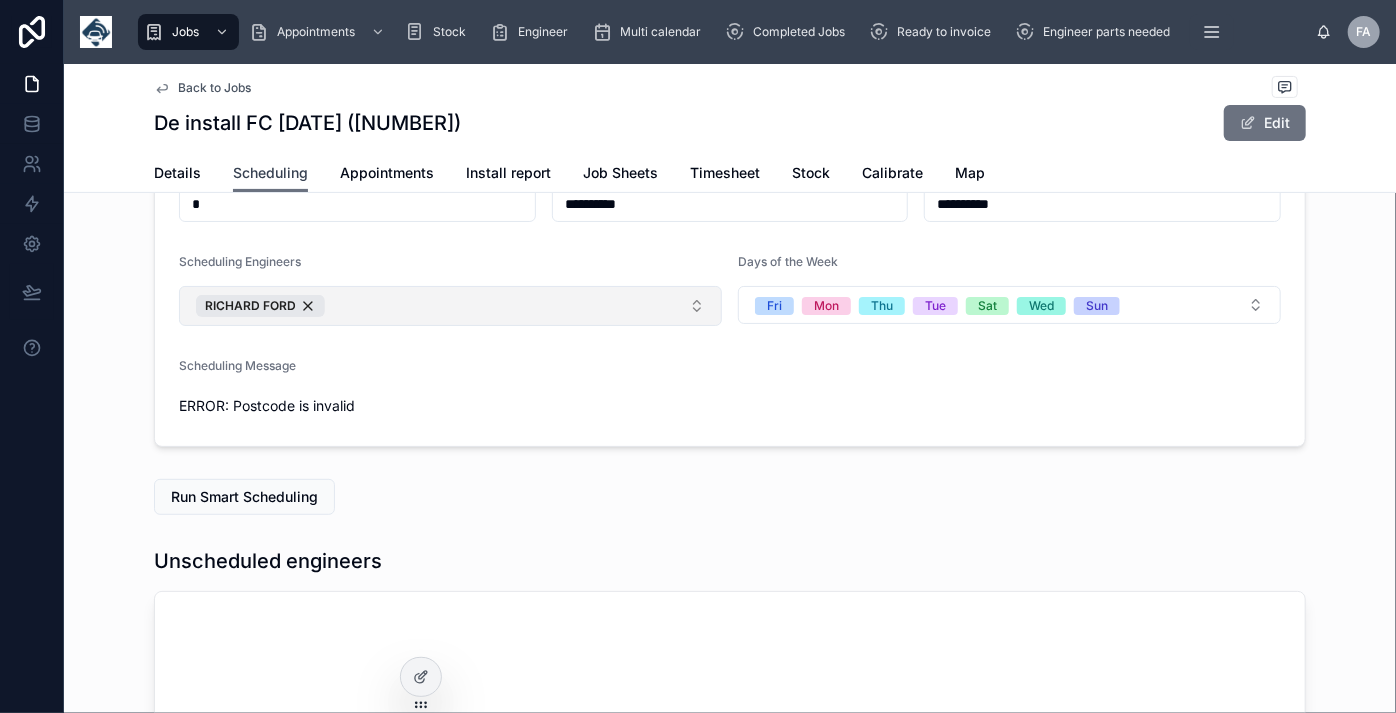 scroll, scrollTop: 0, scrollLeft: 1501, axis: horizontal 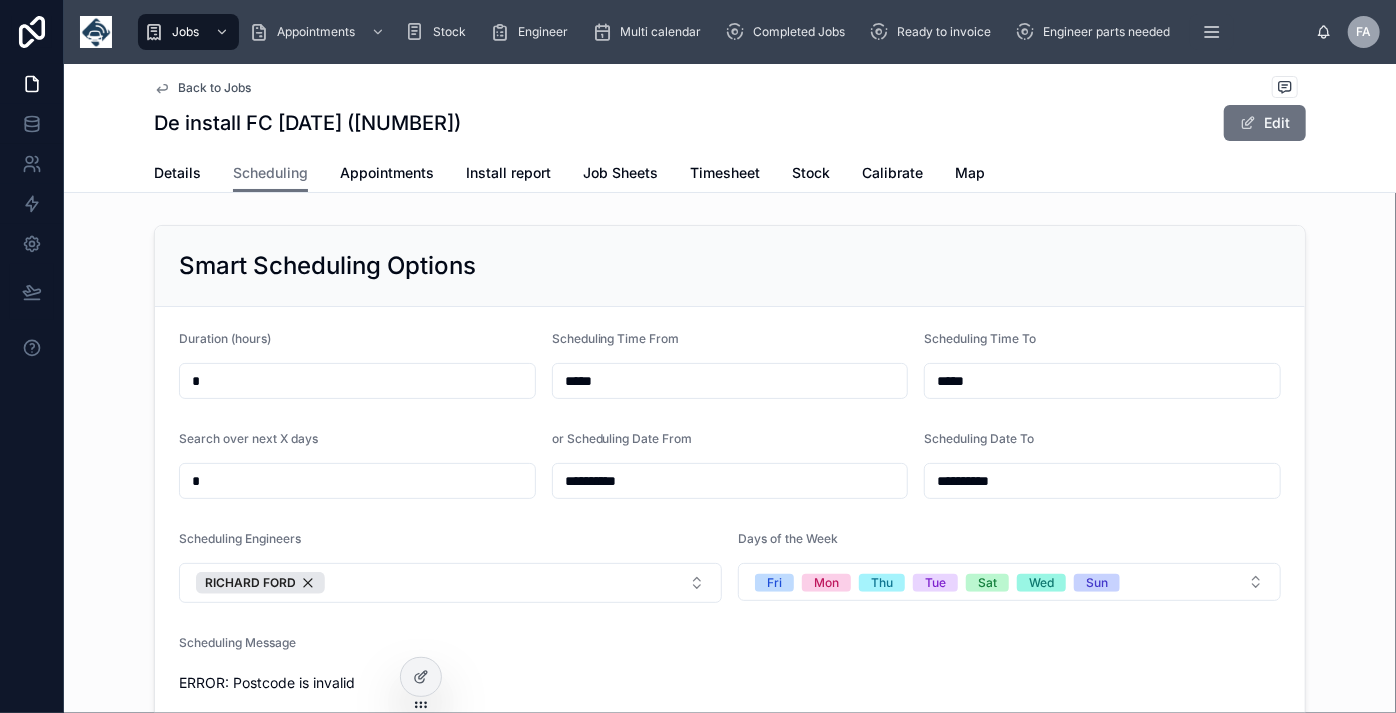 click on "*" at bounding box center (357, 381) 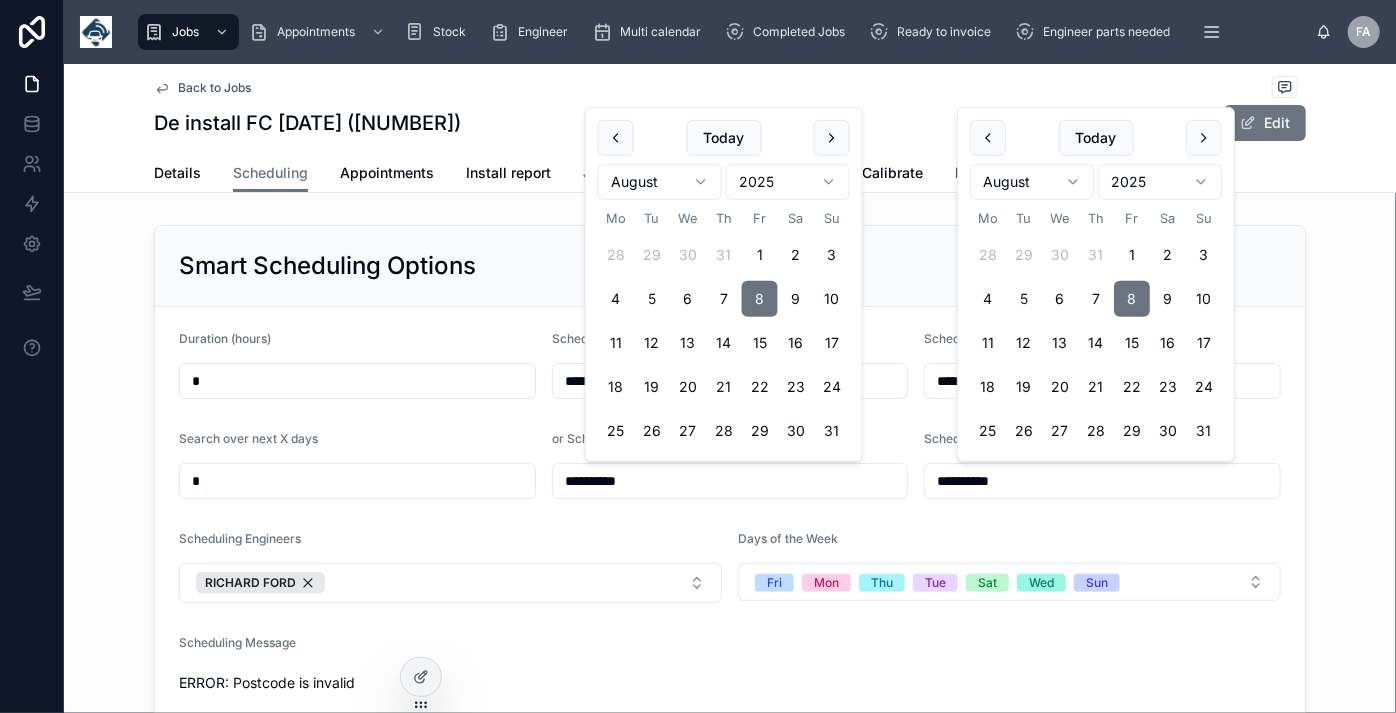 type 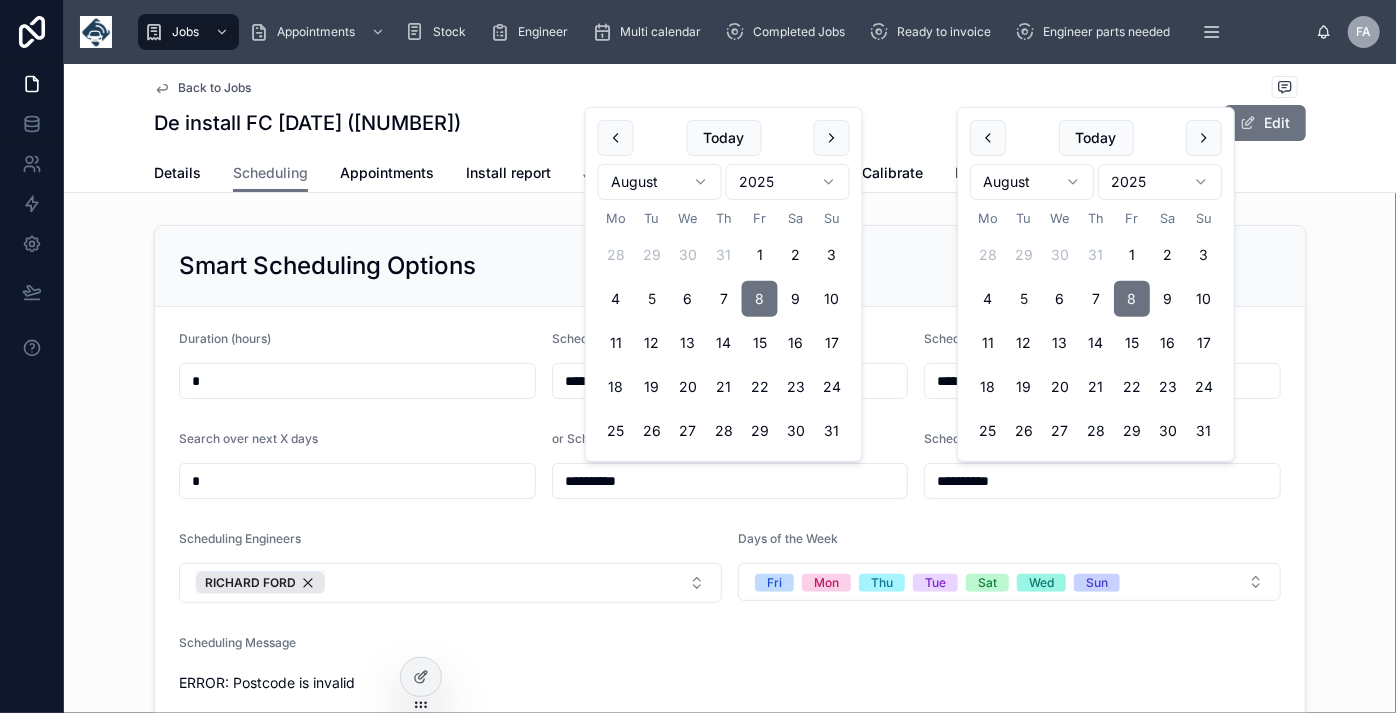type 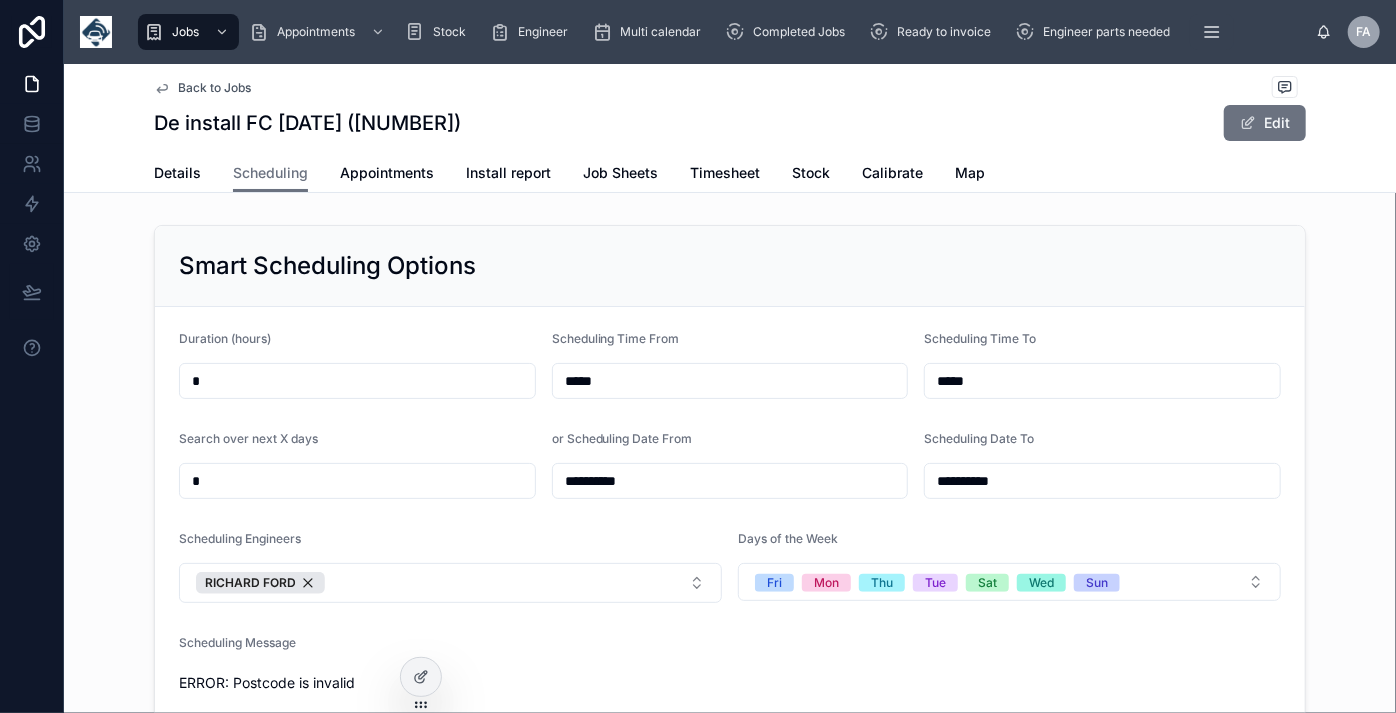 type 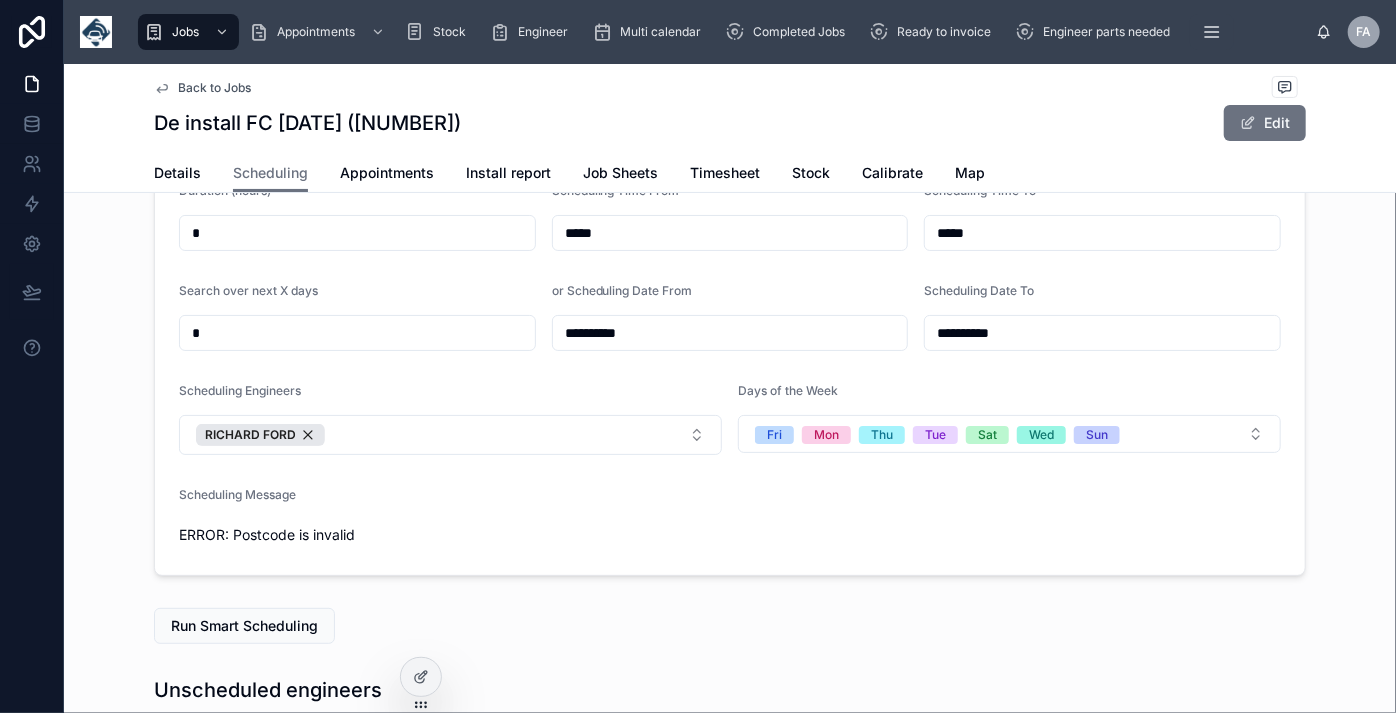 scroll, scrollTop: 272, scrollLeft: 0, axis: vertical 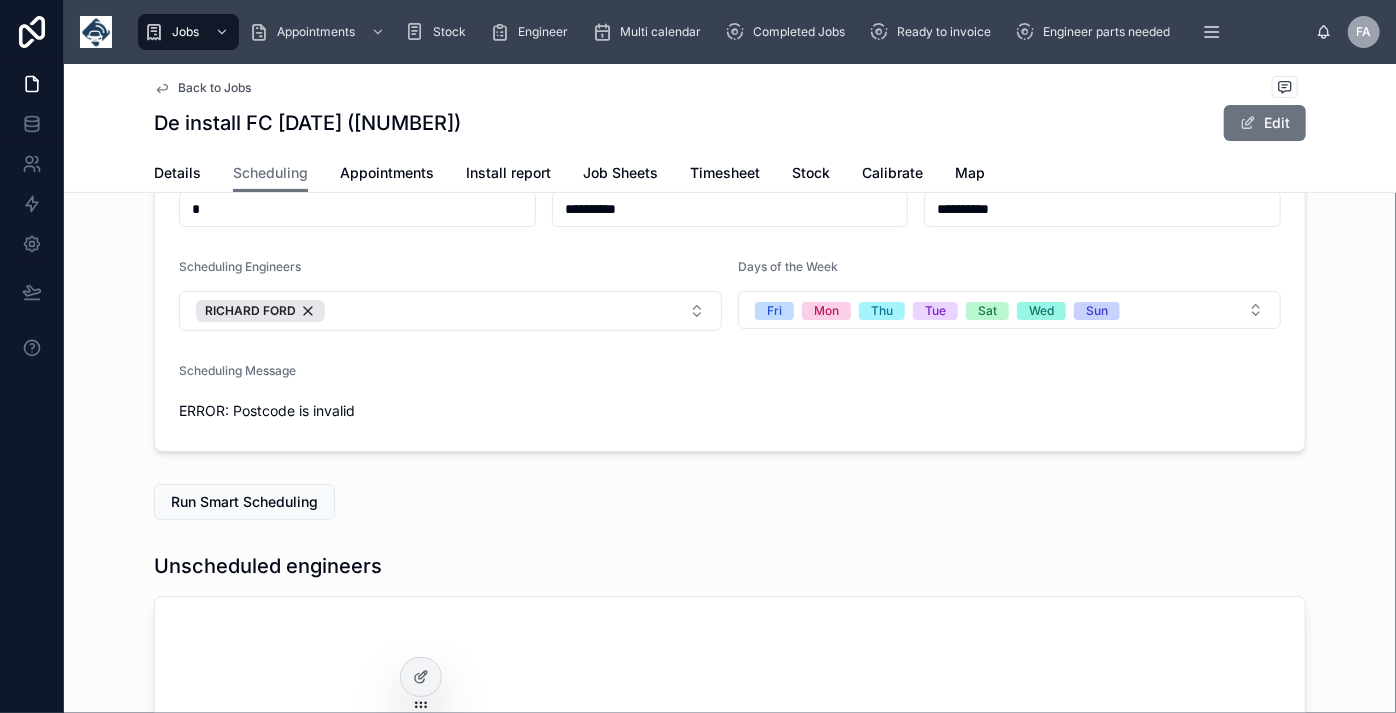 click on "ERROR: Postcode is invalid" at bounding box center (730, 411) 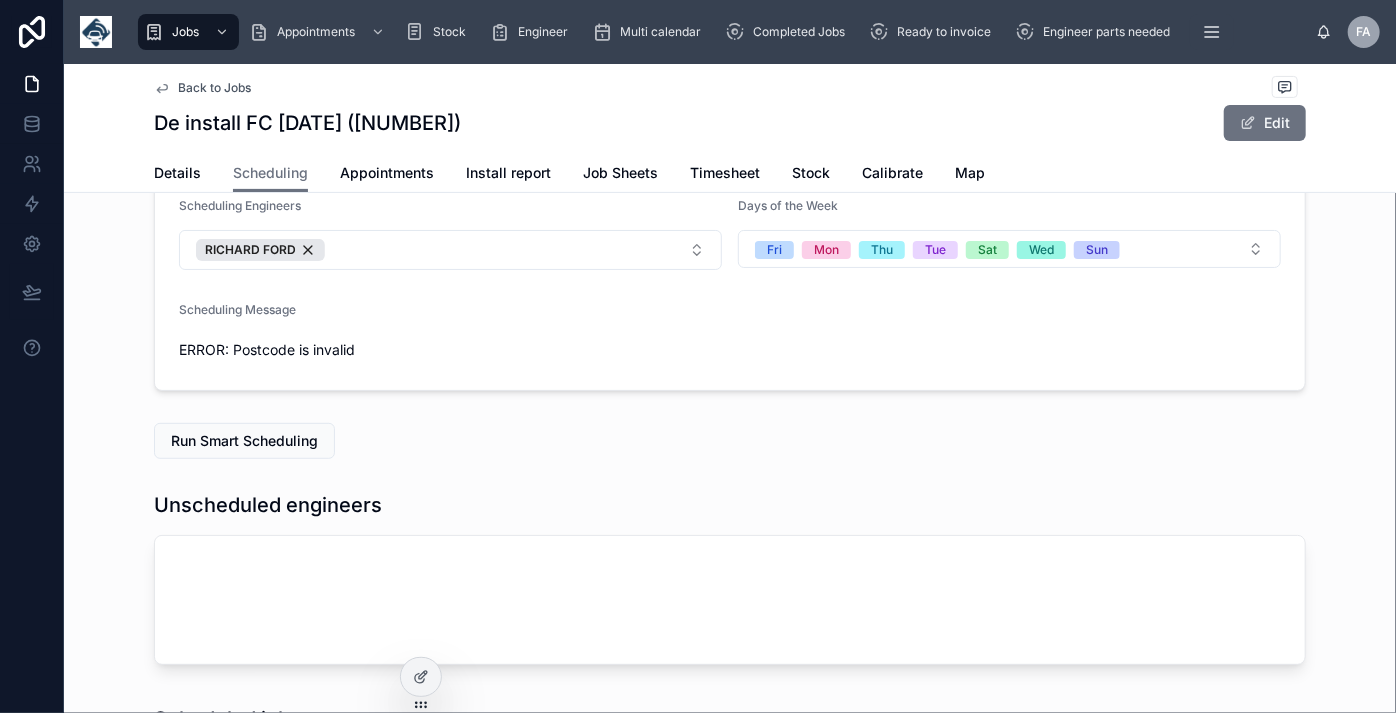 scroll, scrollTop: 181, scrollLeft: 0, axis: vertical 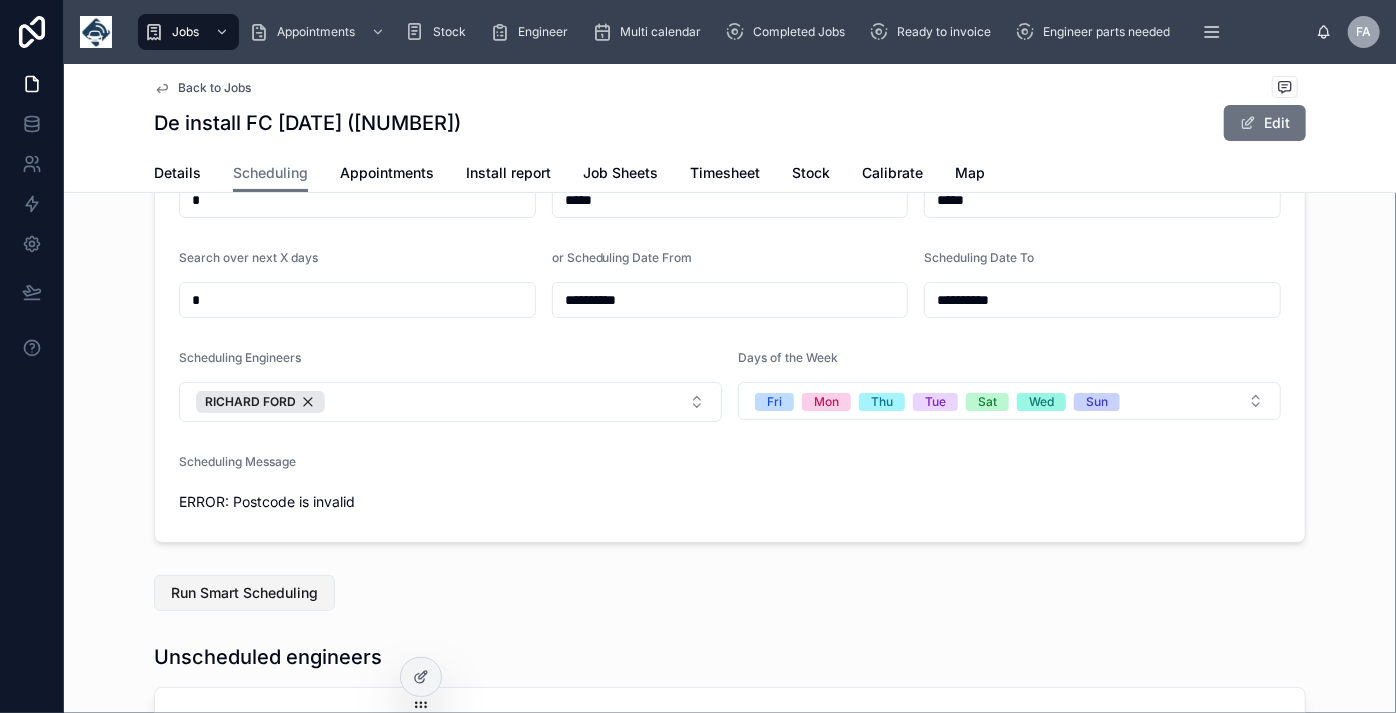 click on "Run Smart Scheduling" at bounding box center (244, 593) 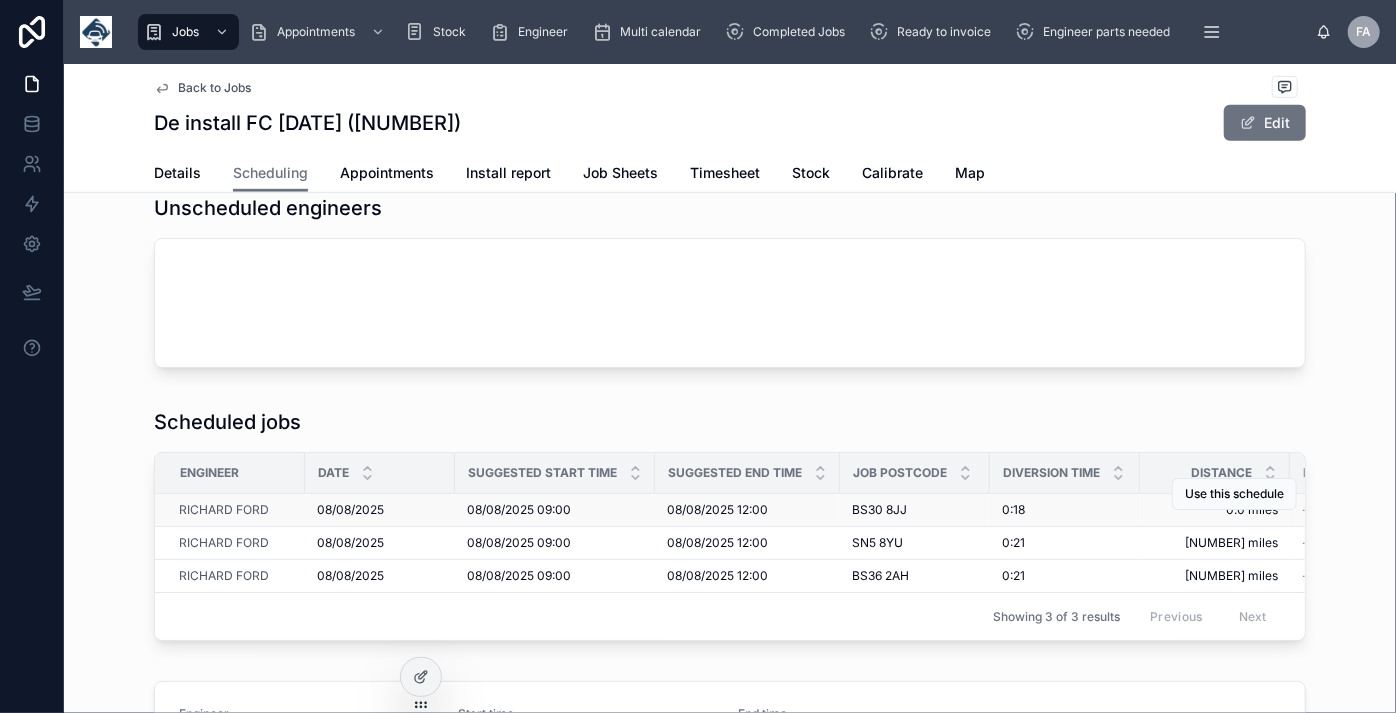 scroll, scrollTop: 545, scrollLeft: 0, axis: vertical 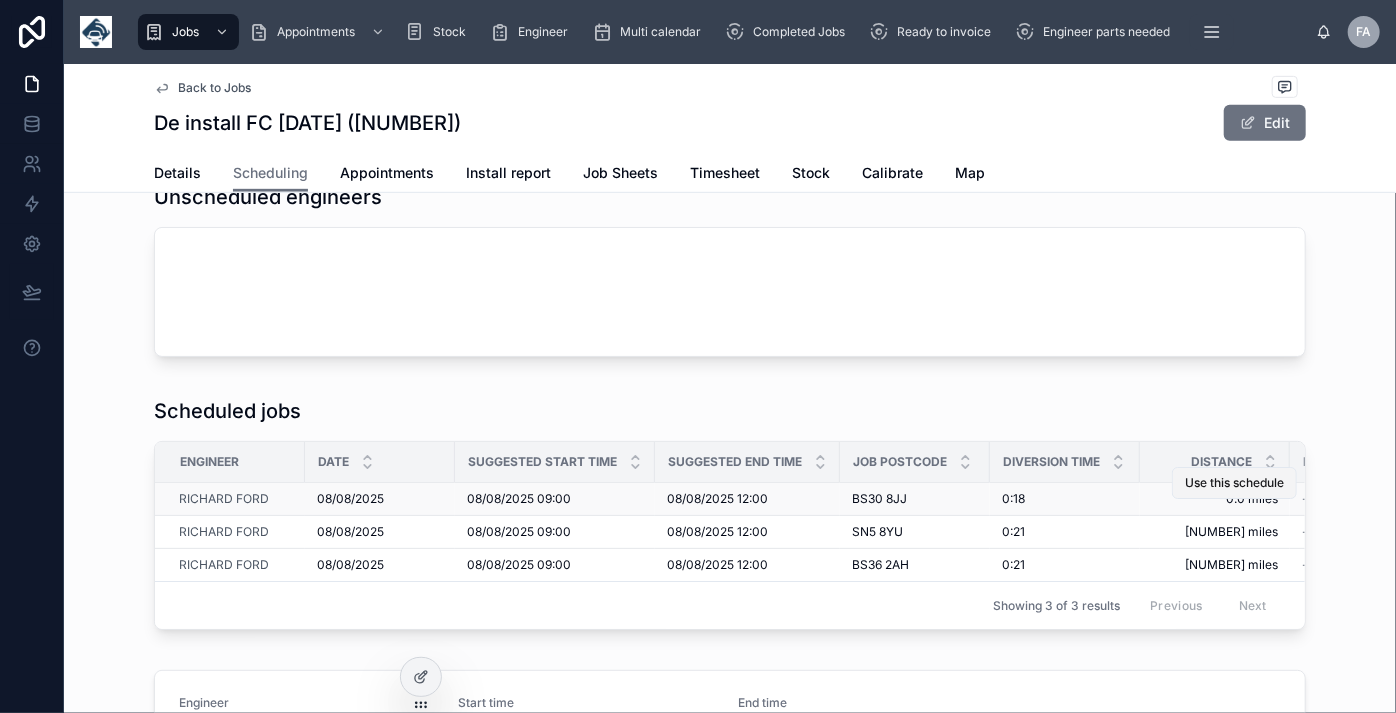 click on "Use this schedule" at bounding box center (1234, 483) 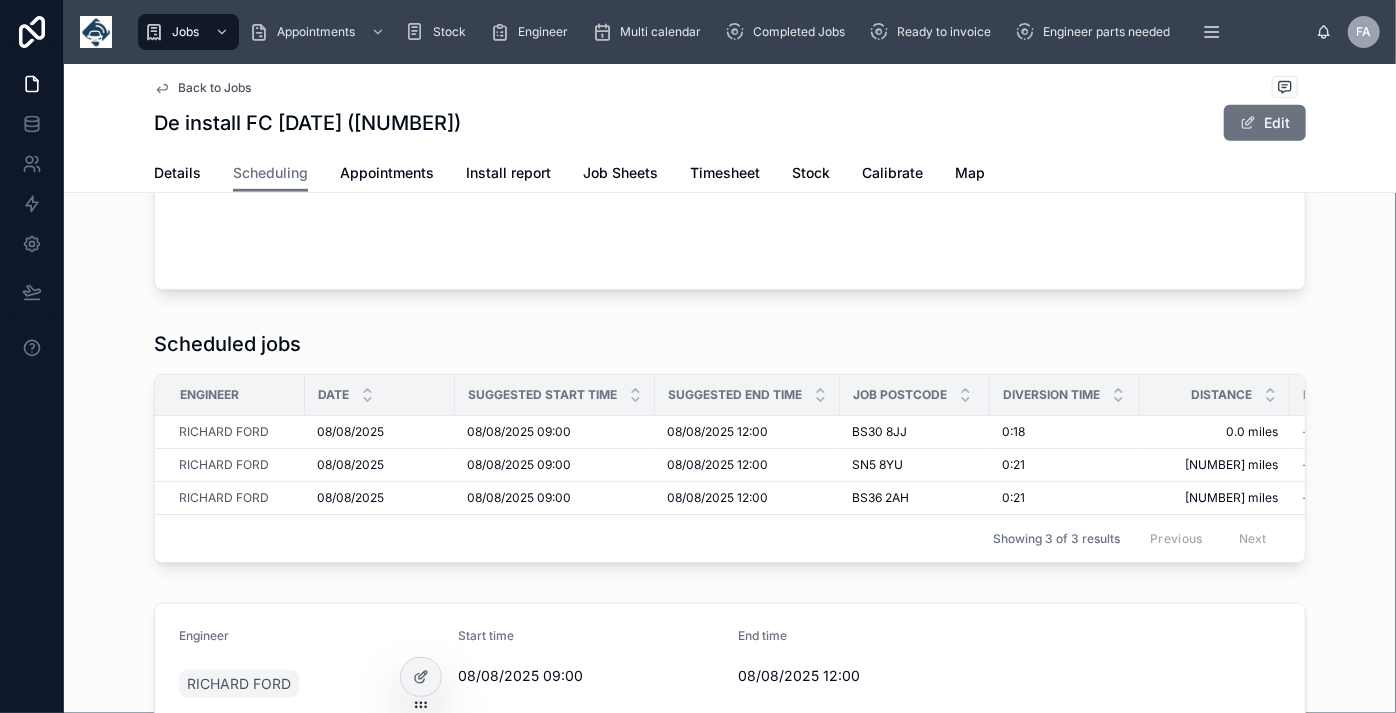 scroll, scrollTop: 181, scrollLeft: 0, axis: vertical 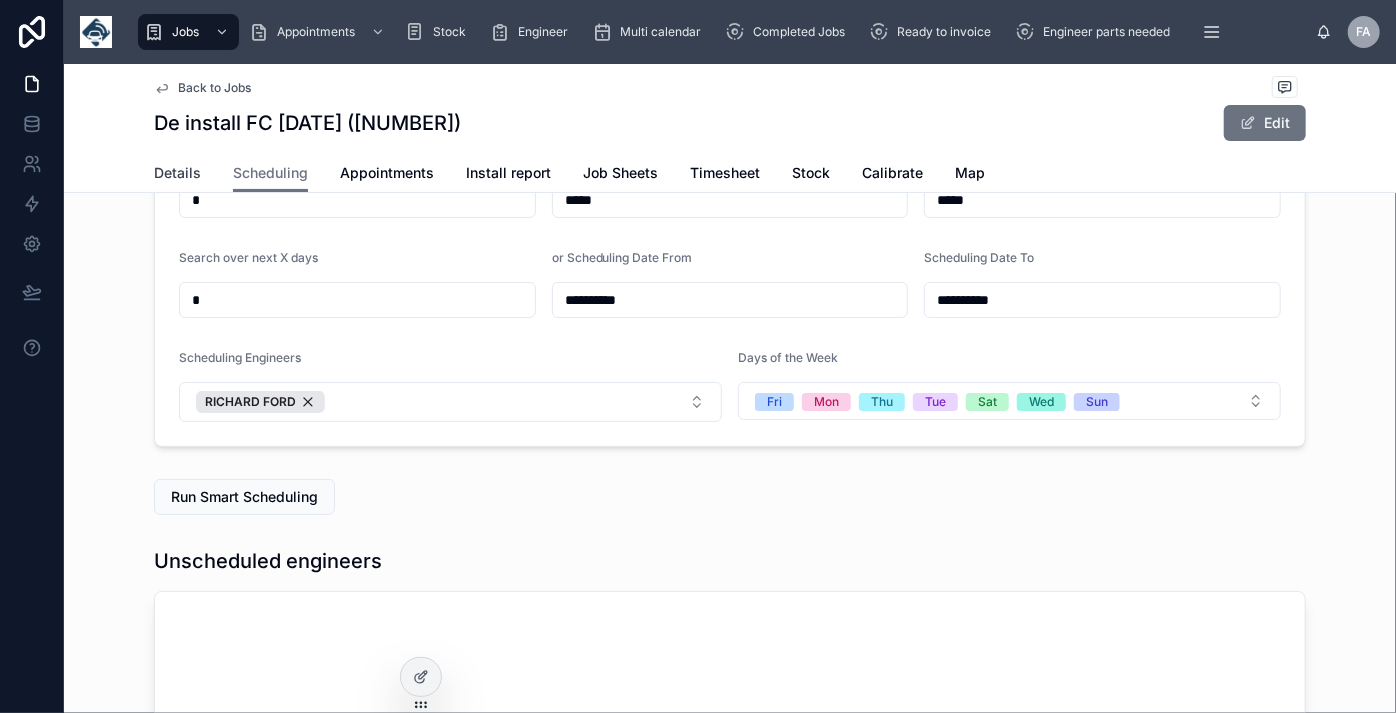click on "Details" at bounding box center (177, 173) 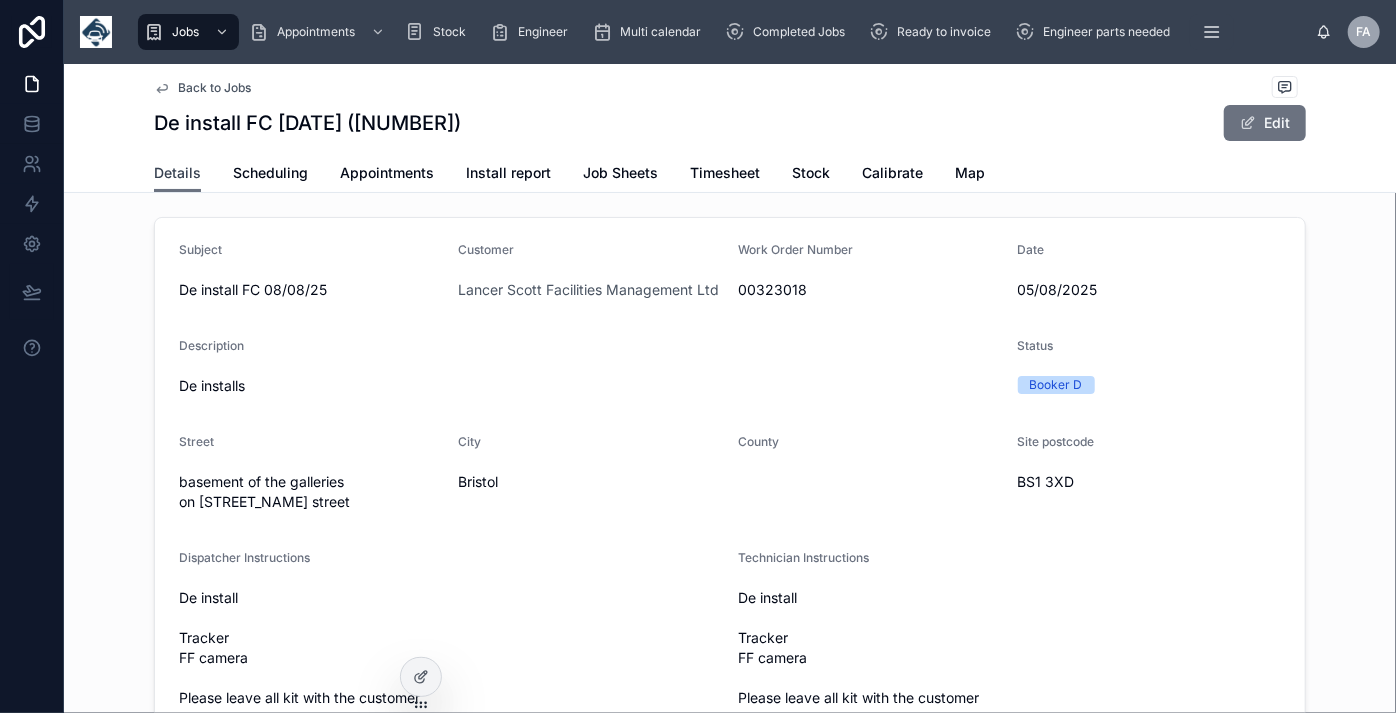 scroll, scrollTop: 0, scrollLeft: 0, axis: both 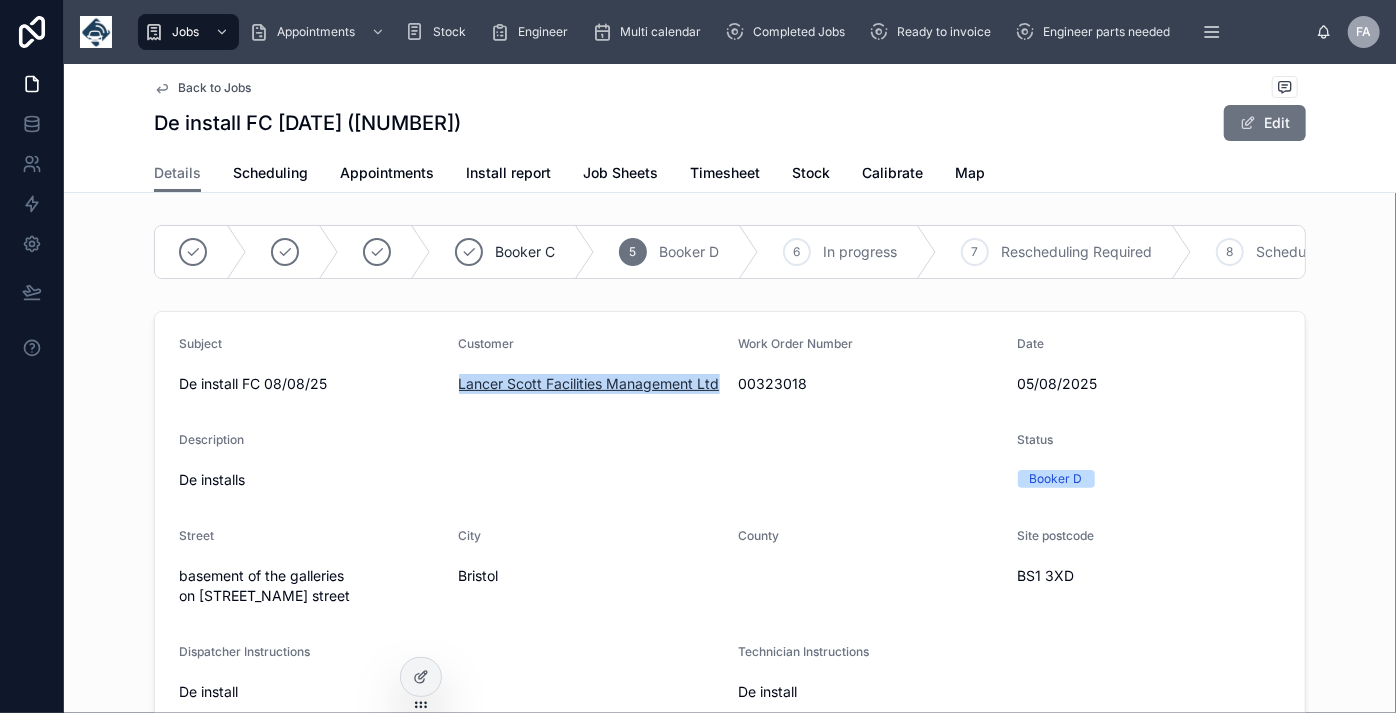 drag, startPoint x: 714, startPoint y: 398, endPoint x: 453, endPoint y: 397, distance: 261.00192 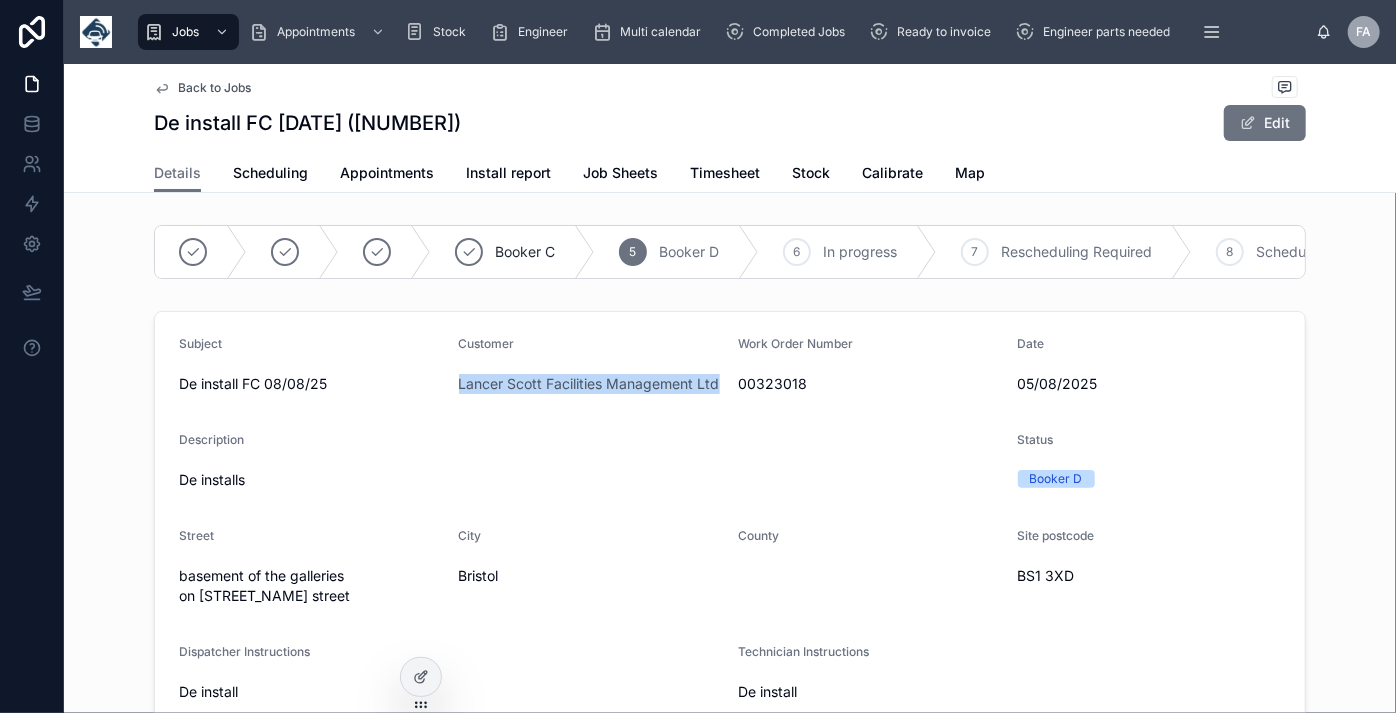 copy on "Lancer Scott Facilities Management Ltd" 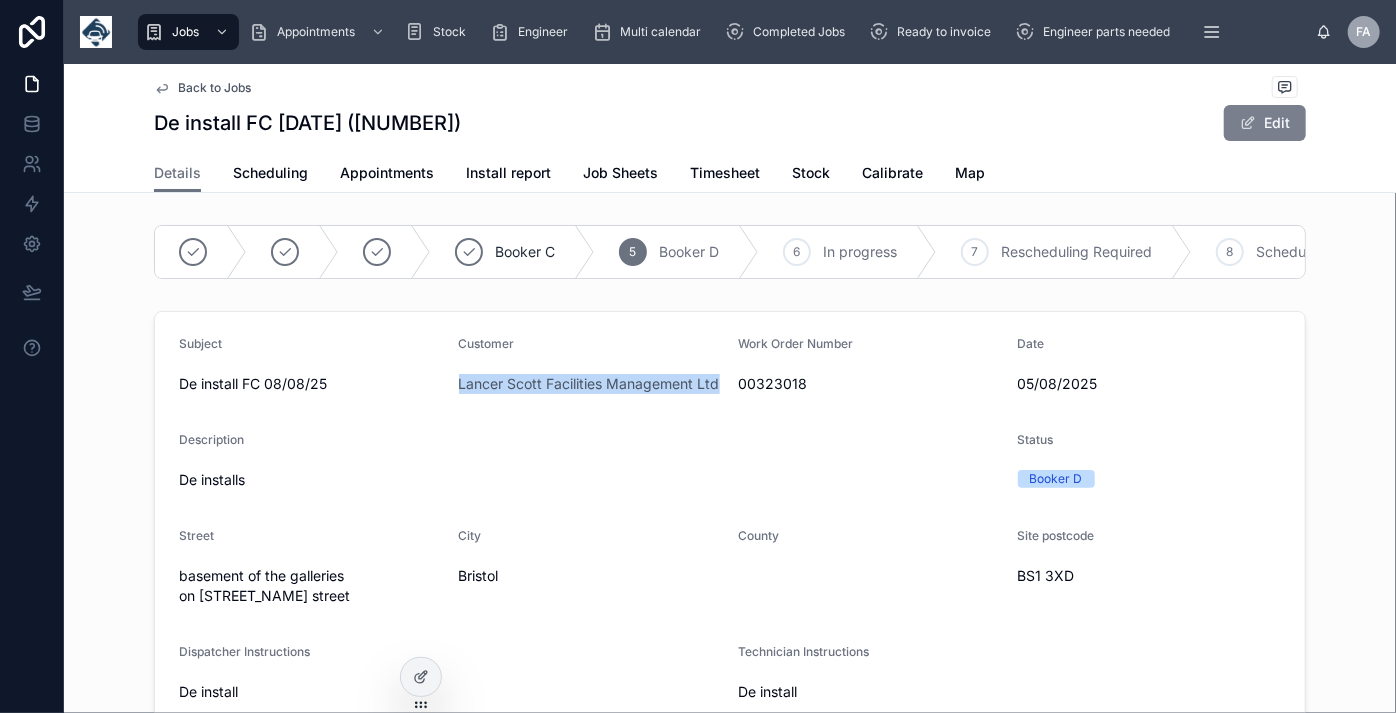 click on "Edit" at bounding box center (1265, 123) 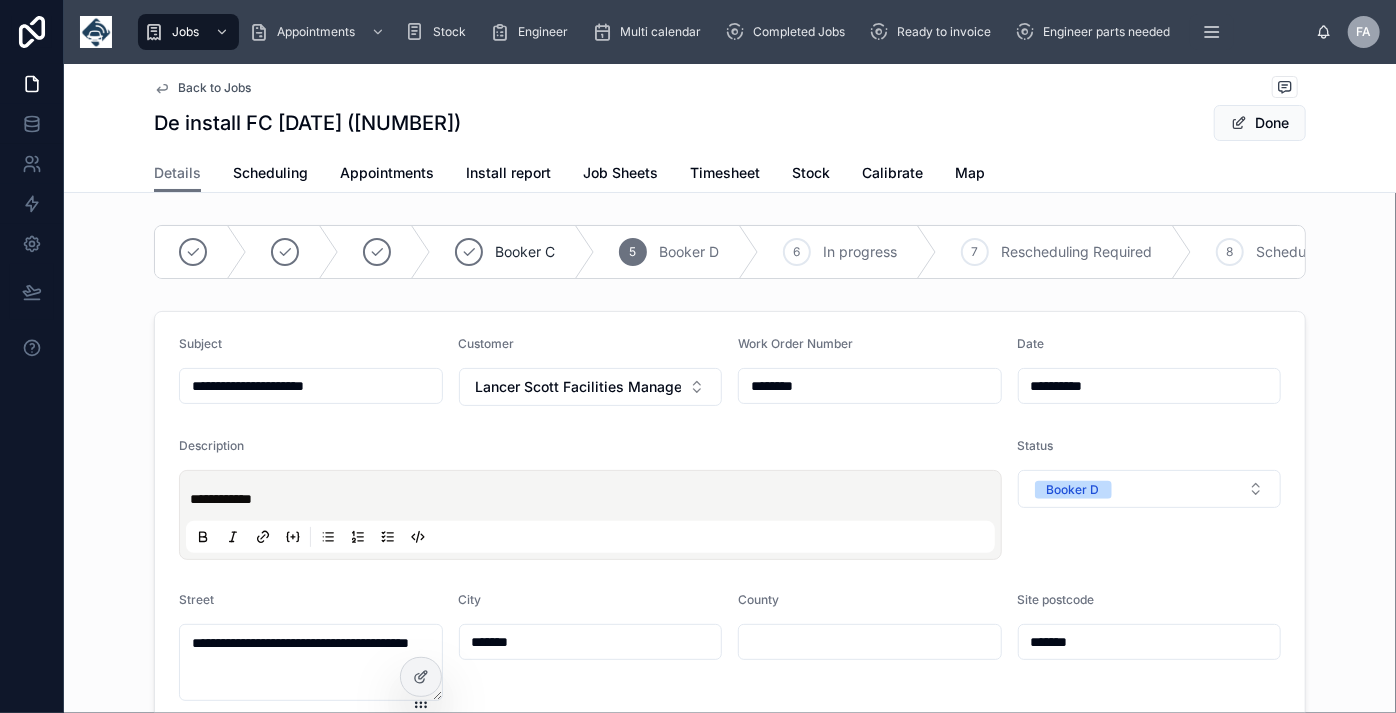 click on "**********" at bounding box center (311, 386) 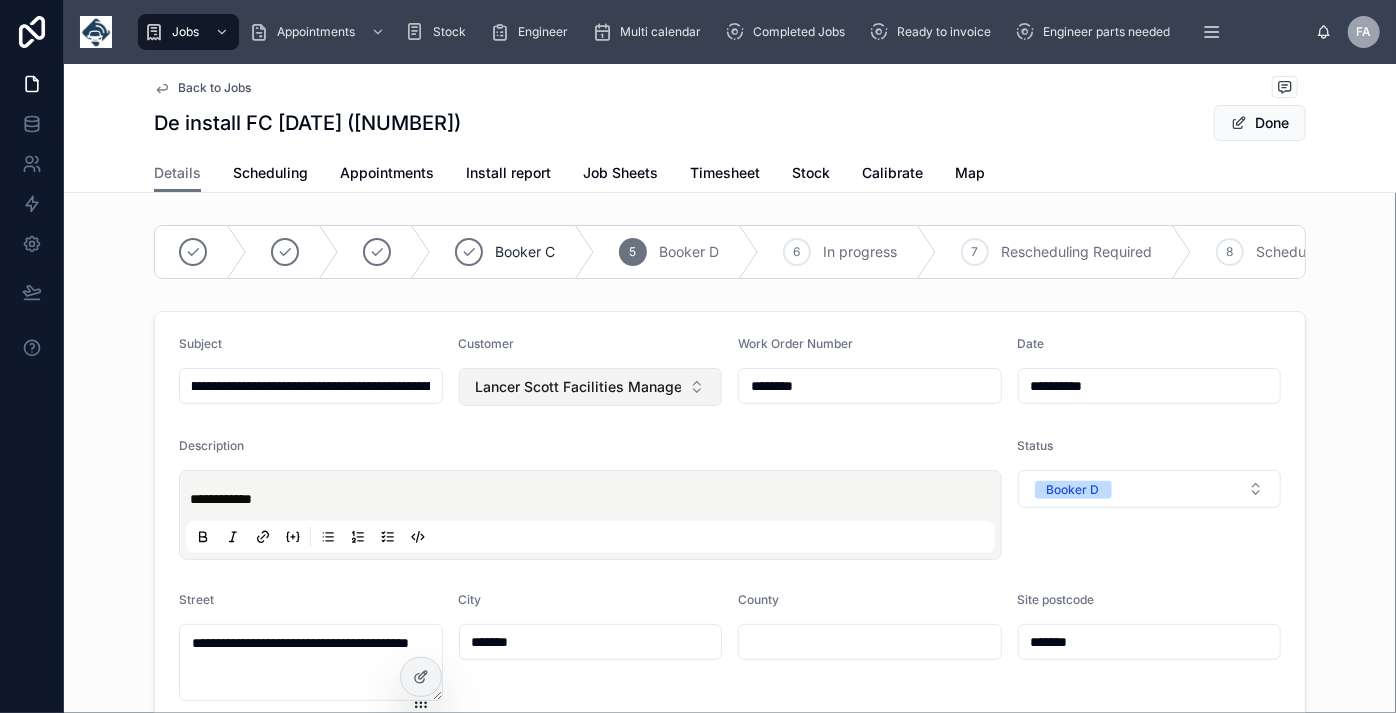 type on "**********" 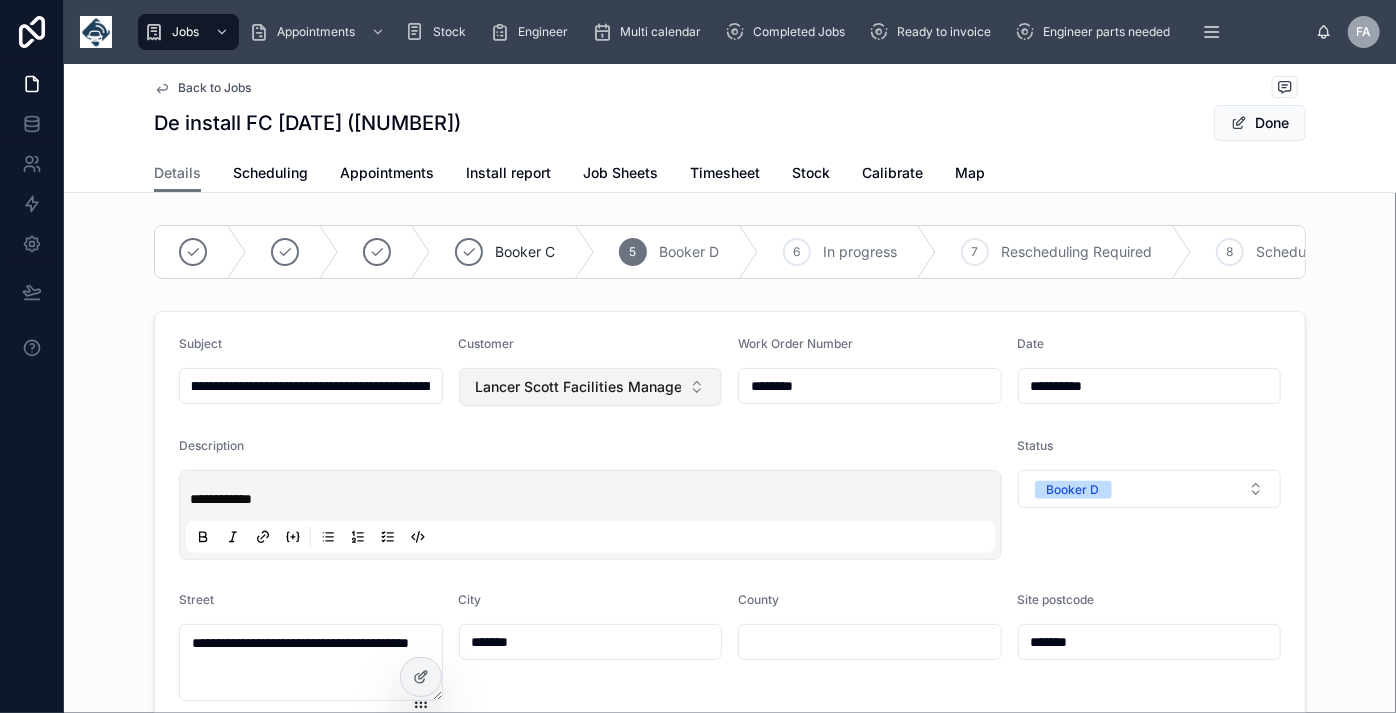 type on "**********" 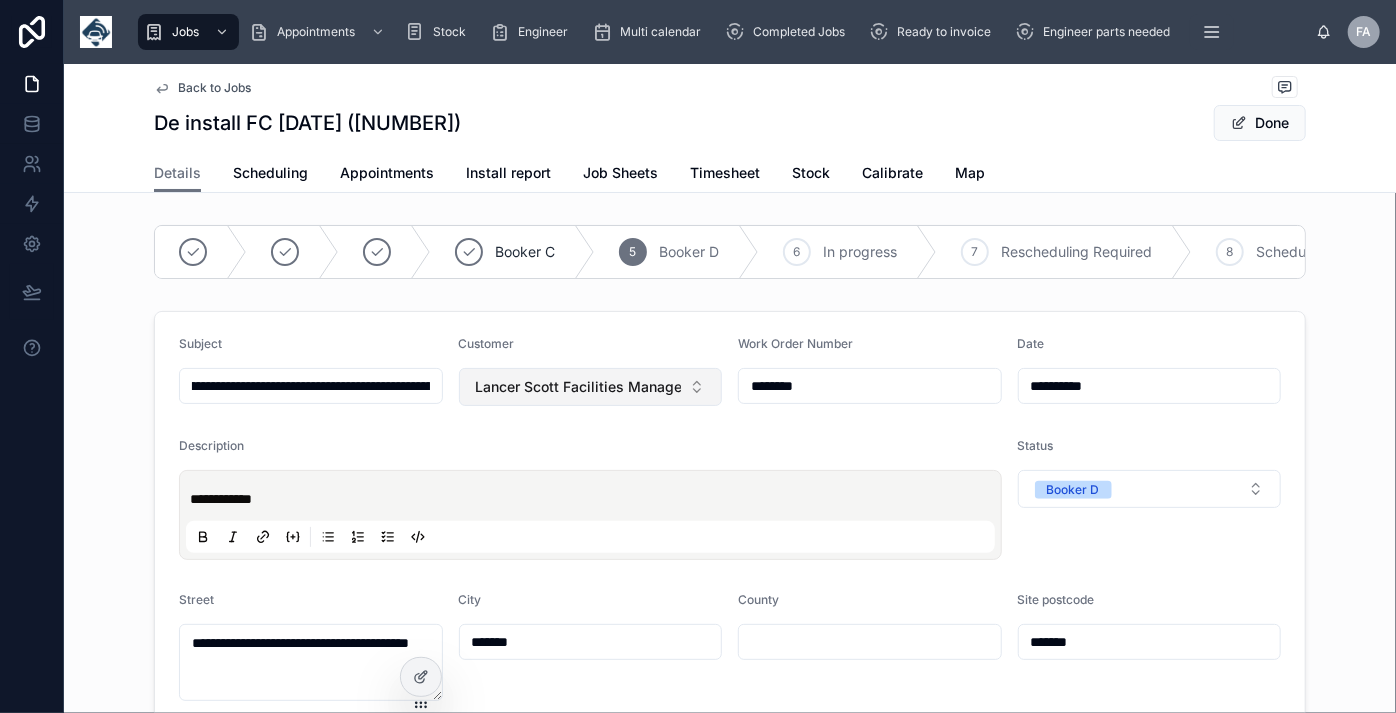 type on "**********" 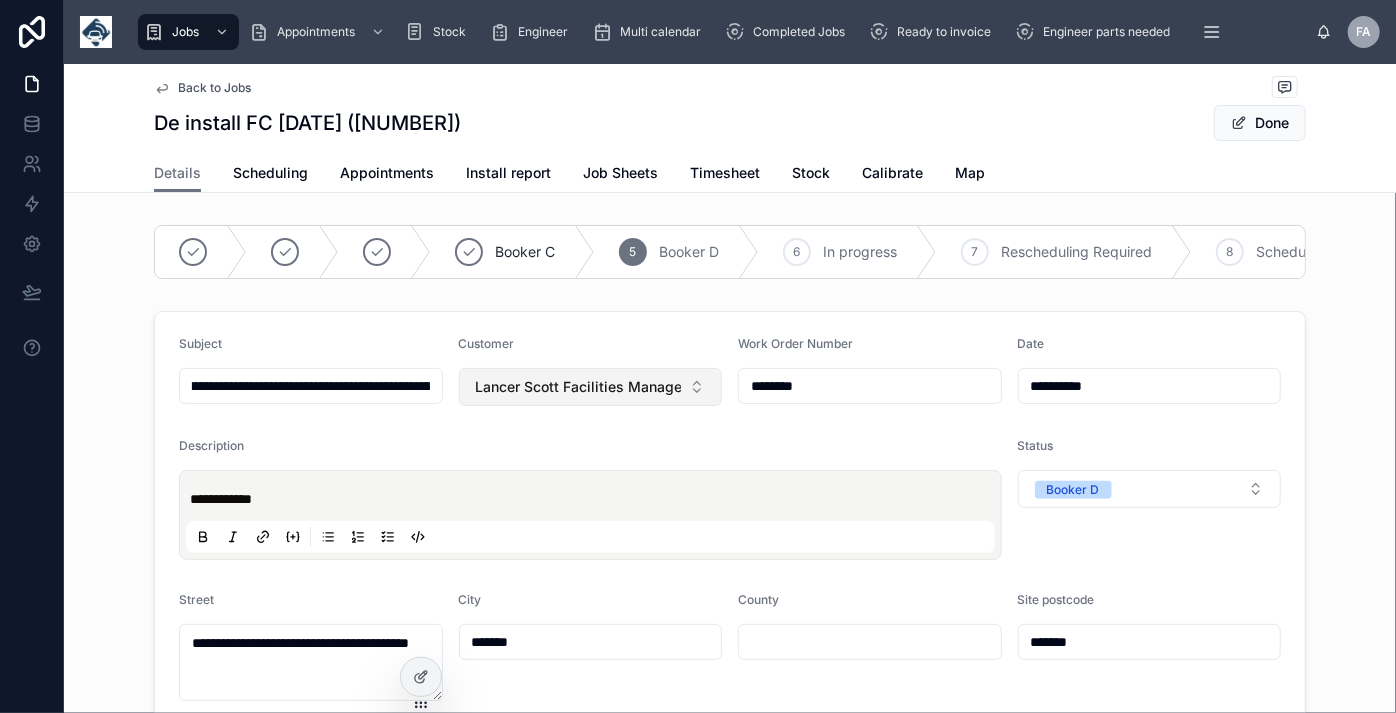 type on "**********" 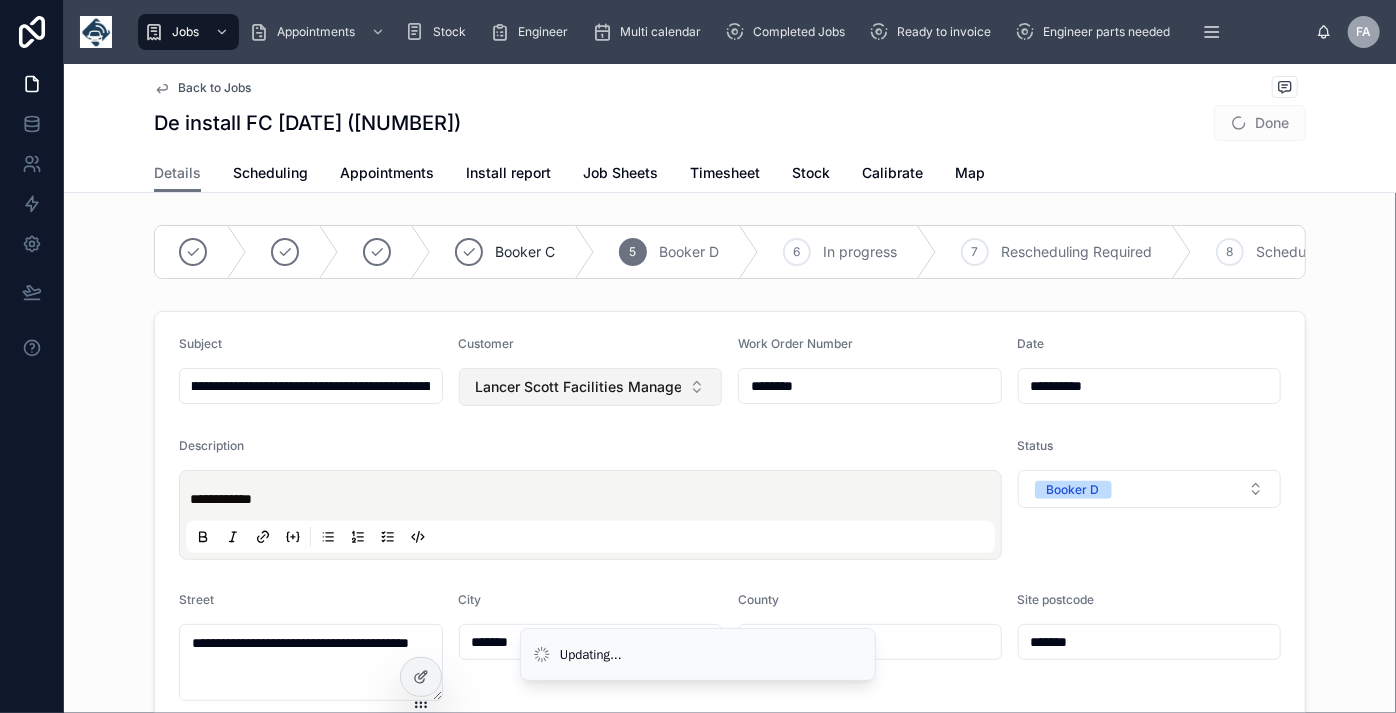 type on "**********" 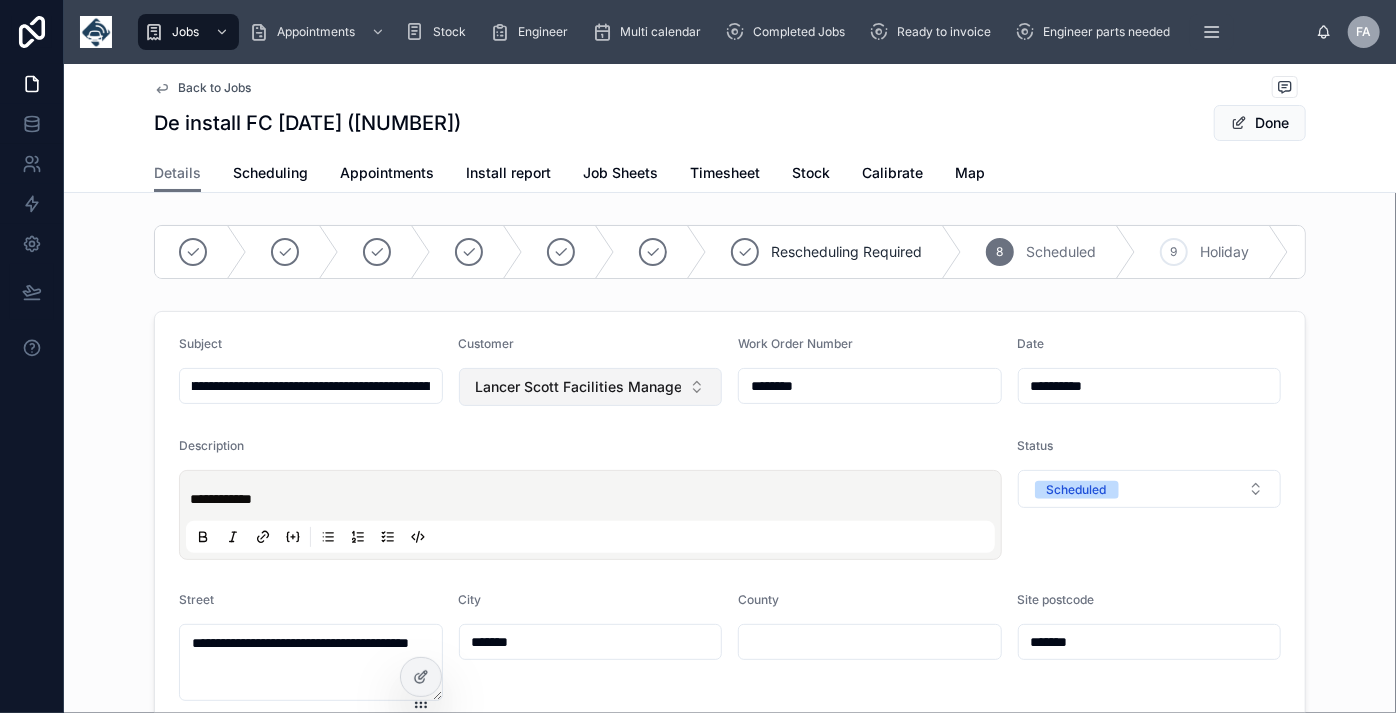 type on "**********" 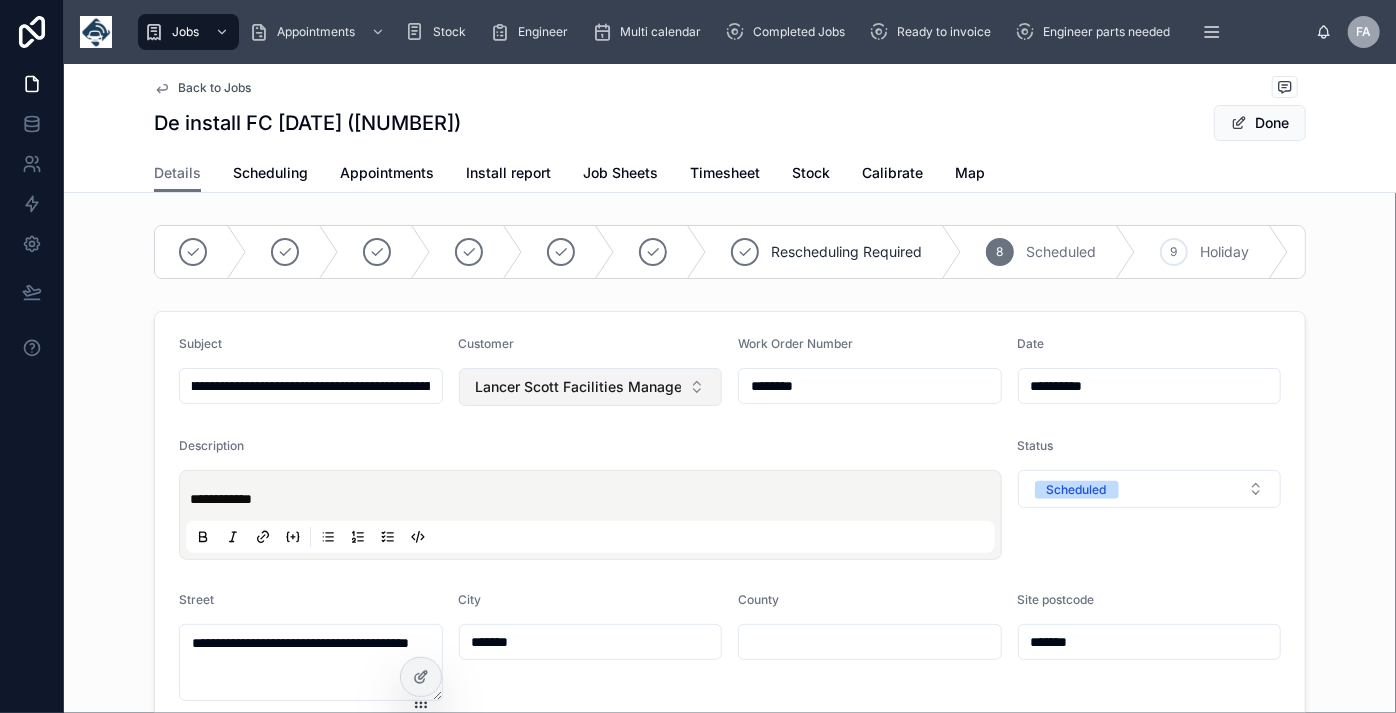 type on "**********" 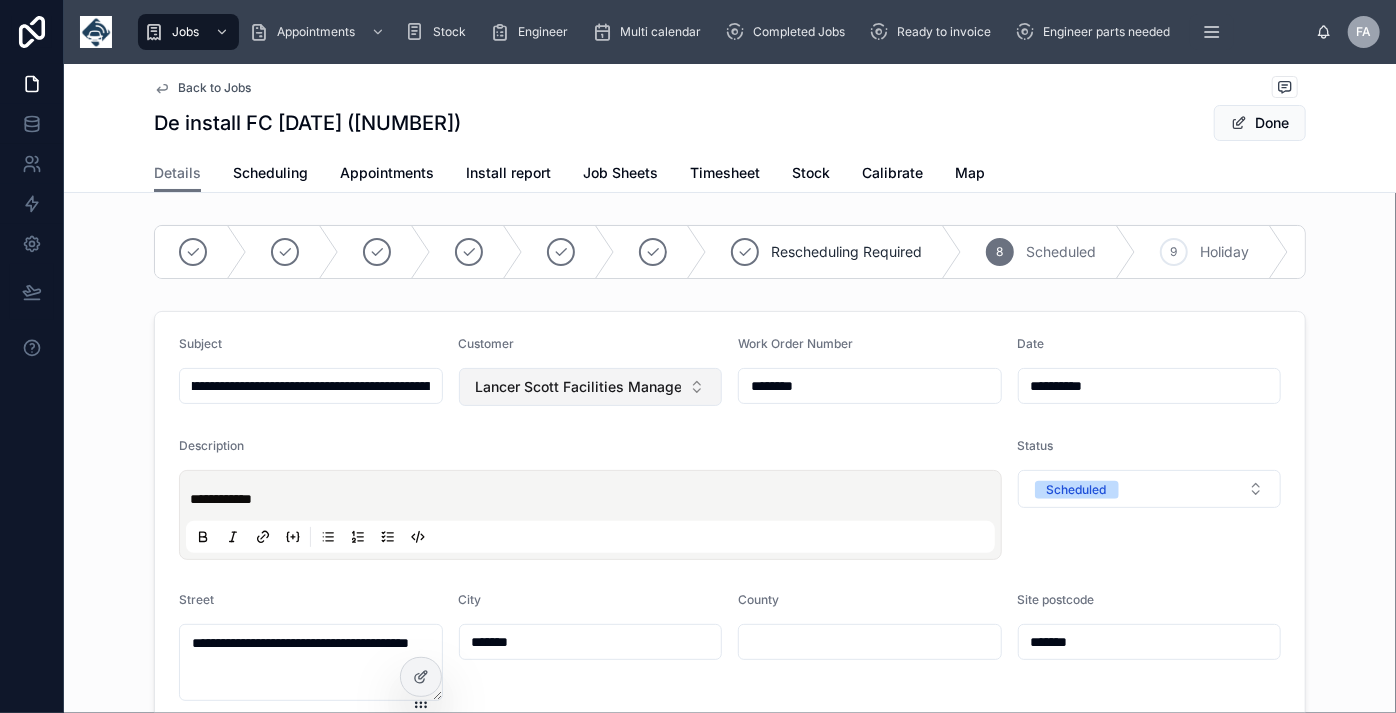 type on "**********" 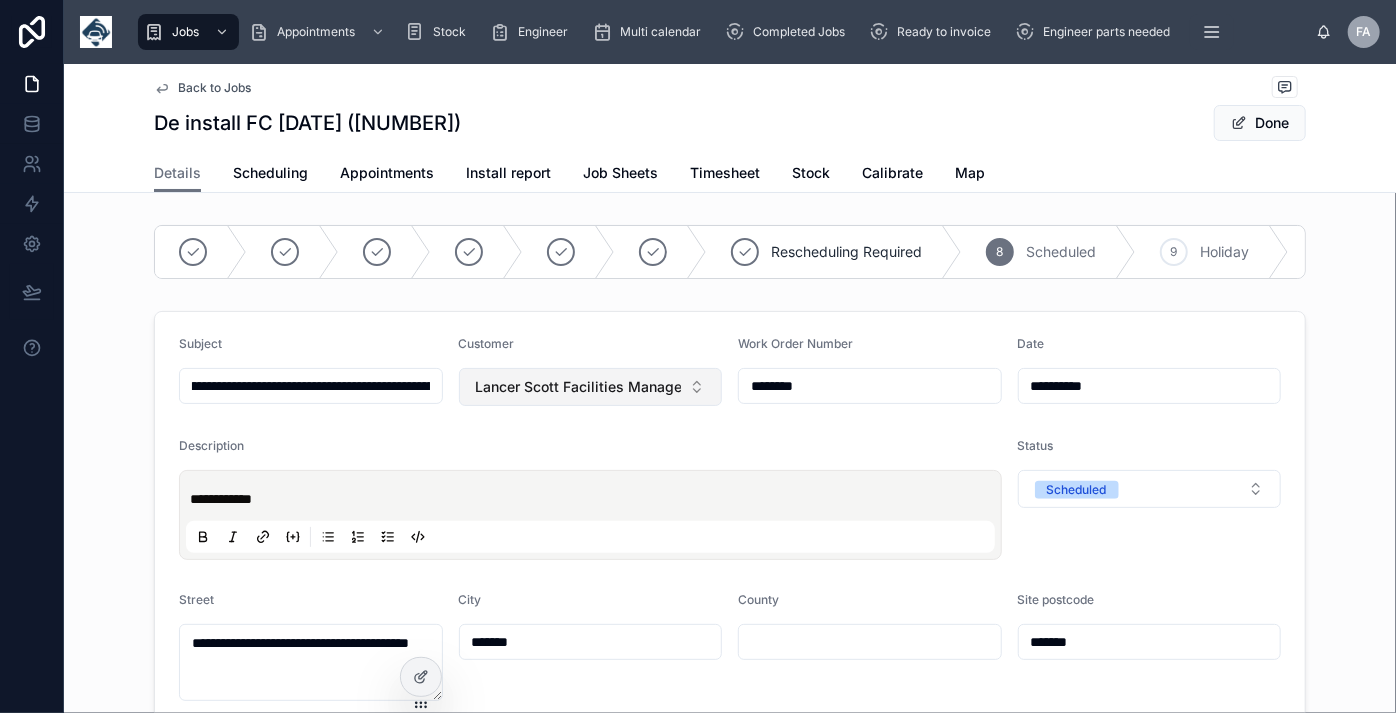 type on "**********" 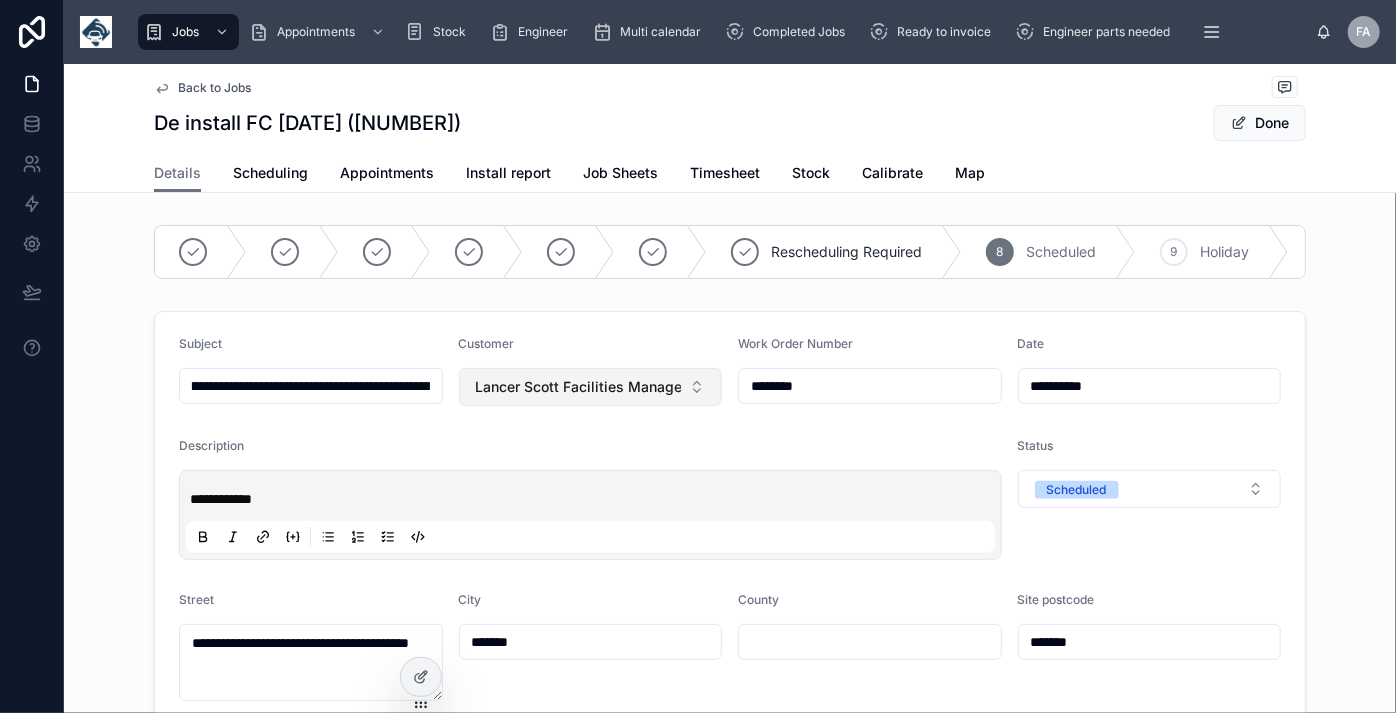 type on "**********" 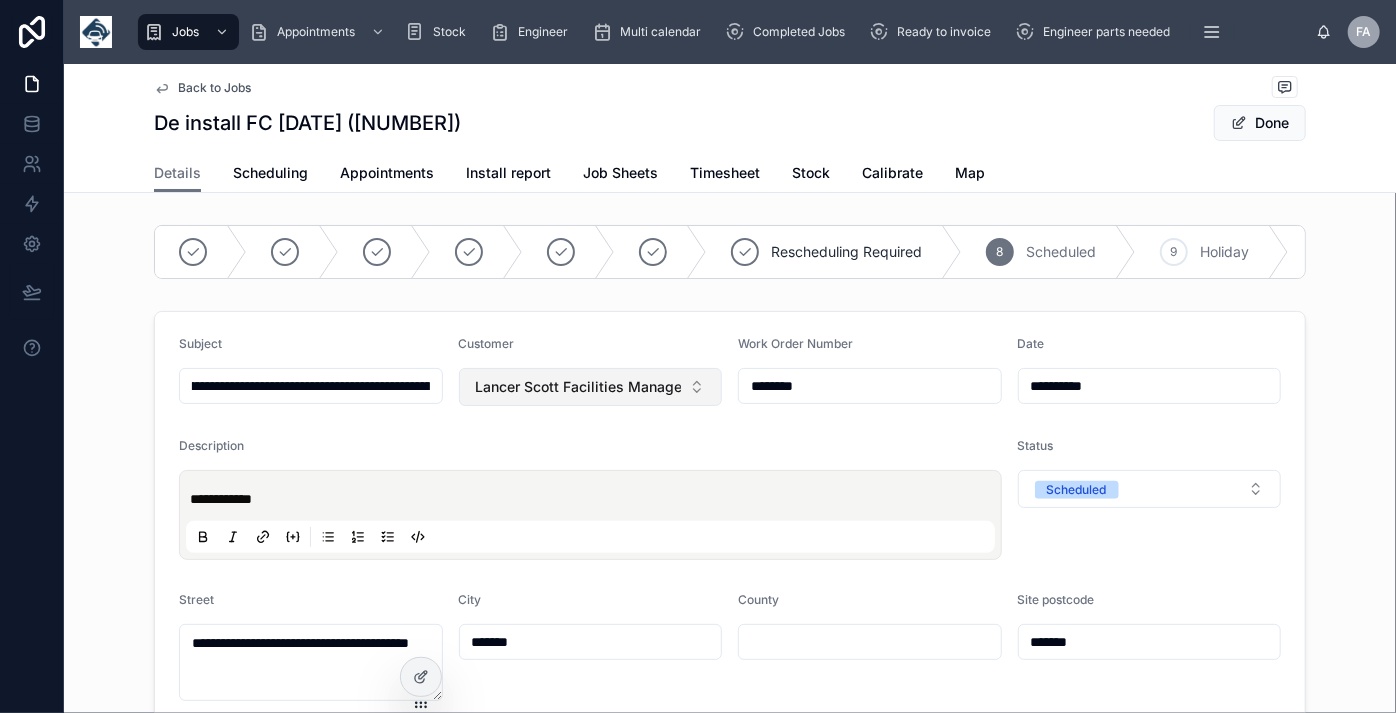 type on "**********" 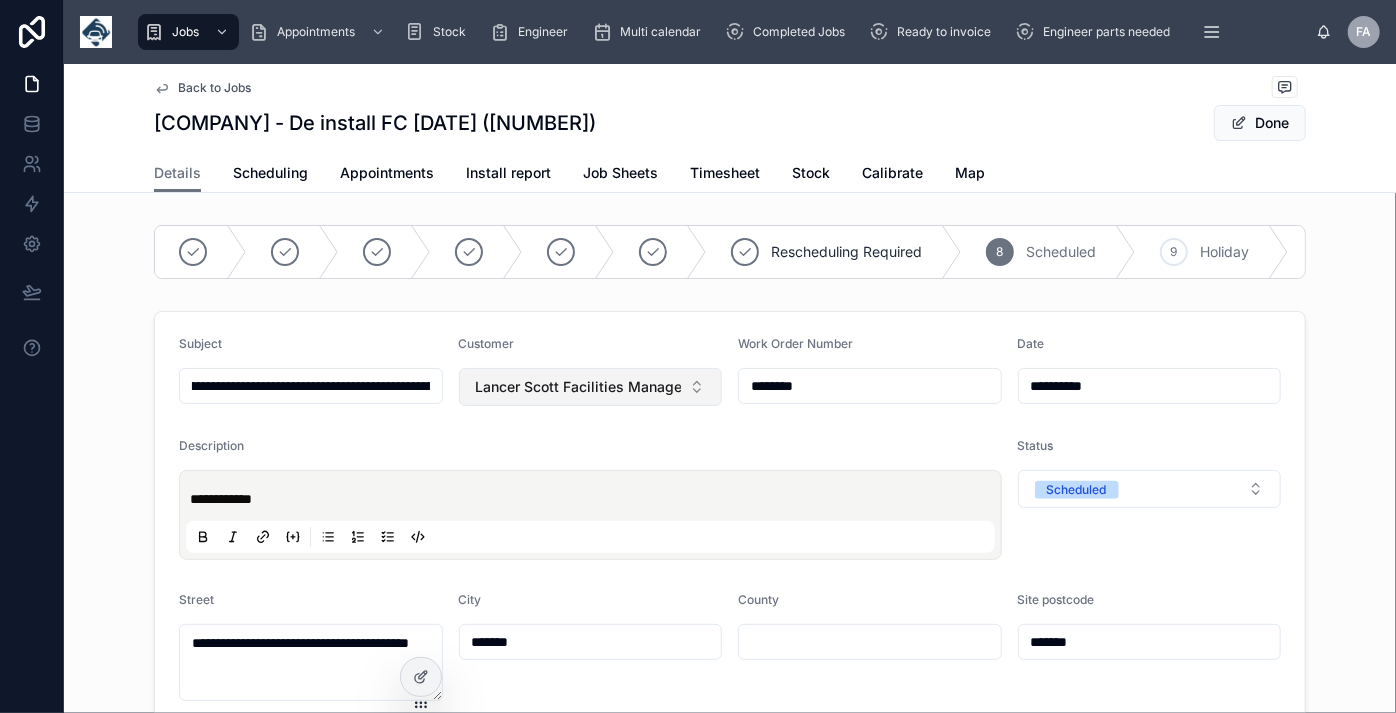 type on "**********" 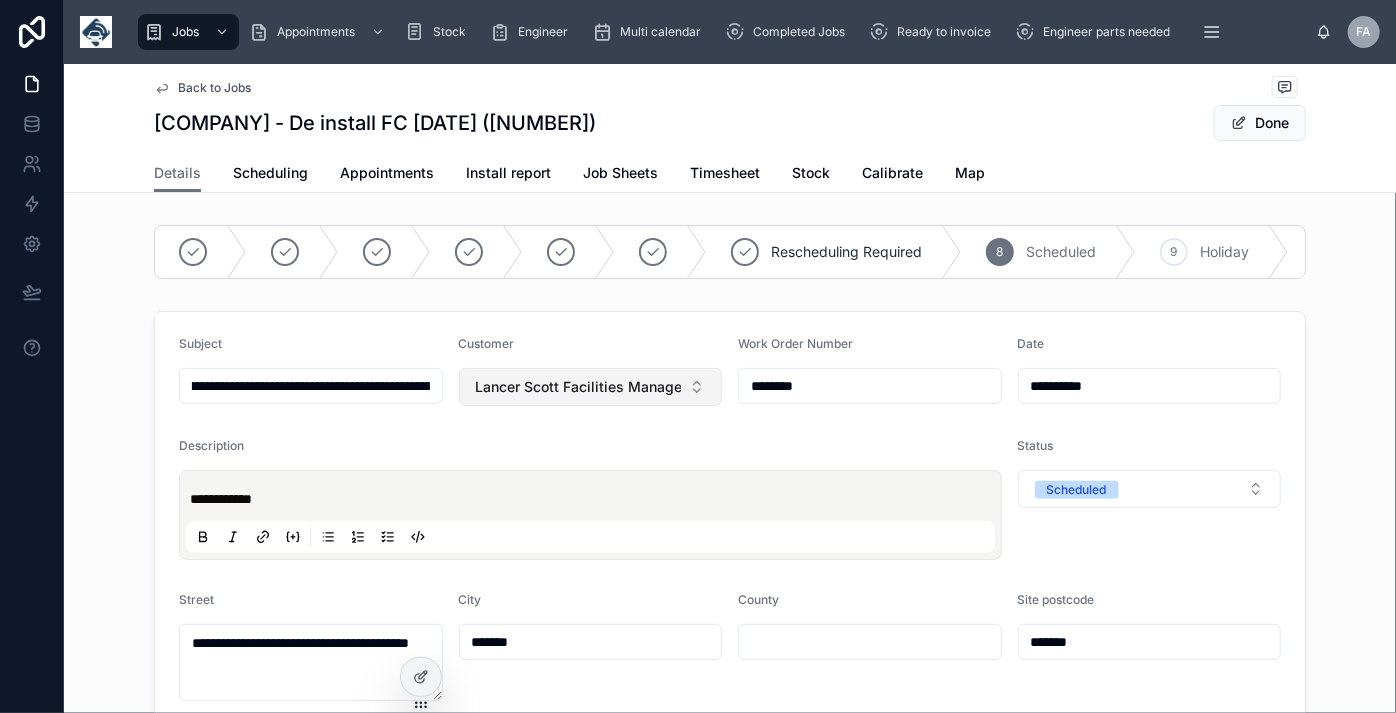 type on "**********" 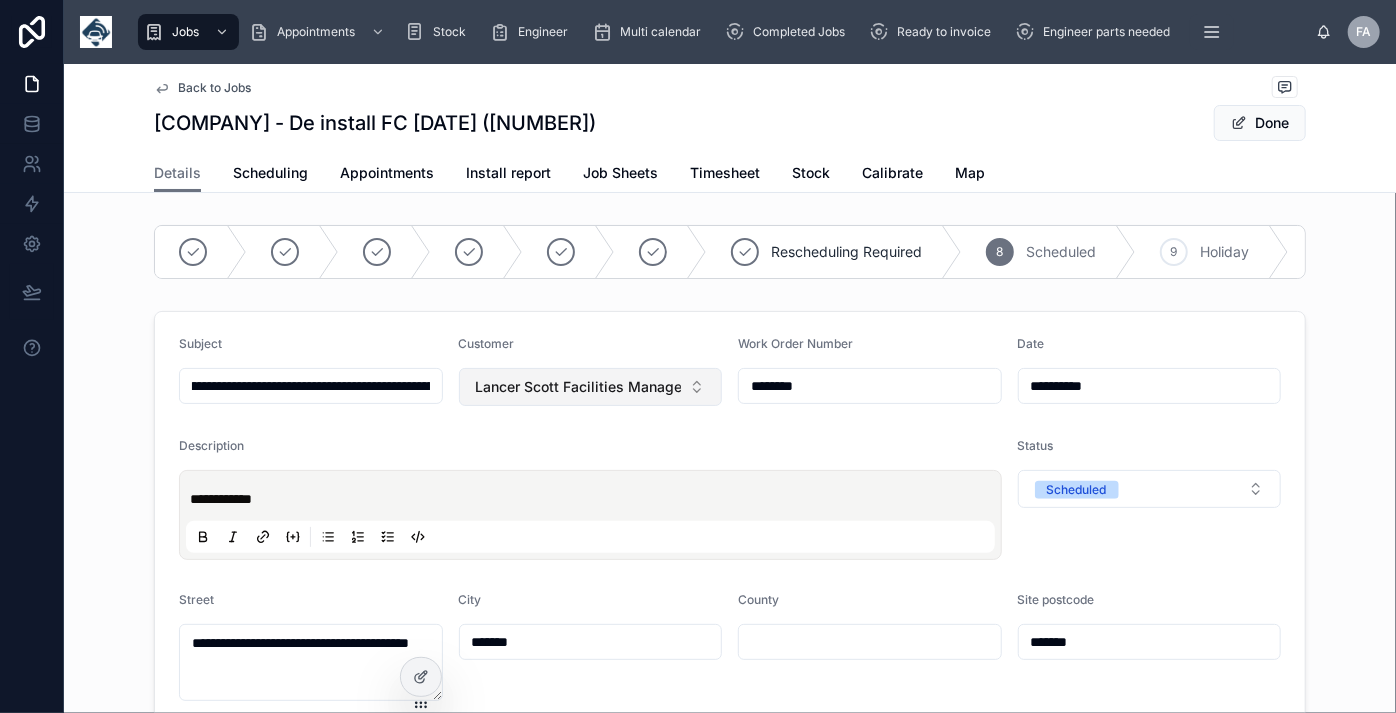type on "**********" 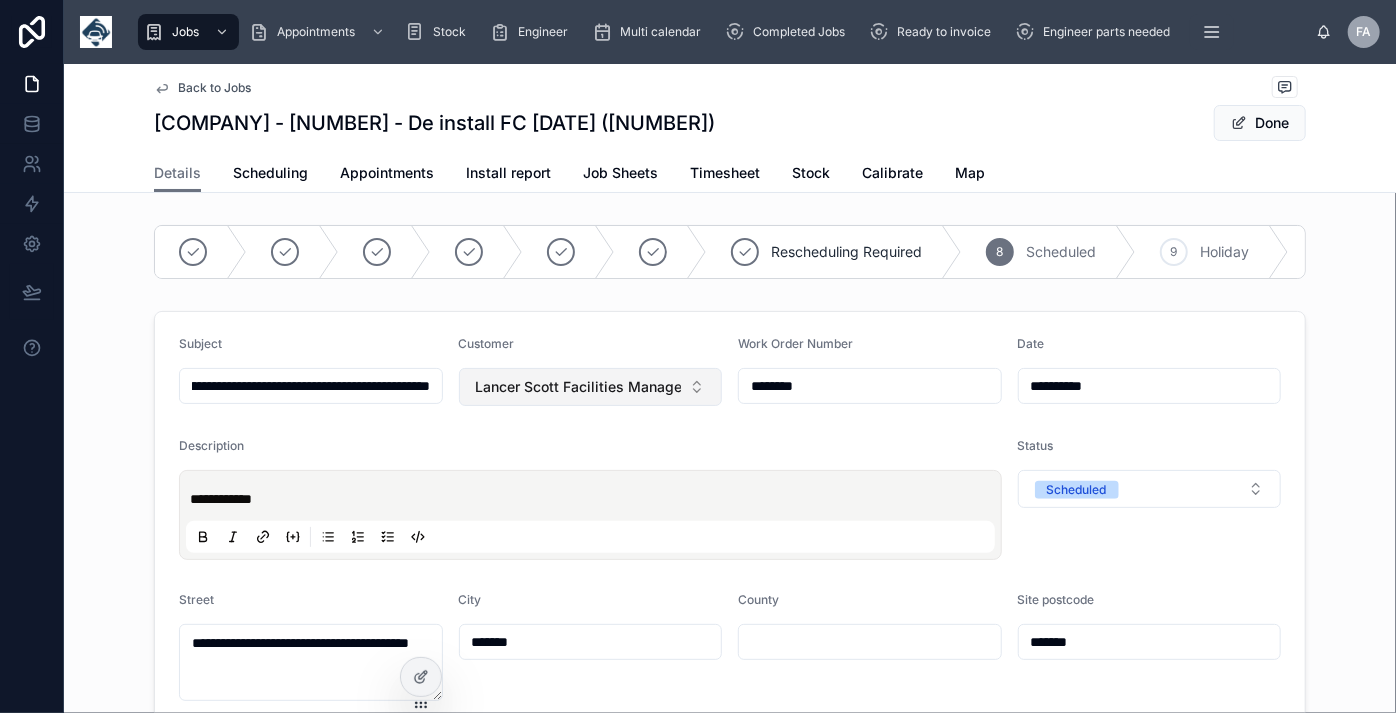 scroll, scrollTop: 0, scrollLeft: 325, axis: horizontal 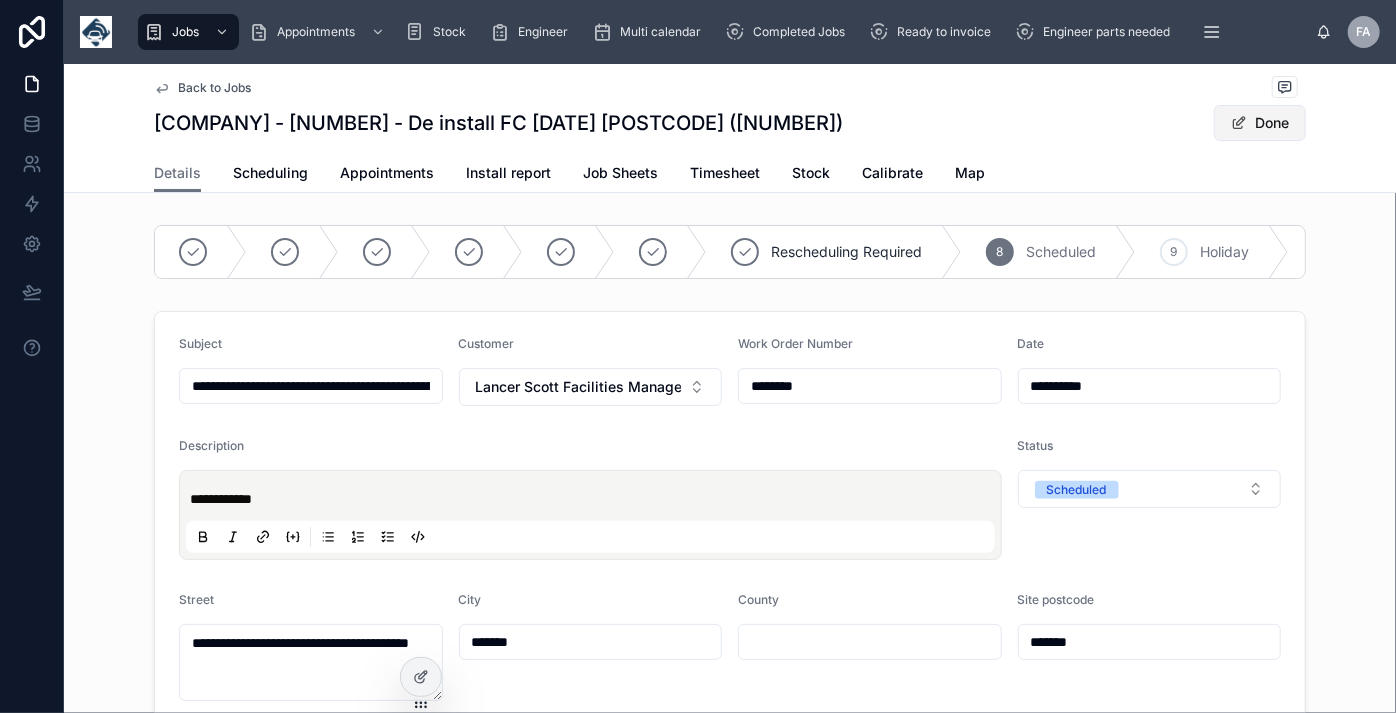 click on "Done" at bounding box center (1260, 123) 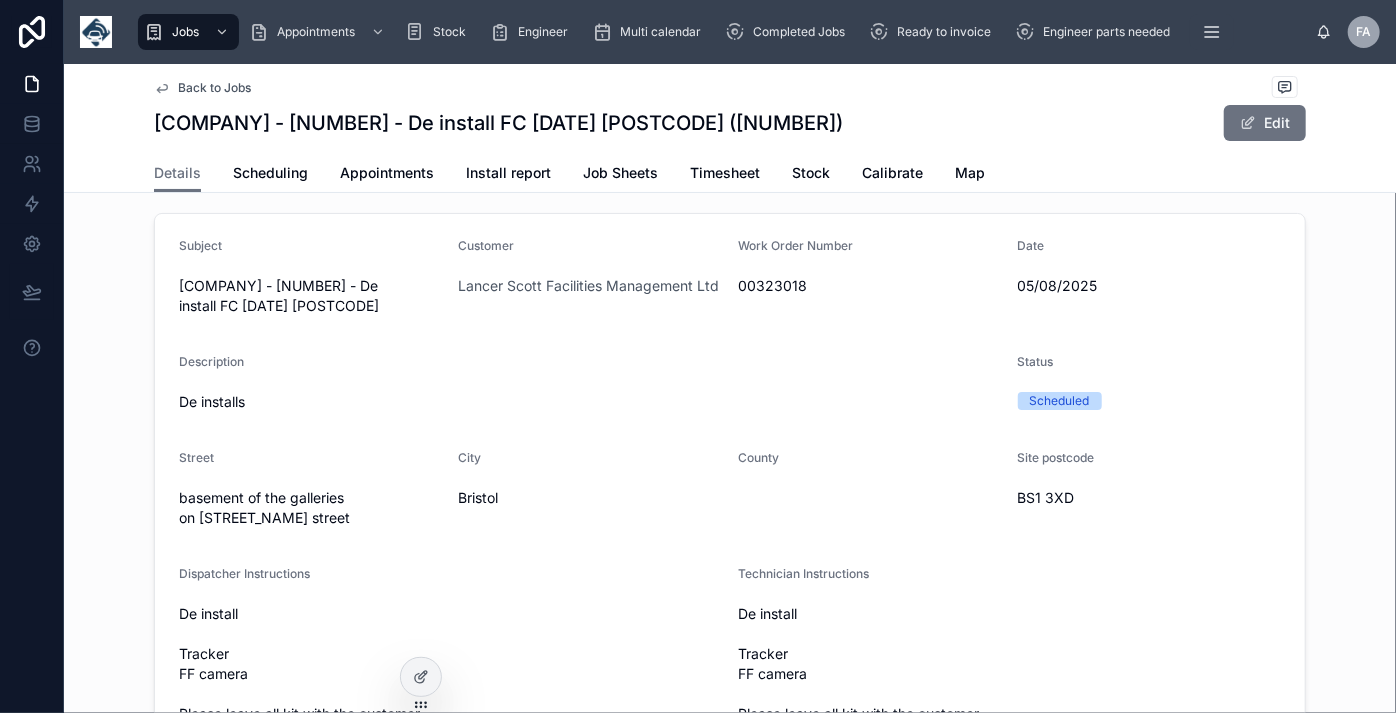 scroll, scrollTop: 0, scrollLeft: 0, axis: both 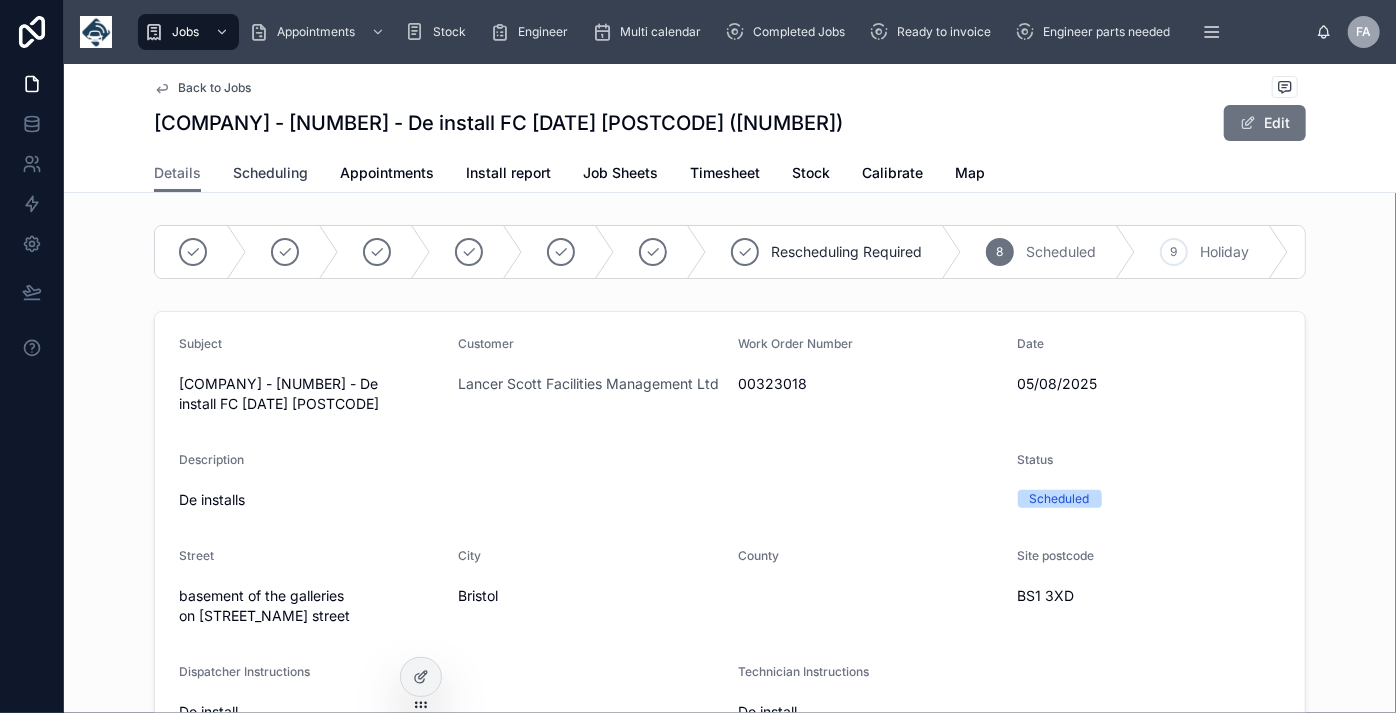 click on "Scheduling" at bounding box center (270, 173) 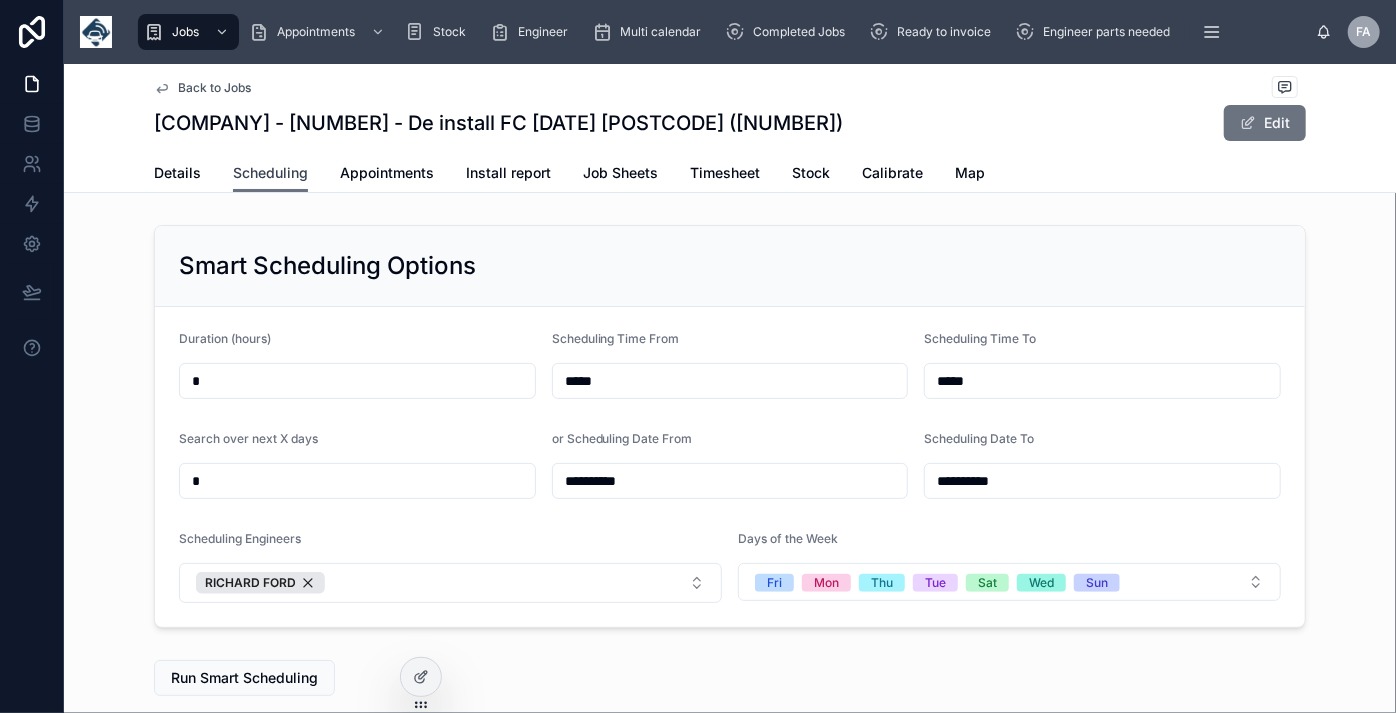 scroll, scrollTop: 181, scrollLeft: 0, axis: vertical 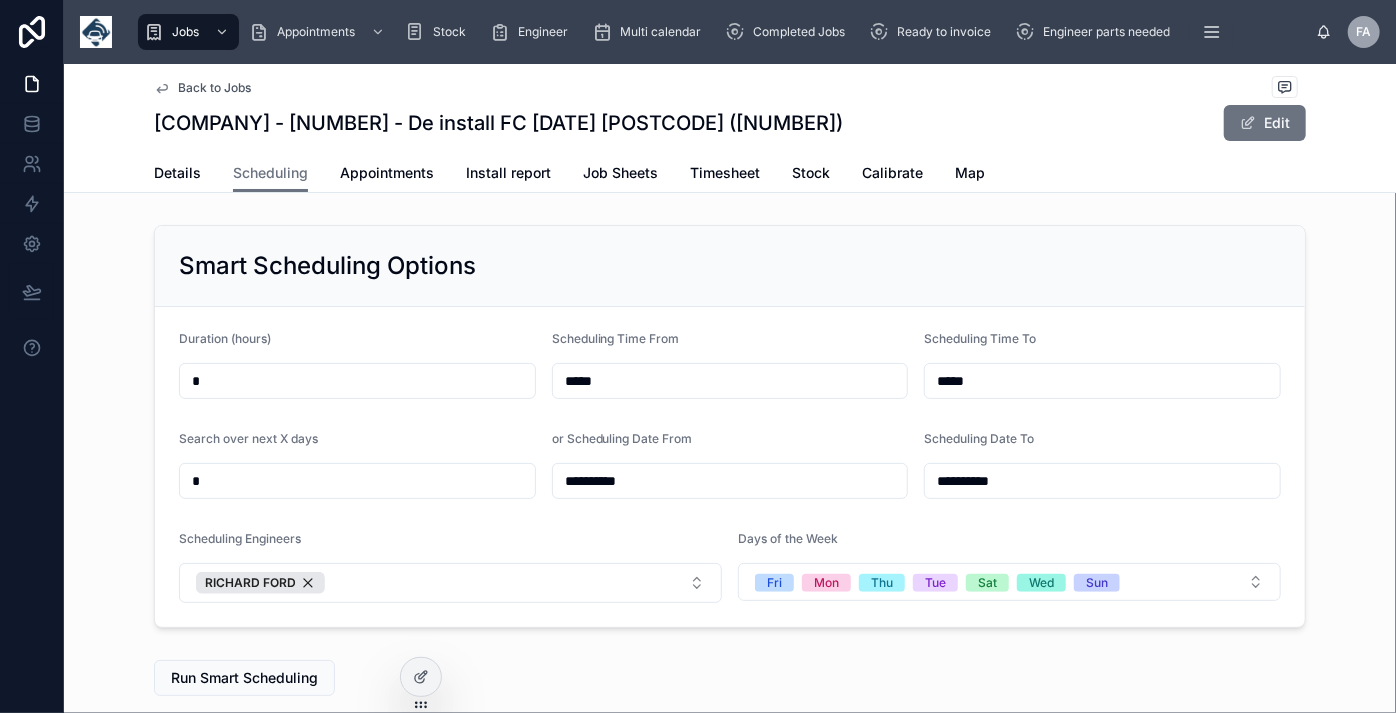 click on "Back to Jobs" at bounding box center (214, 88) 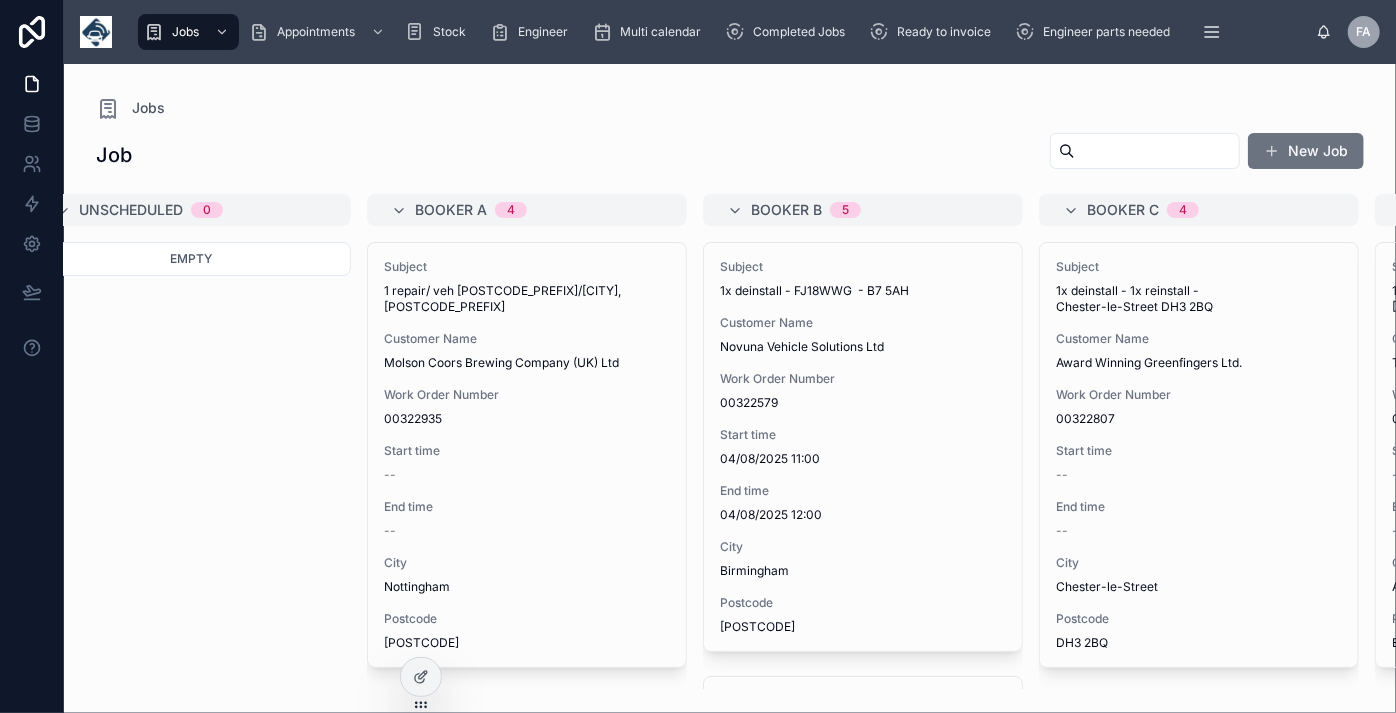 scroll, scrollTop: 0, scrollLeft: 0, axis: both 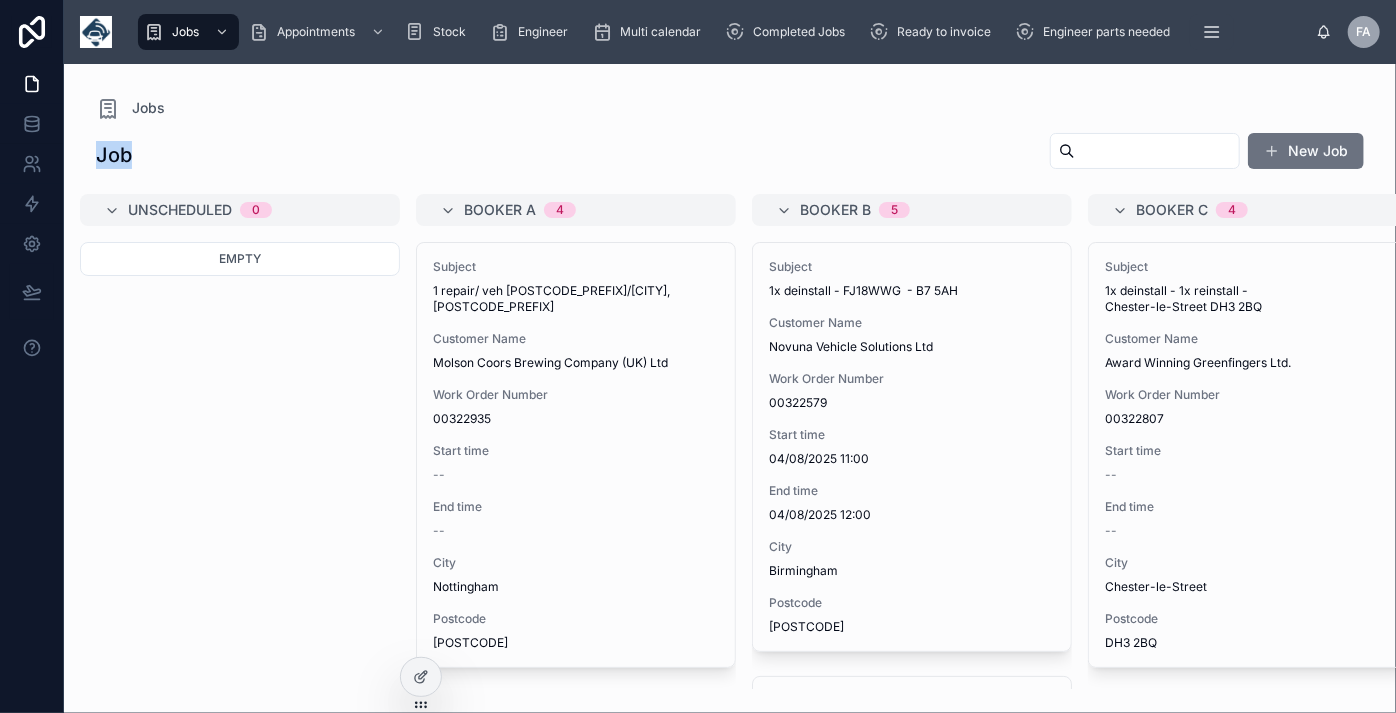 drag, startPoint x: 96, startPoint y: 140, endPoint x: 509, endPoint y: 144, distance: 413.01938 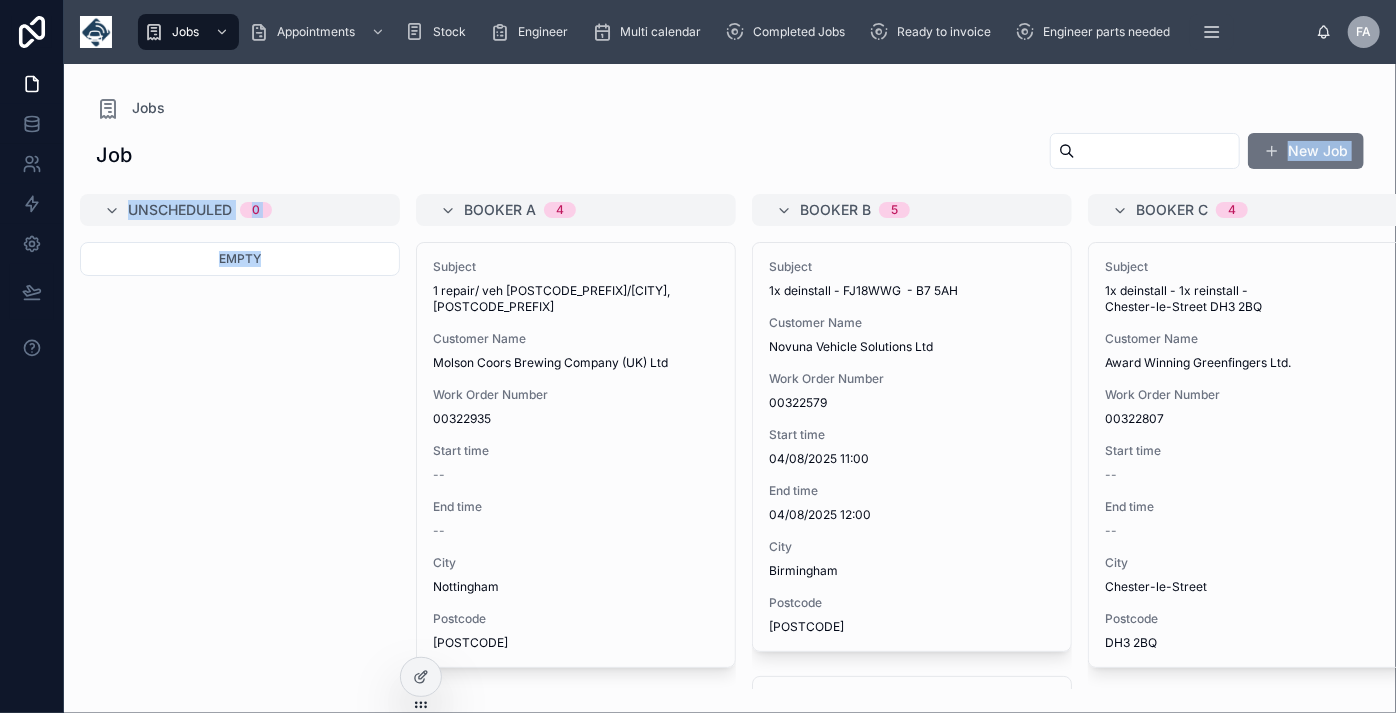 drag, startPoint x: 418, startPoint y: 165, endPoint x: 263, endPoint y: 310, distance: 212.24985 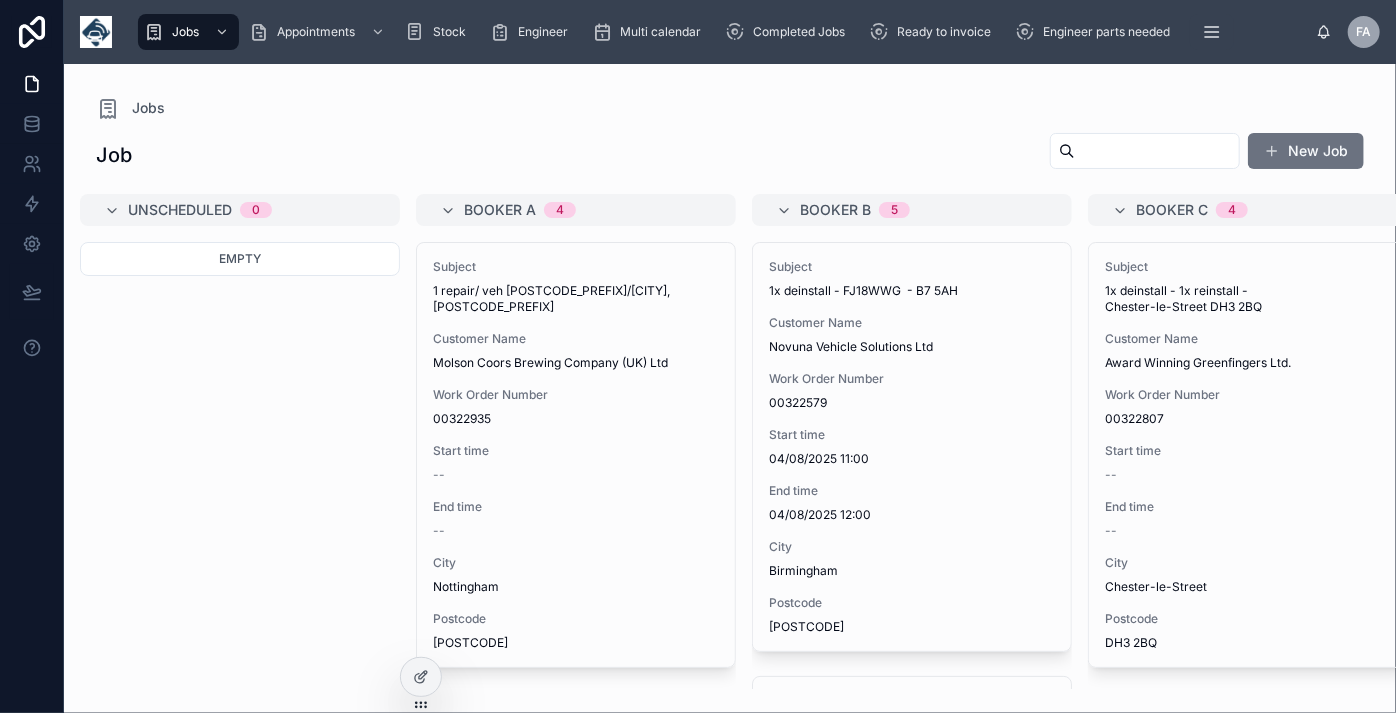 click on "Jobs" at bounding box center (730, 108) 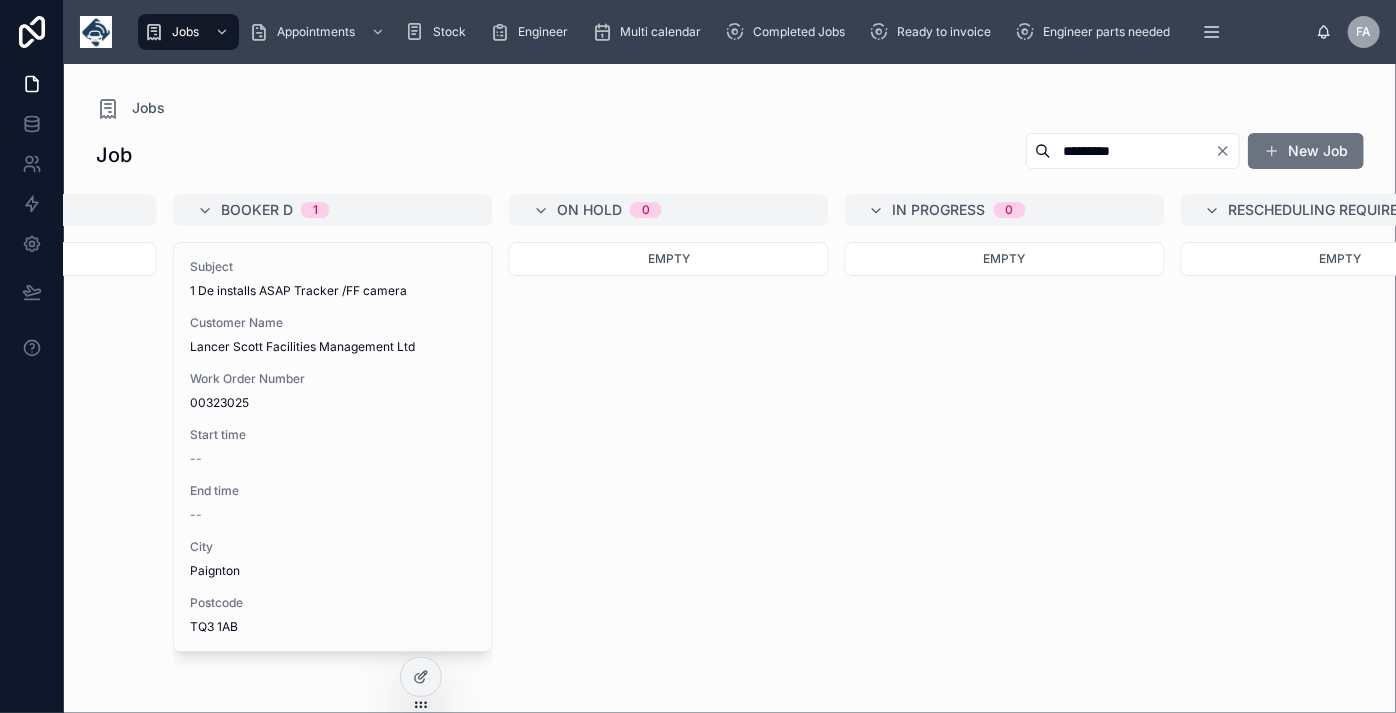 scroll, scrollTop: 0, scrollLeft: 1240, axis: horizontal 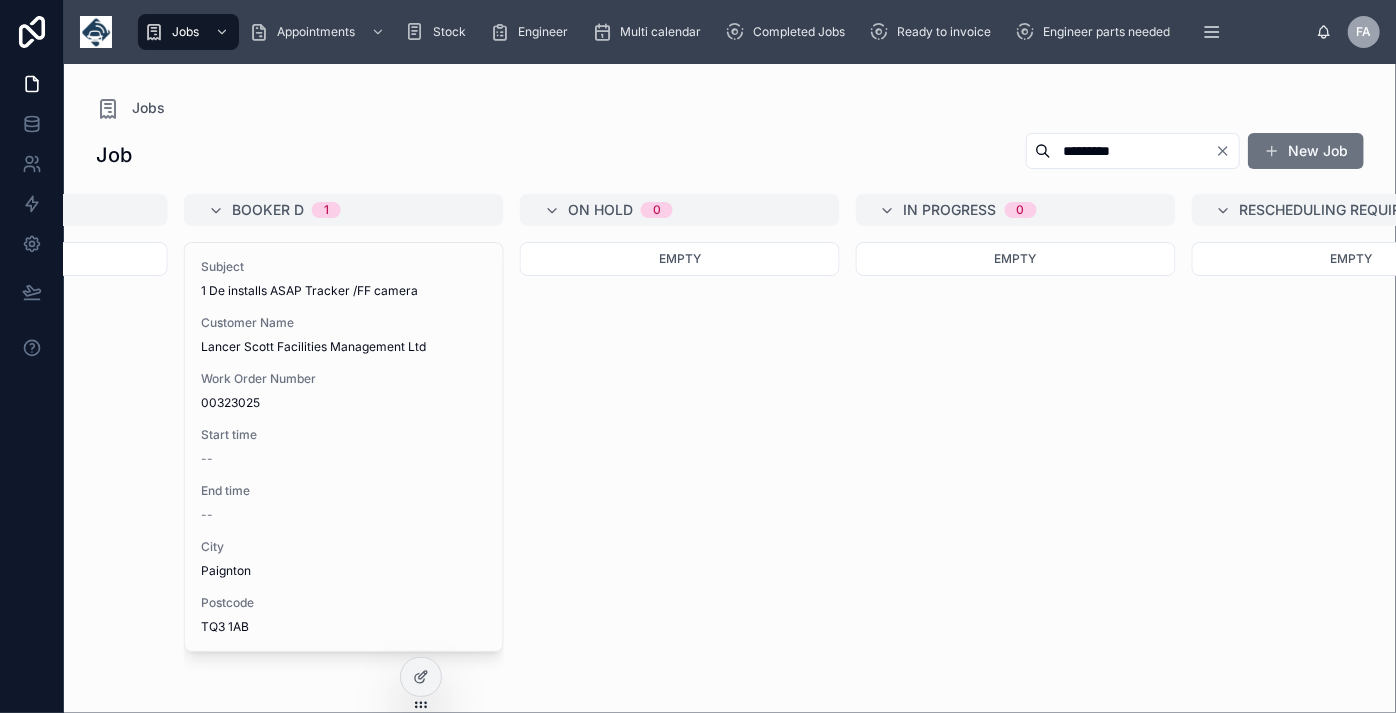 click 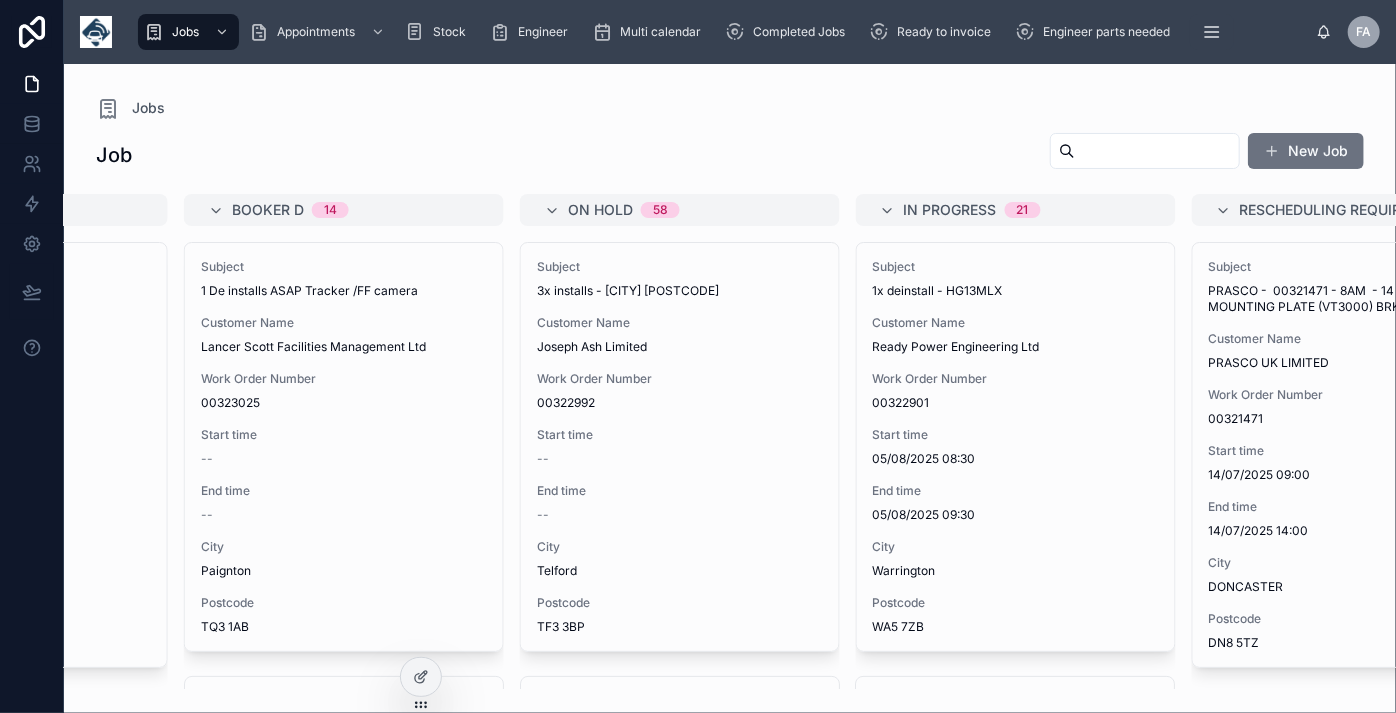 click at bounding box center [1157, 151] 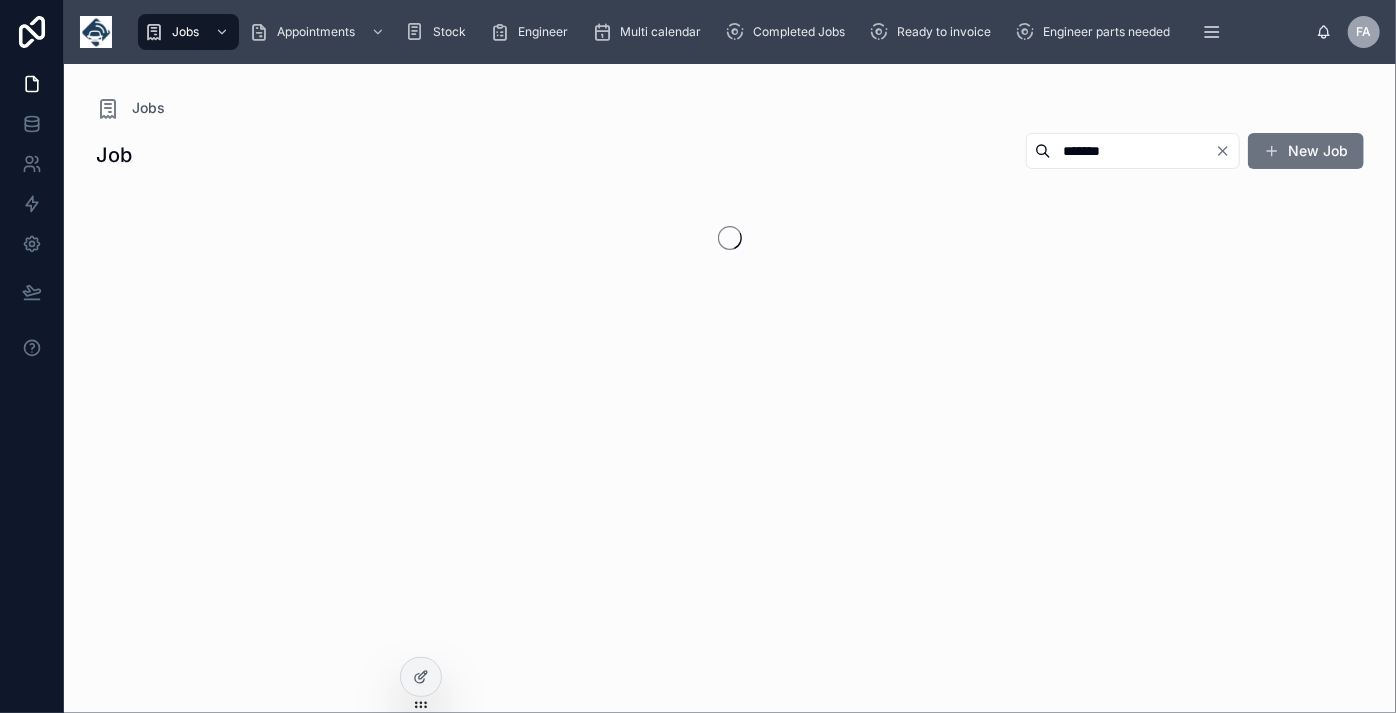 scroll, scrollTop: 0, scrollLeft: 0, axis: both 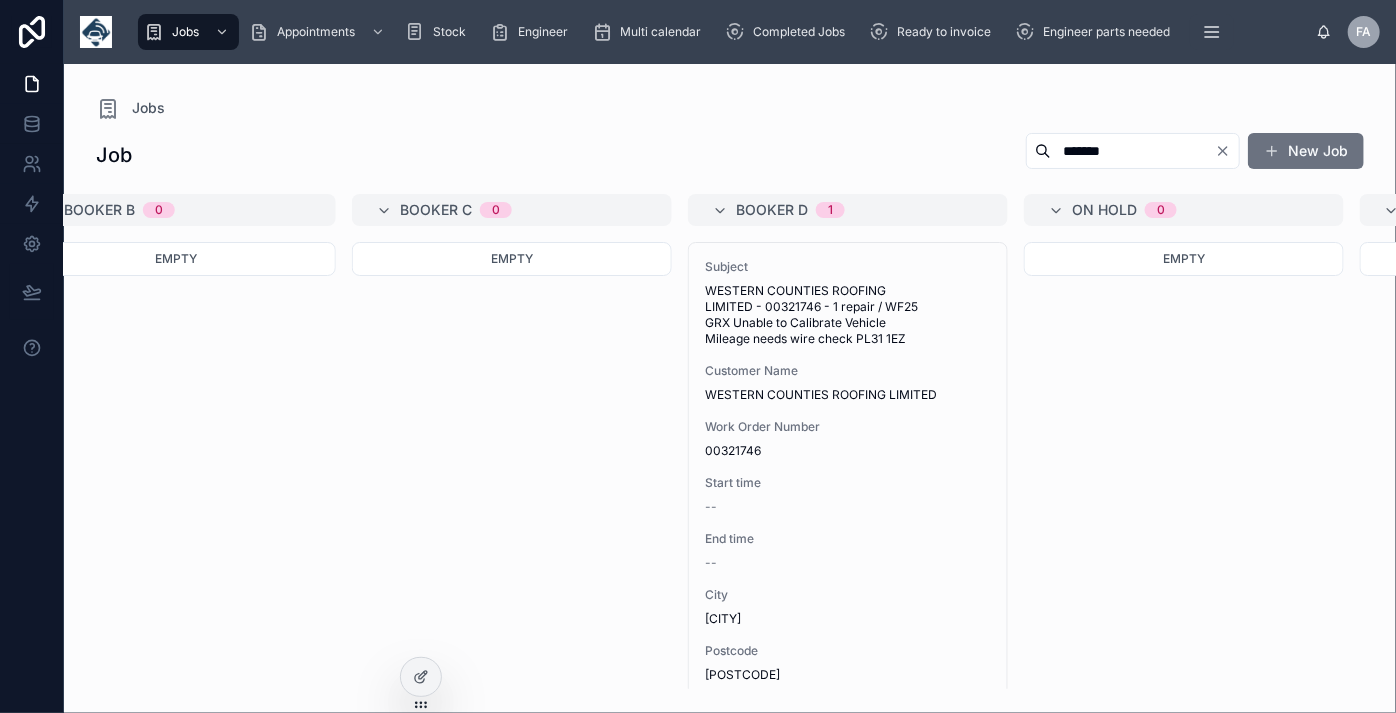 click 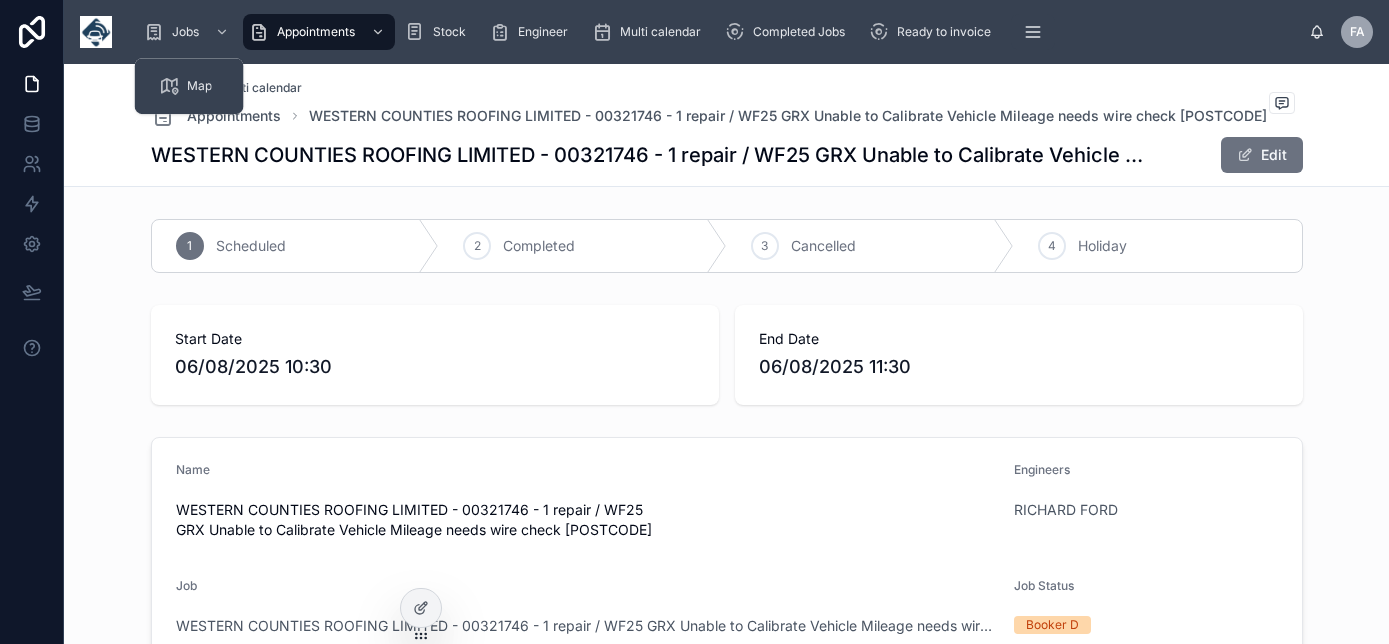 scroll, scrollTop: 0, scrollLeft: 0, axis: both 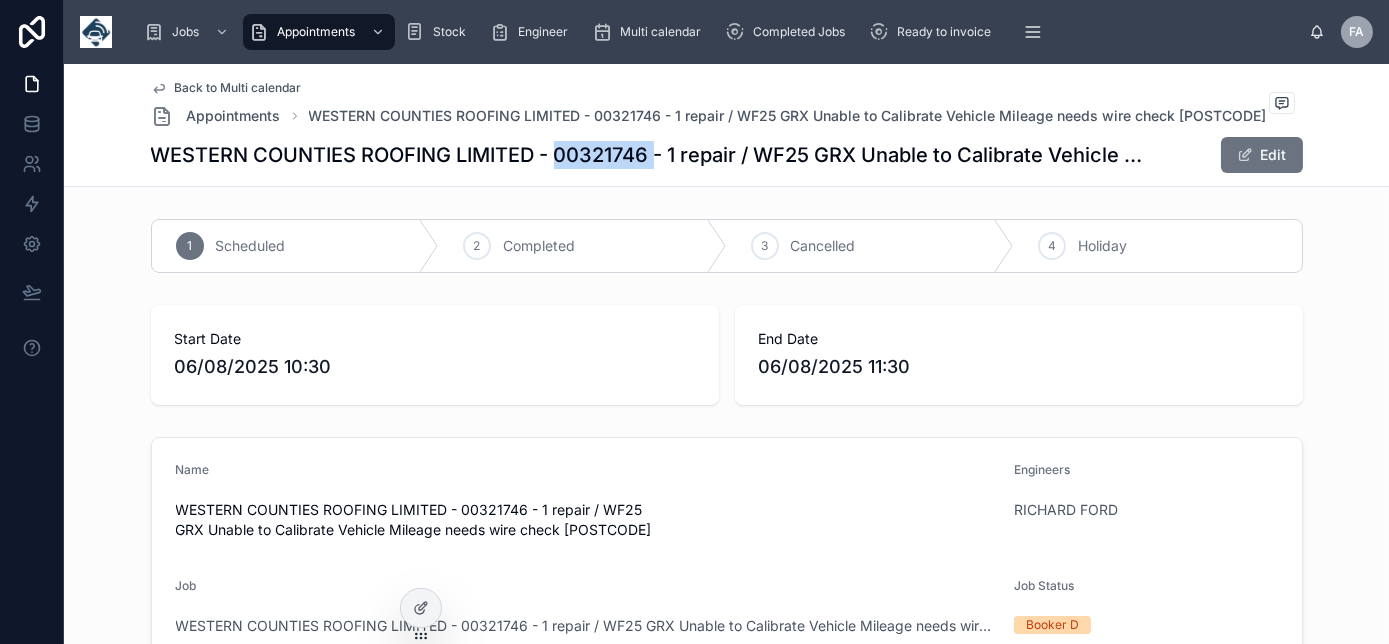 click on "Back to Multi calendar" at bounding box center [238, 88] 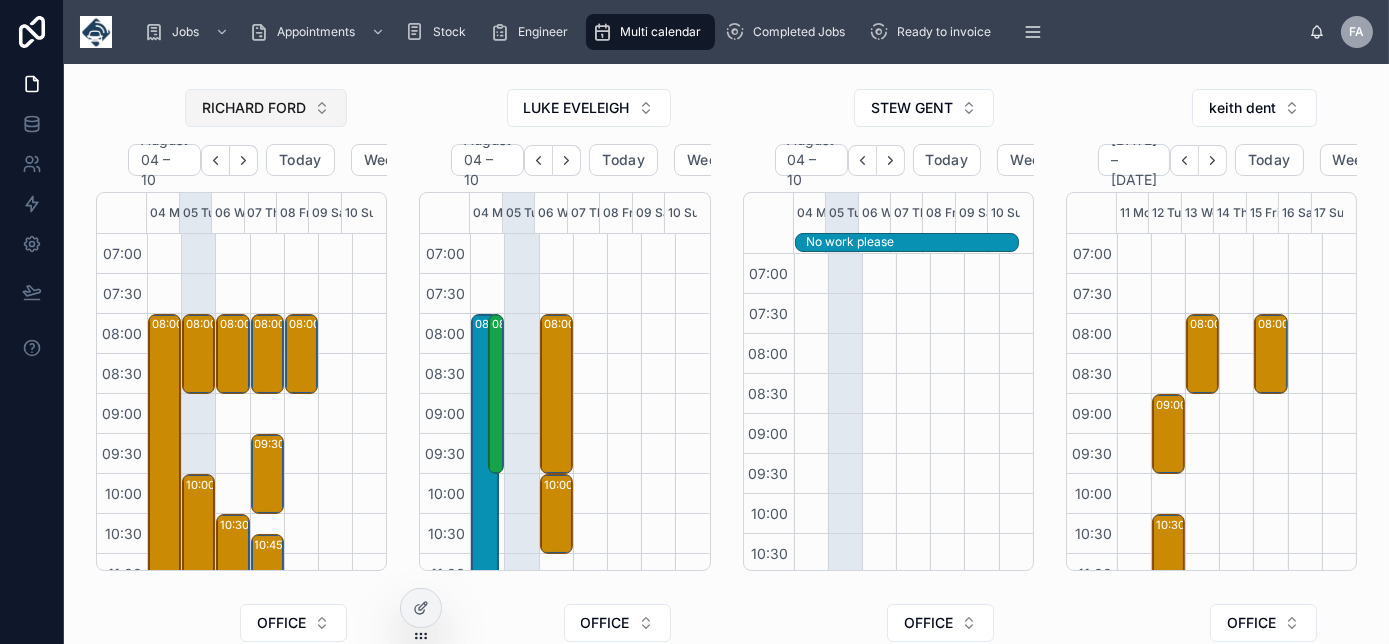 scroll, scrollTop: 560, scrollLeft: 0, axis: vertical 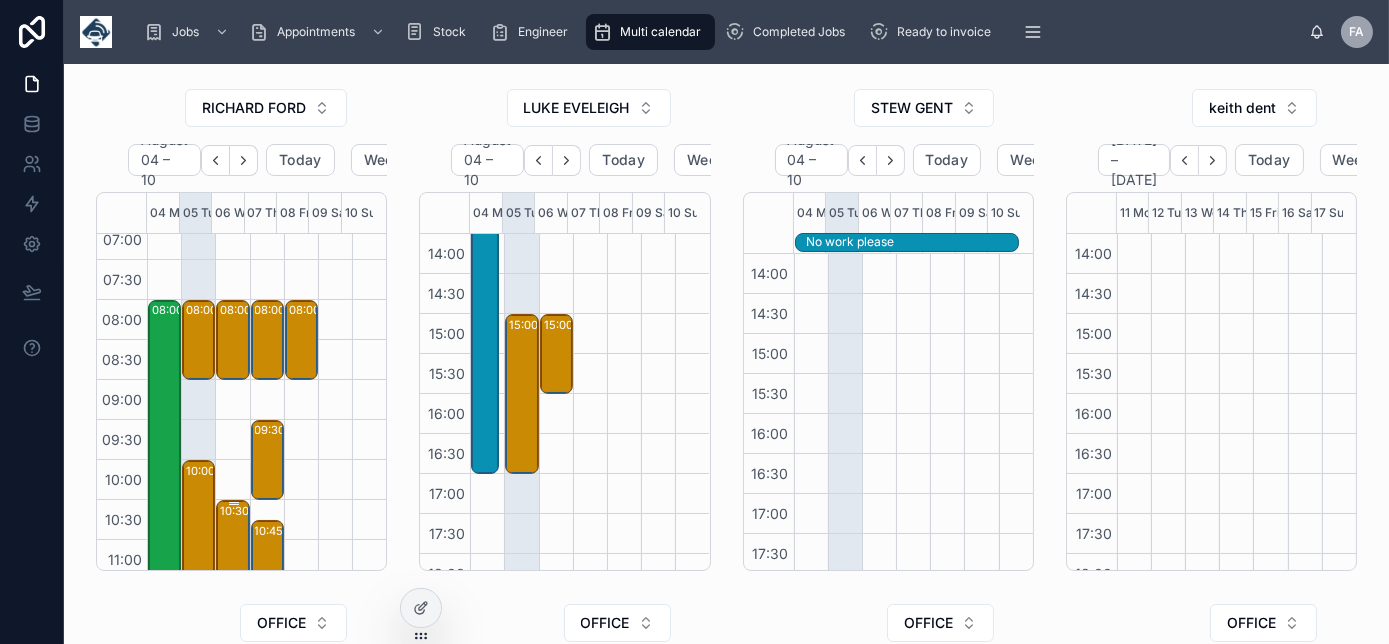 click on "10:30 – 11:30 WESTERN COUNTIES ROOFING LIMITED - 00321746 - 1 repair / WF25 GRX Unable to Calibrate Vehicle Mileage needs wire check PL31 1EZ" at bounding box center (233, 540) 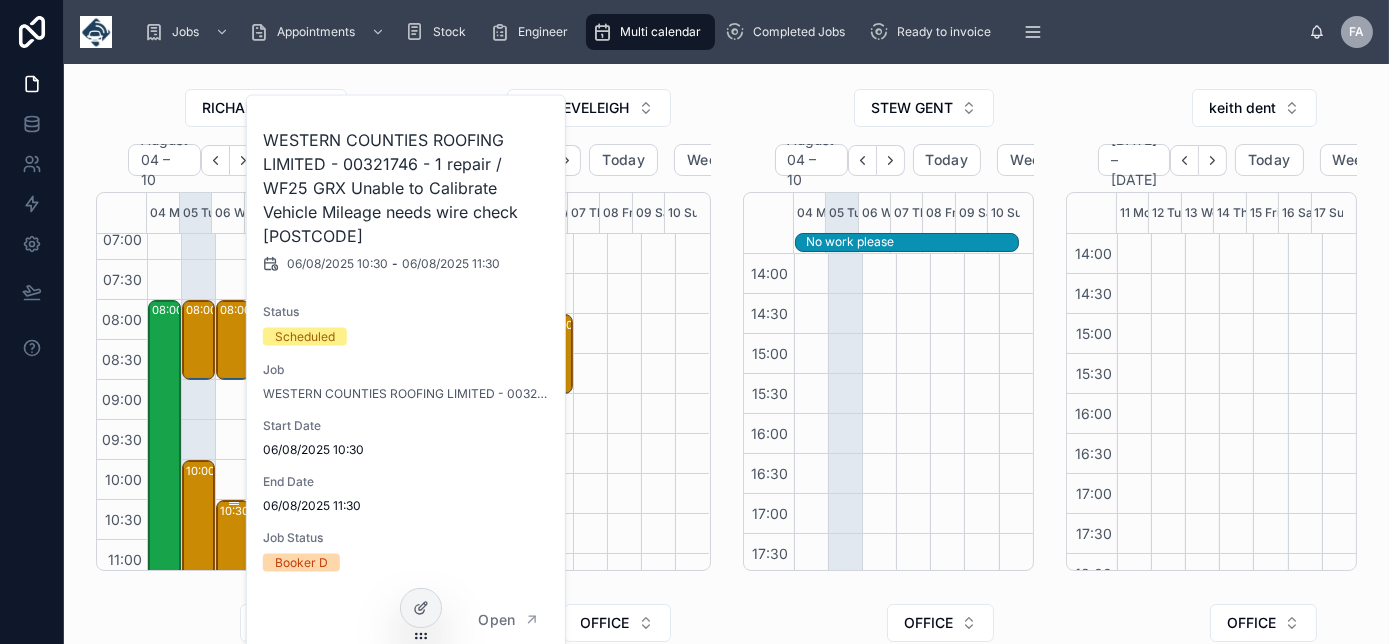 click on "10:30 – 11:30 WESTERN COUNTIES ROOFING LIMITED - 00321746 - 1 repair / WF25 GRX Unable to Calibrate Vehicle Mileage needs wire check PL31 1EZ" at bounding box center (233, 540) 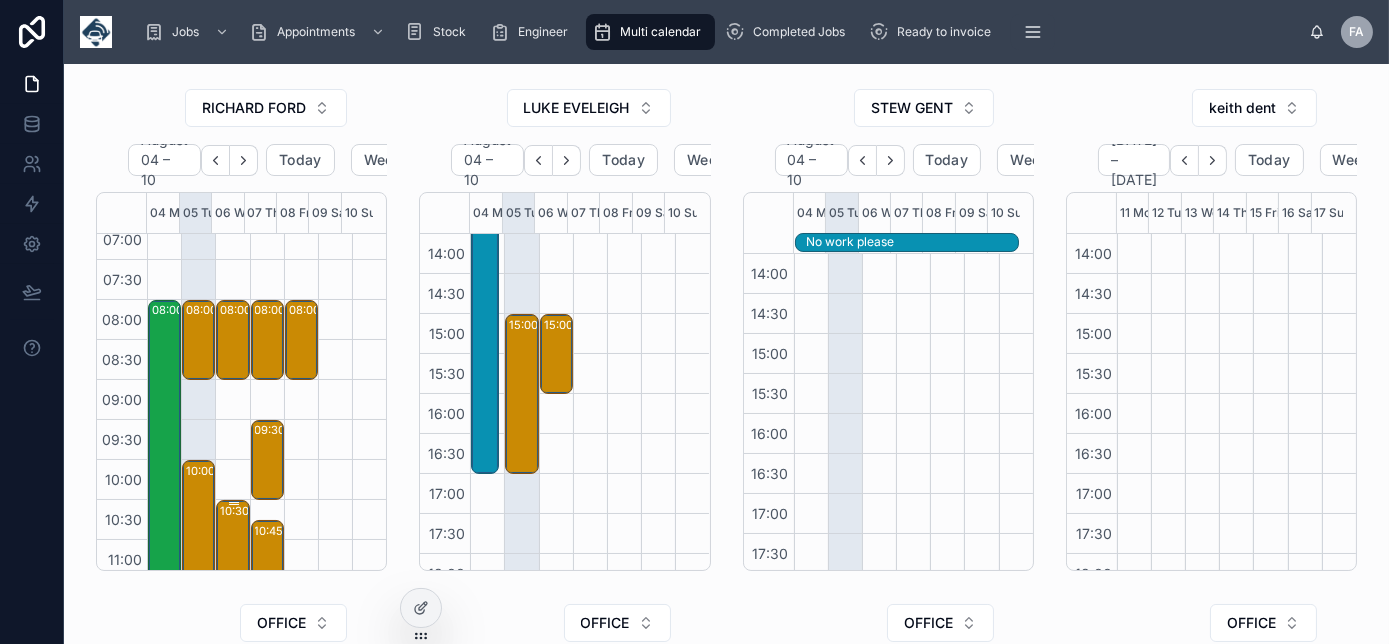 drag, startPoint x: 221, startPoint y: 520, endPoint x: 213, endPoint y: 539, distance: 20.615528 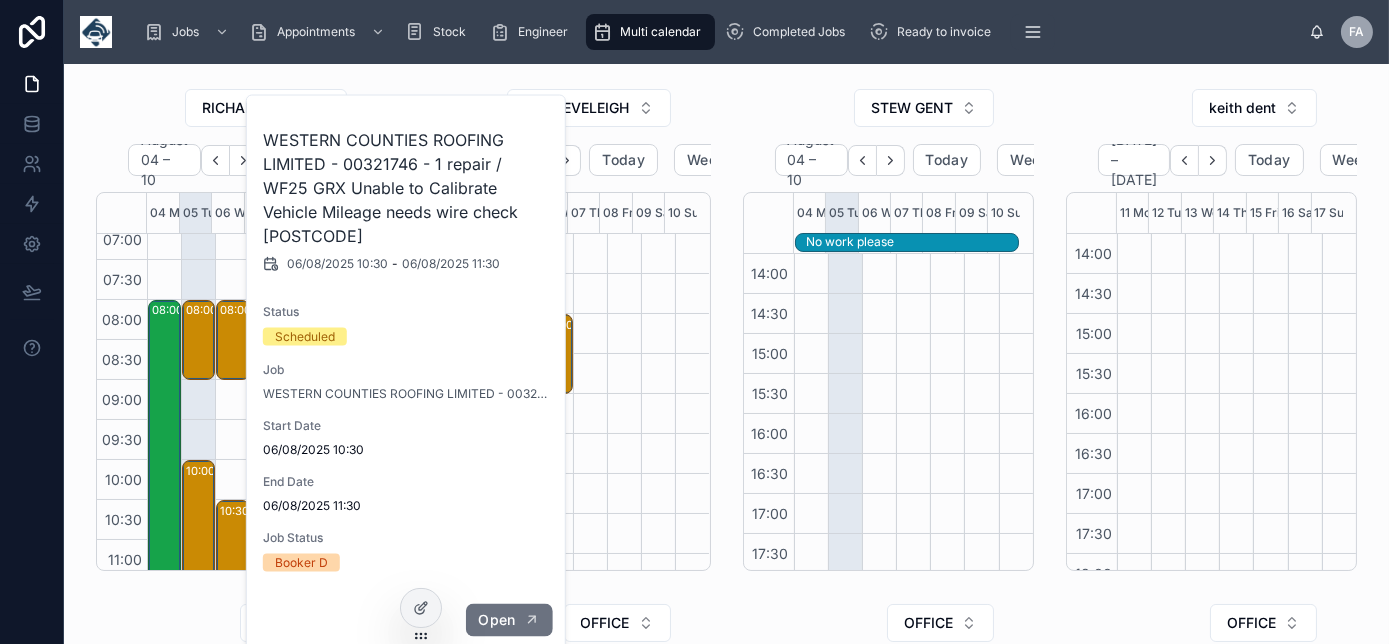 click 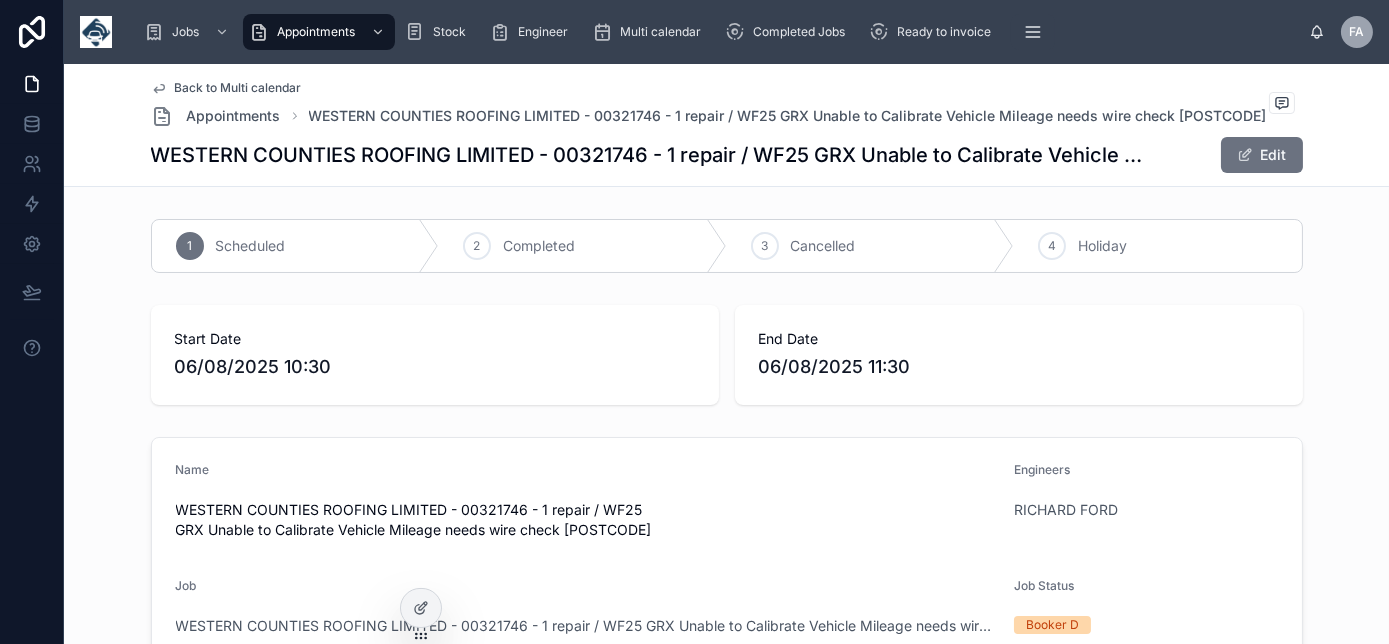 drag, startPoint x: 822, startPoint y: 241, endPoint x: 818, endPoint y: 276, distance: 35.22783 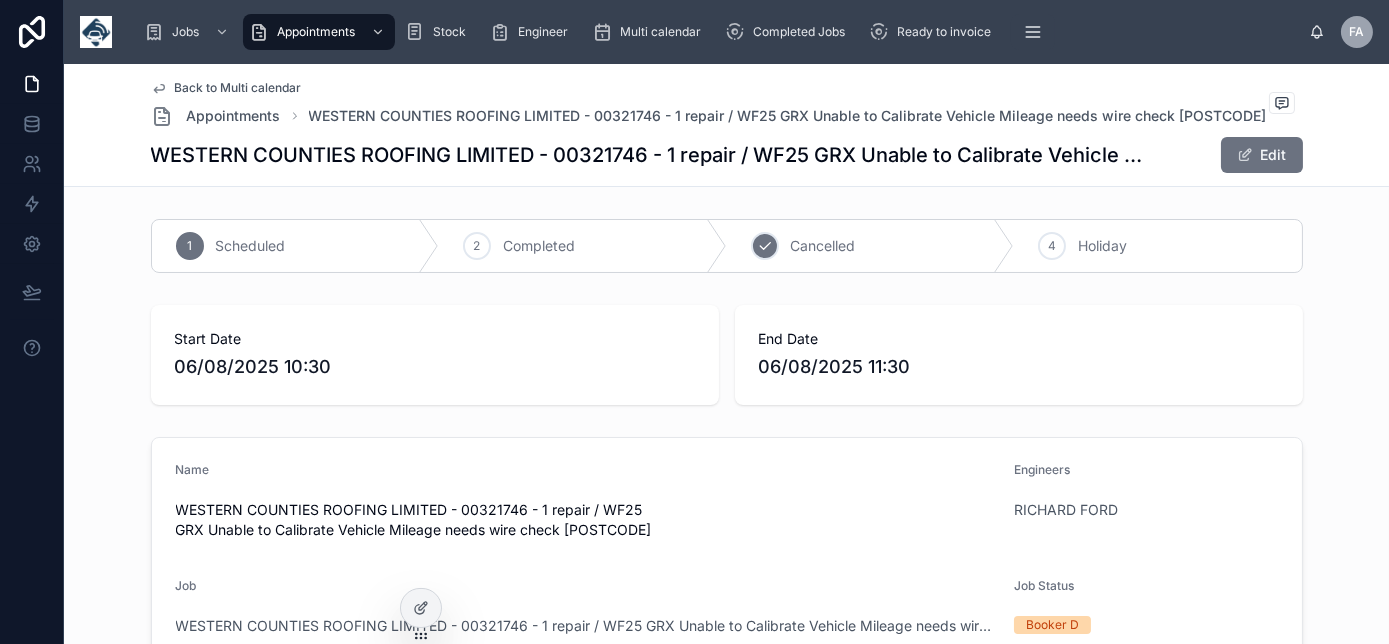 click on "Cancelled" at bounding box center (823, 246) 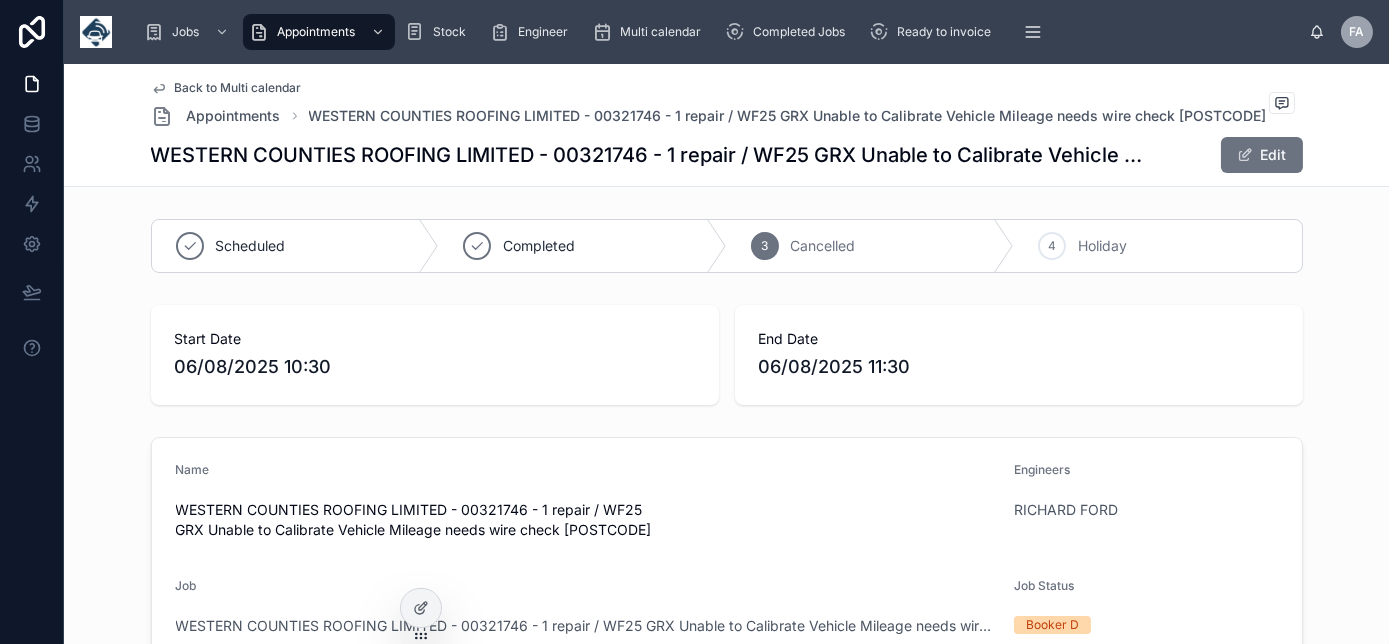 click on "Back to Multi calendar" at bounding box center [238, 88] 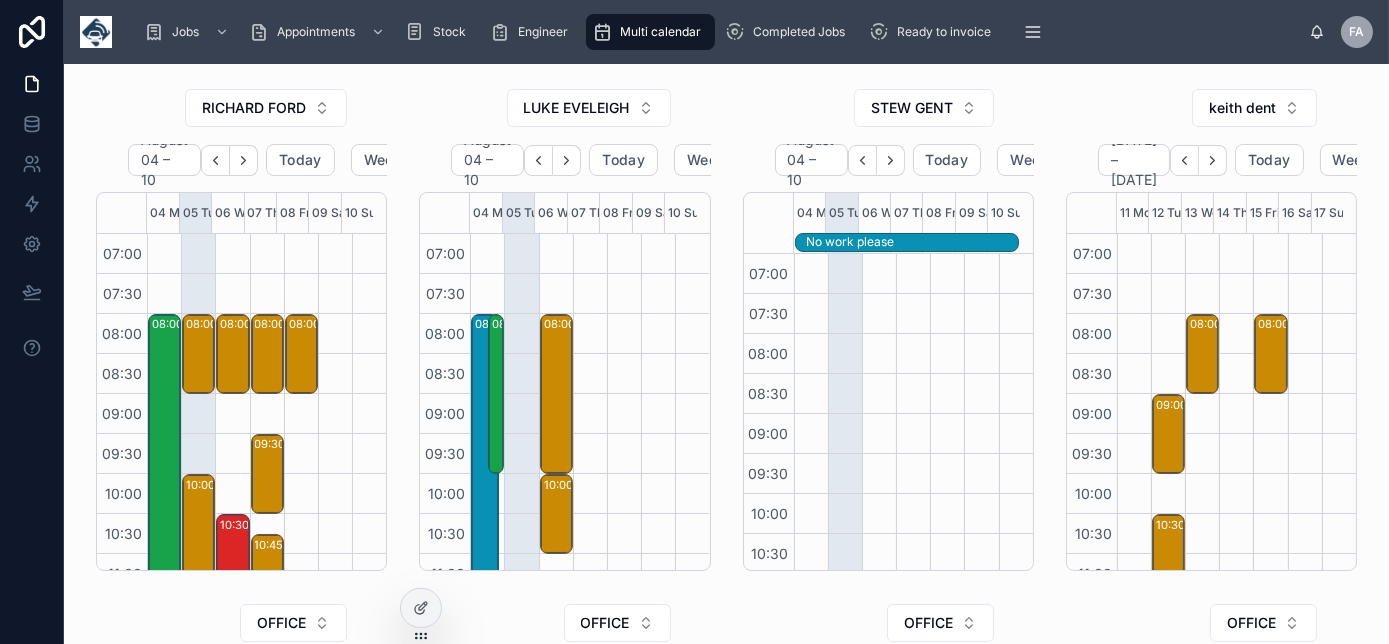 scroll, scrollTop: 560, scrollLeft: 0, axis: vertical 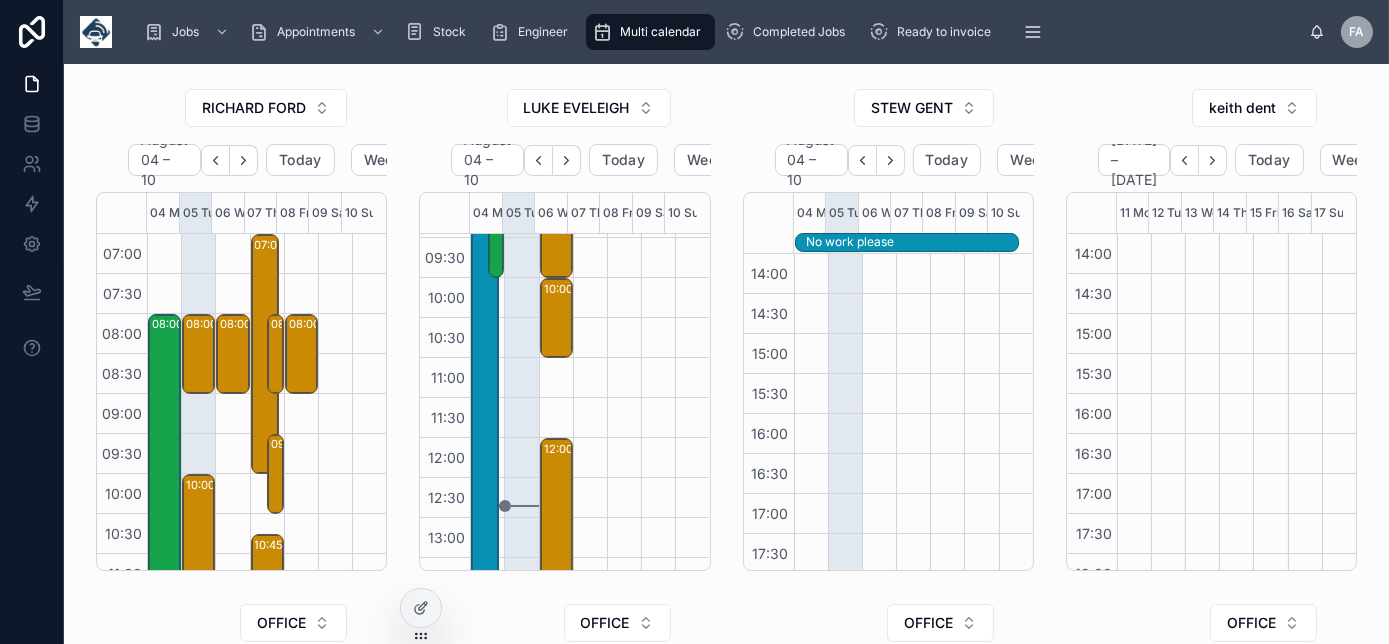 drag, startPoint x: 277, startPoint y: 360, endPoint x: 192, endPoint y: 242, distance: 145.42696 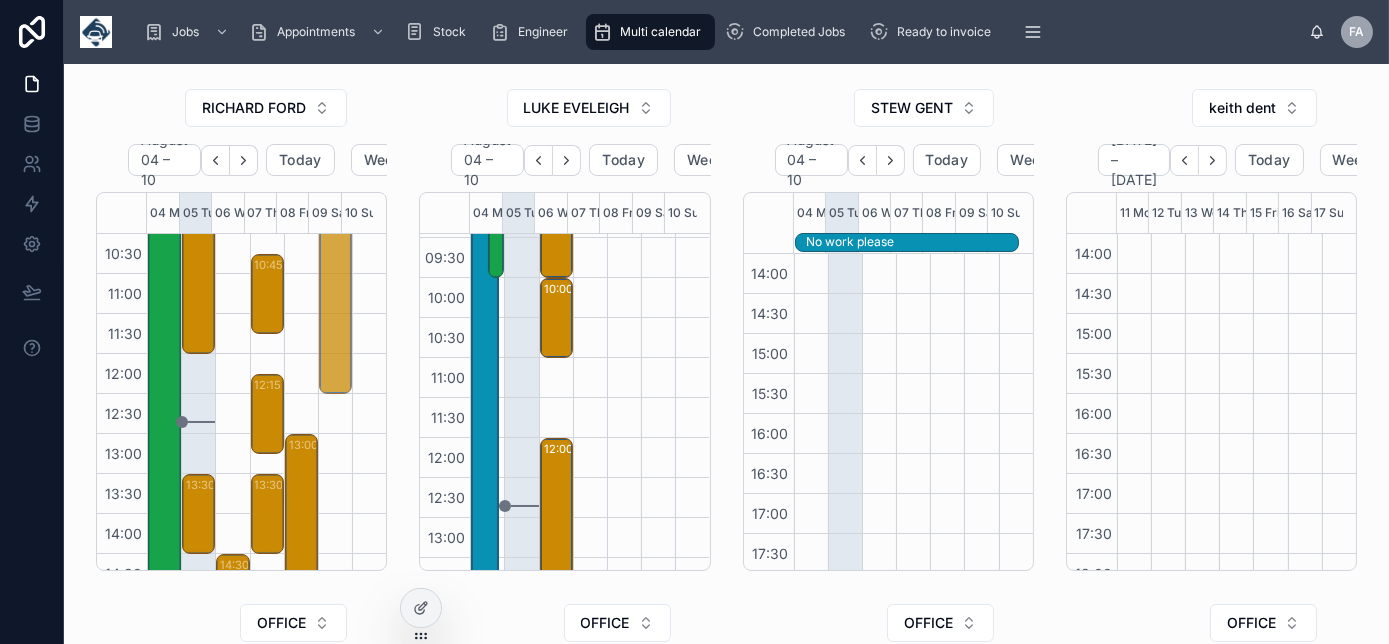 scroll, scrollTop: 200, scrollLeft: 0, axis: vertical 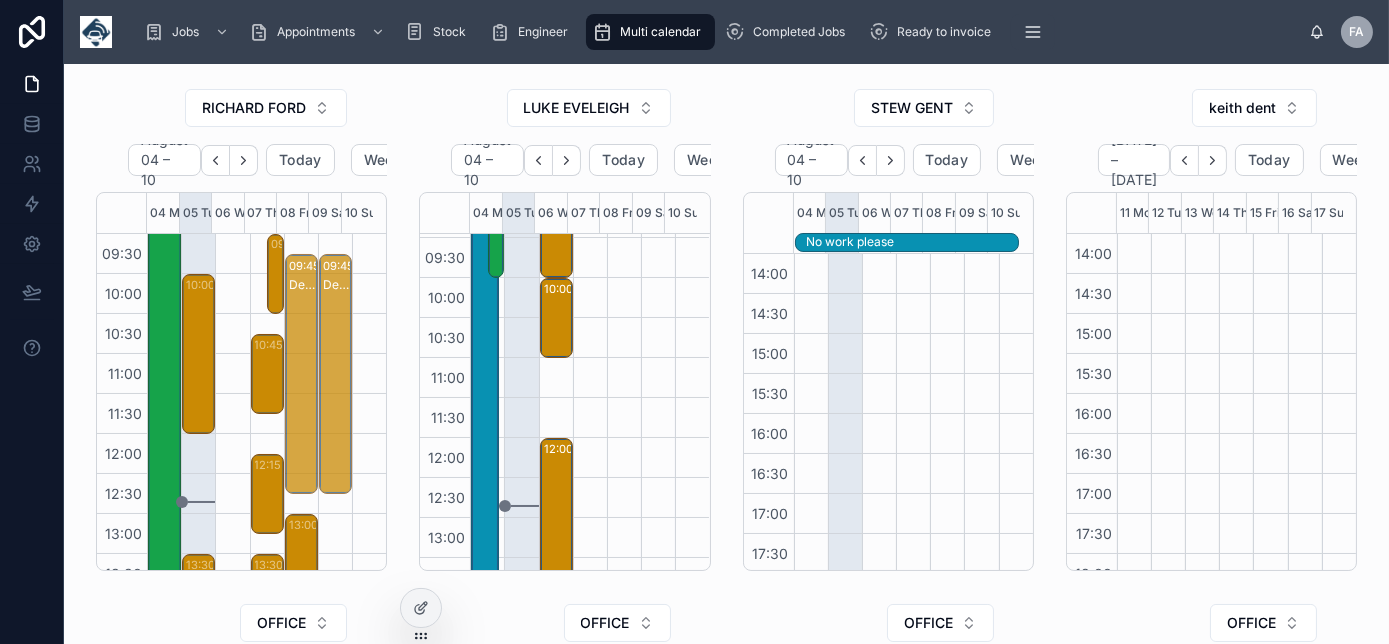 drag, startPoint x: 250, startPoint y: 260, endPoint x: 307, endPoint y: 289, distance: 63.953106 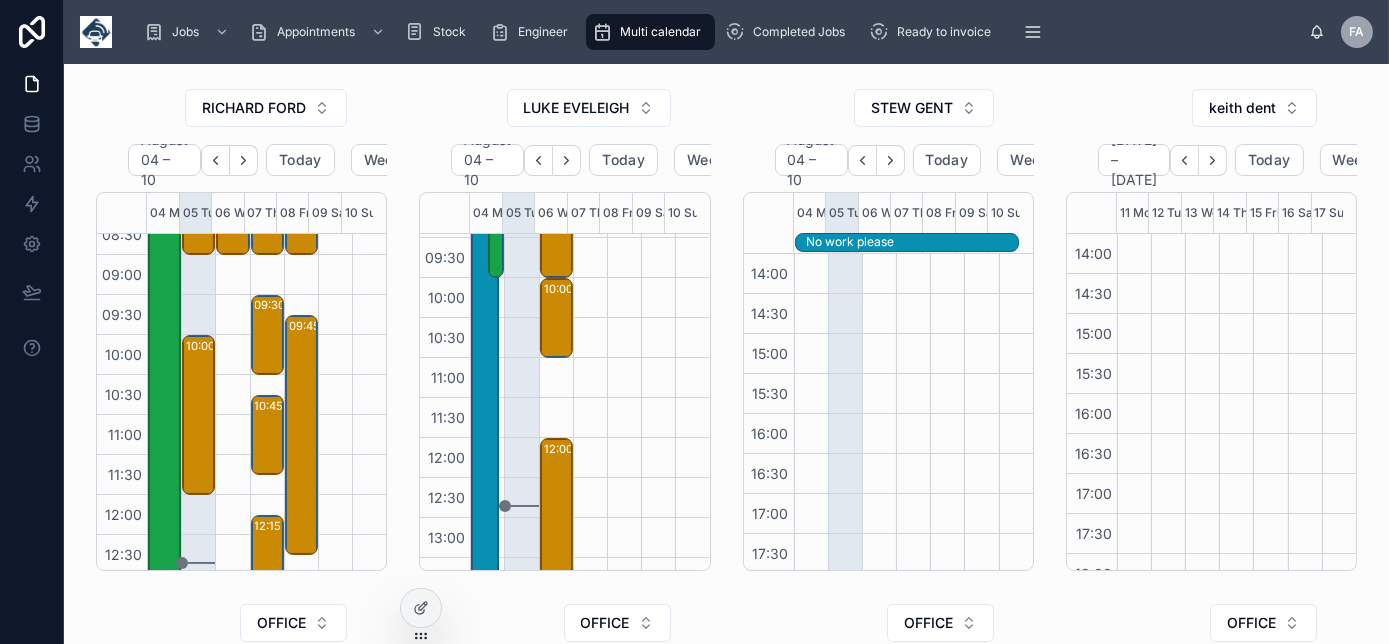 scroll, scrollTop: 18, scrollLeft: 0, axis: vertical 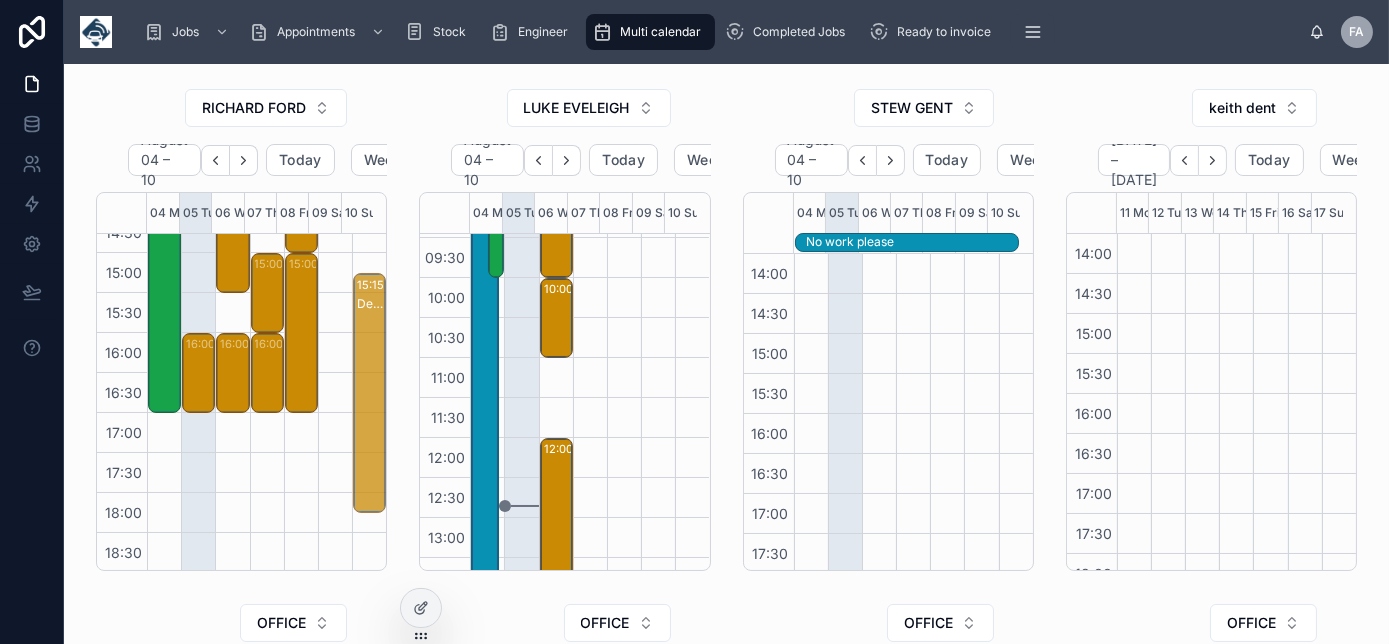 drag, startPoint x: 288, startPoint y: 469, endPoint x: 357, endPoint y: 314, distance: 169.66437 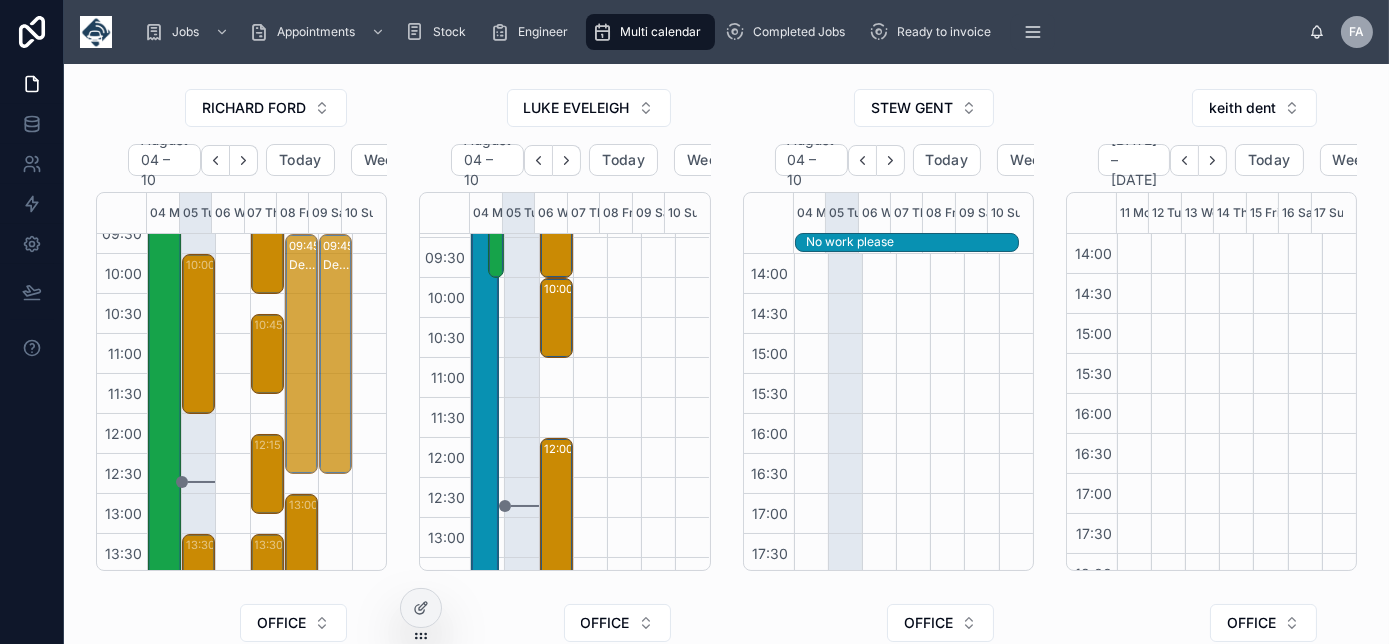 scroll, scrollTop: 120, scrollLeft: 0, axis: vertical 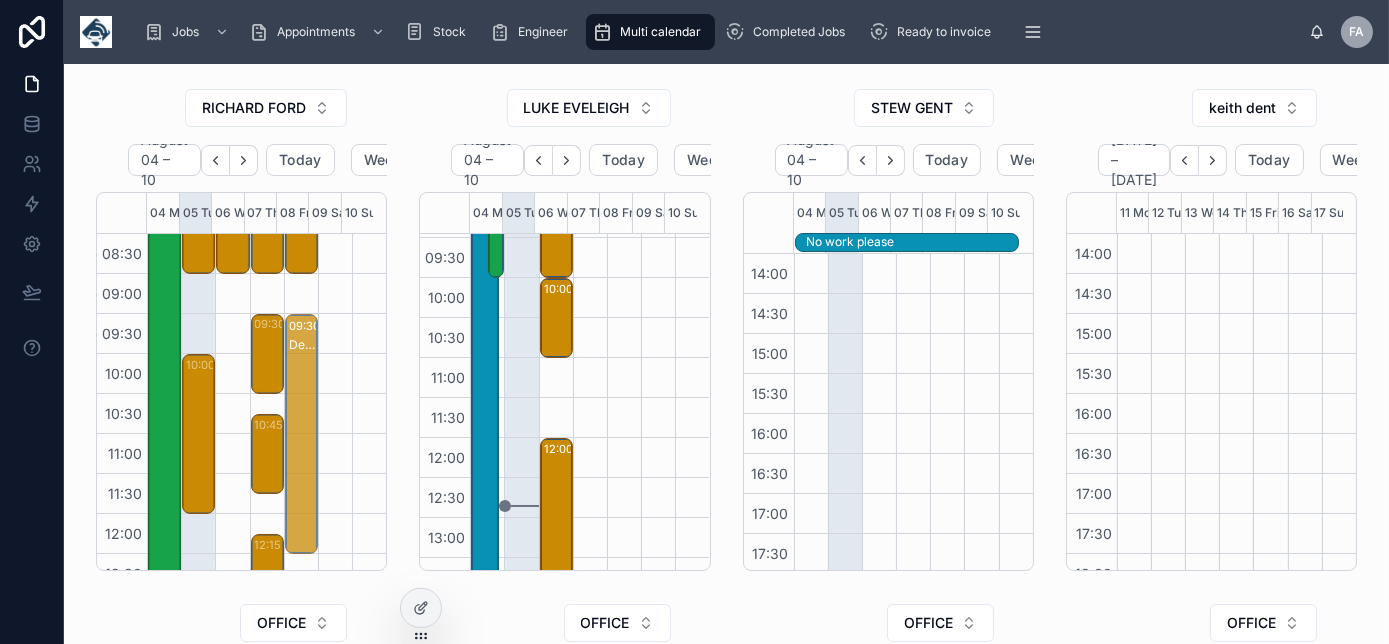 drag, startPoint x: 358, startPoint y: 364, endPoint x: 304, endPoint y: 406, distance: 68.41052 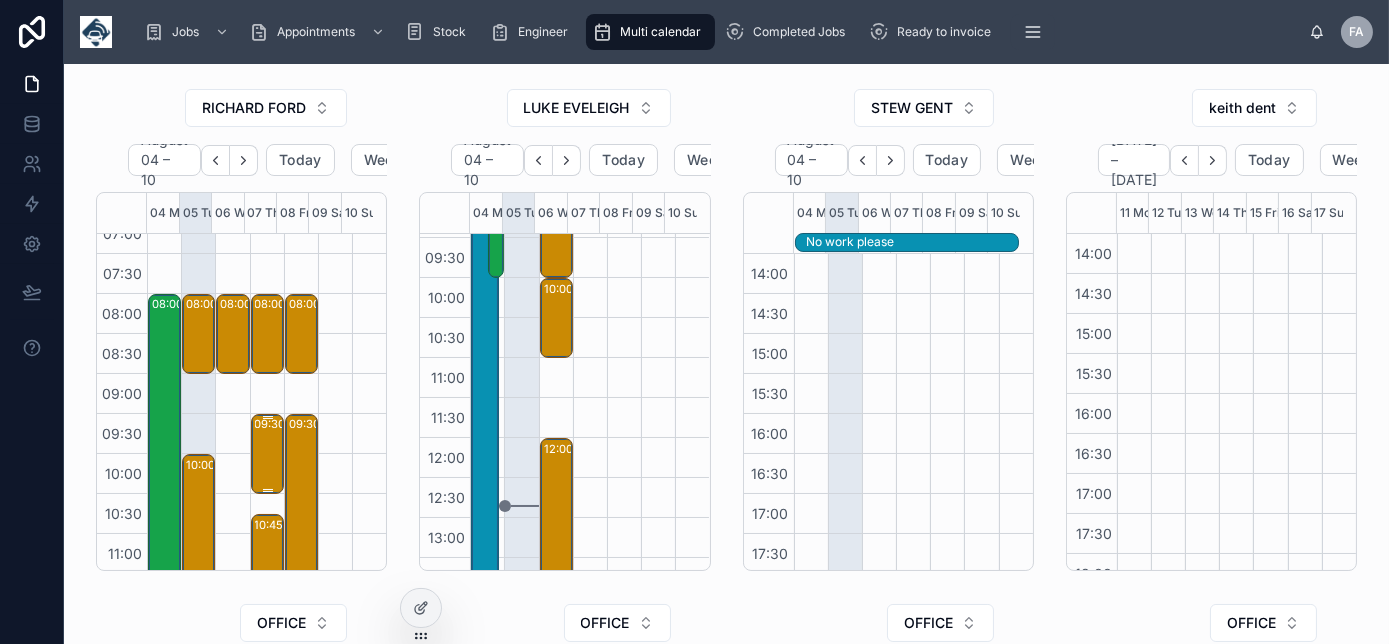 scroll, scrollTop: 0, scrollLeft: 0, axis: both 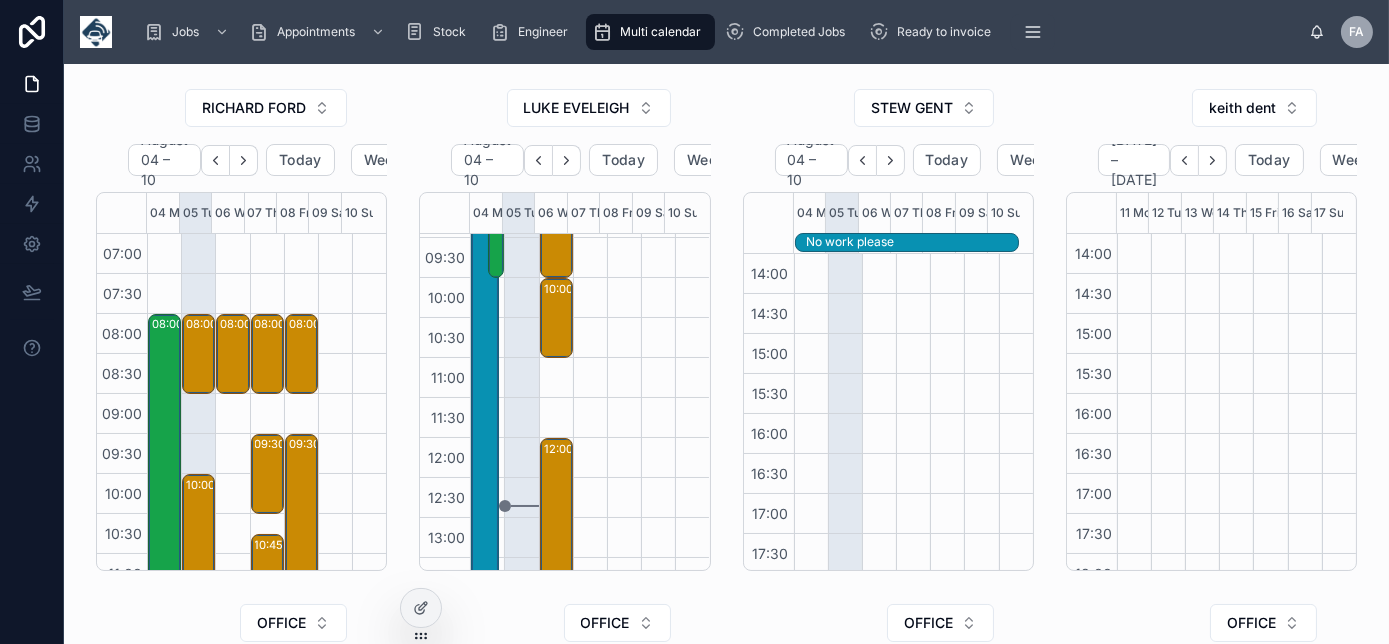 drag, startPoint x: 144, startPoint y: 90, endPoint x: 107, endPoint y: -76, distance: 170.07352 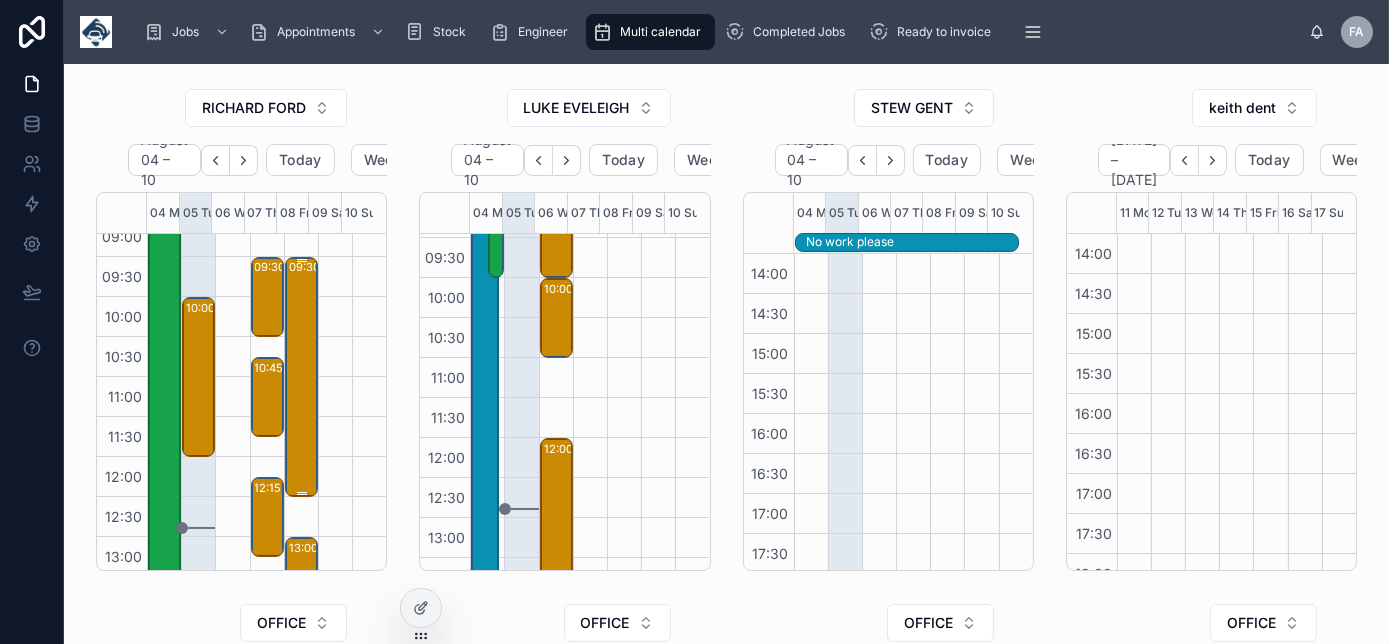 scroll, scrollTop: 90, scrollLeft: 0, axis: vertical 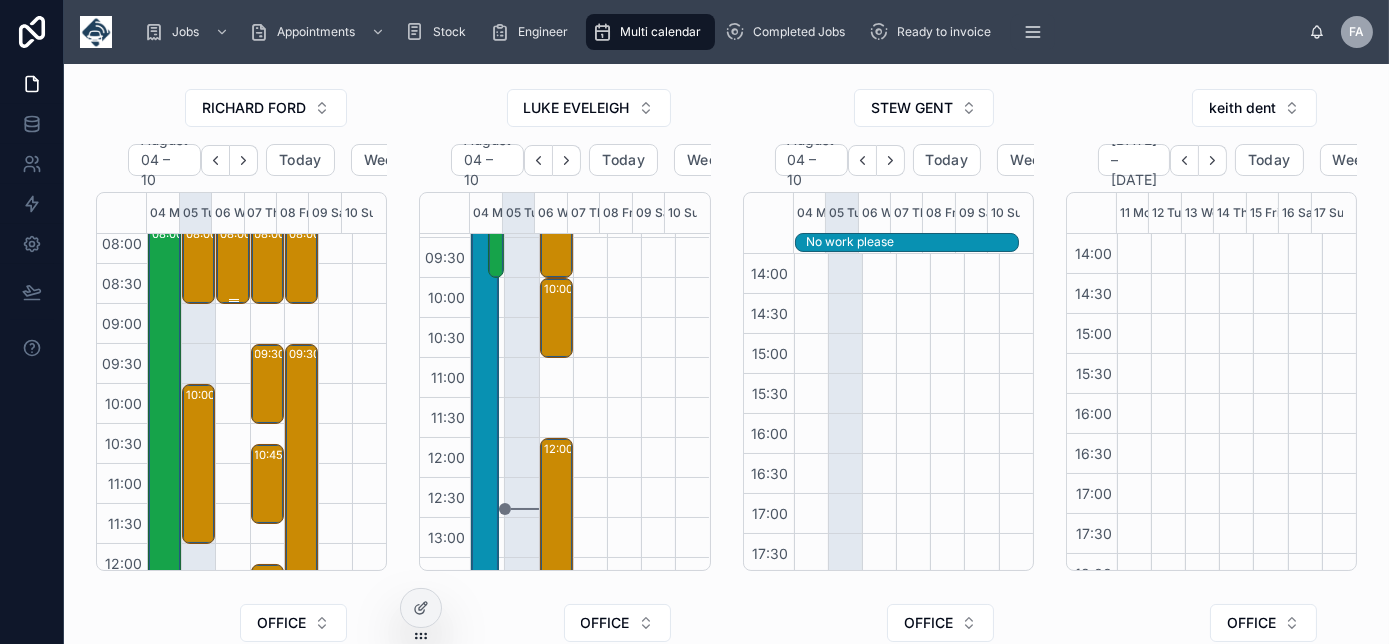 click on "08:00 – 09:00 Mare and Foal Sanctuary - 00322777 - ADD ON TN360 X 1 RE200 - TQ9 6LW" at bounding box center [233, 264] 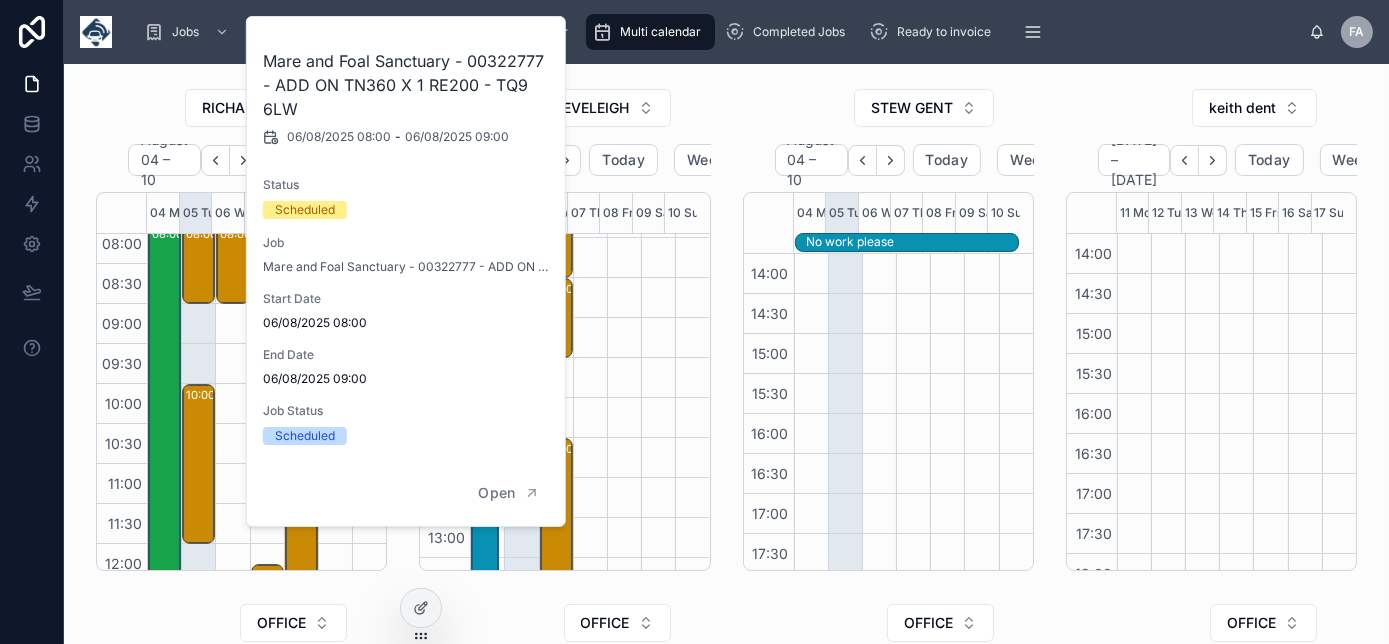 click on "07:00 07:30 08:00 08:30 09:00 09:30 10:00 10:30 11:00 11:30 12:00 12:30 13:00 13:30 14:00 14:30 15:00 15:30 16:00 16:30 17:00 17:30 18:00 18:30 08:00 – 17:00 No work today 08:00 – 10:00 Hywel Dda University Health Board - 00322309 - ADD ON TN360 X 2 VT101 OBD Y SPLITTER - SA6 8HF 15:00 – 17:00 **** 3pm attendance **** Runtech Ltd - 00322649 - 1x SVC VT5500C - Port Talbot  761881 4600005665 Warranty - SA13 1RF 08:00 – 10:00 **** 8AM timed appointment **** Price Fencing and Landscaping ltd - 00322469 - ATF - DIR - 2 X VT101 - CF48 2SD 10:00 – 11:00 The British Red Cross Society - 00322852 - NK14DGY - Removal of tracking - CF83 2RZ 12:00 – 14:00 Solar Windows Ltd - 00322322 - 2 repair reattach 2 FFC's - CF83 8HU 15:00 – 16:00 After 3pm attendance - nationwide platforms - 00321754 - 1 x Service Call - BV72NNT  758897 Tracking Number: 155039865827675 - CF11 8RR" at bounding box center [564, 401] 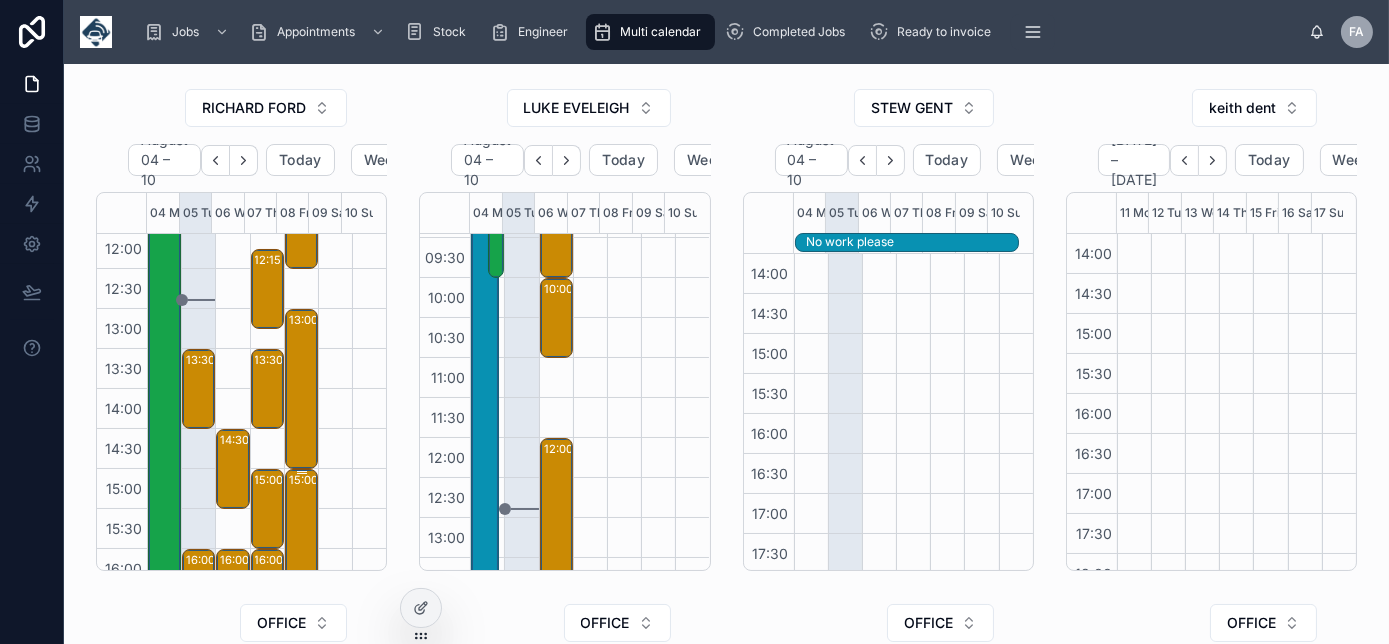 scroll, scrollTop: 363, scrollLeft: 0, axis: vertical 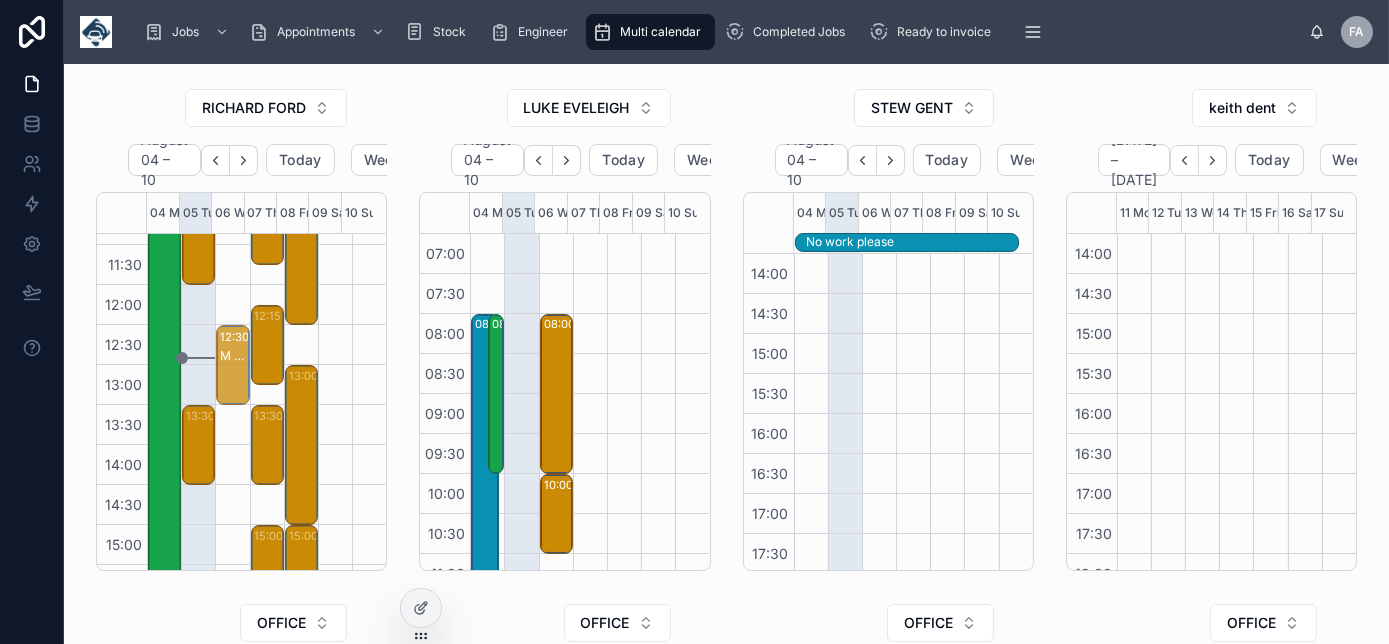 drag, startPoint x: 229, startPoint y: 506, endPoint x: 221, endPoint y: 351, distance: 155.20631 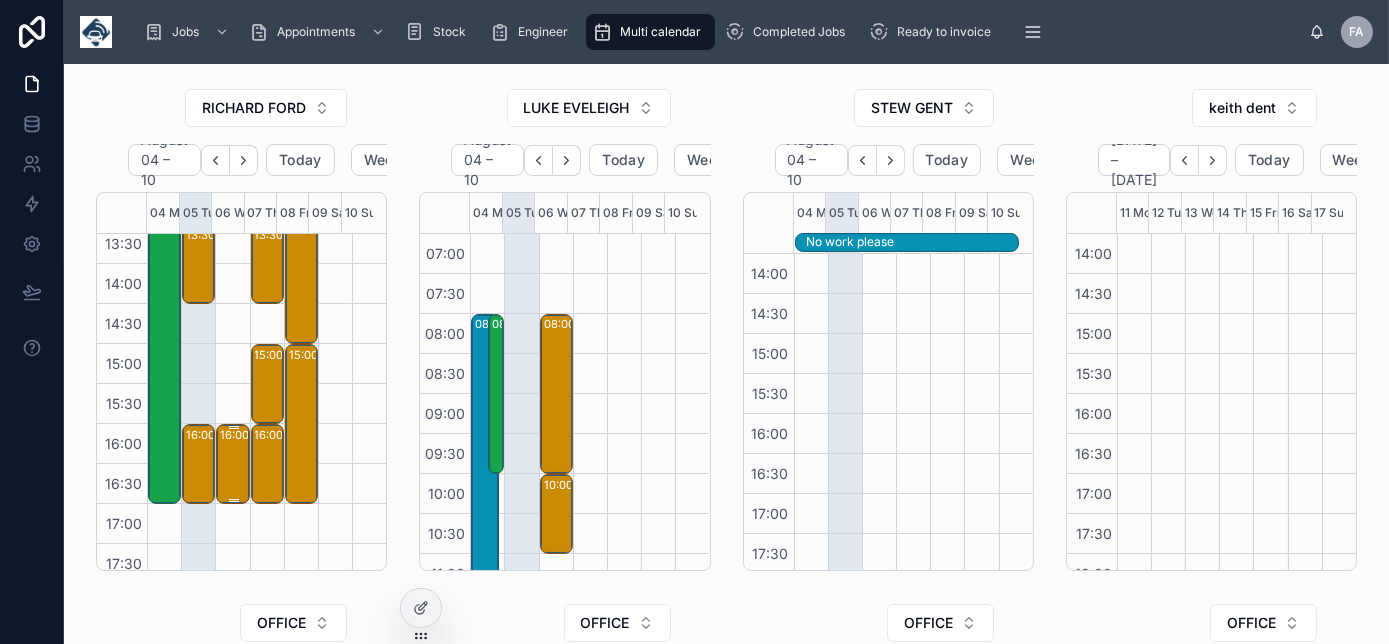 scroll, scrollTop: 531, scrollLeft: 0, axis: vertical 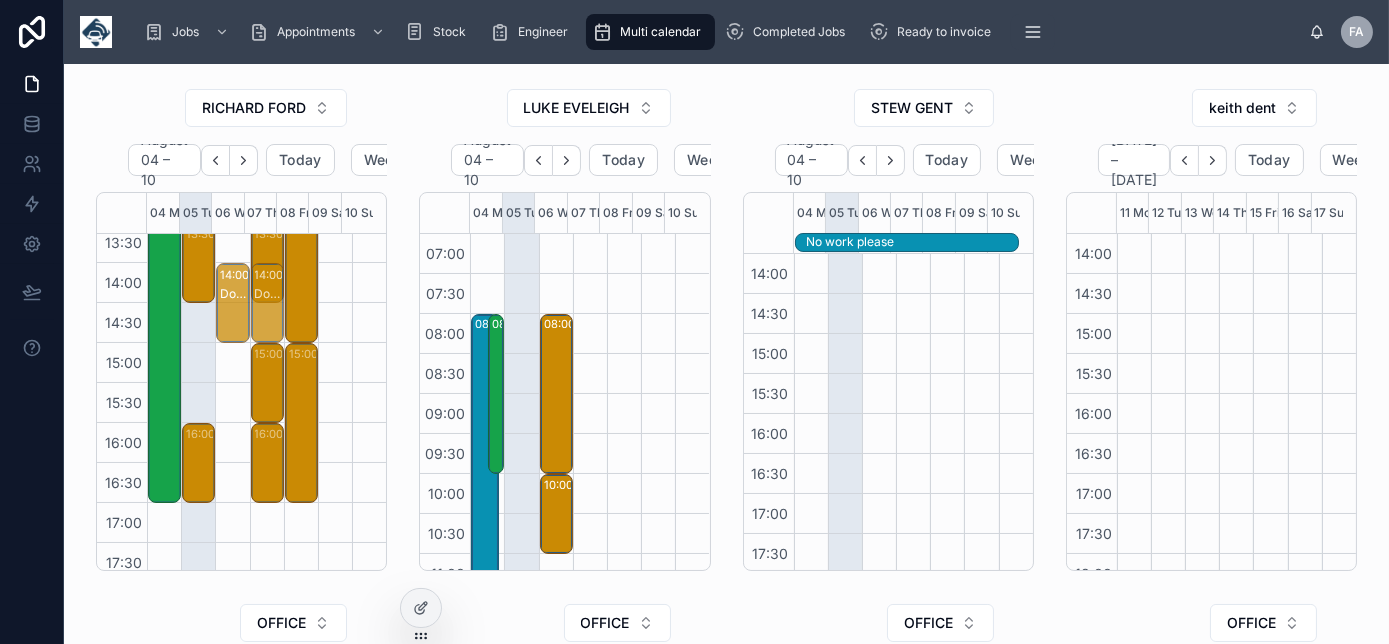 drag, startPoint x: 229, startPoint y: 454, endPoint x: 244, endPoint y: 304, distance: 150.74814 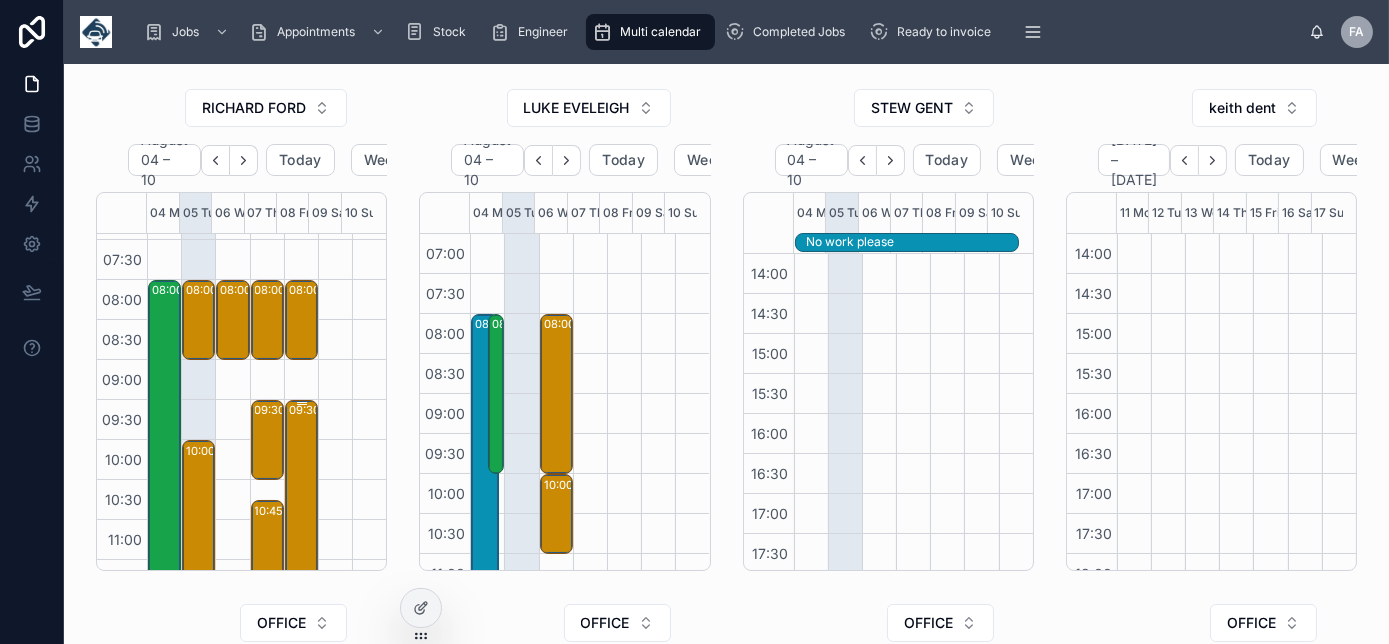 scroll, scrollTop: 90, scrollLeft: 0, axis: vertical 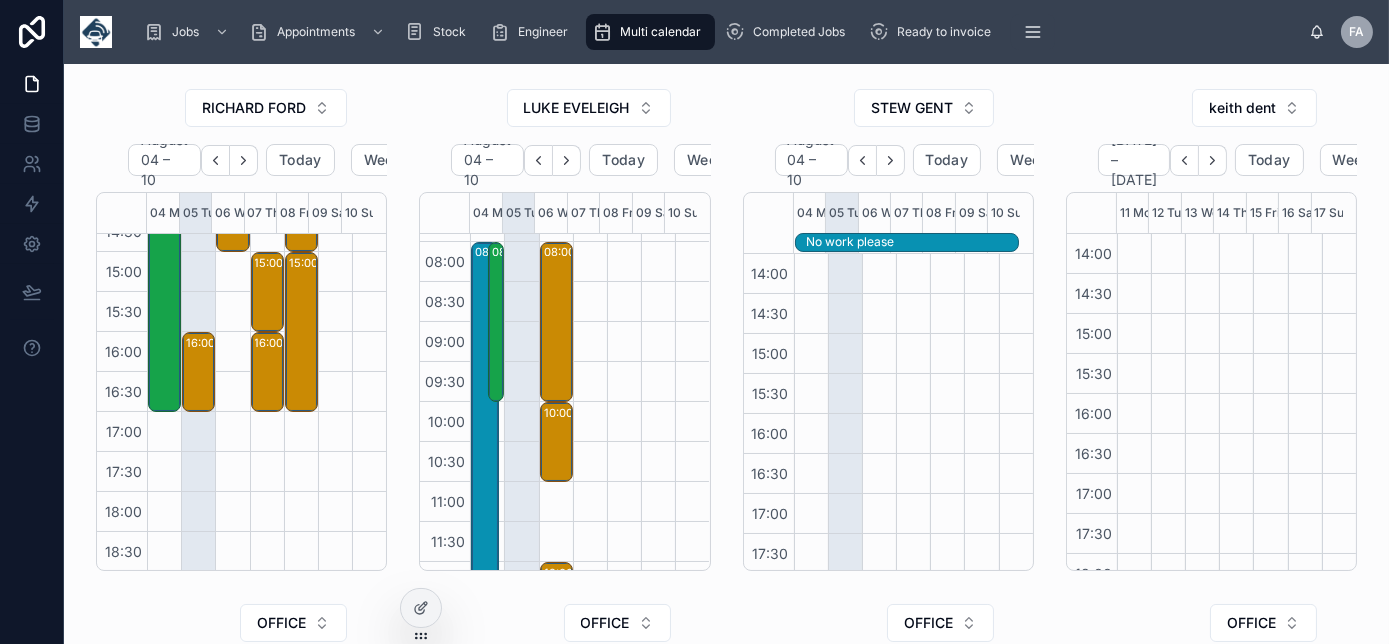drag, startPoint x: 182, startPoint y: 314, endPoint x: 32, endPoint y: 406, distance: 175.96591 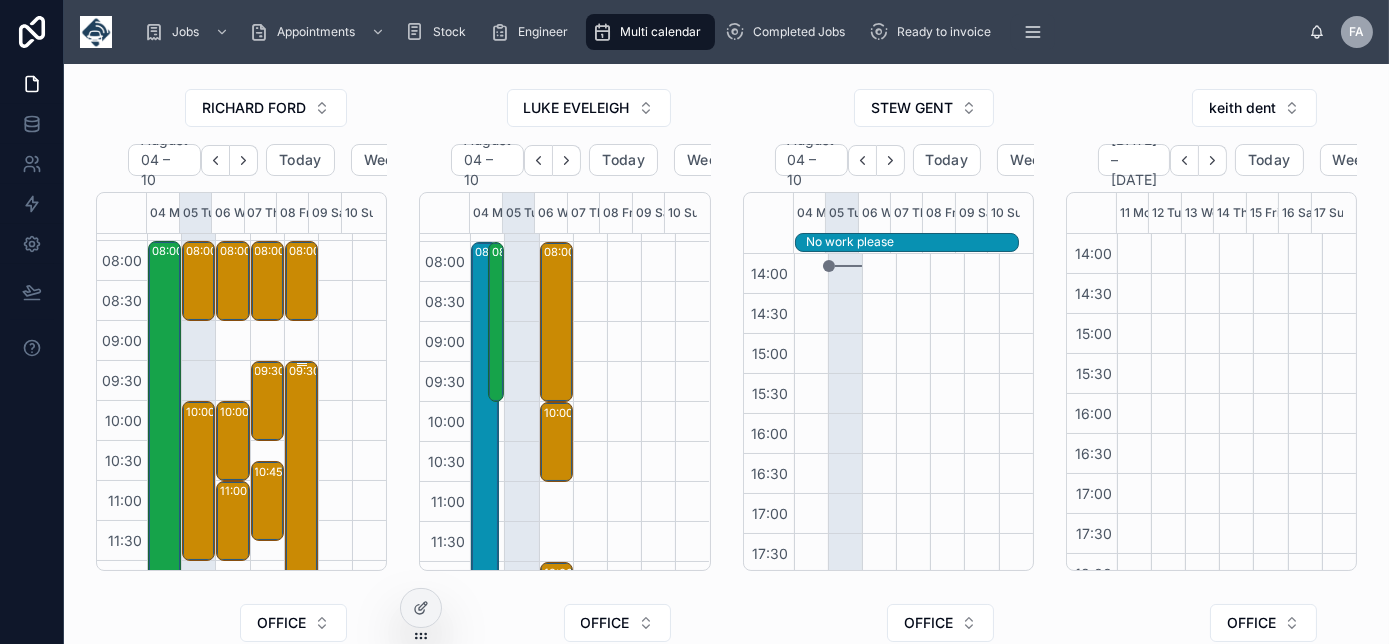 scroll, scrollTop: 181, scrollLeft: 0, axis: vertical 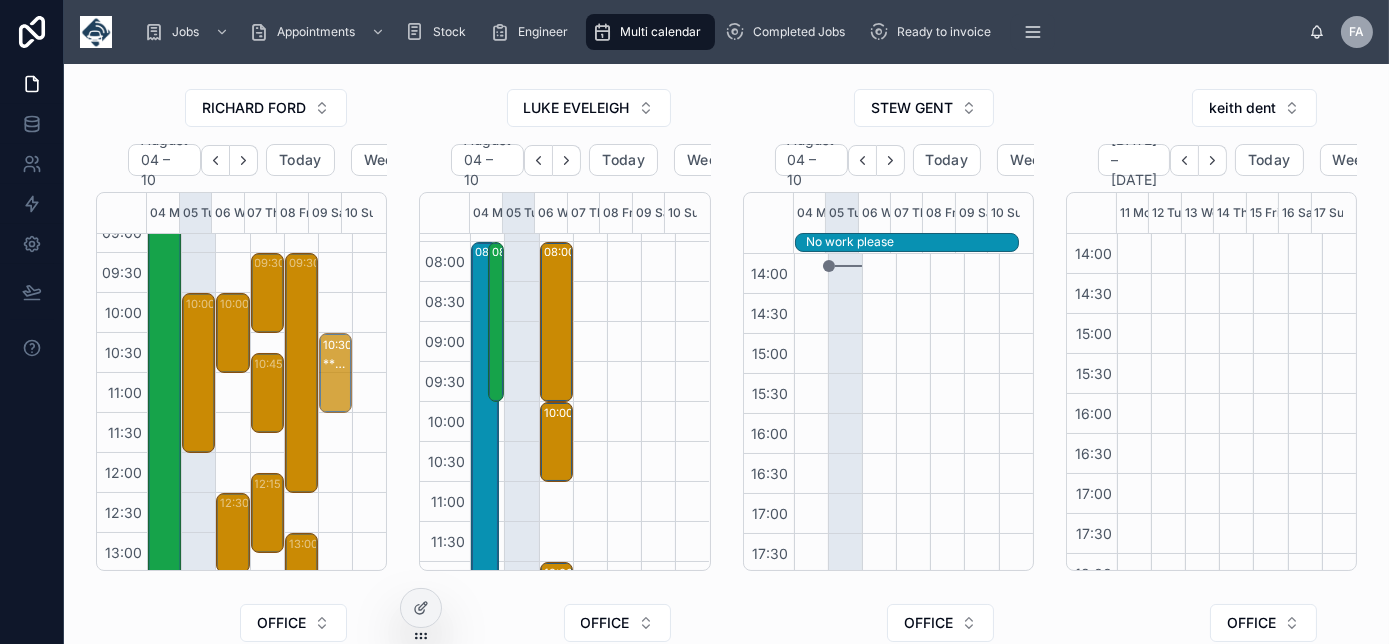 drag, startPoint x: 224, startPoint y: 411, endPoint x: 322, endPoint y: 373, distance: 105.10947 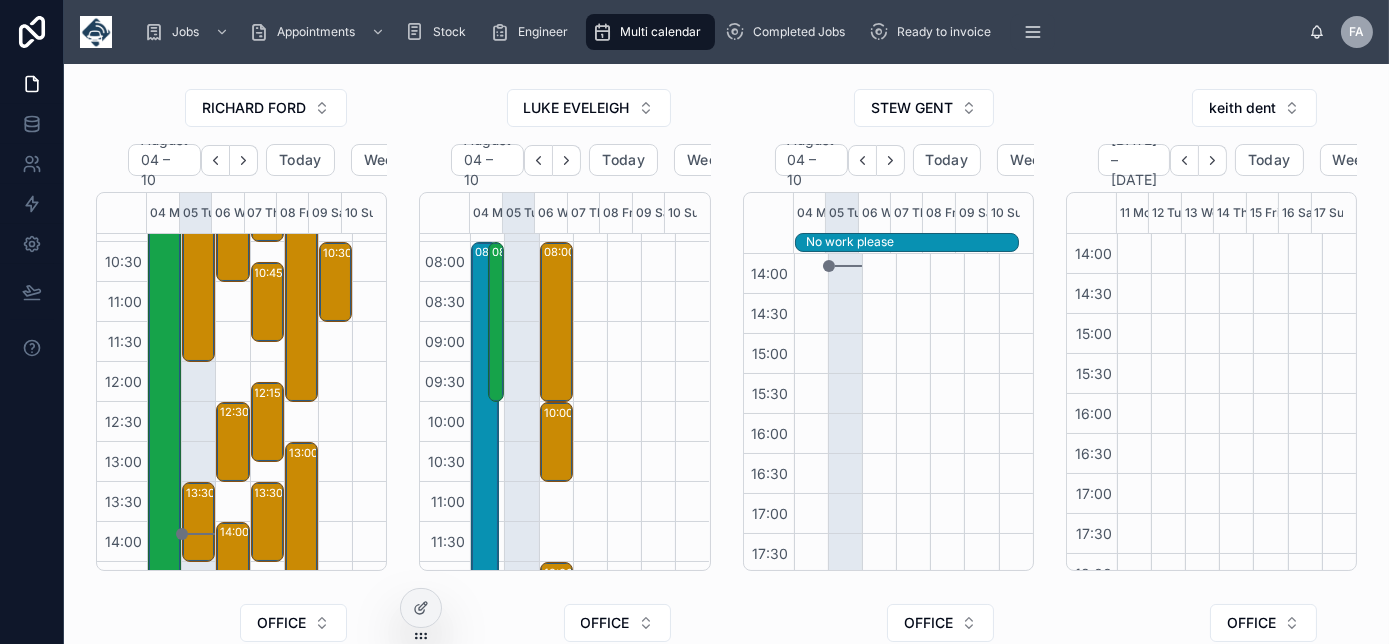 scroll, scrollTop: 454, scrollLeft: 0, axis: vertical 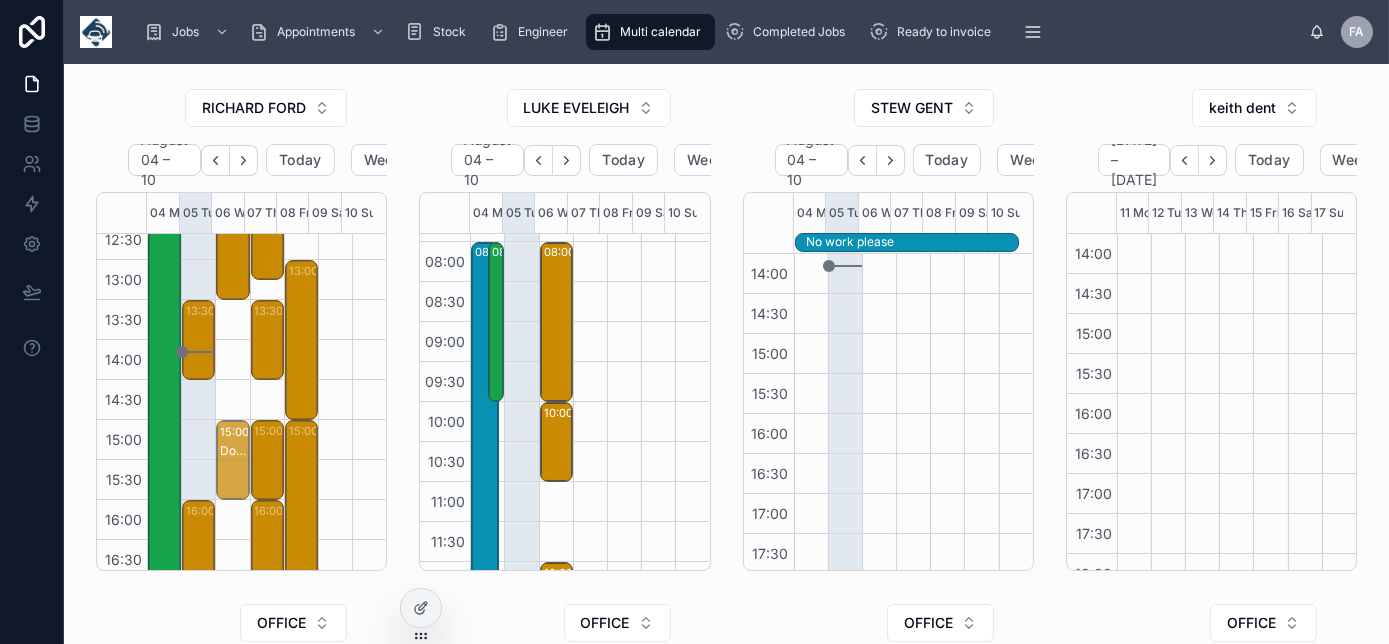 drag, startPoint x: 217, startPoint y: 367, endPoint x: 224, endPoint y: 449, distance: 82.29824 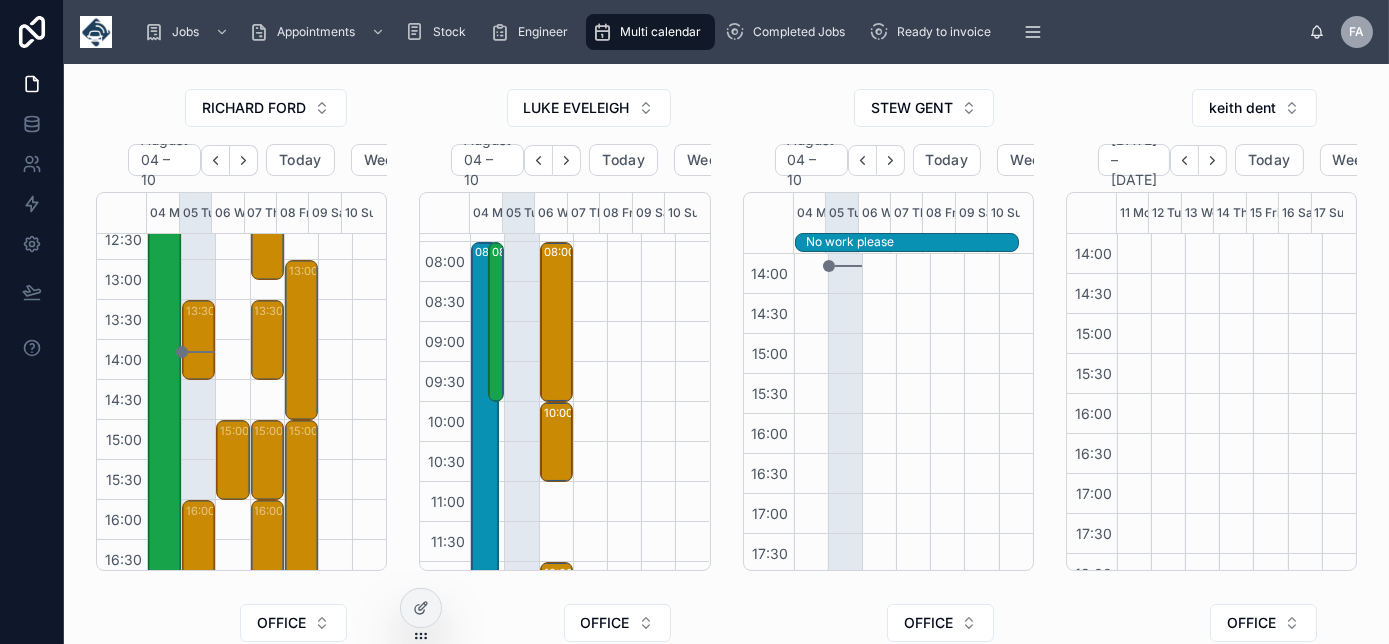 scroll, scrollTop: 420, scrollLeft: 0, axis: vertical 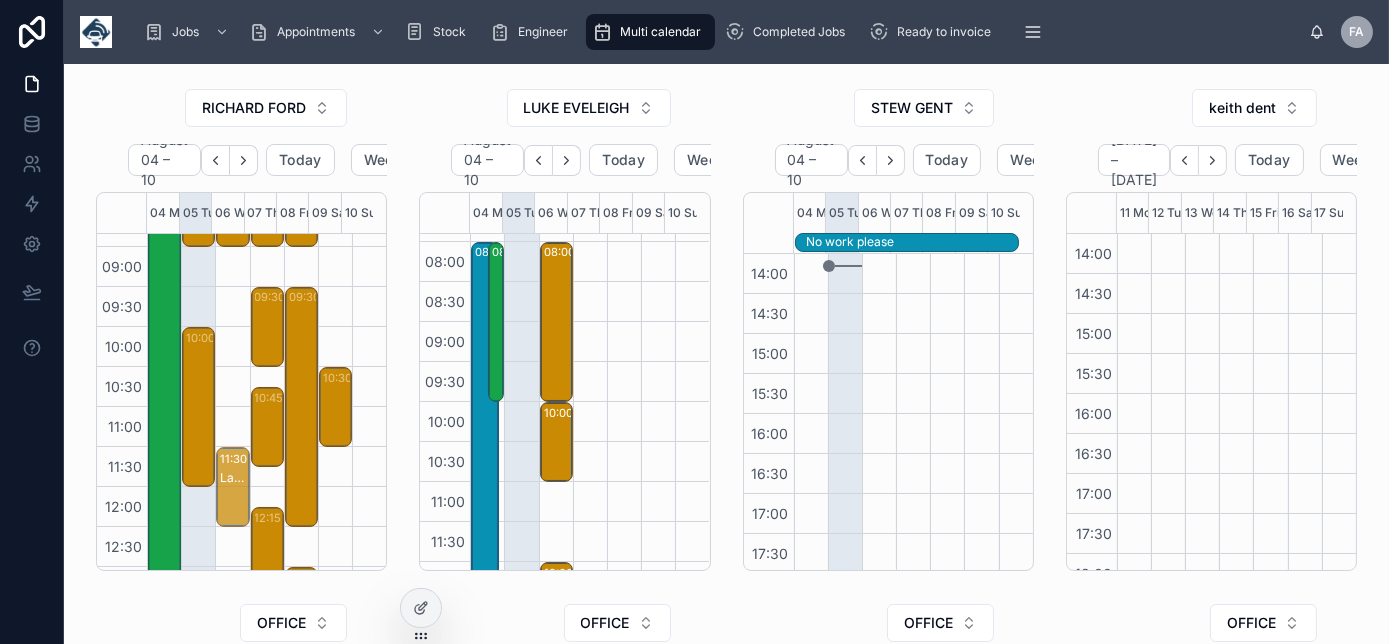 drag, startPoint x: 230, startPoint y: 356, endPoint x: 230, endPoint y: 481, distance: 125 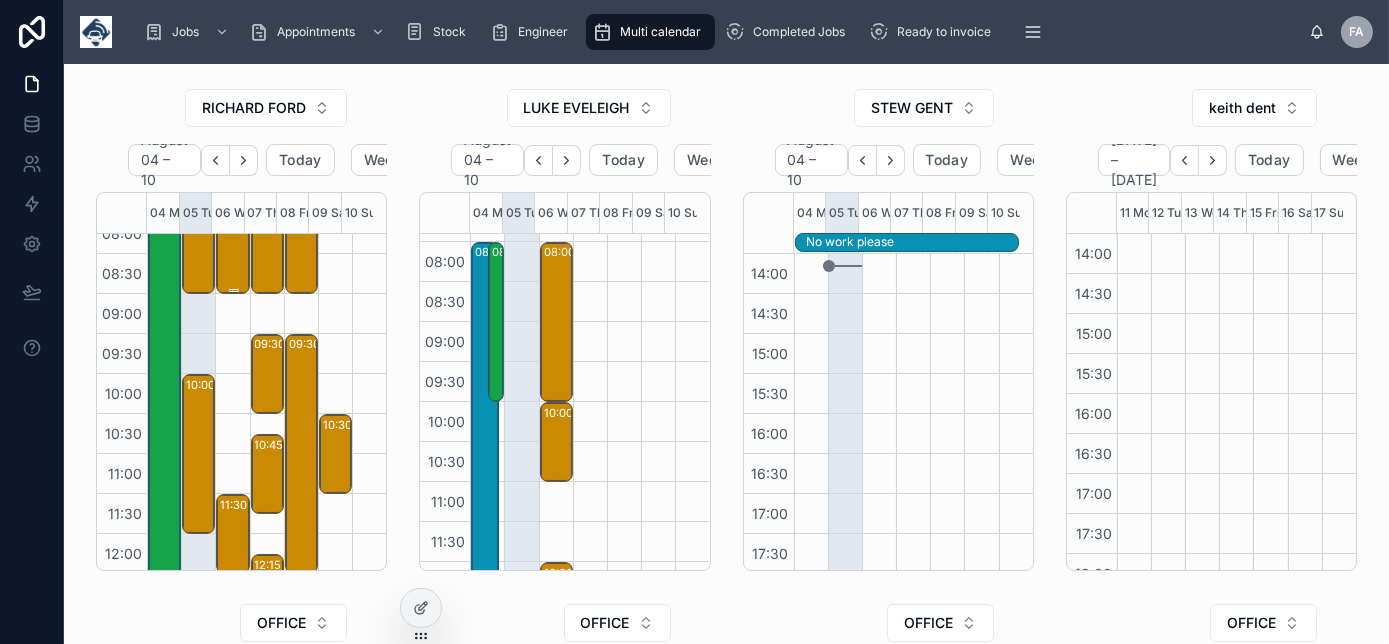 scroll, scrollTop: 56, scrollLeft: 0, axis: vertical 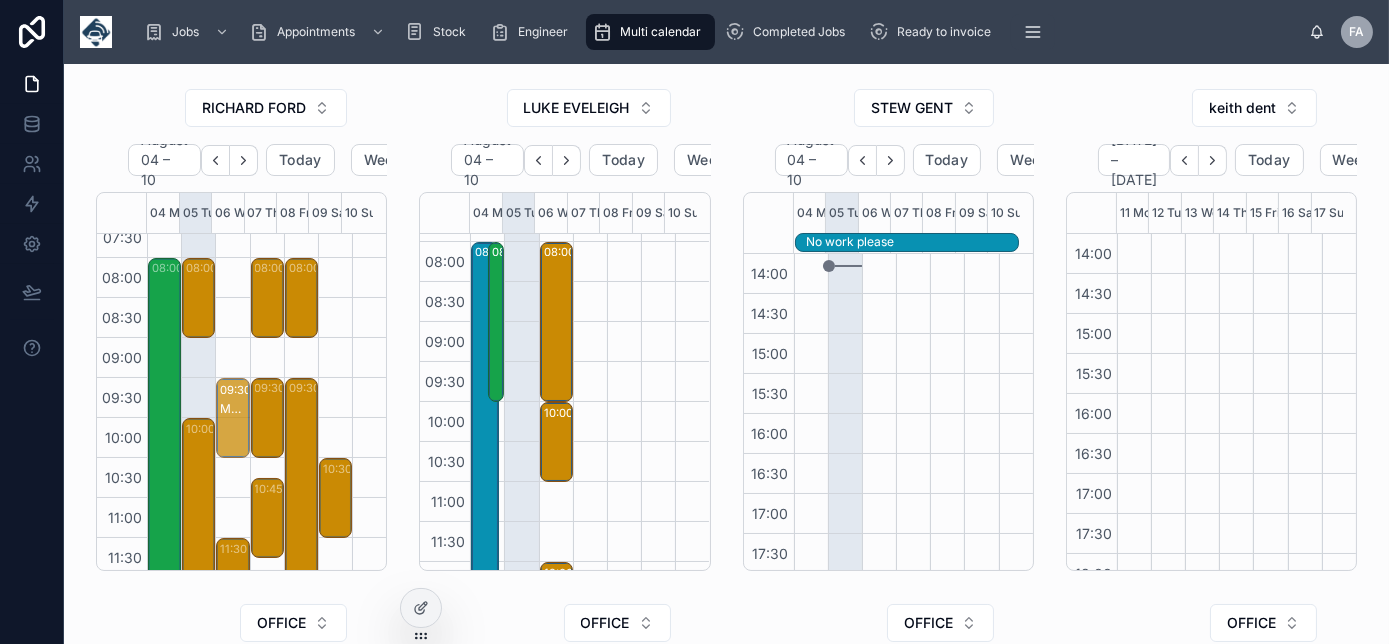 drag, startPoint x: 223, startPoint y: 306, endPoint x: 229, endPoint y: 434, distance: 128.14055 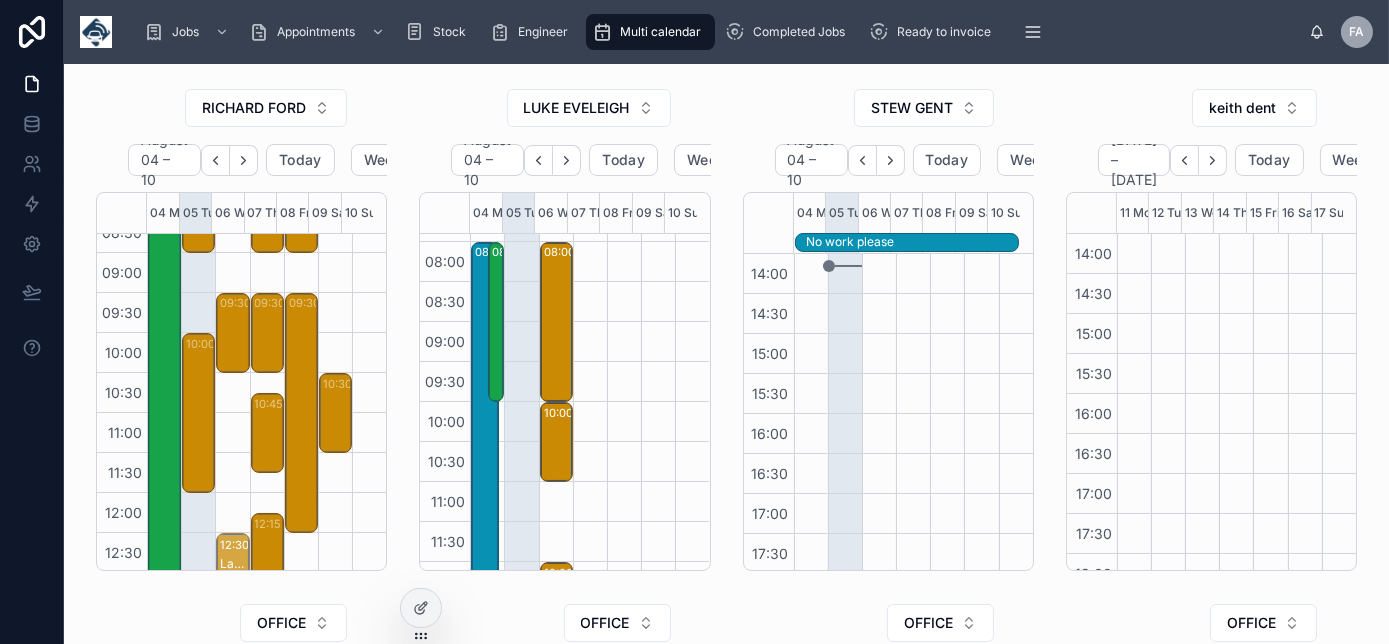 scroll, scrollTop: 181, scrollLeft: 0, axis: vertical 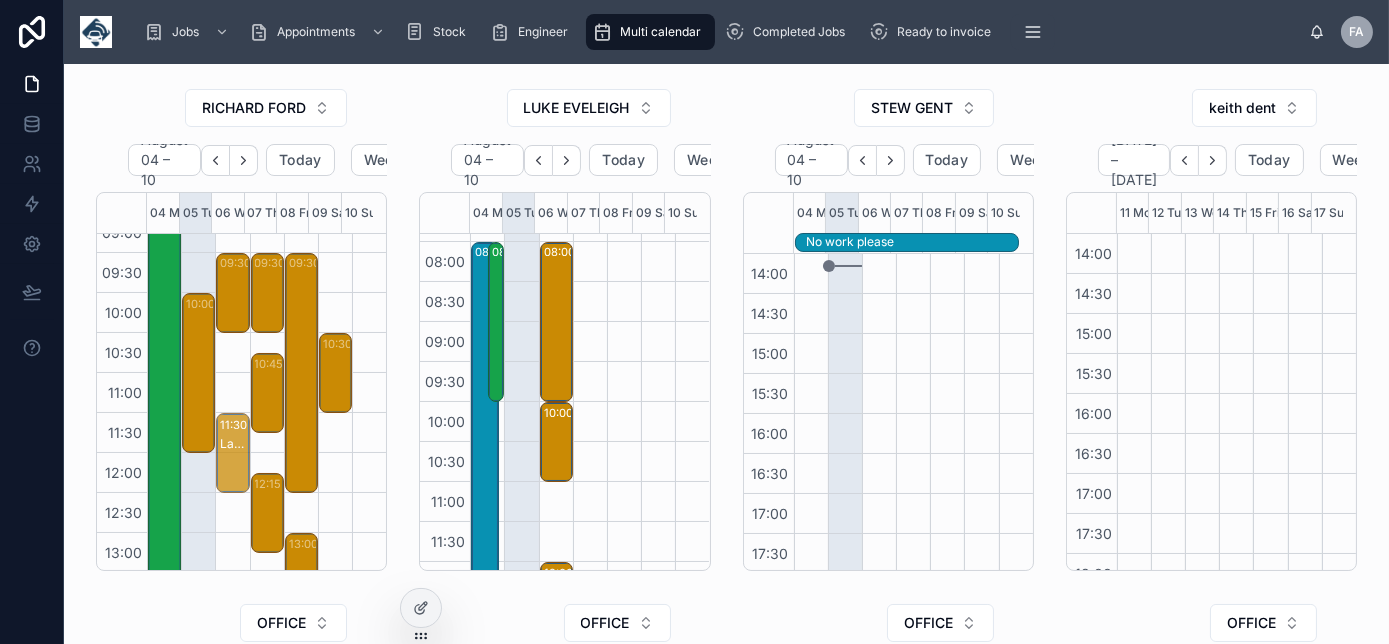 drag, startPoint x: 223, startPoint y: 548, endPoint x: 223, endPoint y: 434, distance: 114 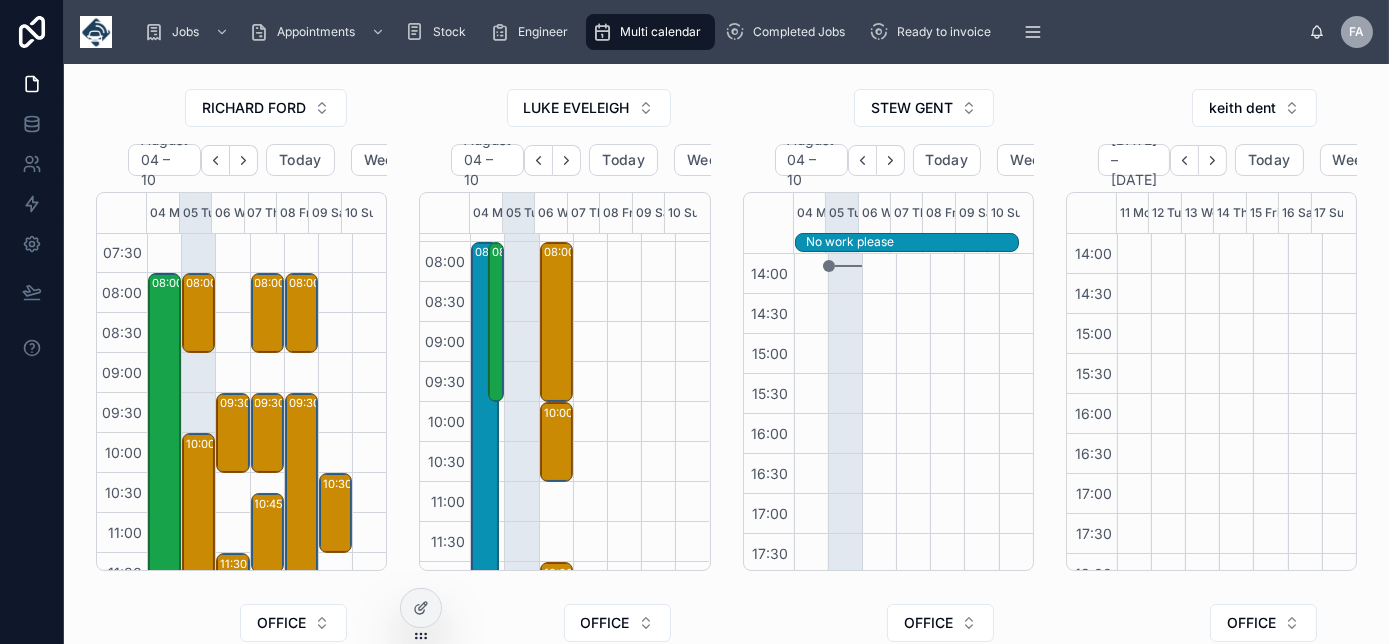 scroll, scrollTop: 0, scrollLeft: 0, axis: both 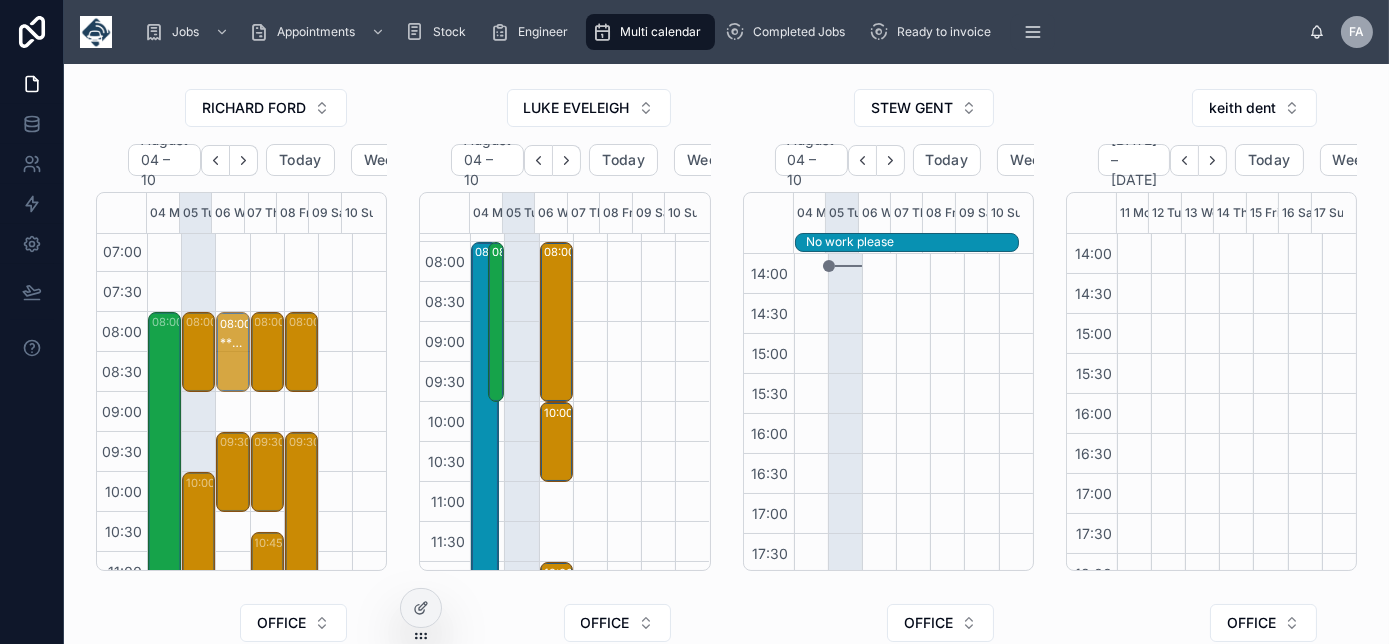 drag, startPoint x: 325, startPoint y: 536, endPoint x: 235, endPoint y: 346, distance: 210.23796 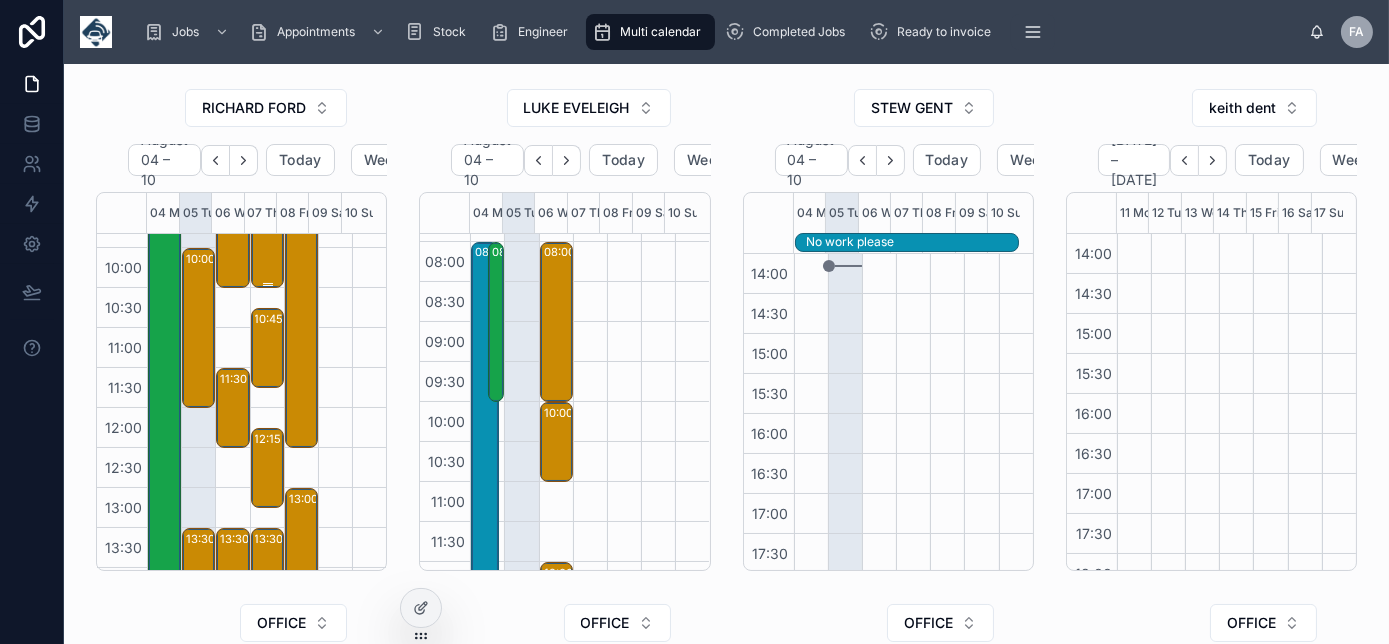 scroll, scrollTop: 184, scrollLeft: 0, axis: vertical 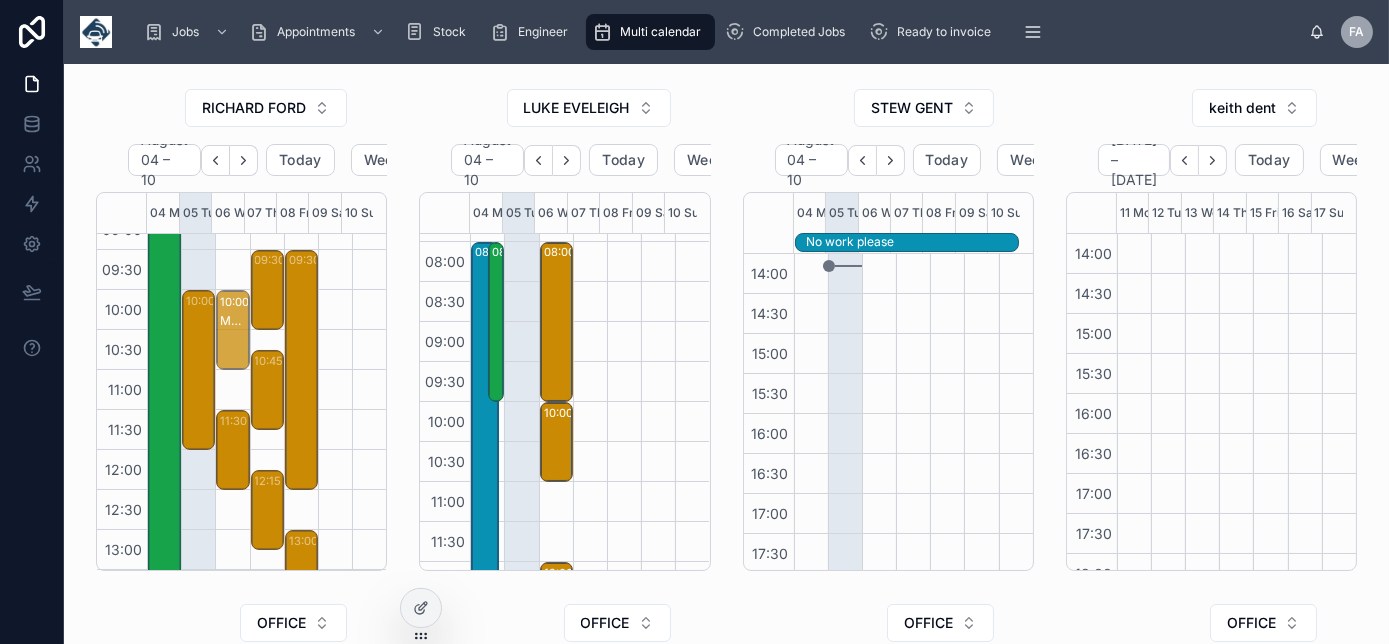 drag, startPoint x: 226, startPoint y: 272, endPoint x: 232, endPoint y: 325, distance: 53.338543 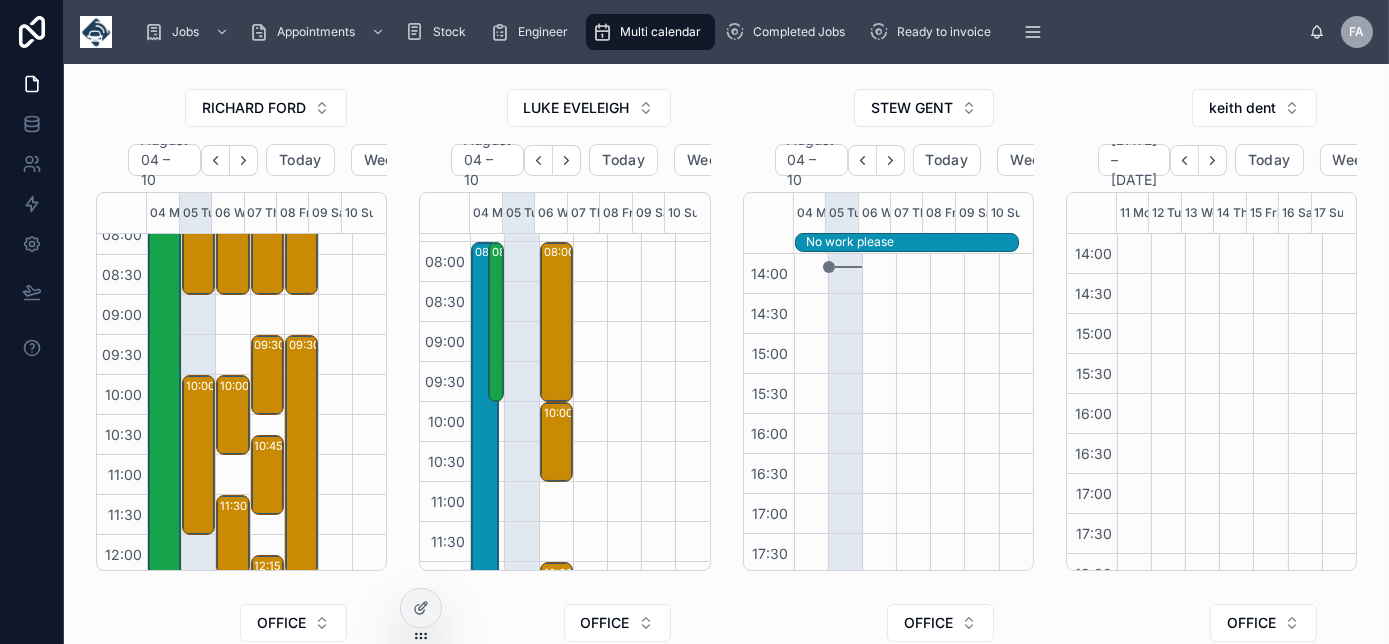 scroll, scrollTop: 2, scrollLeft: 0, axis: vertical 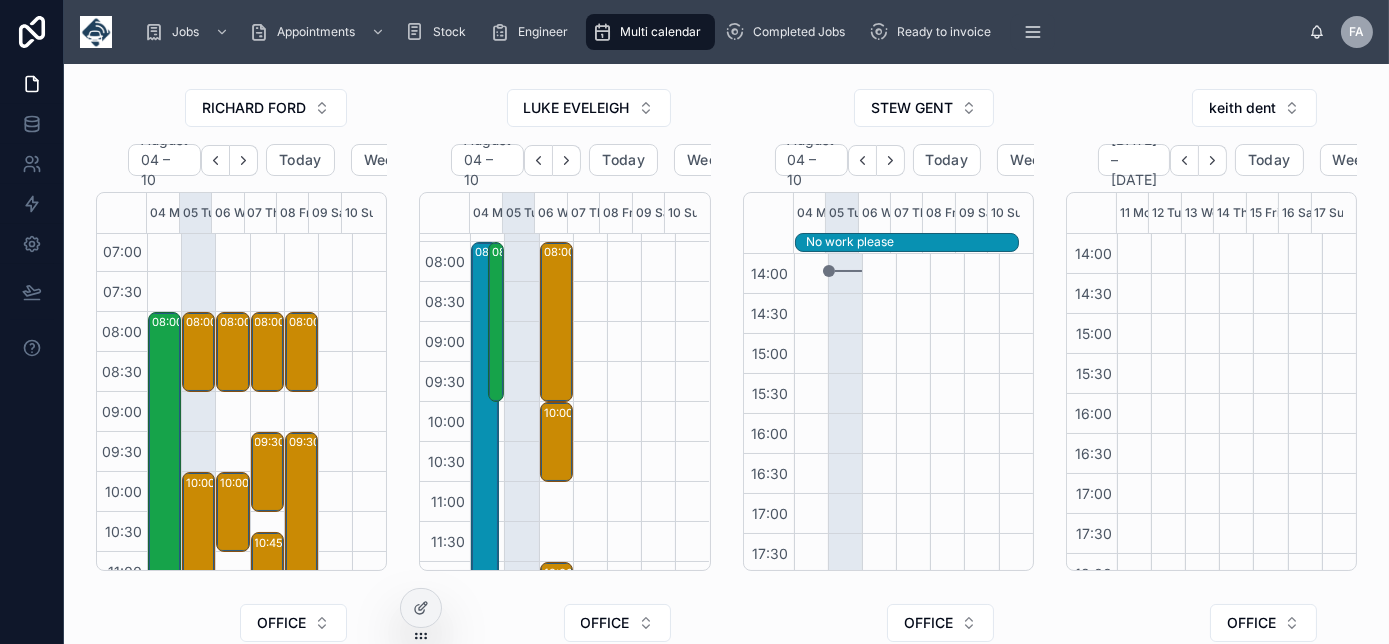 click on "OFFICE August 04 – 10 Today Week 04 Mon 05 Tue 06 Wed 07 Thu 08 Fri 09 Sat 10 Sun BEATA HOLIDAY 07:00 07:30 08:00 08:30 09:00 09:30 10:00 10:30 11:00 11:30 12:00 12:30 13:00 13:30 14:00 14:30 15:00 15:30 16:00 16:30 17:00 17:30 18:00 18:30 10:20 – 11:20 BEATA HOSPITAL APPOITMENT - 10.20AM" at bounding box center (888, 844) 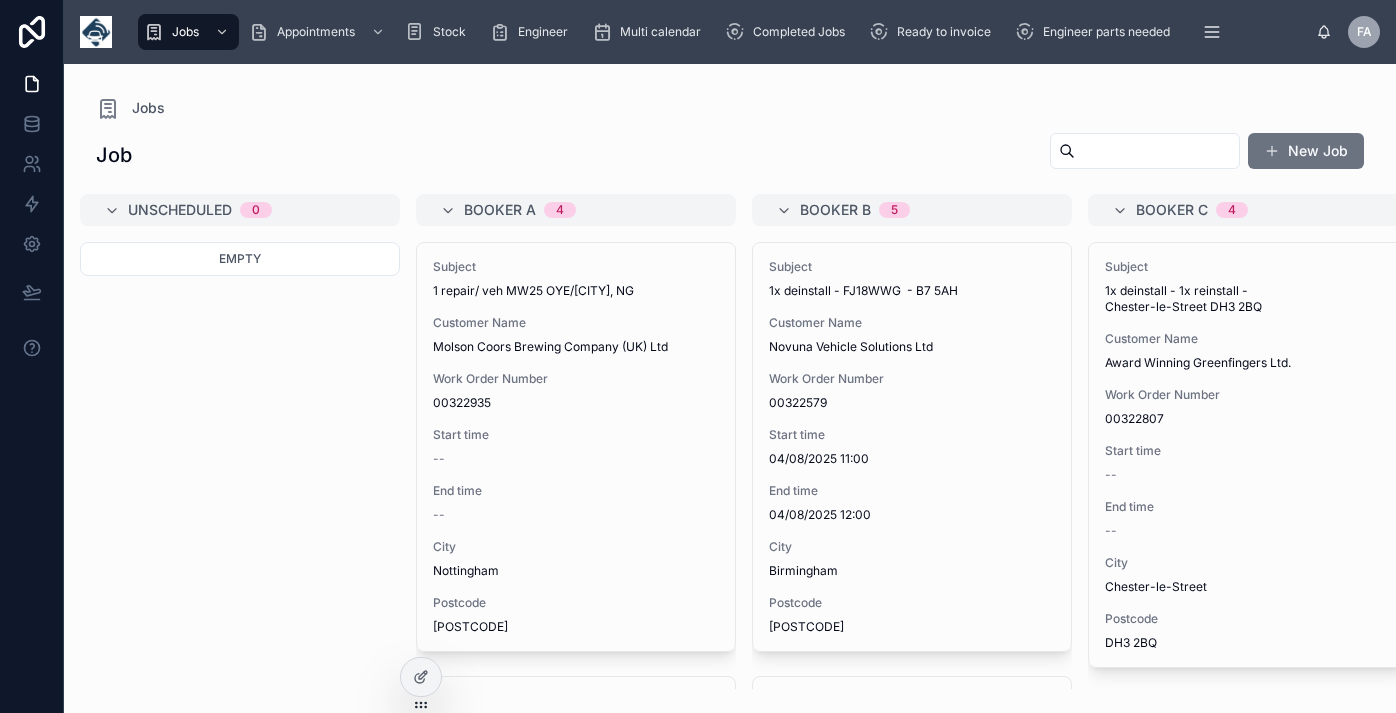scroll, scrollTop: 0, scrollLeft: 0, axis: both 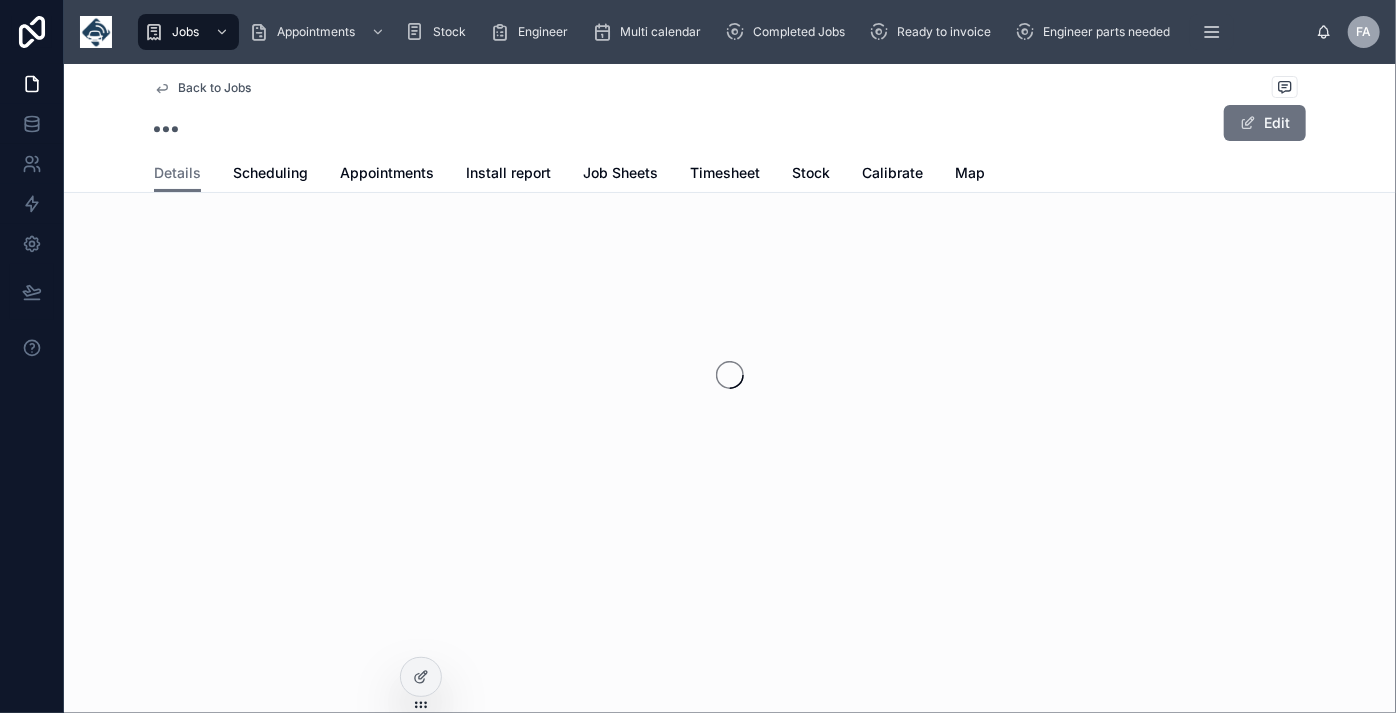 click at bounding box center [730, 375] 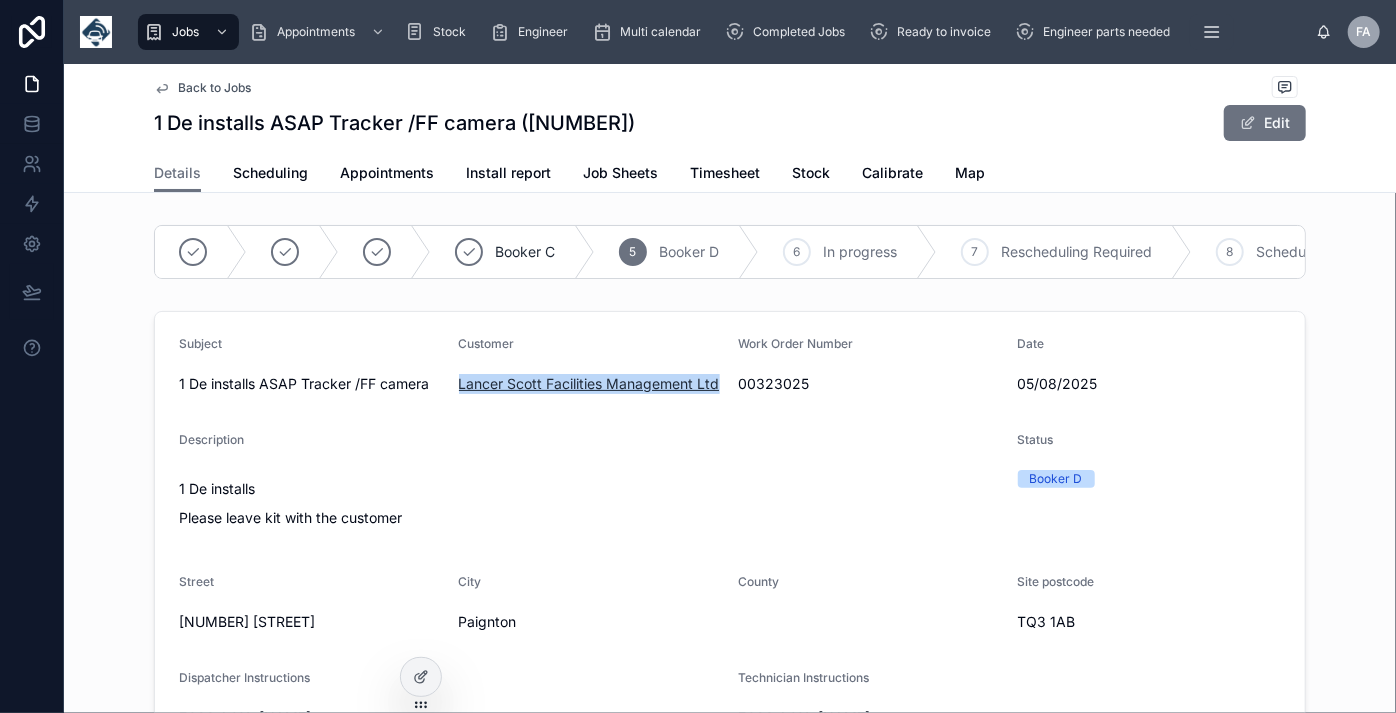 drag, startPoint x: 717, startPoint y: 395, endPoint x: 452, endPoint y: 404, distance: 265.15277 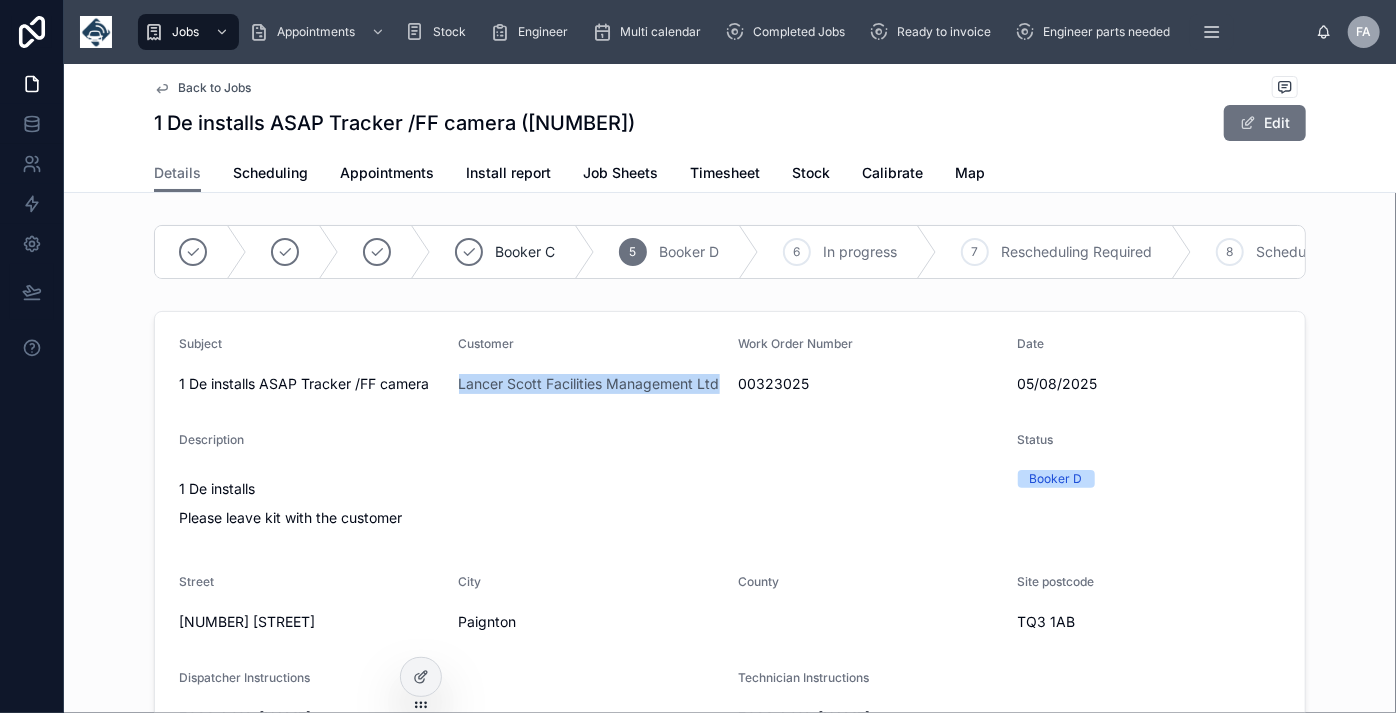 copy on "Lancer Scott Facilities Management Ltd" 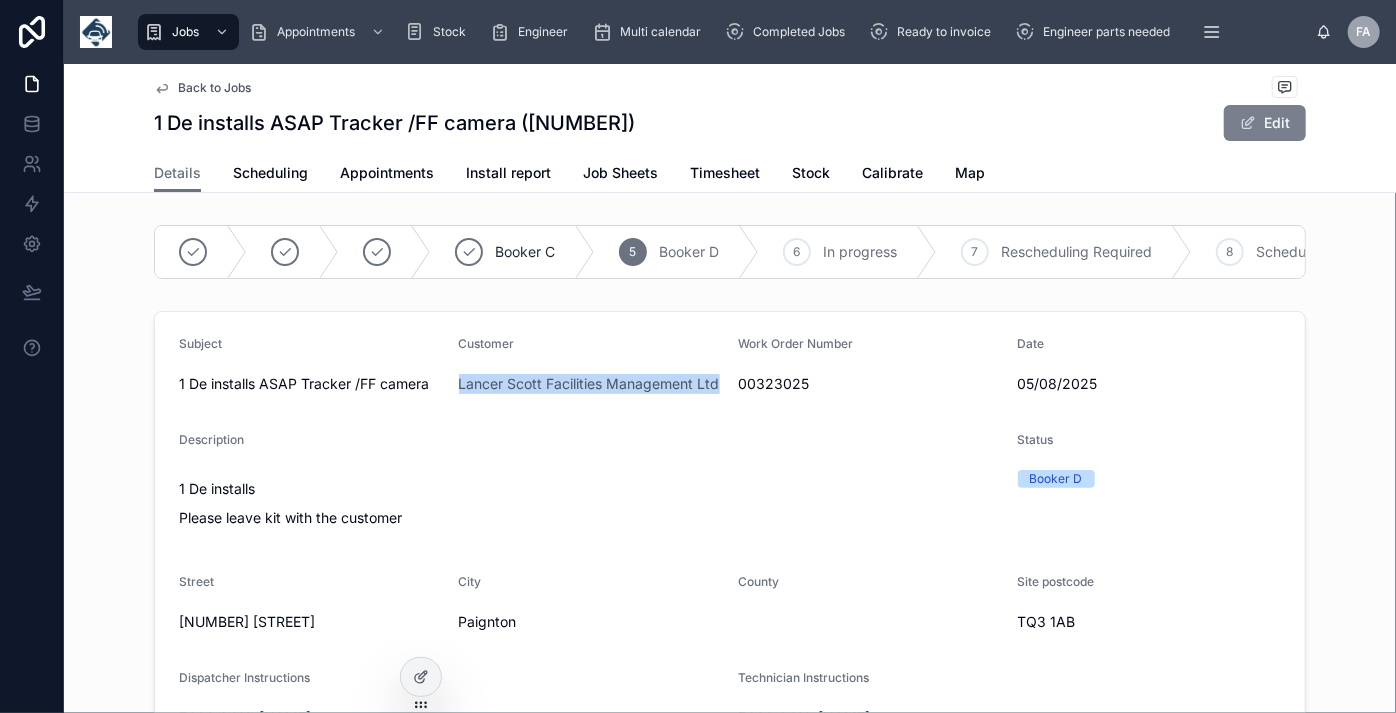 drag, startPoint x: 1264, startPoint y: 117, endPoint x: 1216, endPoint y: 126, distance: 48.83646 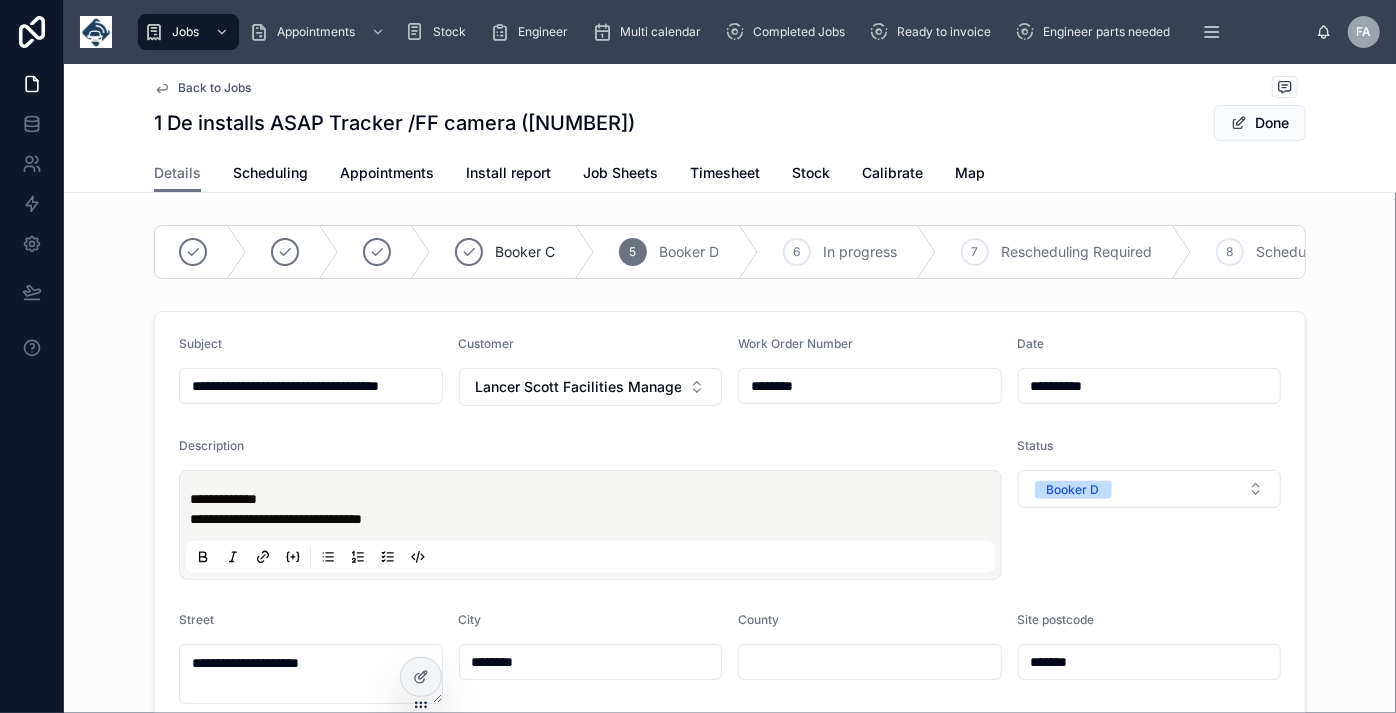 drag, startPoint x: 185, startPoint y: 397, endPoint x: 205, endPoint y: 398, distance: 20.024984 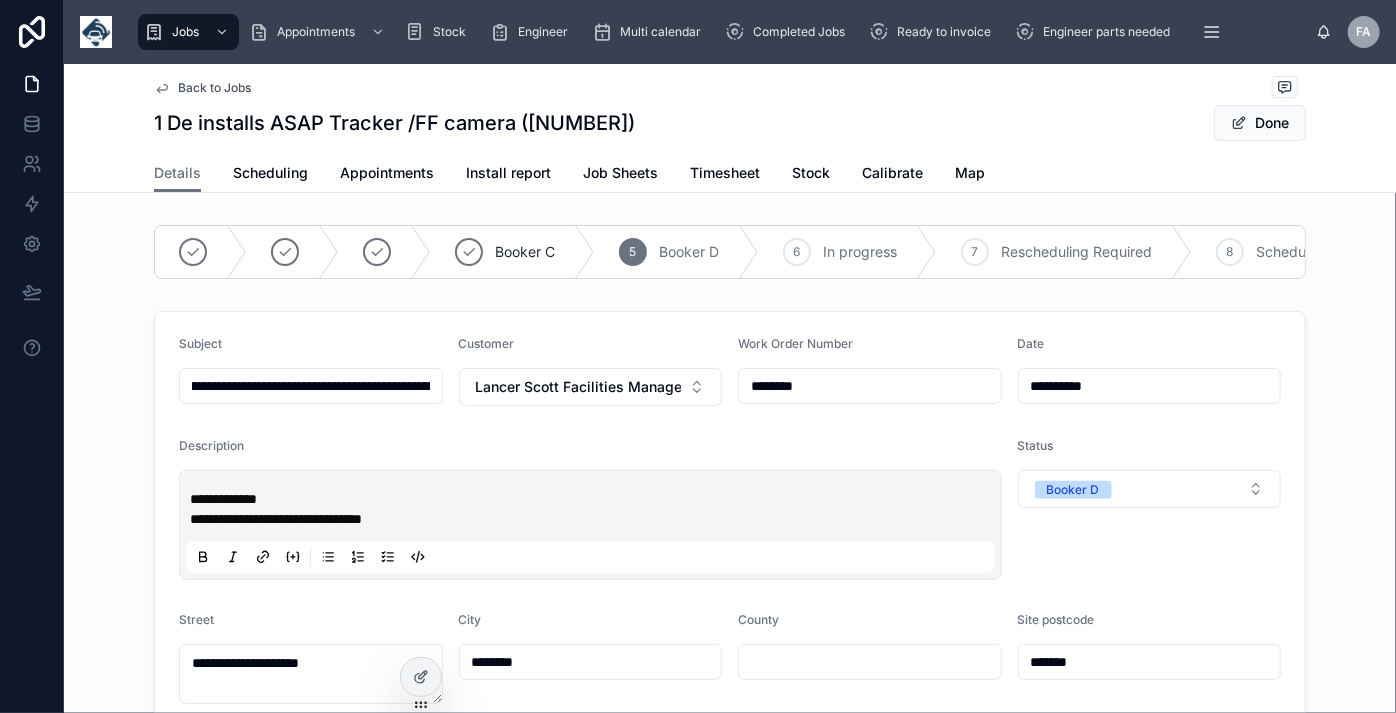type on "**********" 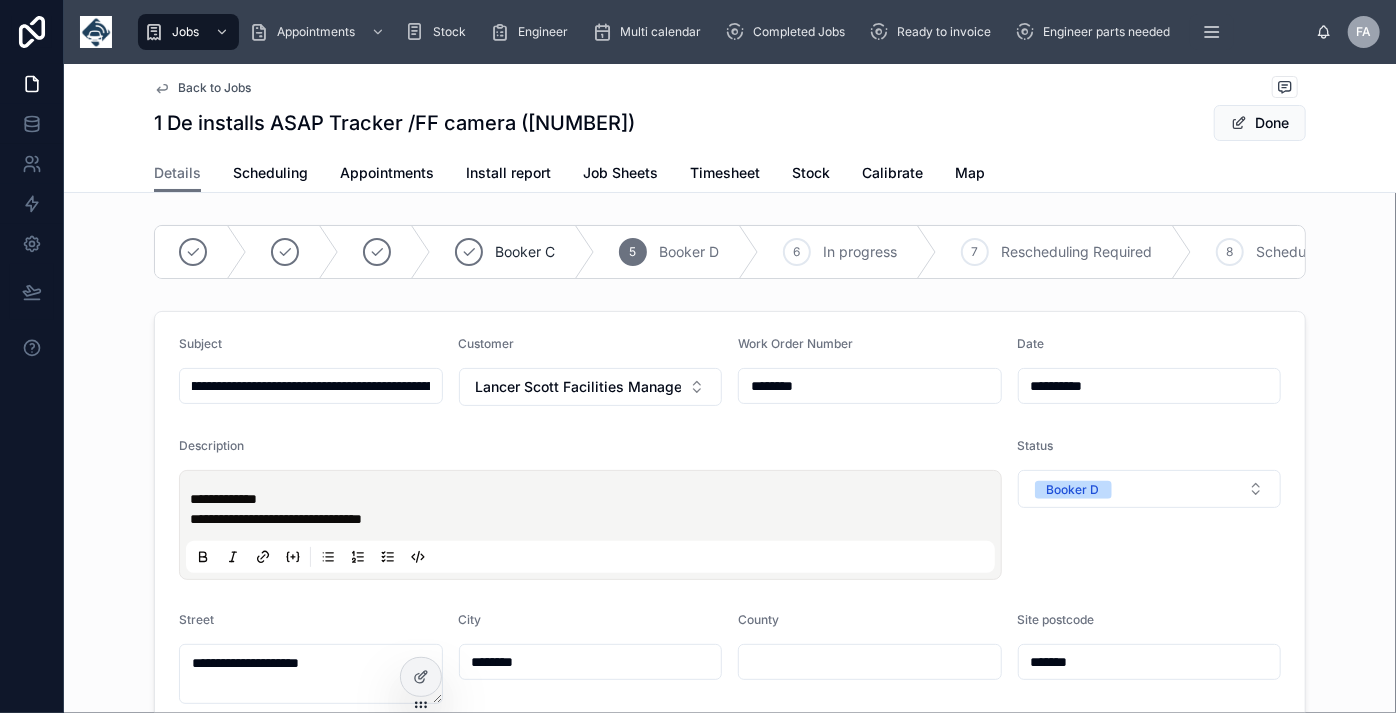 type on "**********" 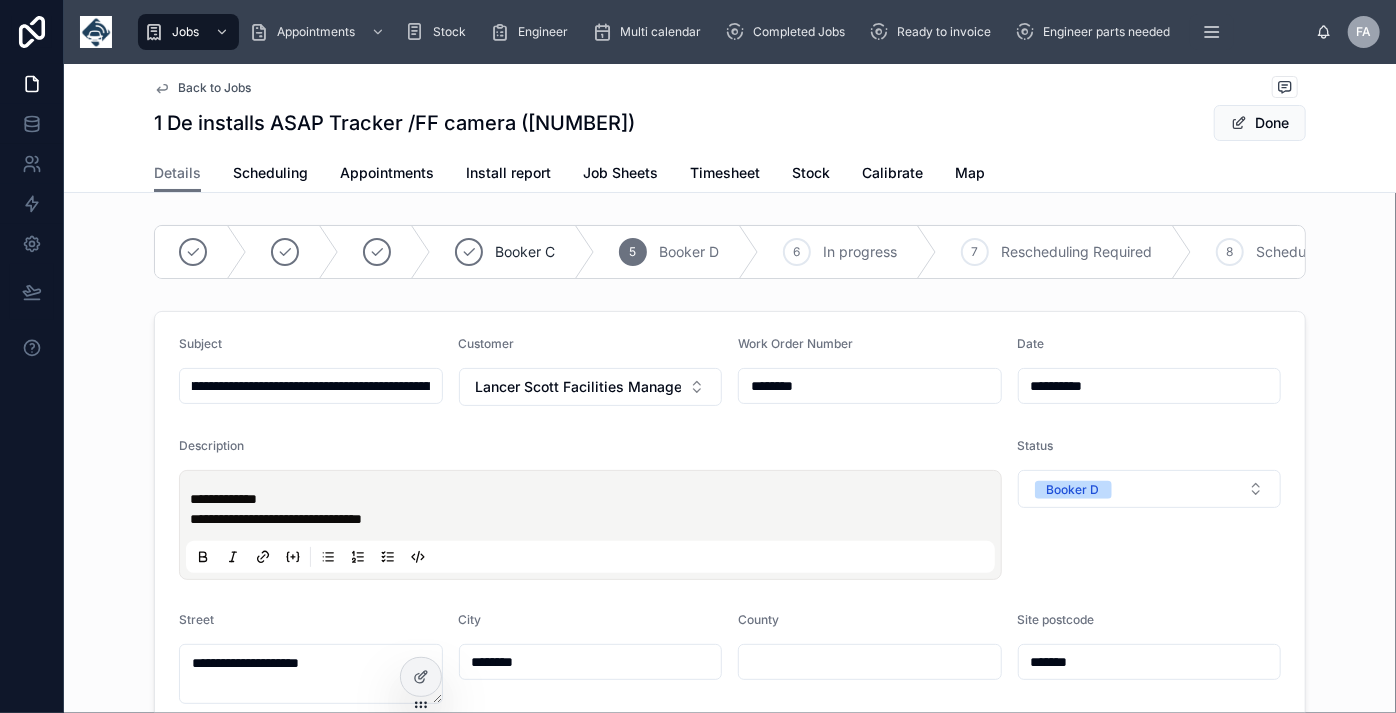 type on "**********" 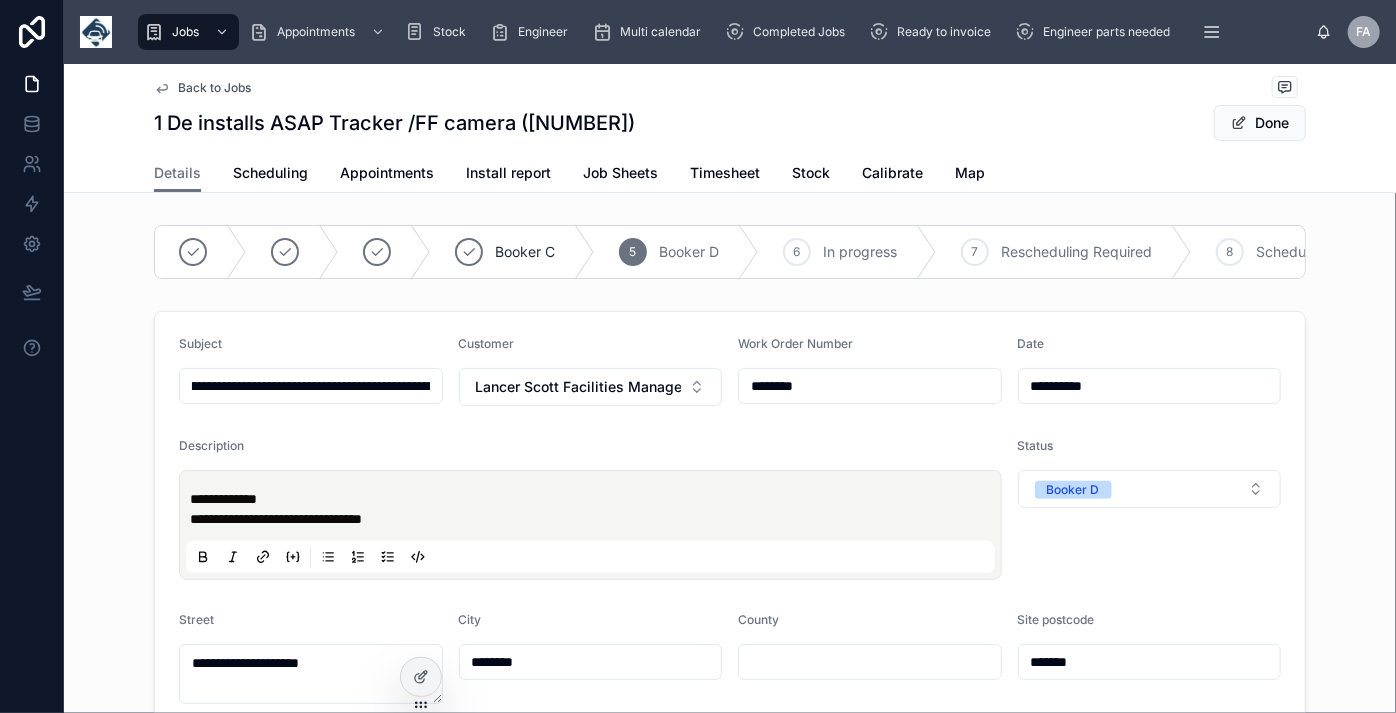 type on "**********" 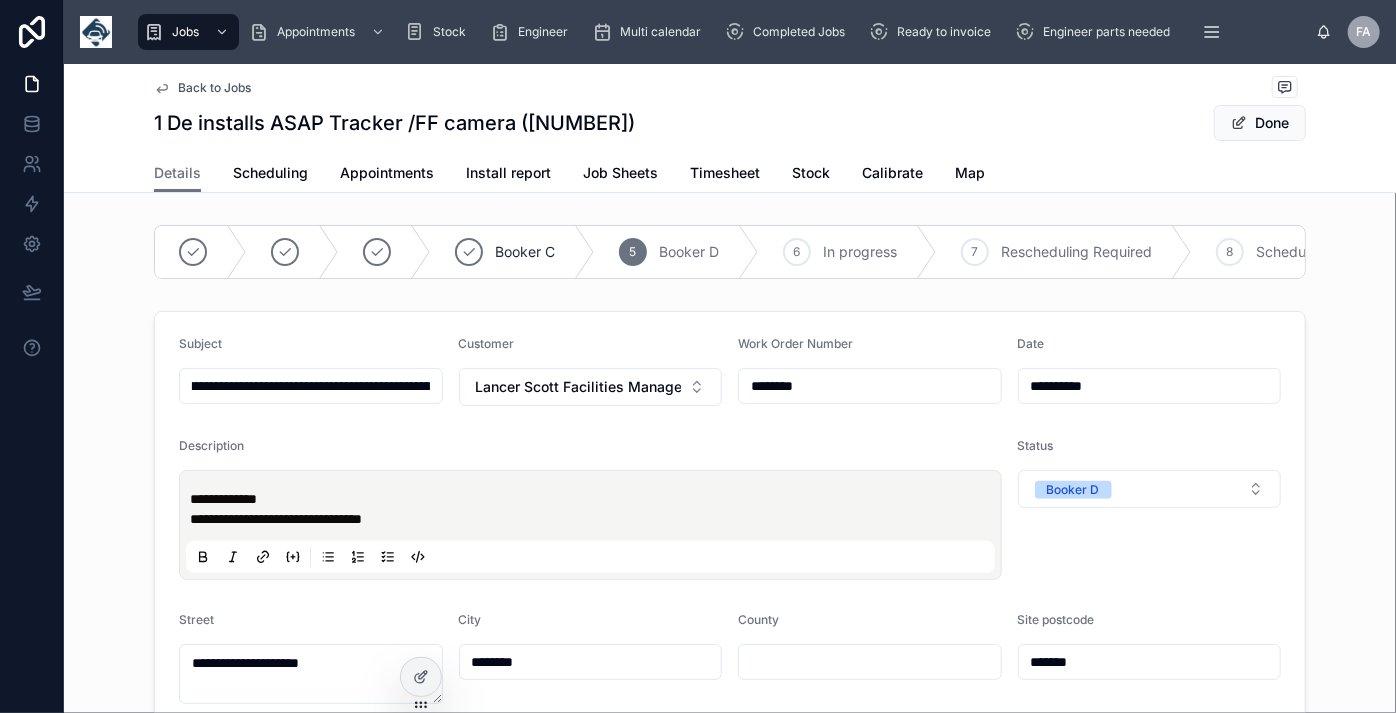 type on "**********" 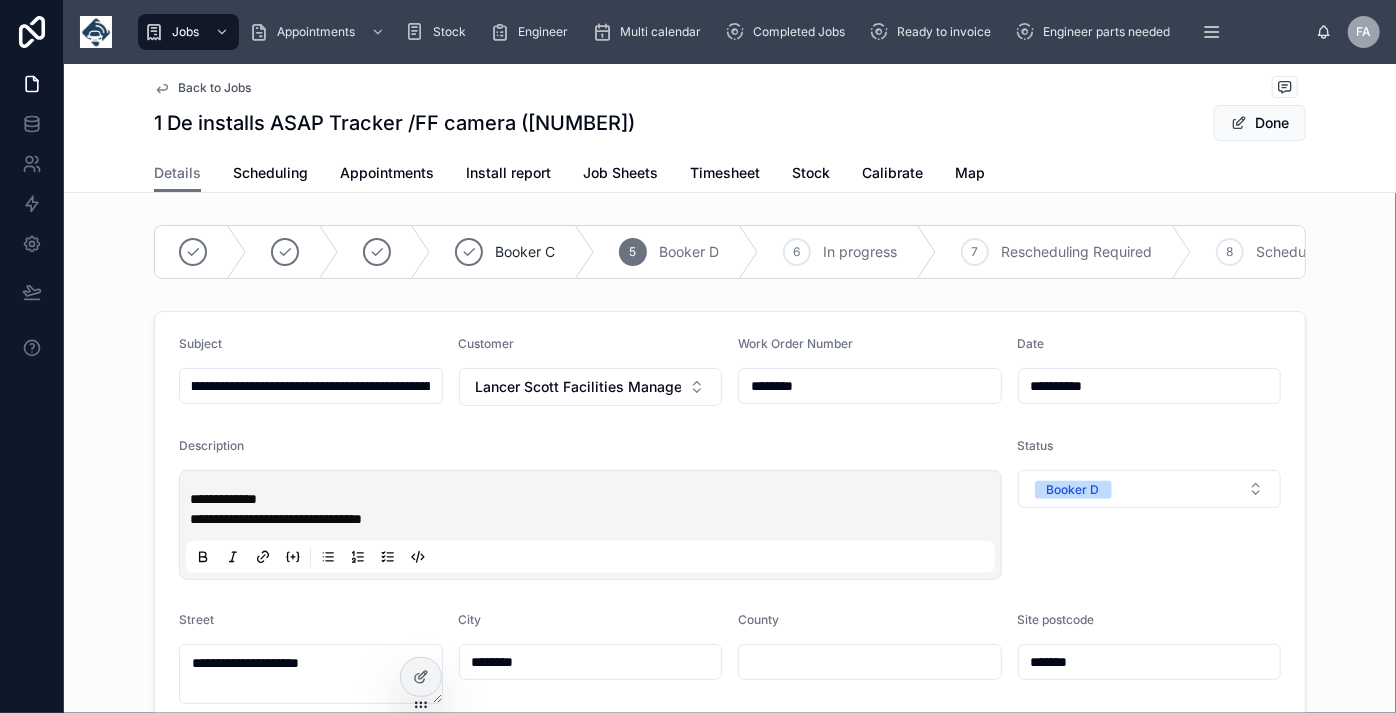 type on "**********" 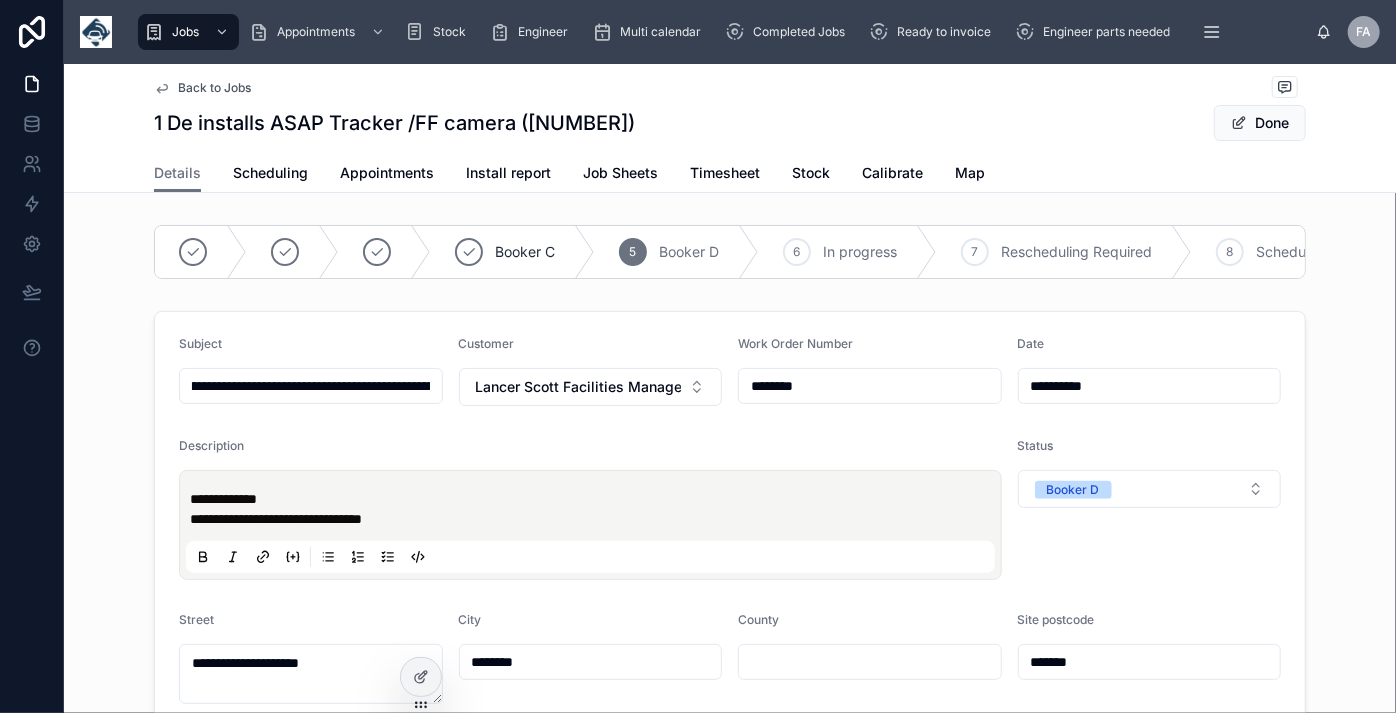 type on "**********" 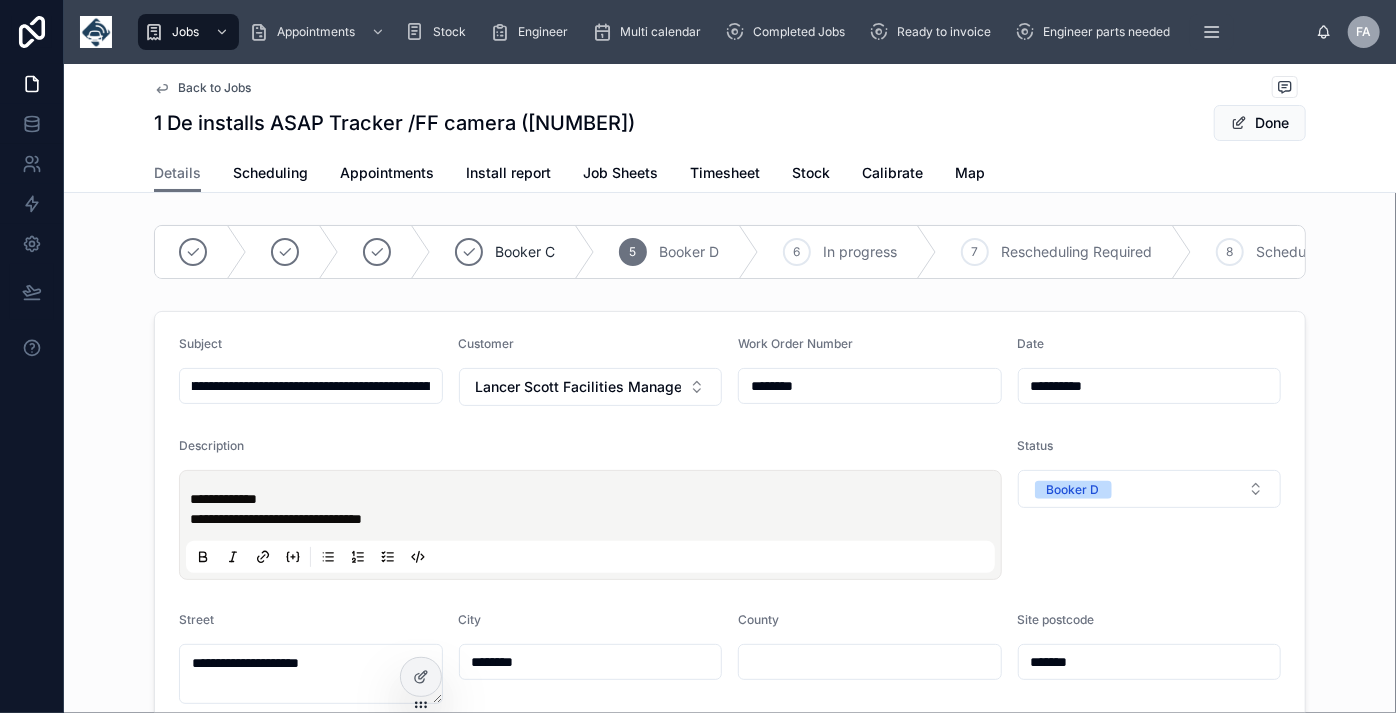 type on "**********" 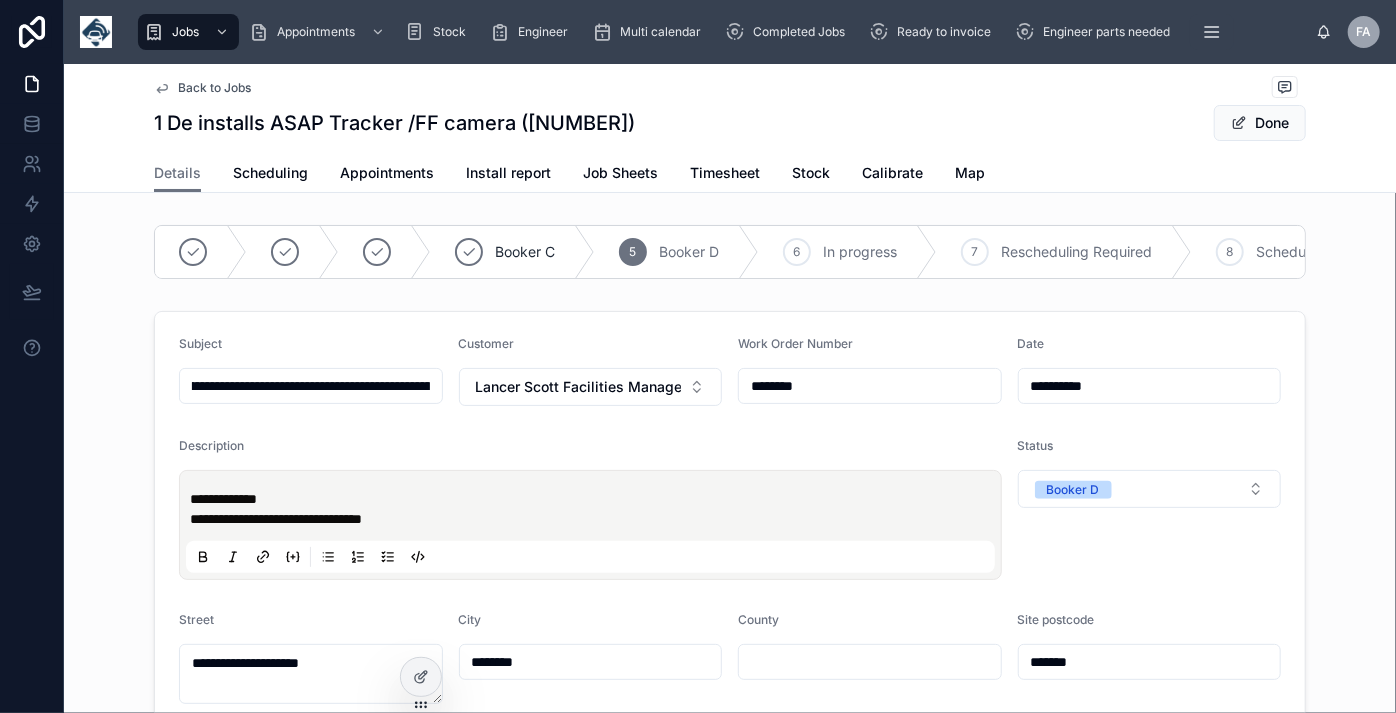 type on "**********" 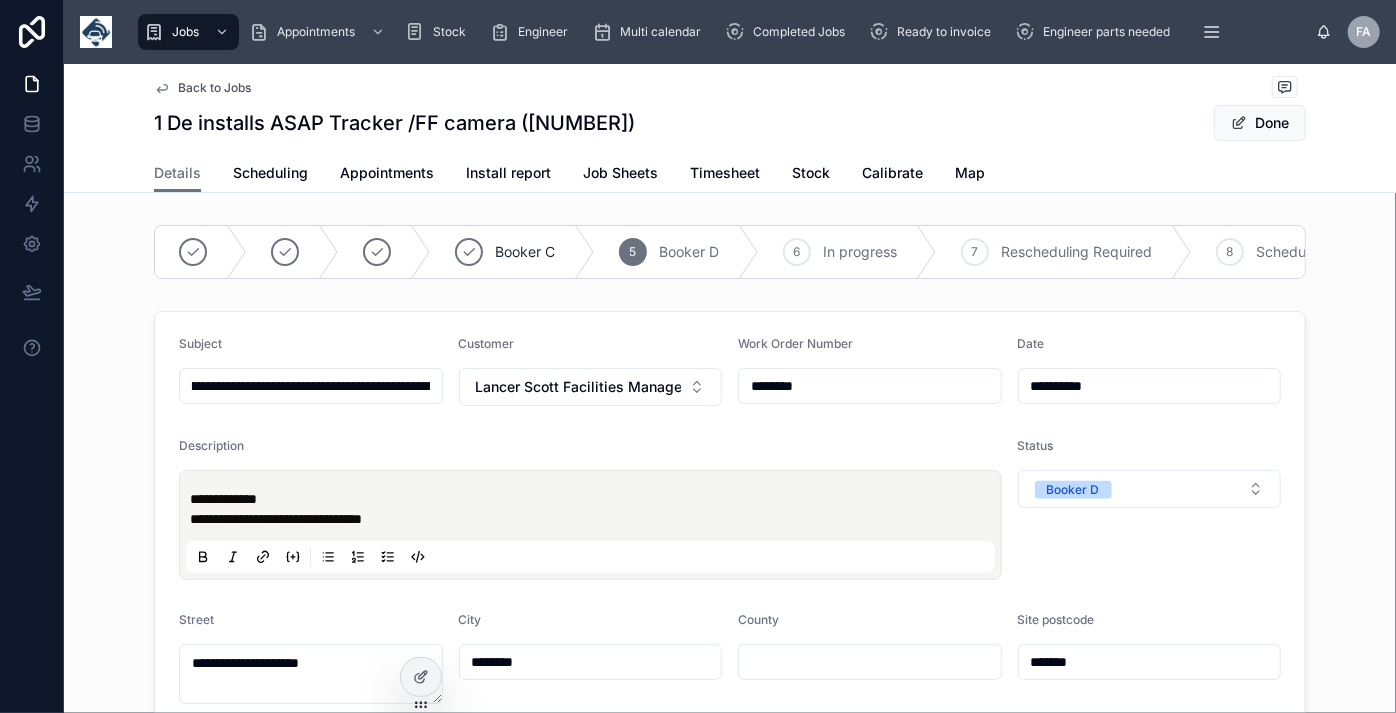 type on "**********" 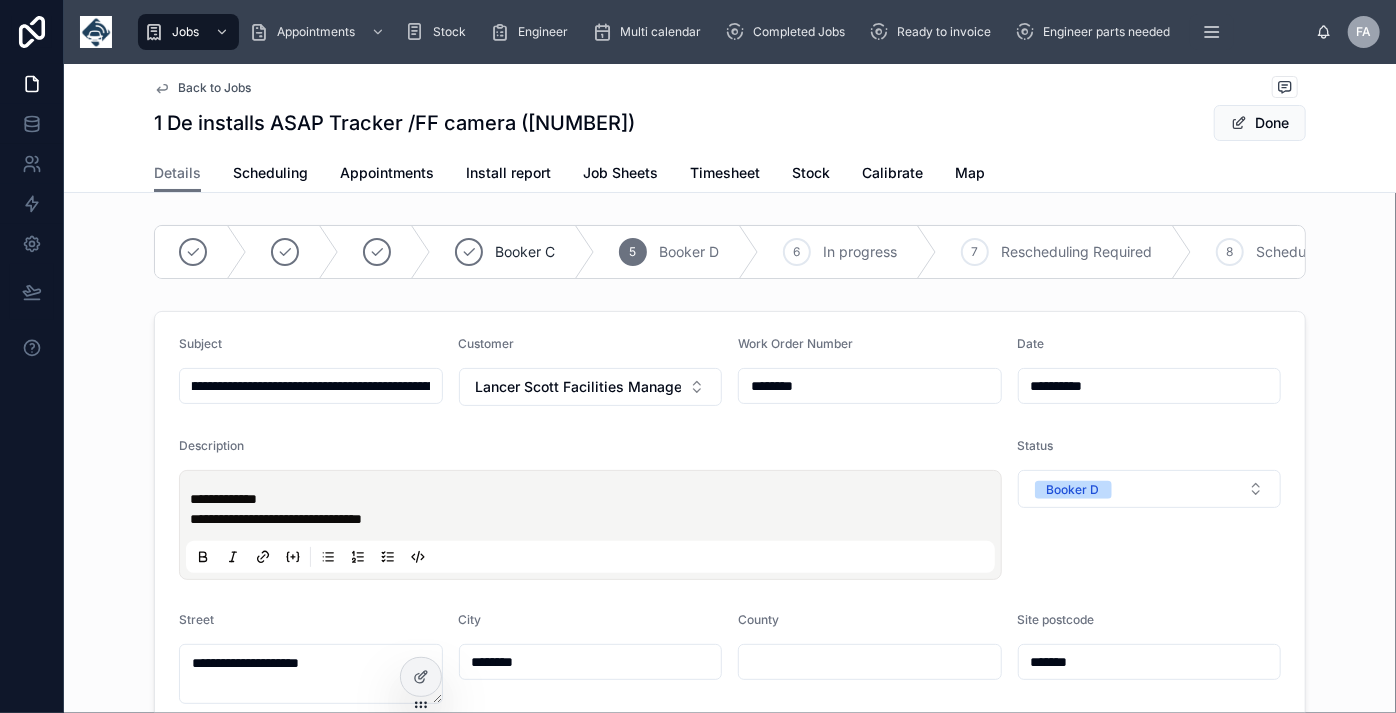 type on "**********" 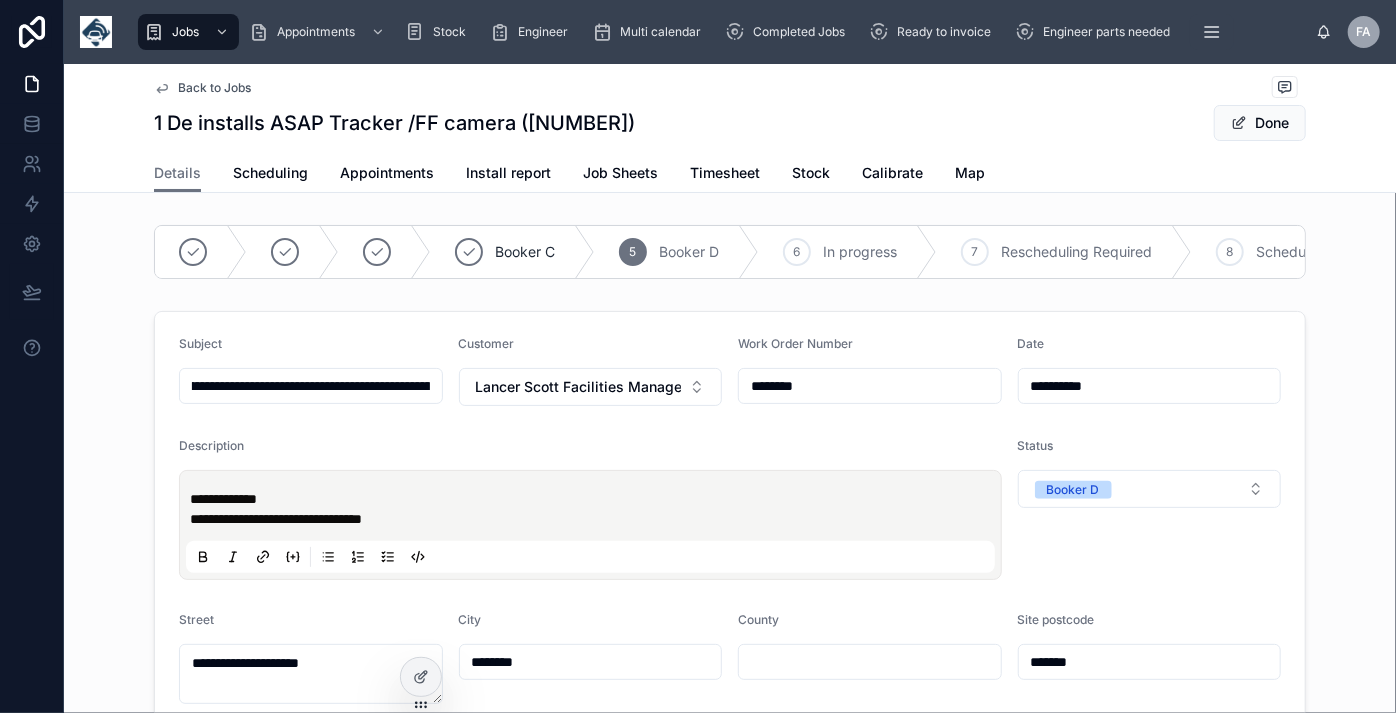 type on "**********" 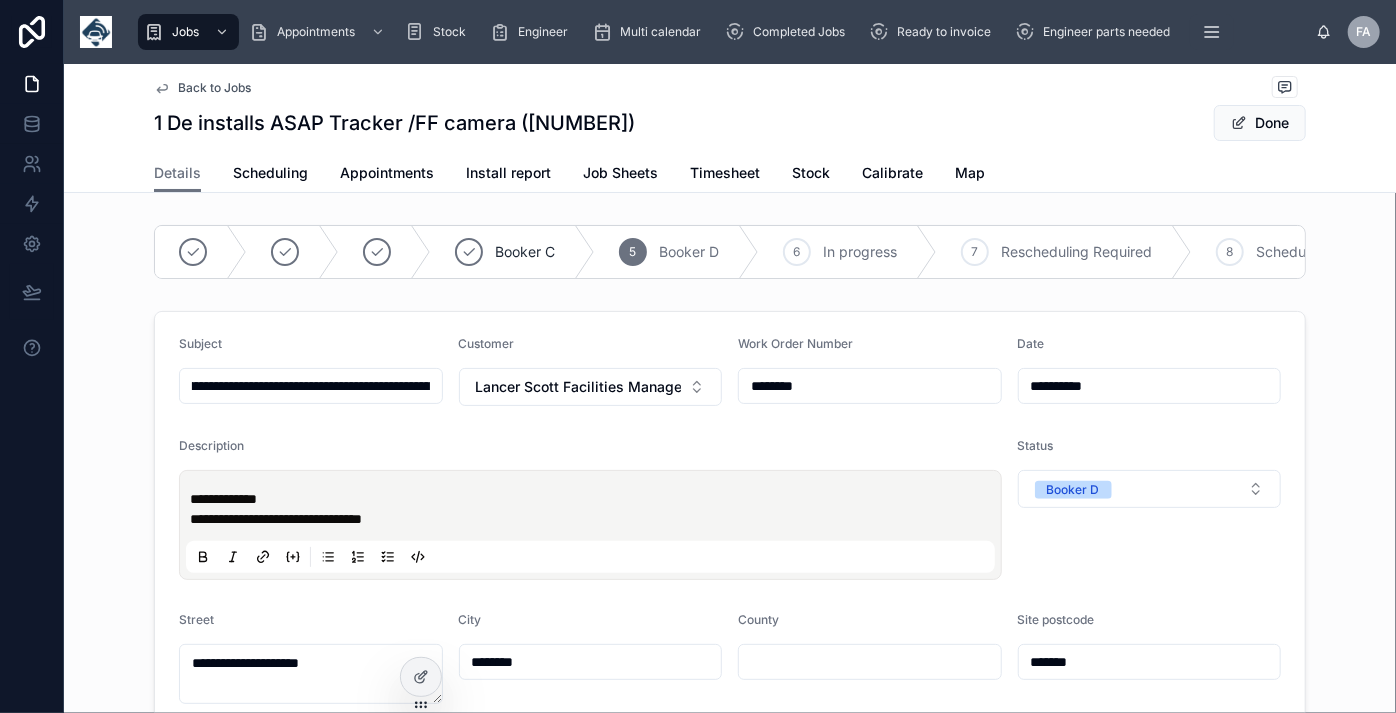 type on "**********" 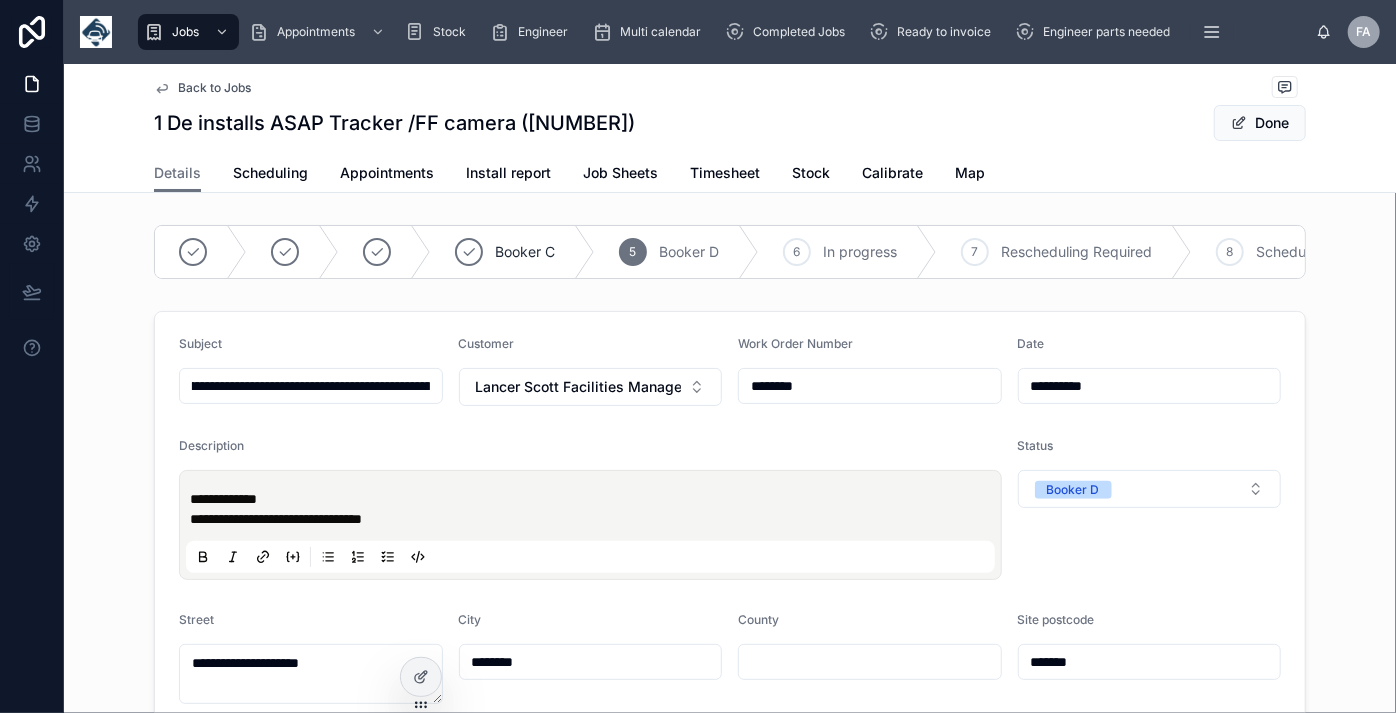 scroll, scrollTop: 0, scrollLeft: 371, axis: horizontal 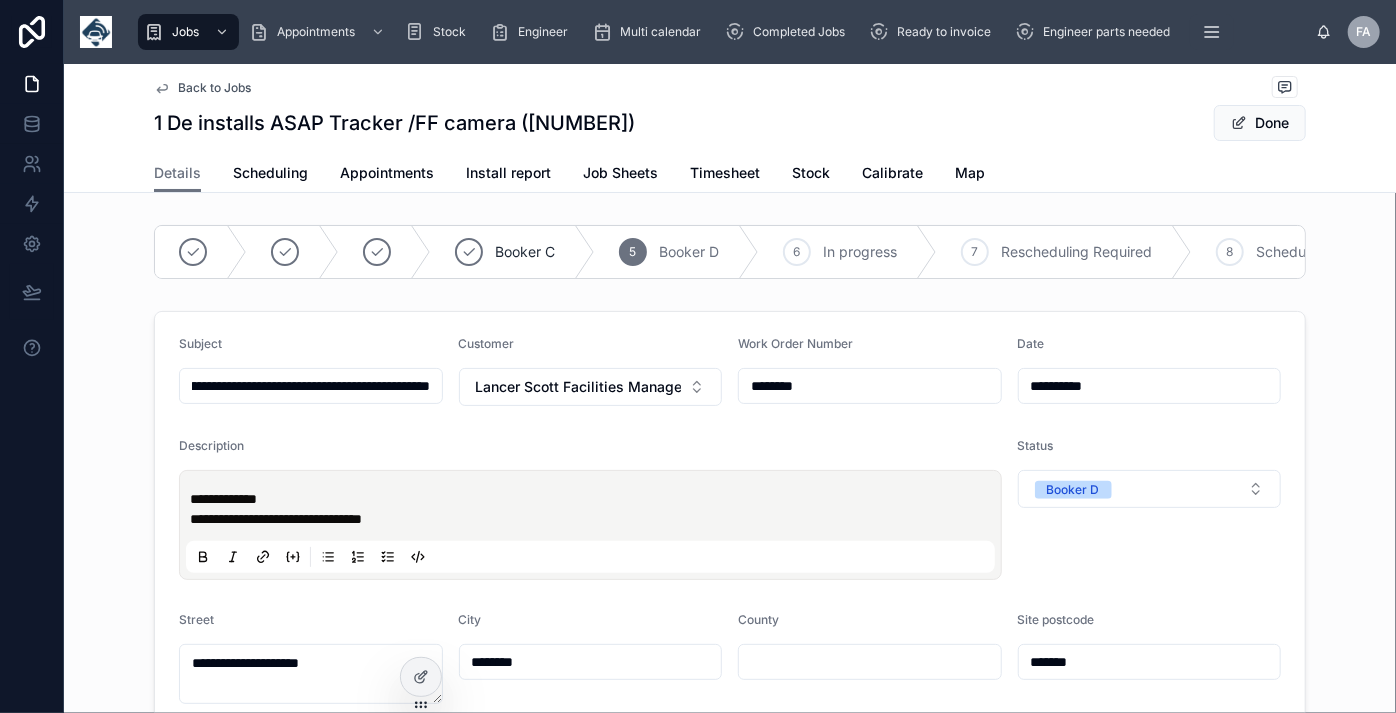 type on "**********" 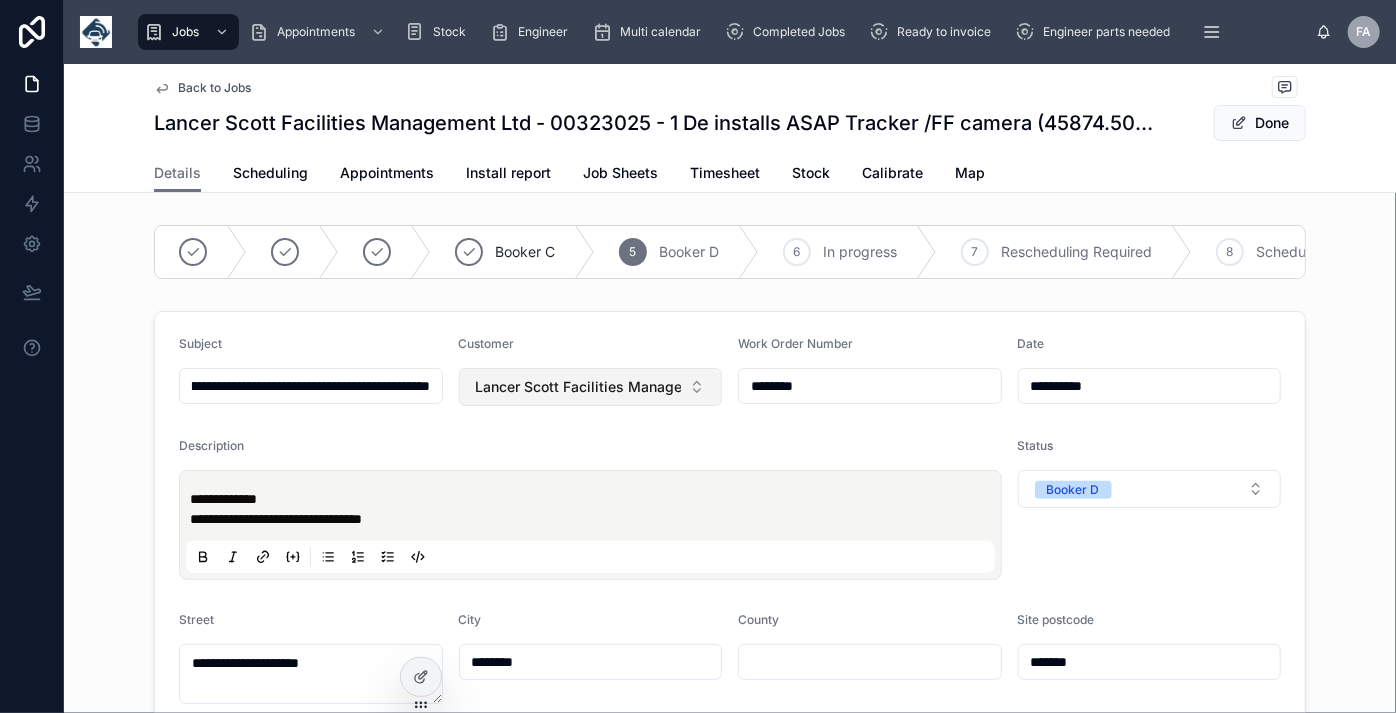 type on "**********" 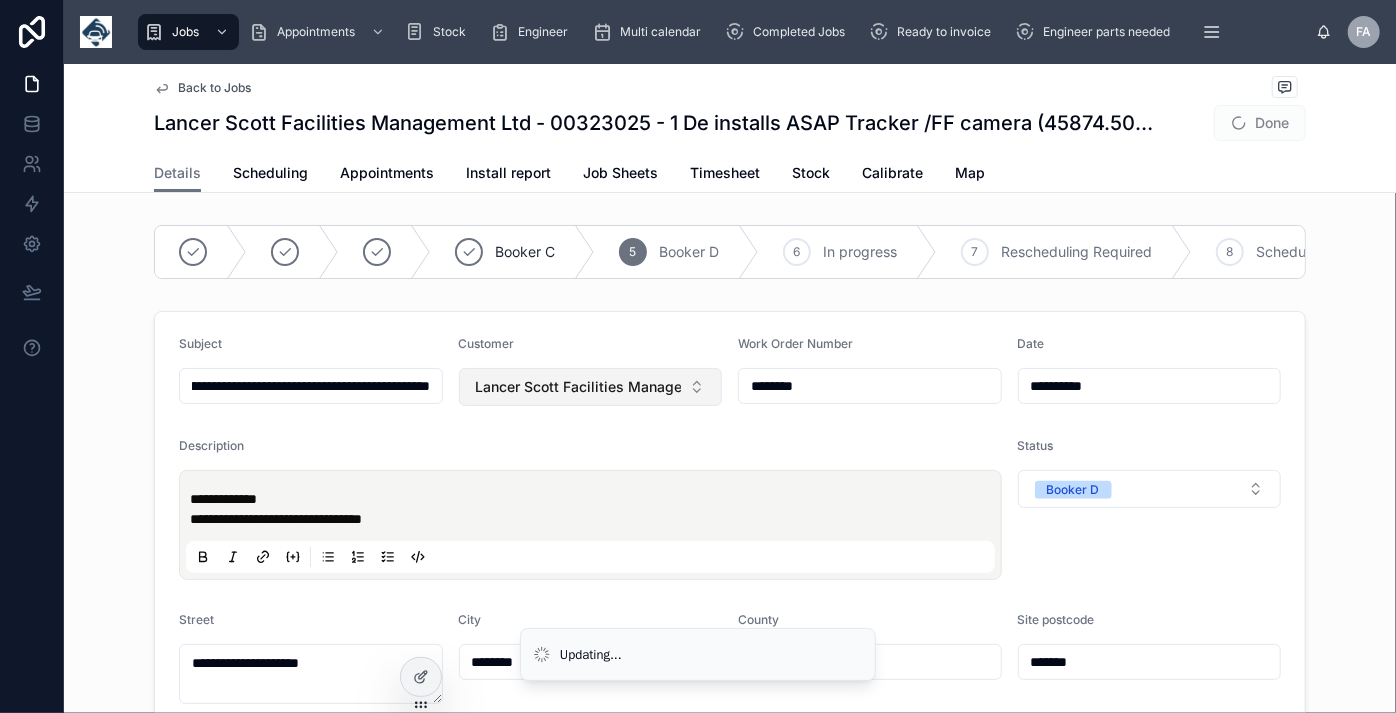 type on "**********" 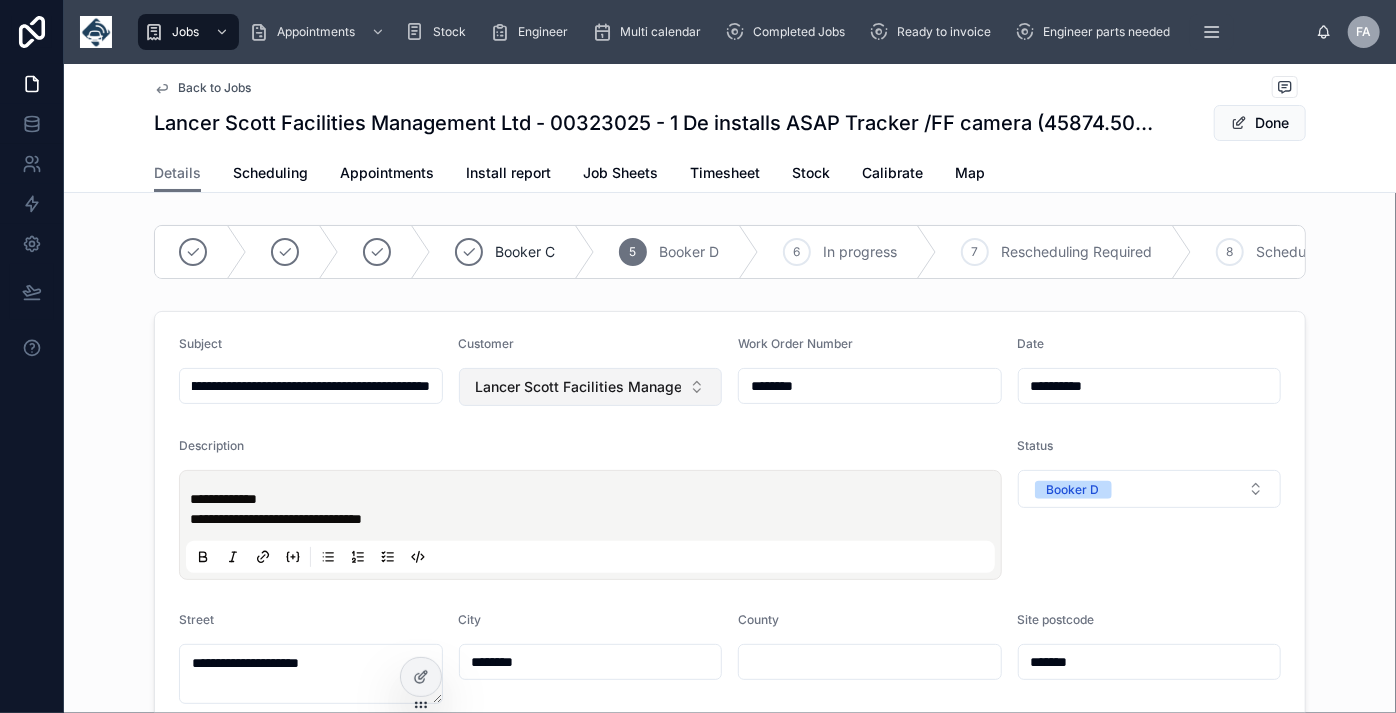 type on "**********" 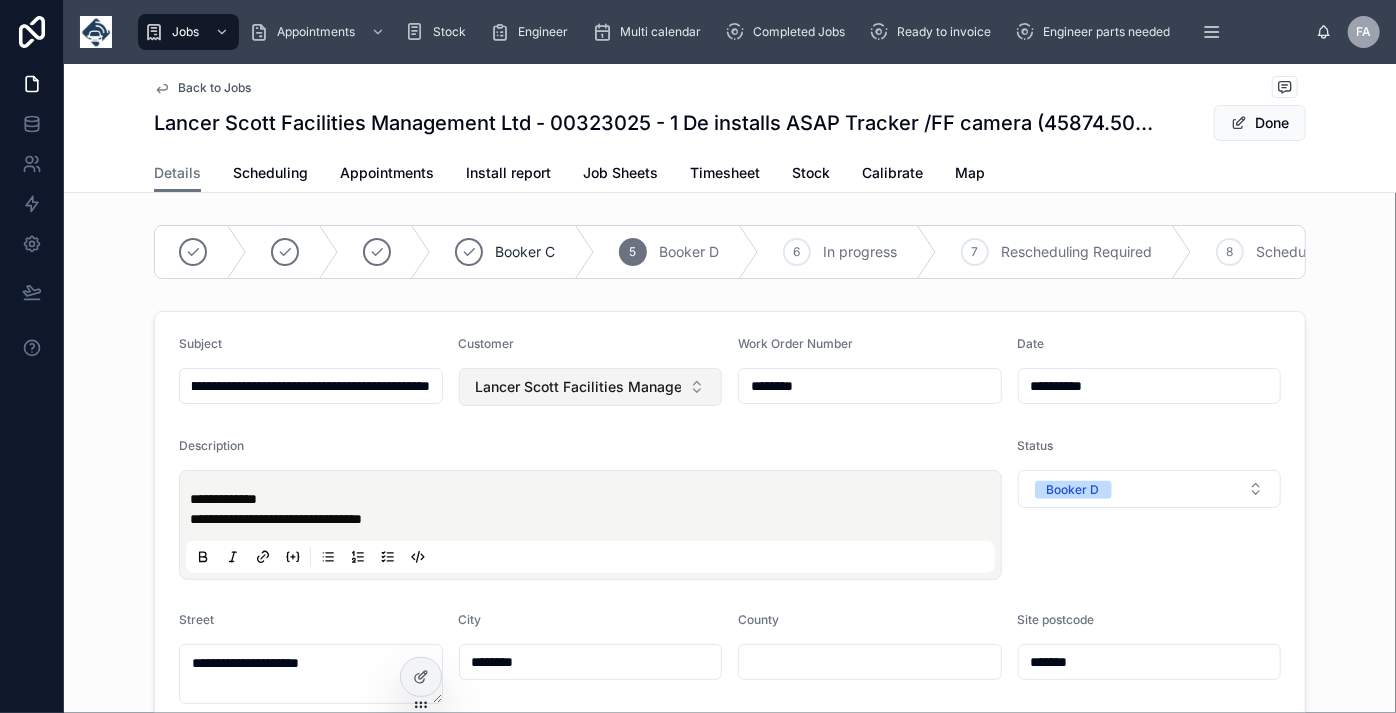 type on "**********" 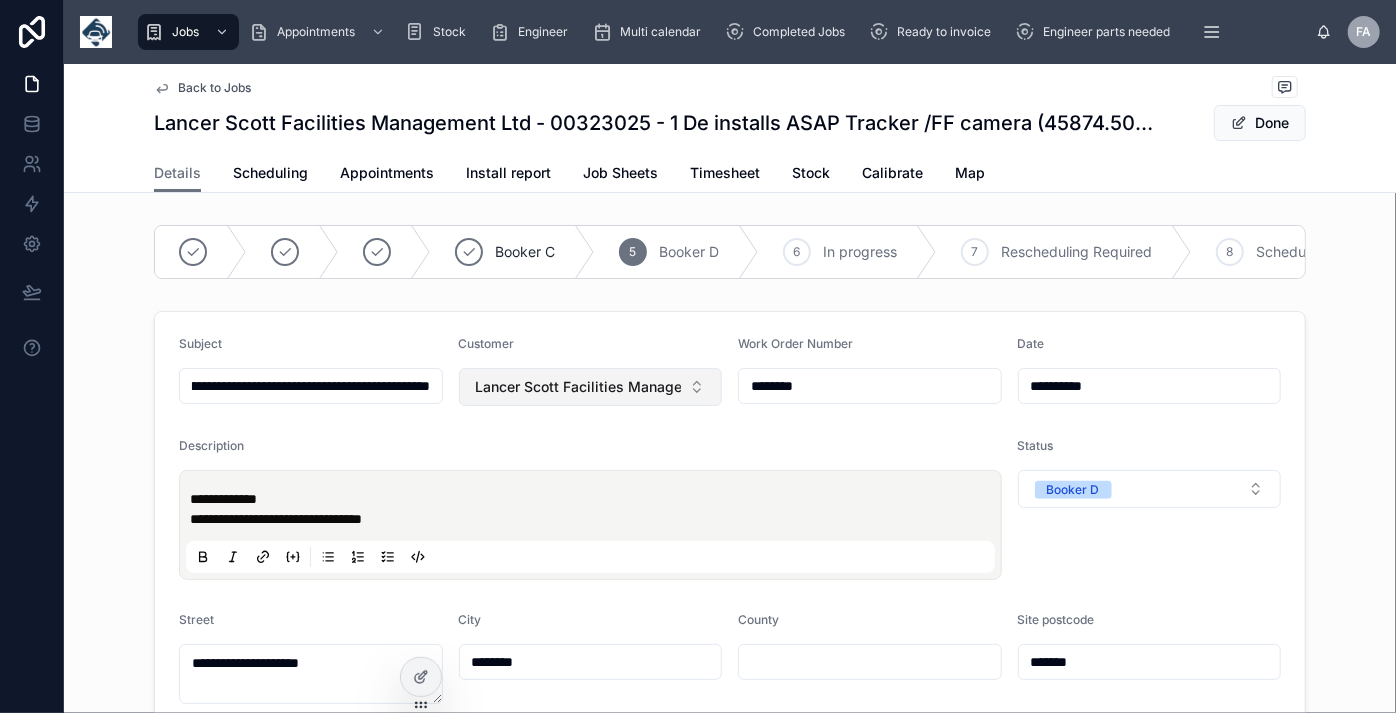 type on "**********" 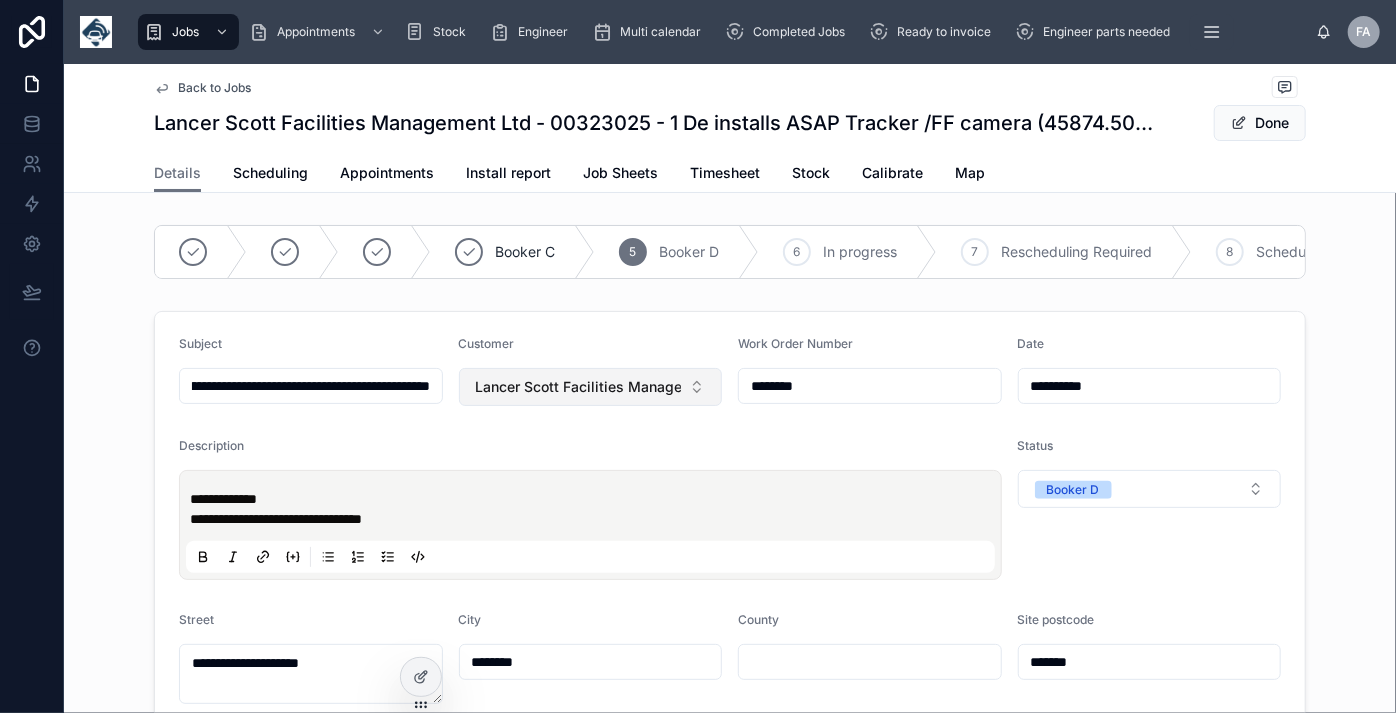 type on "**********" 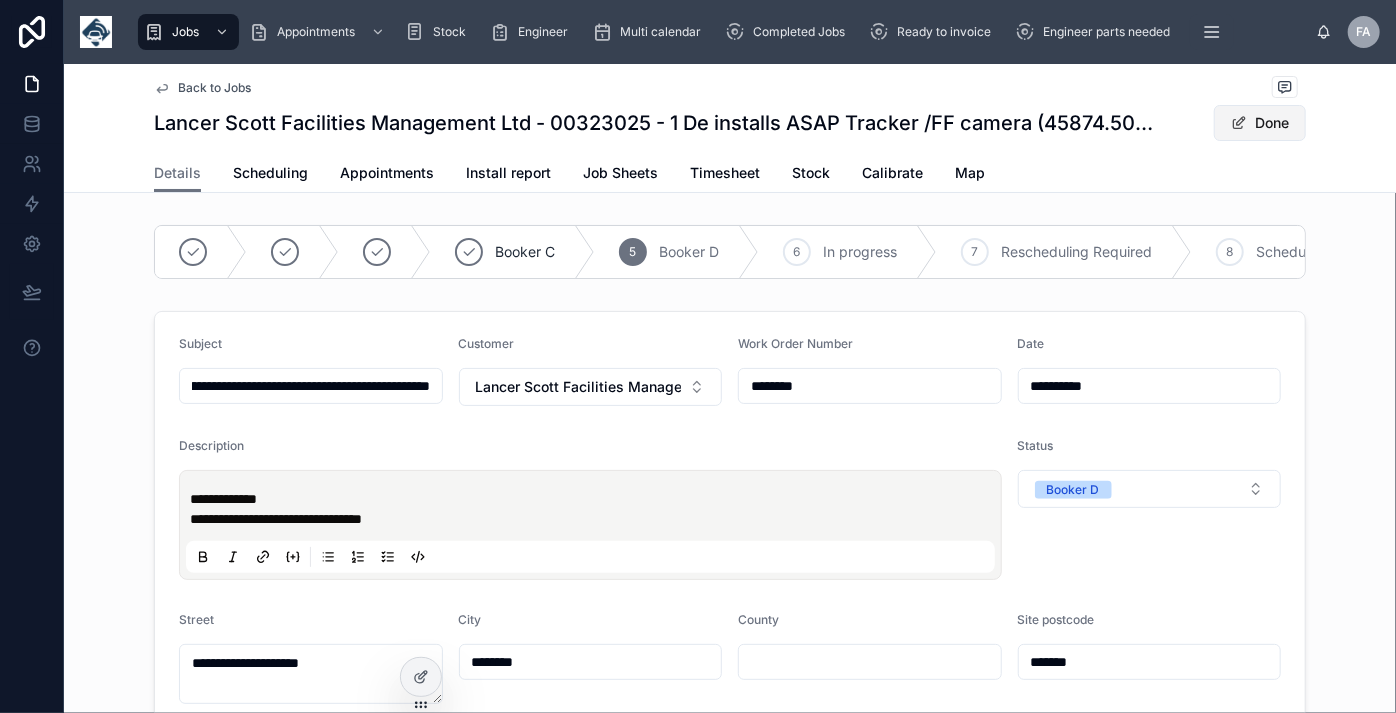 type on "**********" 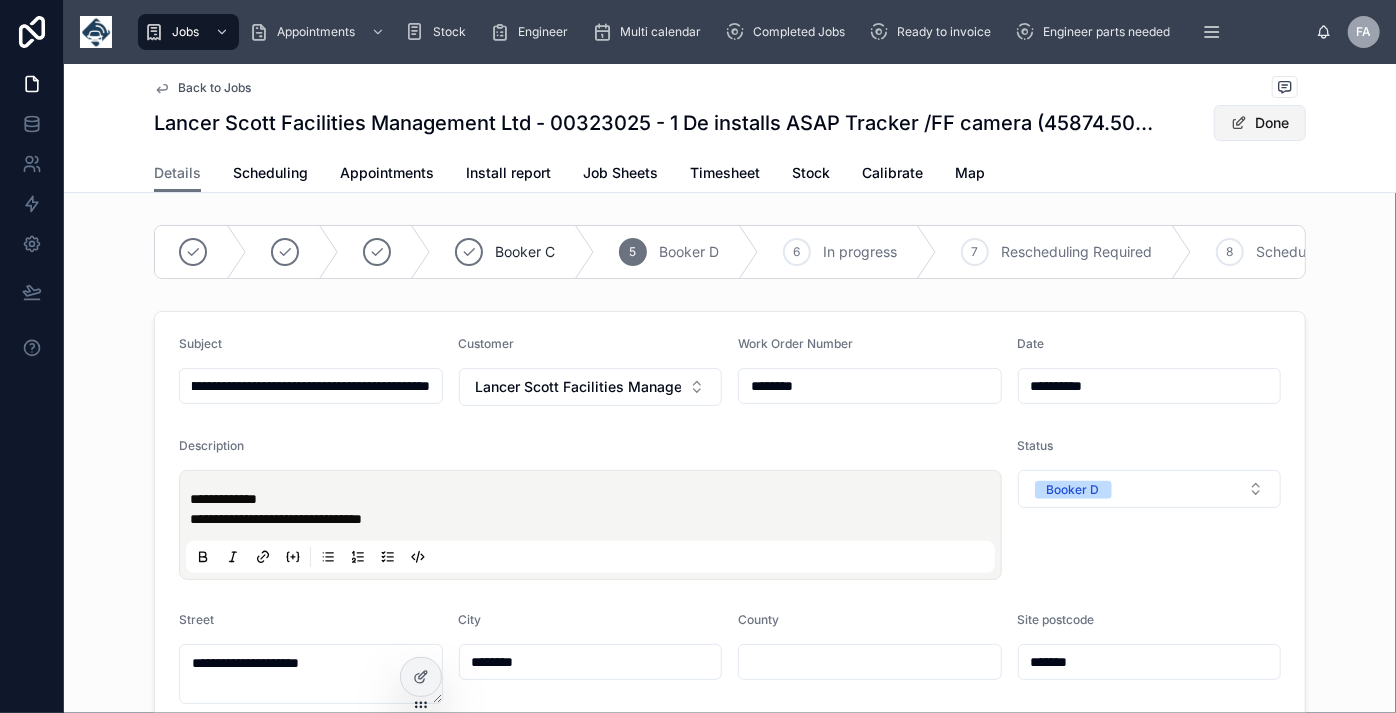 type on "**********" 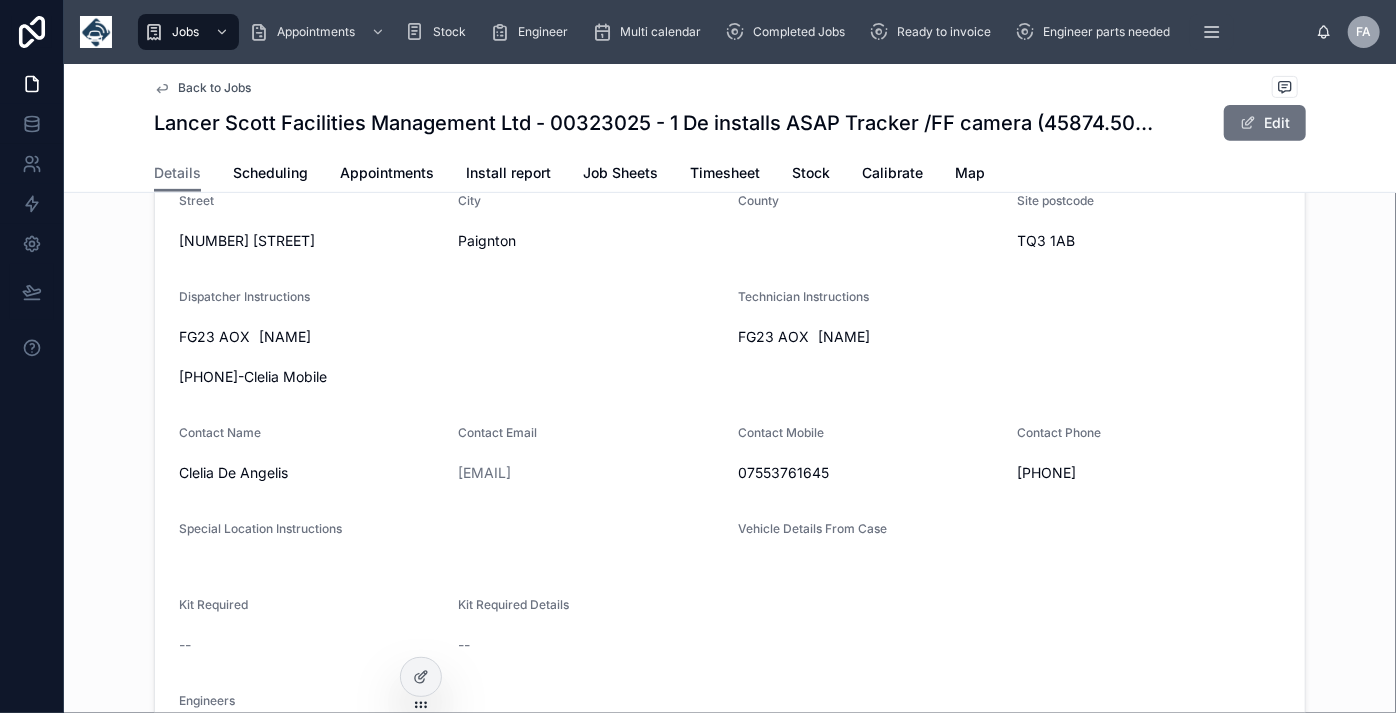 scroll, scrollTop: 454, scrollLeft: 0, axis: vertical 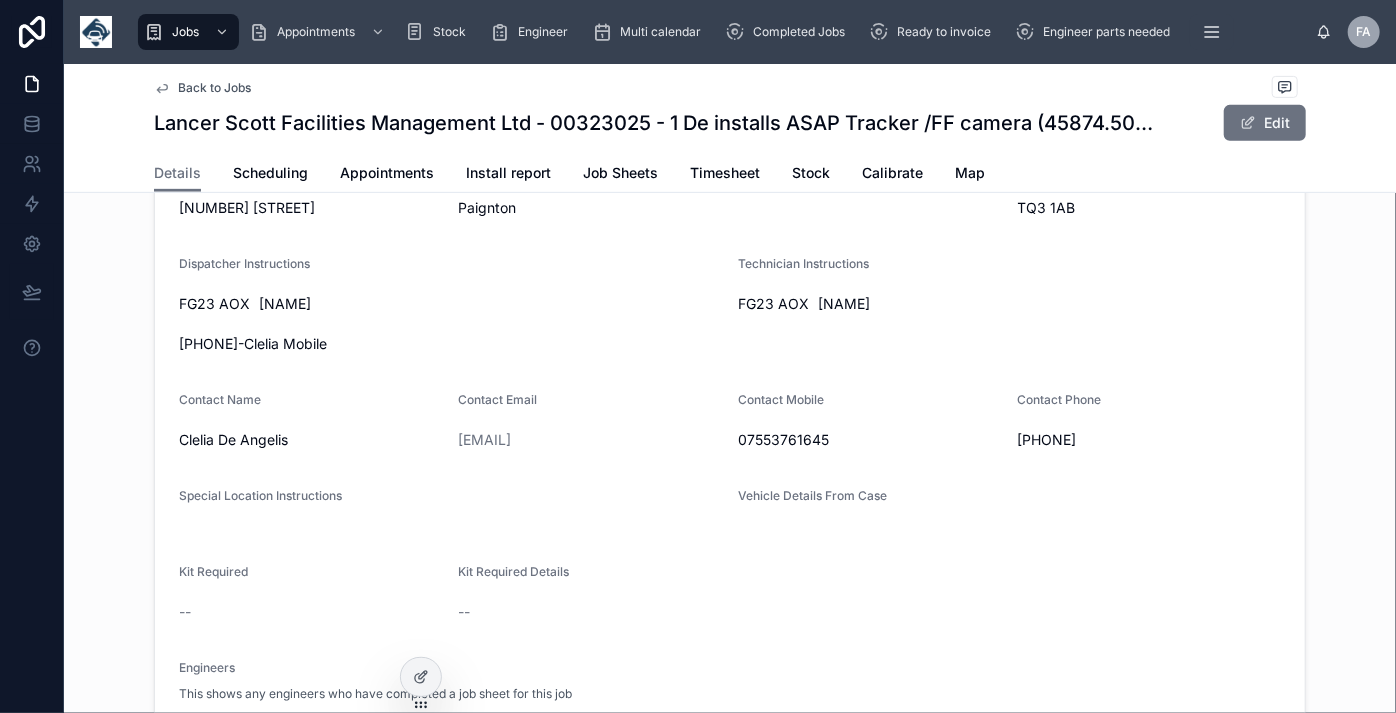 click on "Back to Jobs Lancer Scott Facilities Management Ltd - 00323025 - 1 De installs ASAP Tracker /FF camera - [POSTCODE] ([NUMBER]) Edit" at bounding box center (730, 109) 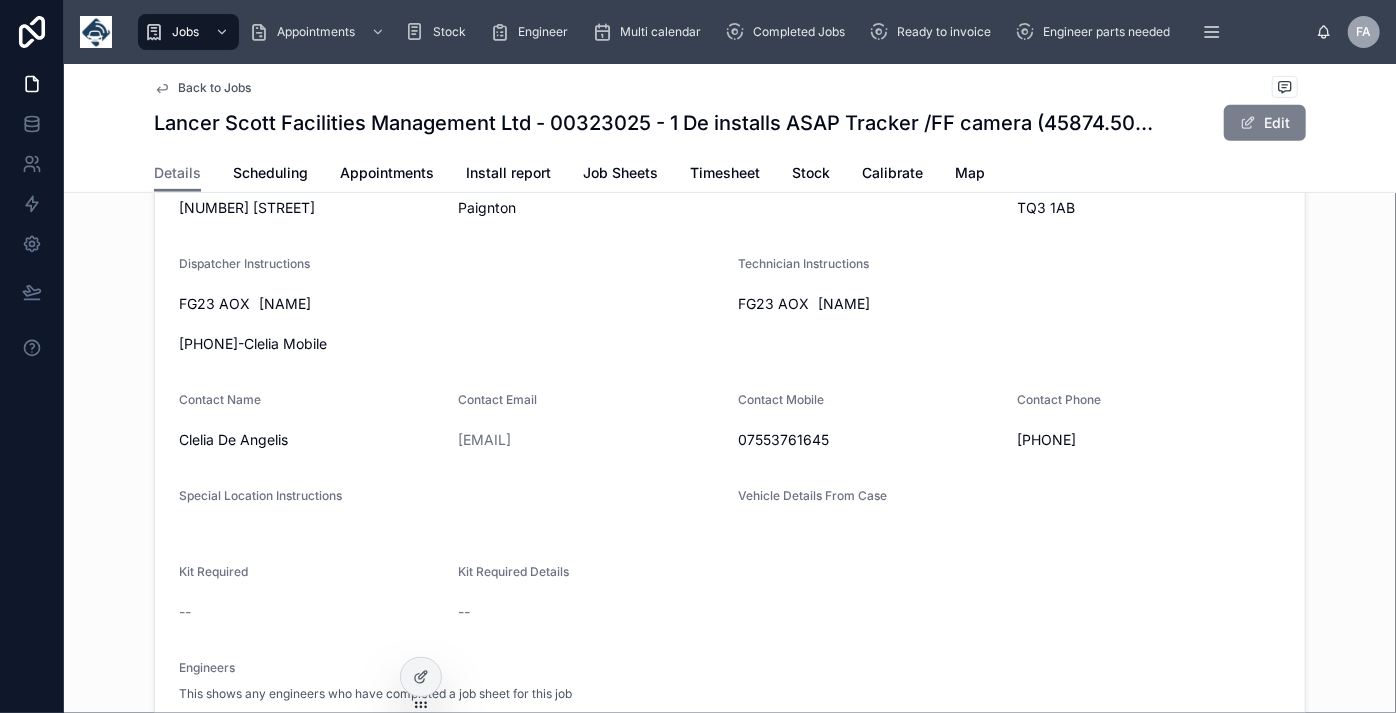click on "Edit" at bounding box center [1265, 123] 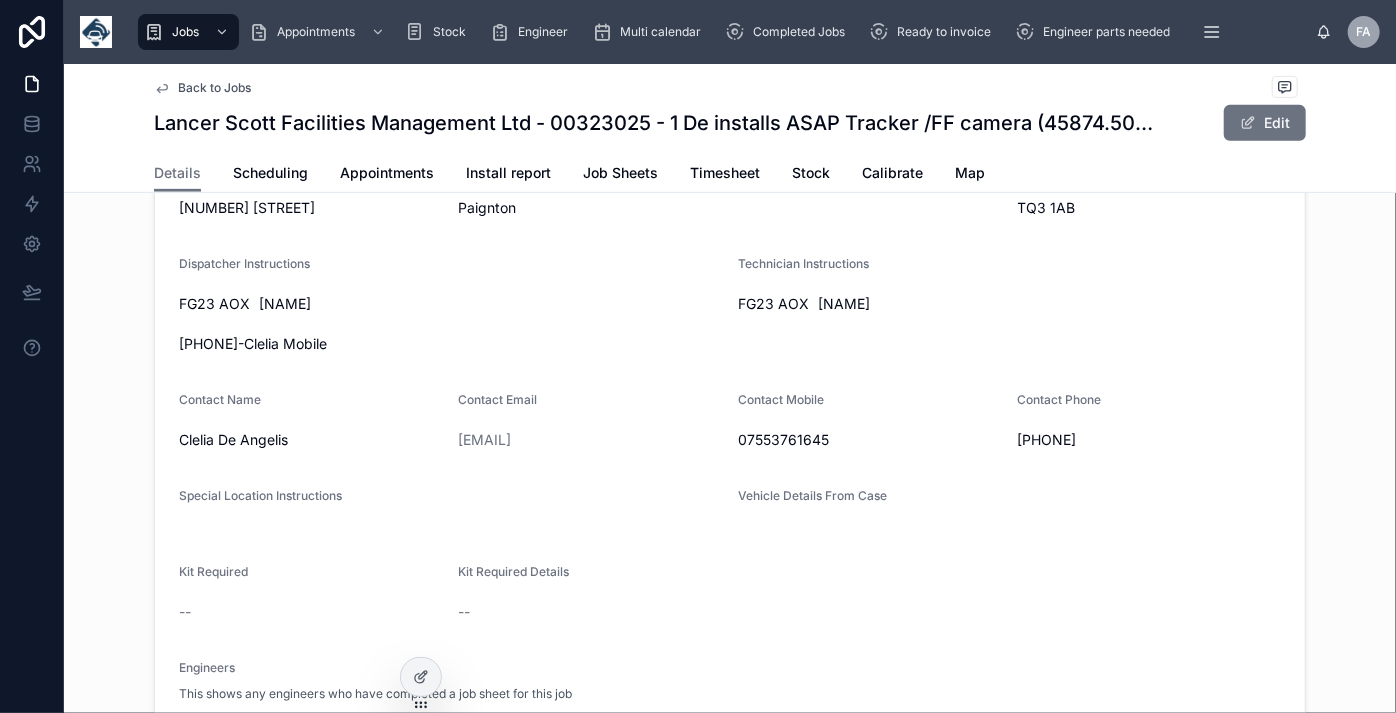 scroll, scrollTop: 420, scrollLeft: 0, axis: vertical 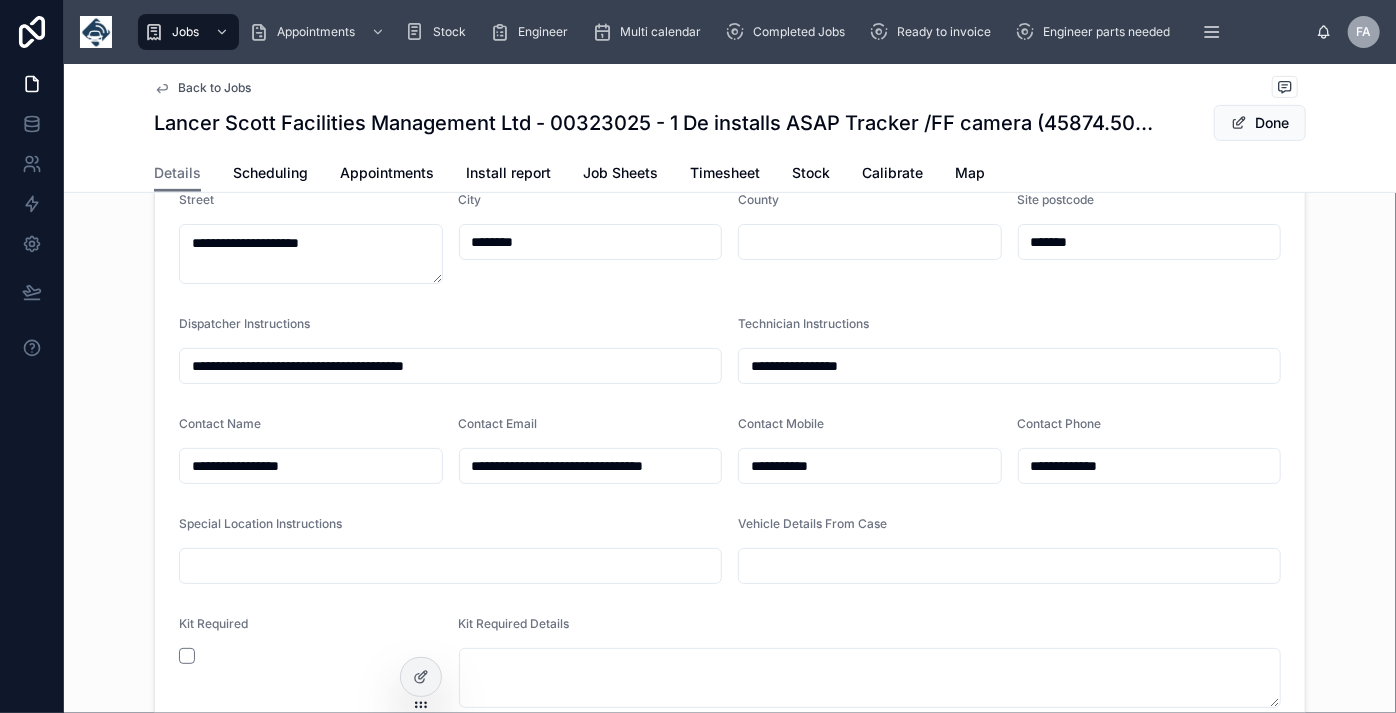 click on "**********" at bounding box center (450, 366) 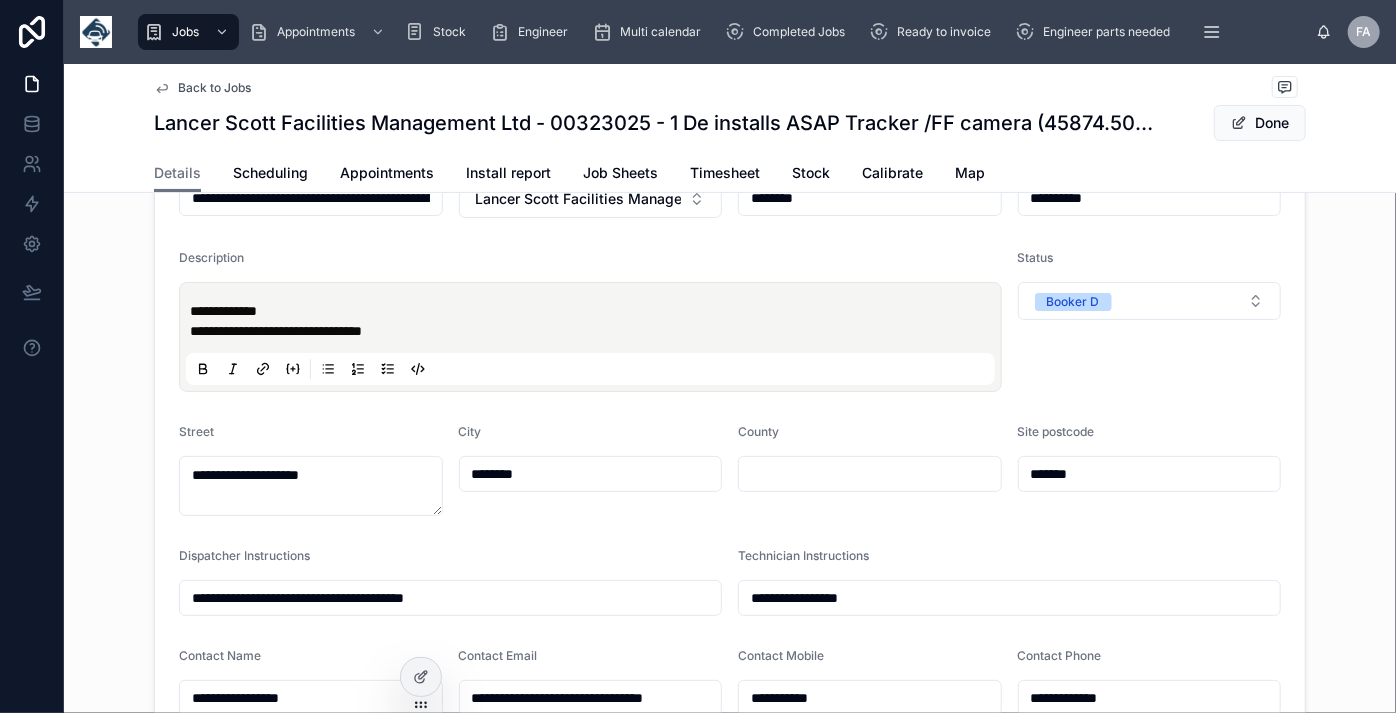 scroll, scrollTop: 0, scrollLeft: 0, axis: both 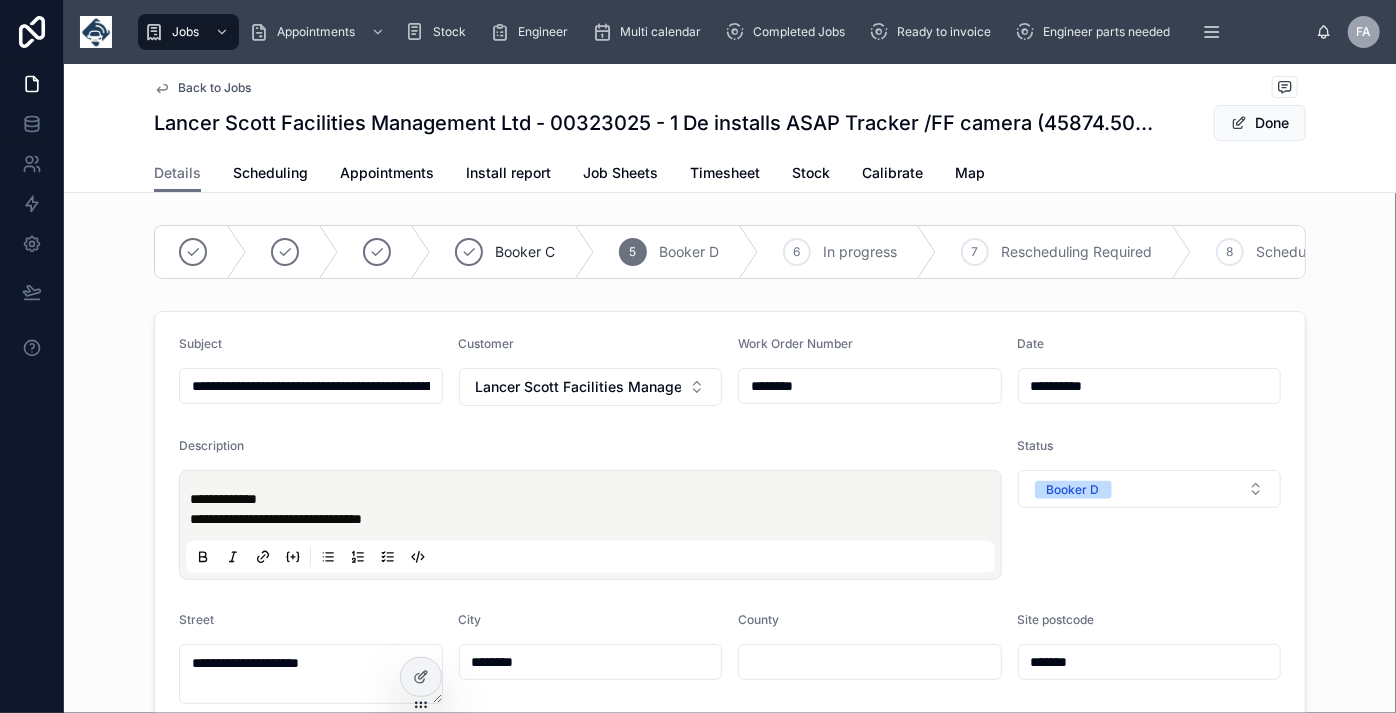 click on "**********" at bounding box center [590, 525] 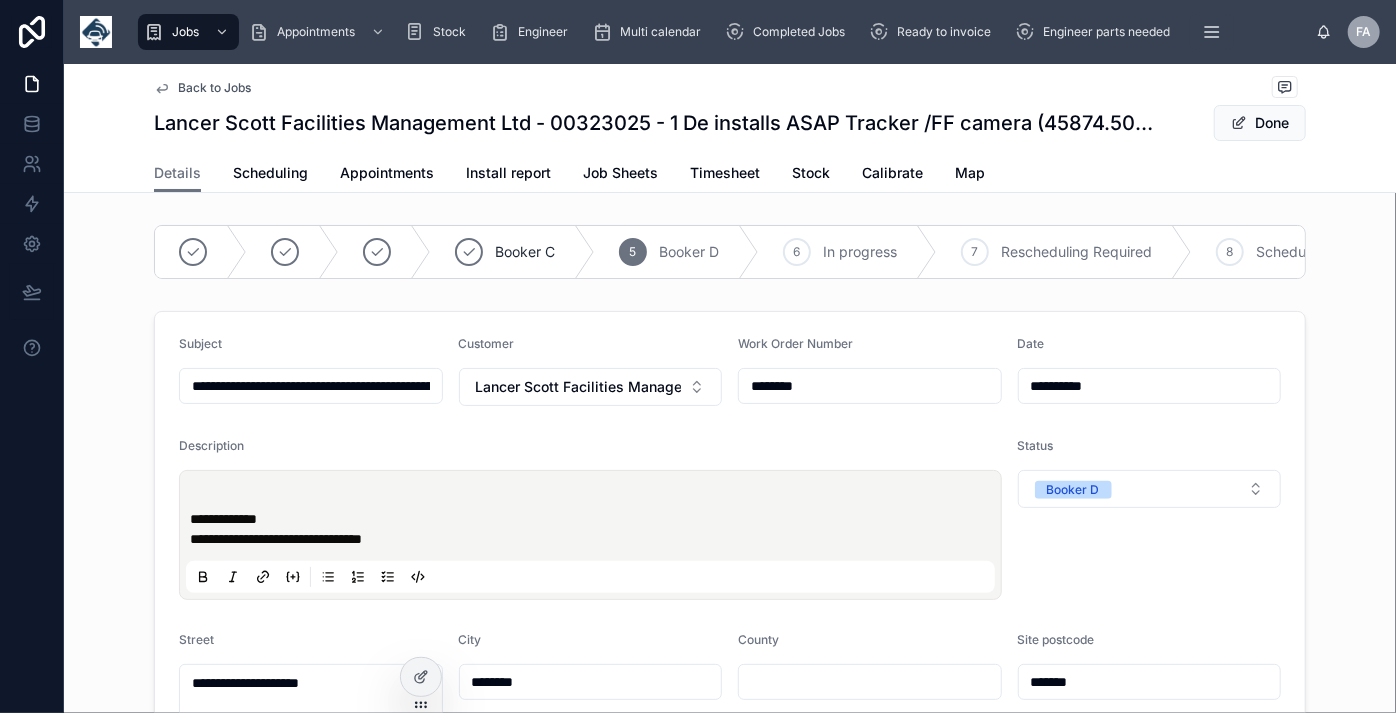 type on "**********" 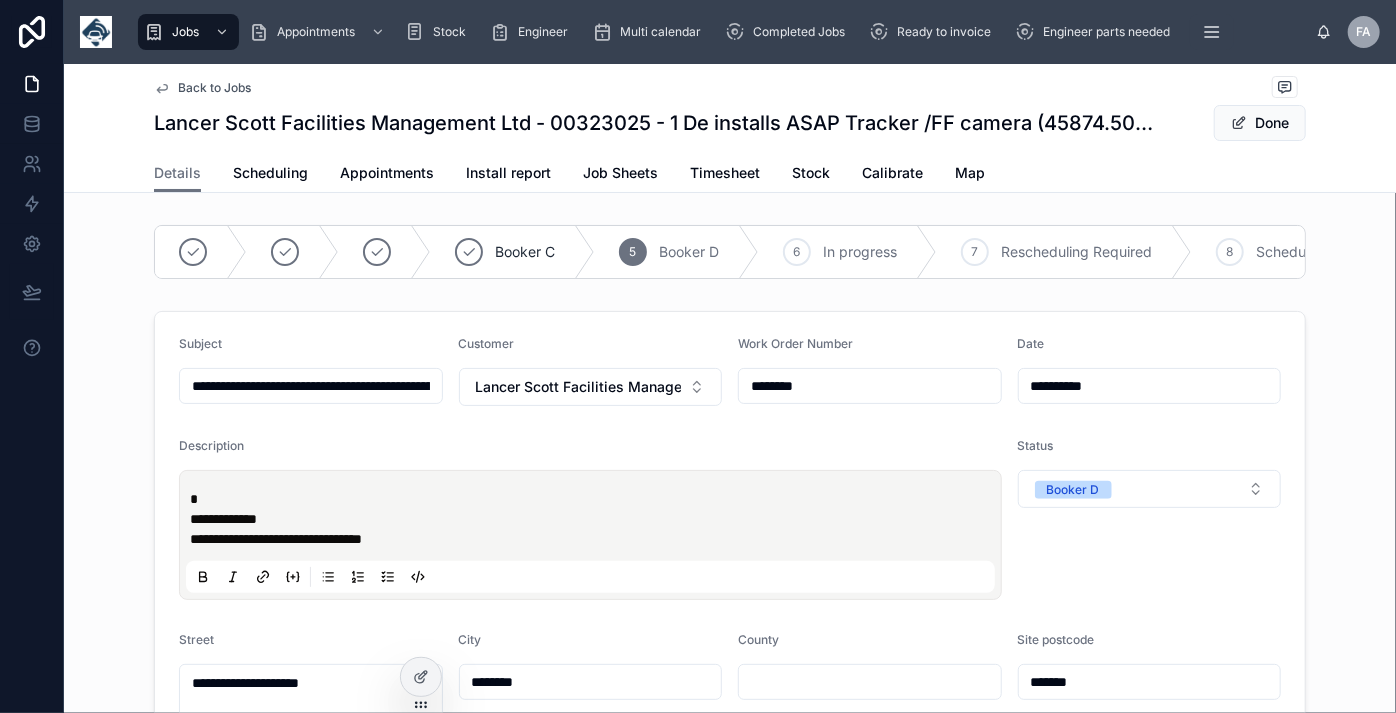 type 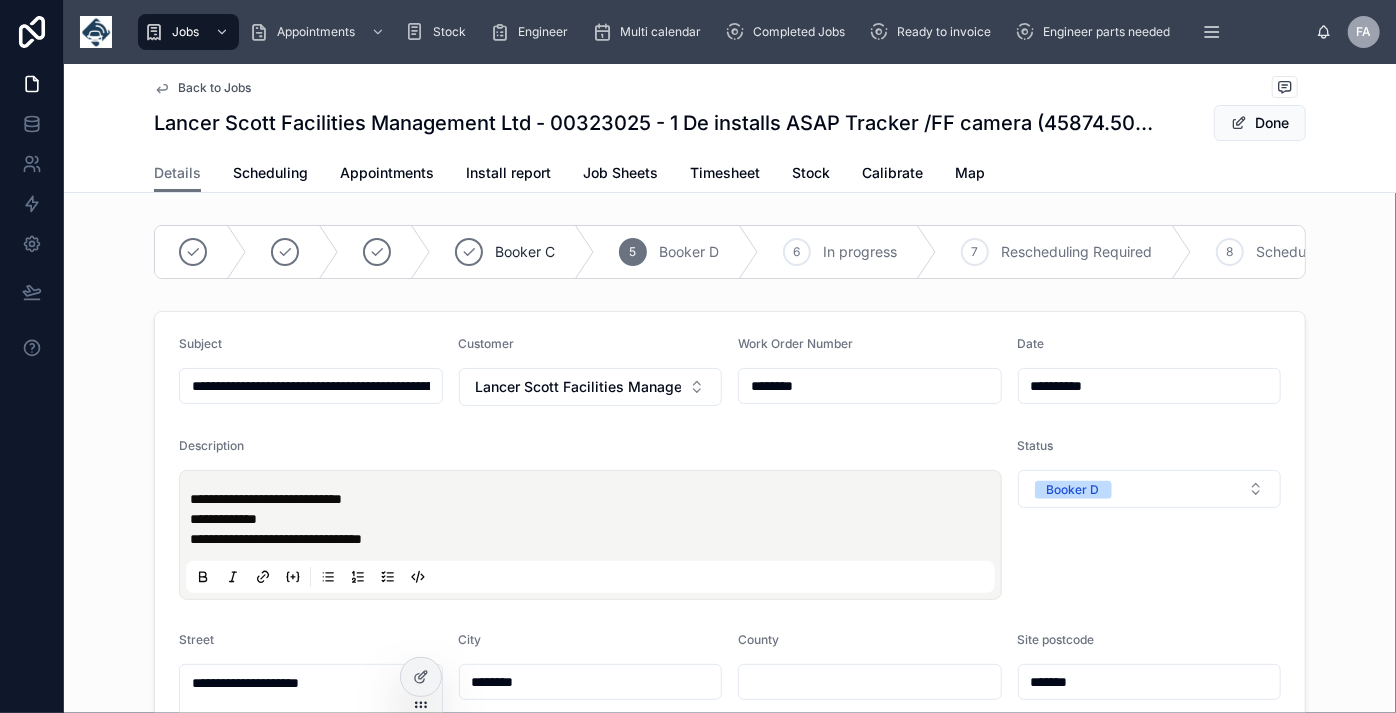 type on "**********" 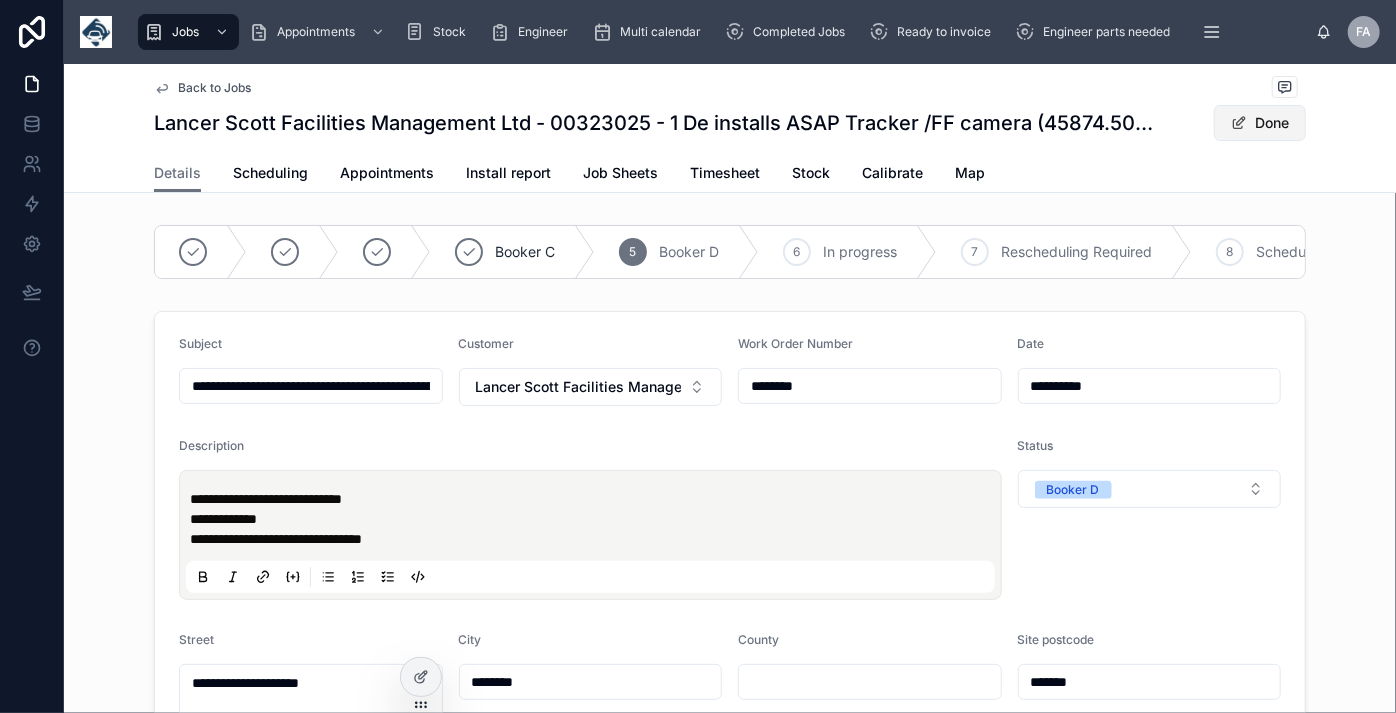 click on "Done" at bounding box center (1260, 123) 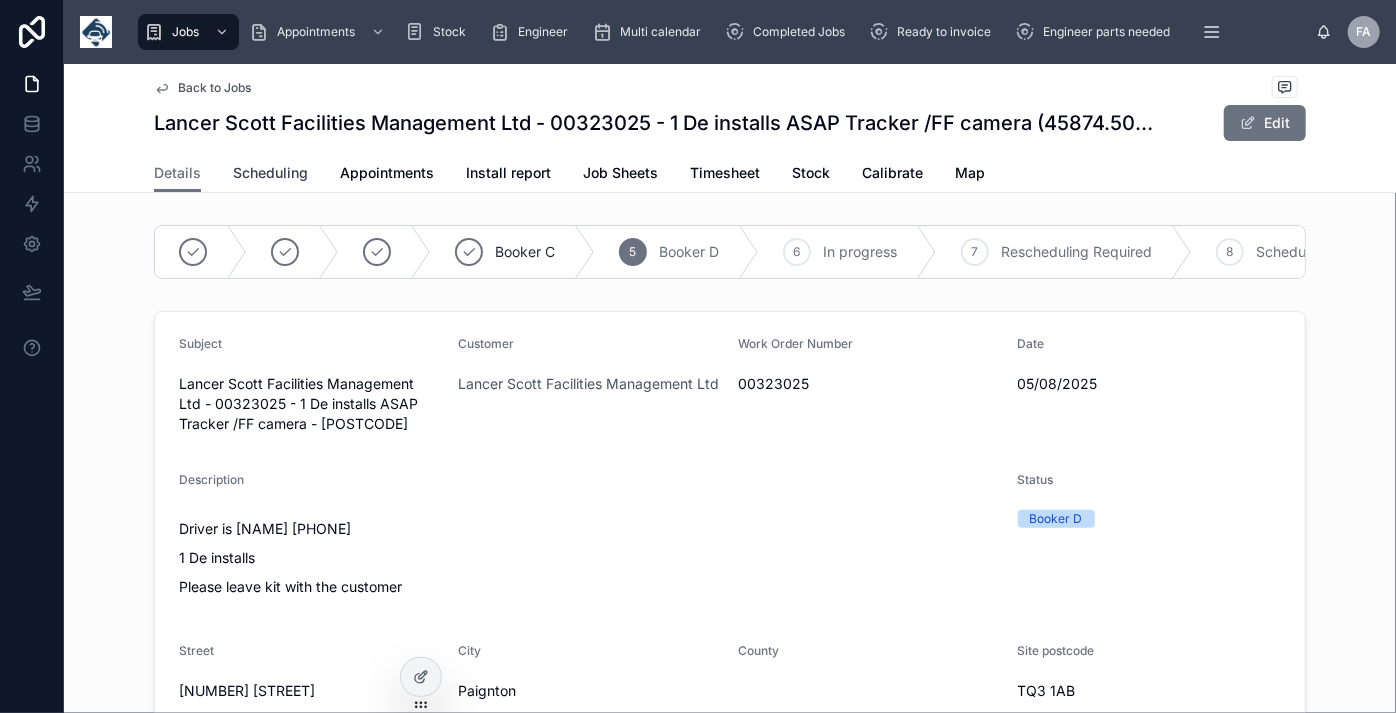 click on "Scheduling" at bounding box center [270, 173] 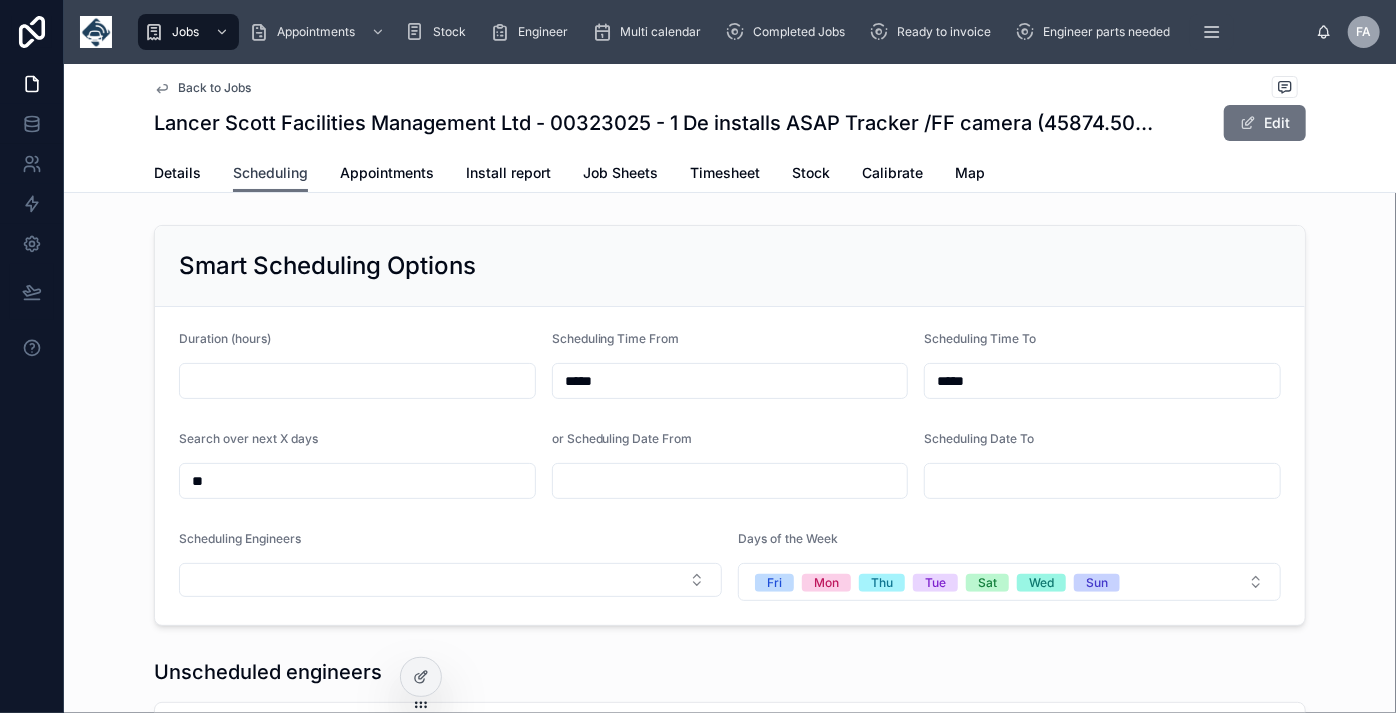 scroll, scrollTop: 0, scrollLeft: 1501, axis: horizontal 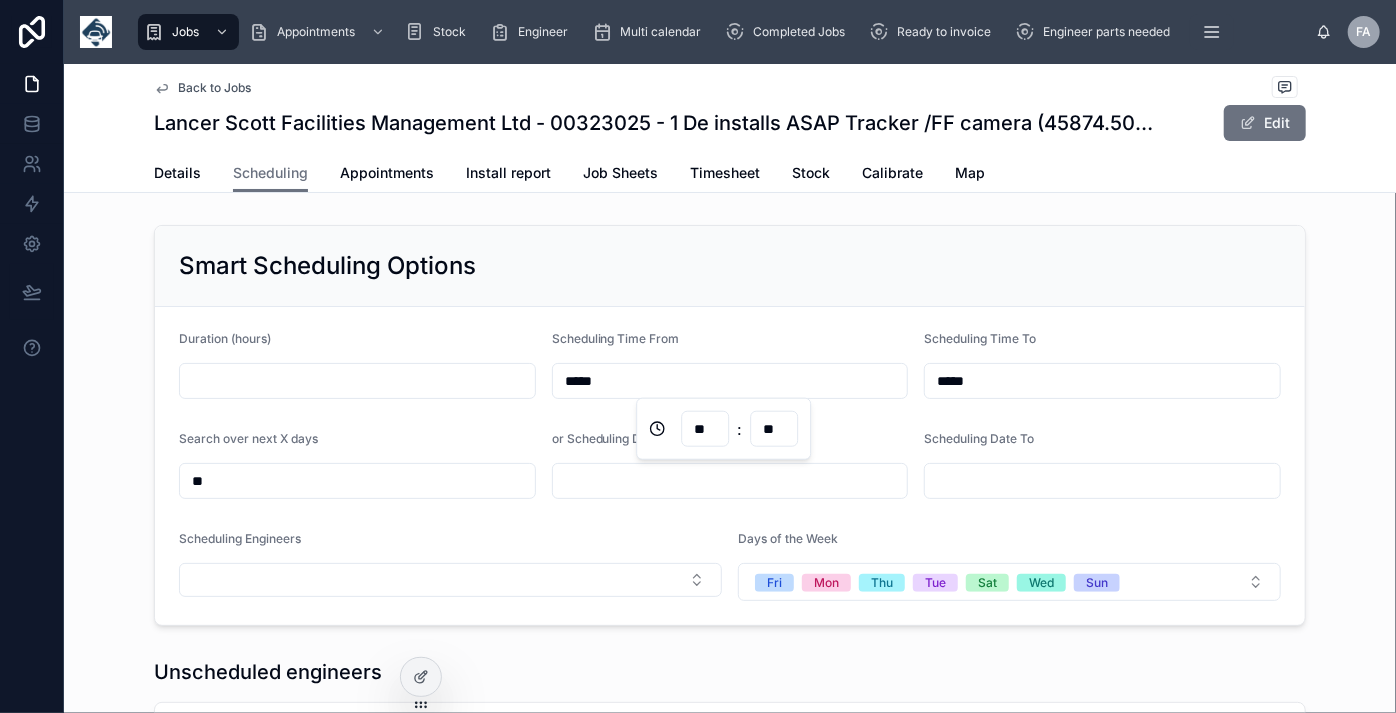 drag, startPoint x: 598, startPoint y: 381, endPoint x: 443, endPoint y: 385, distance: 155.0516 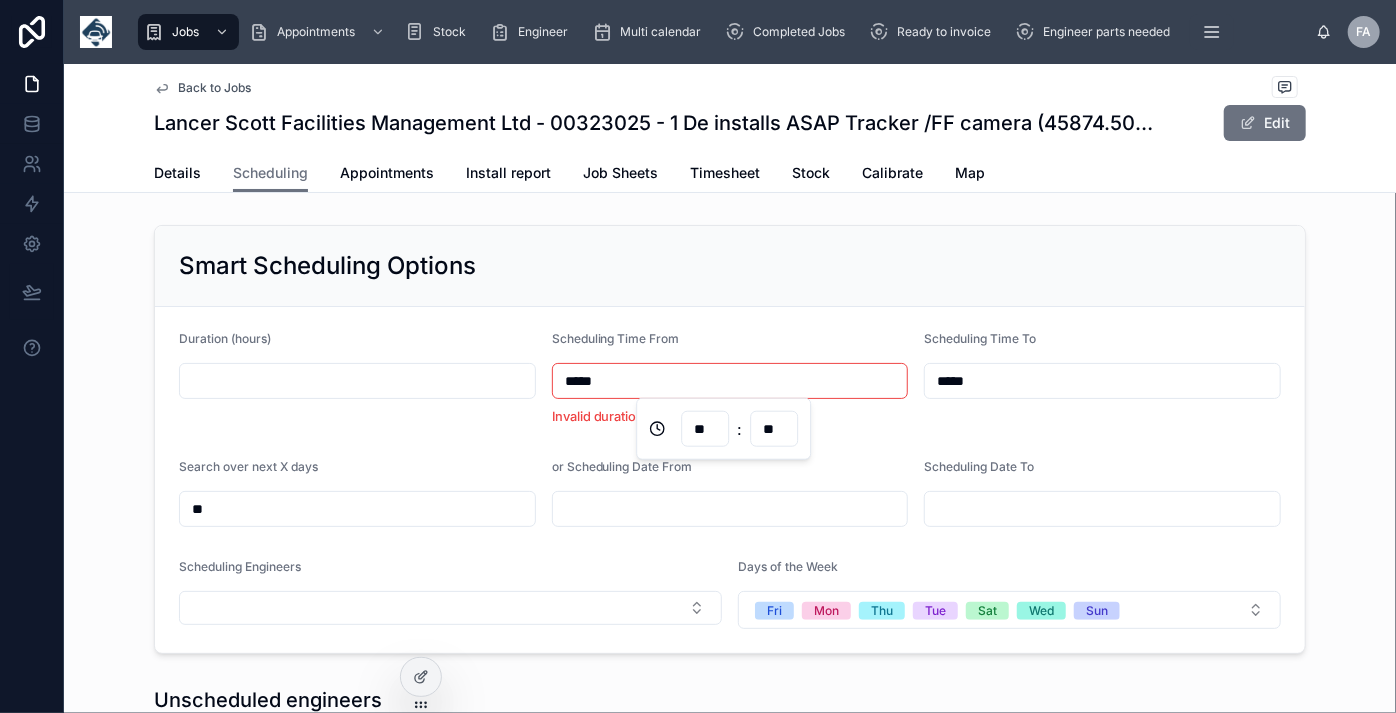type on "*****" 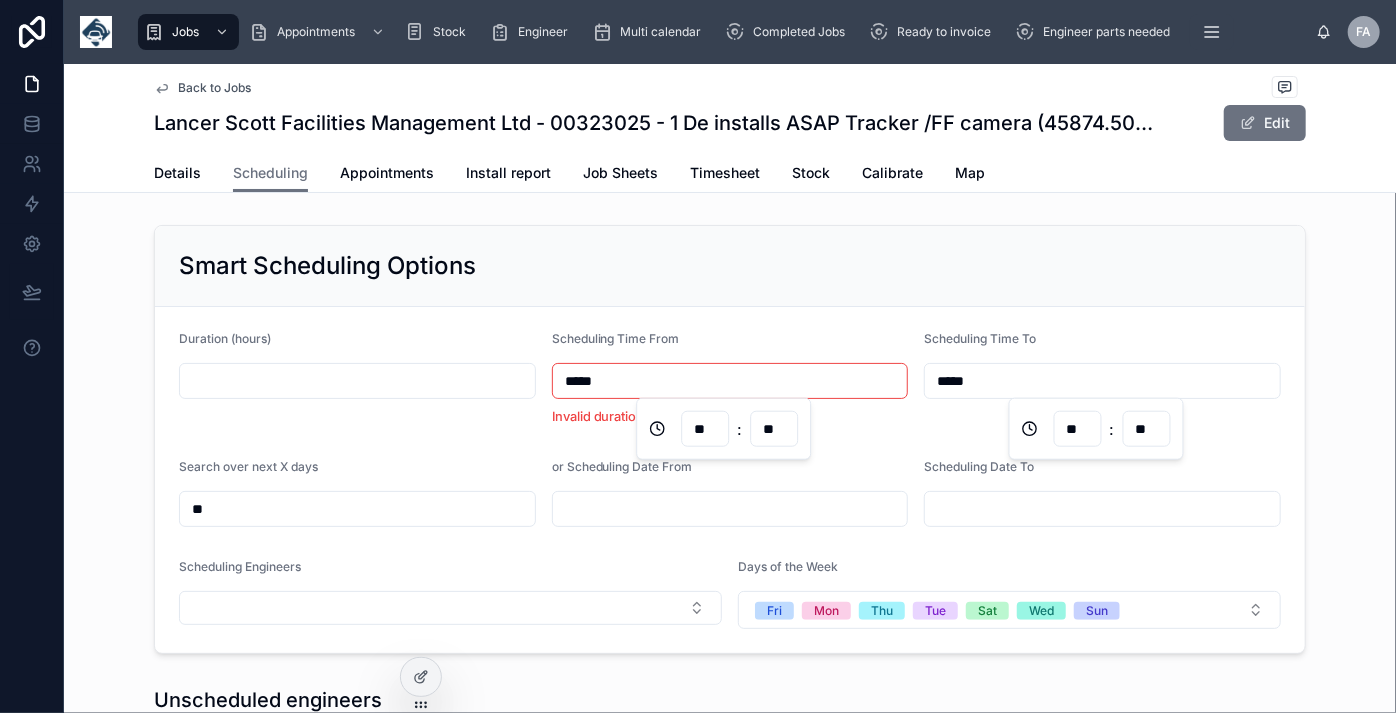 type on "**" 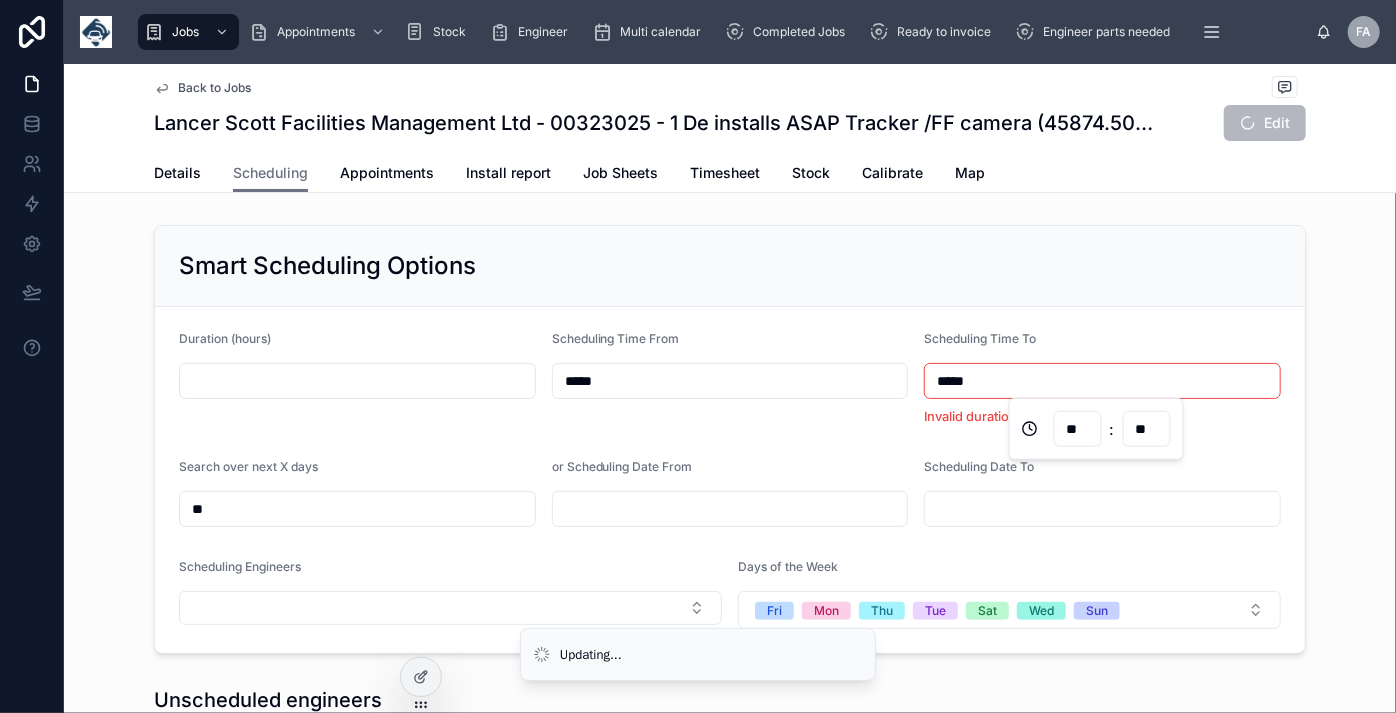 type on "*****" 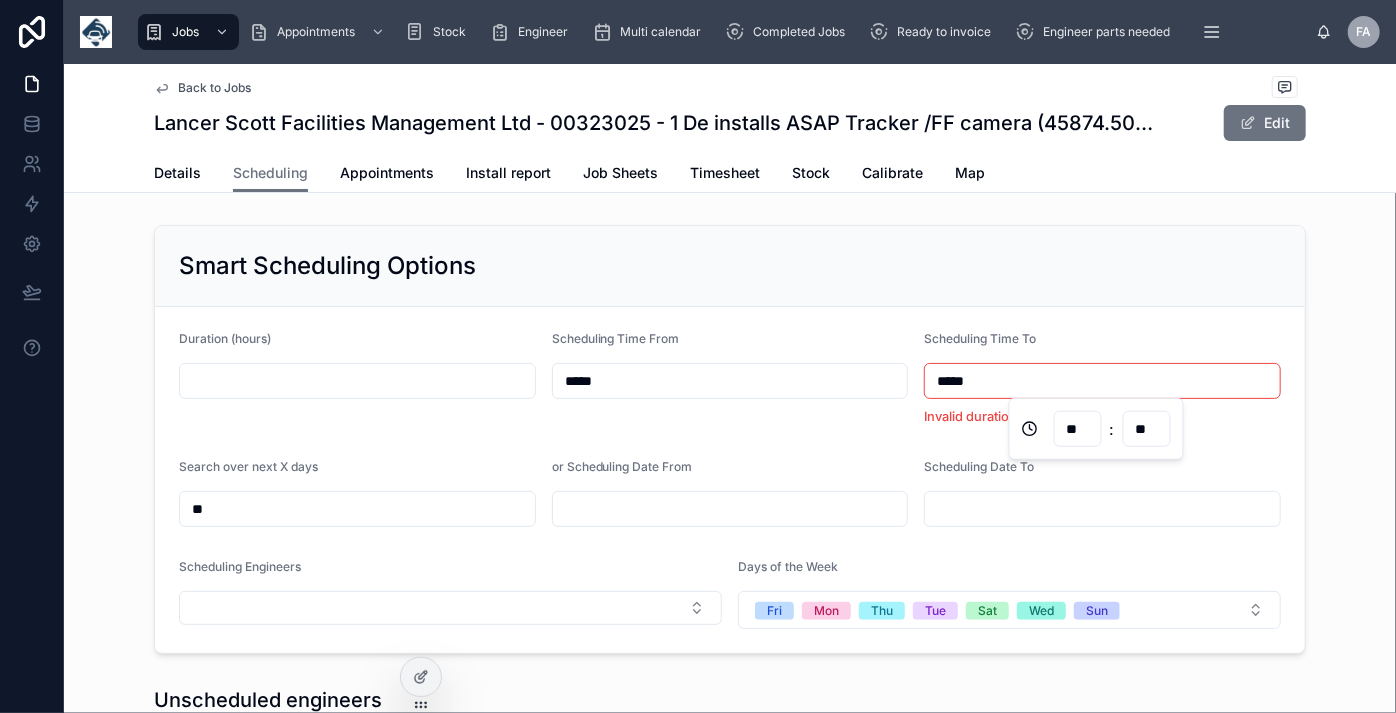 type on "**" 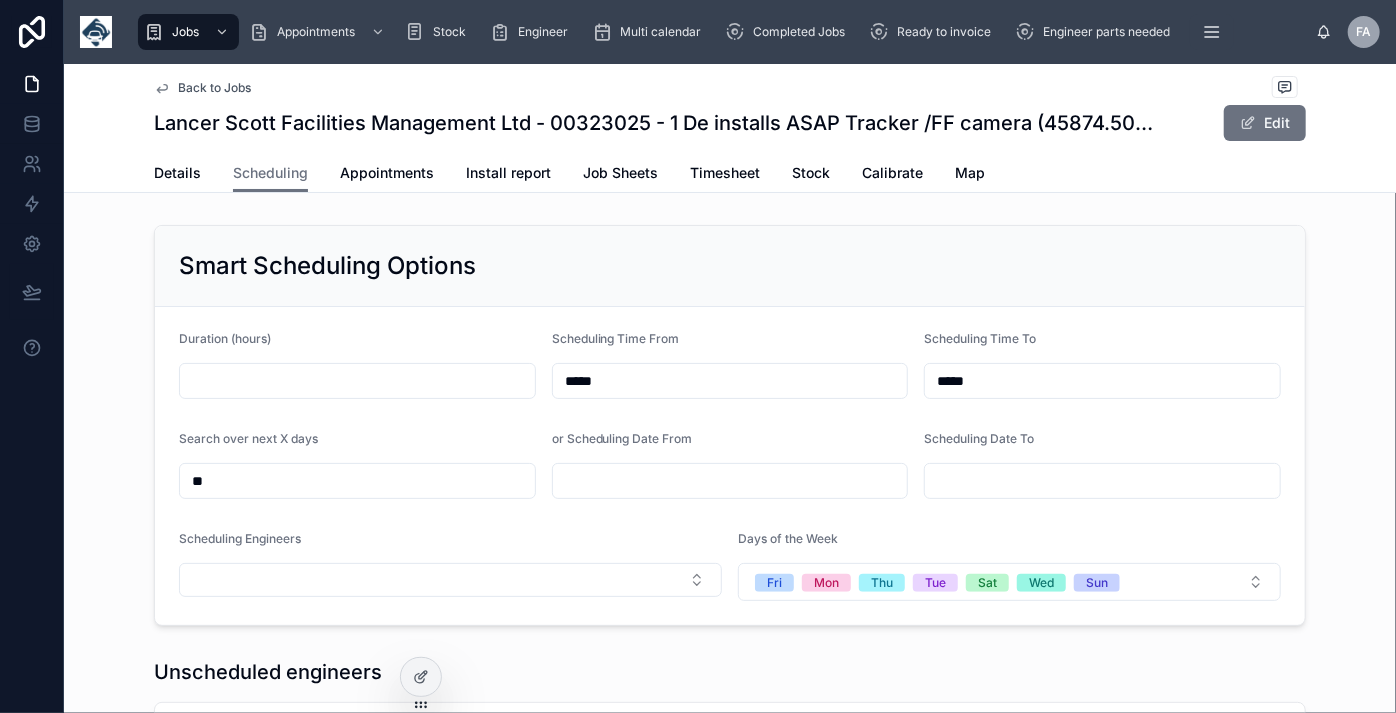 click at bounding box center [357, 381] 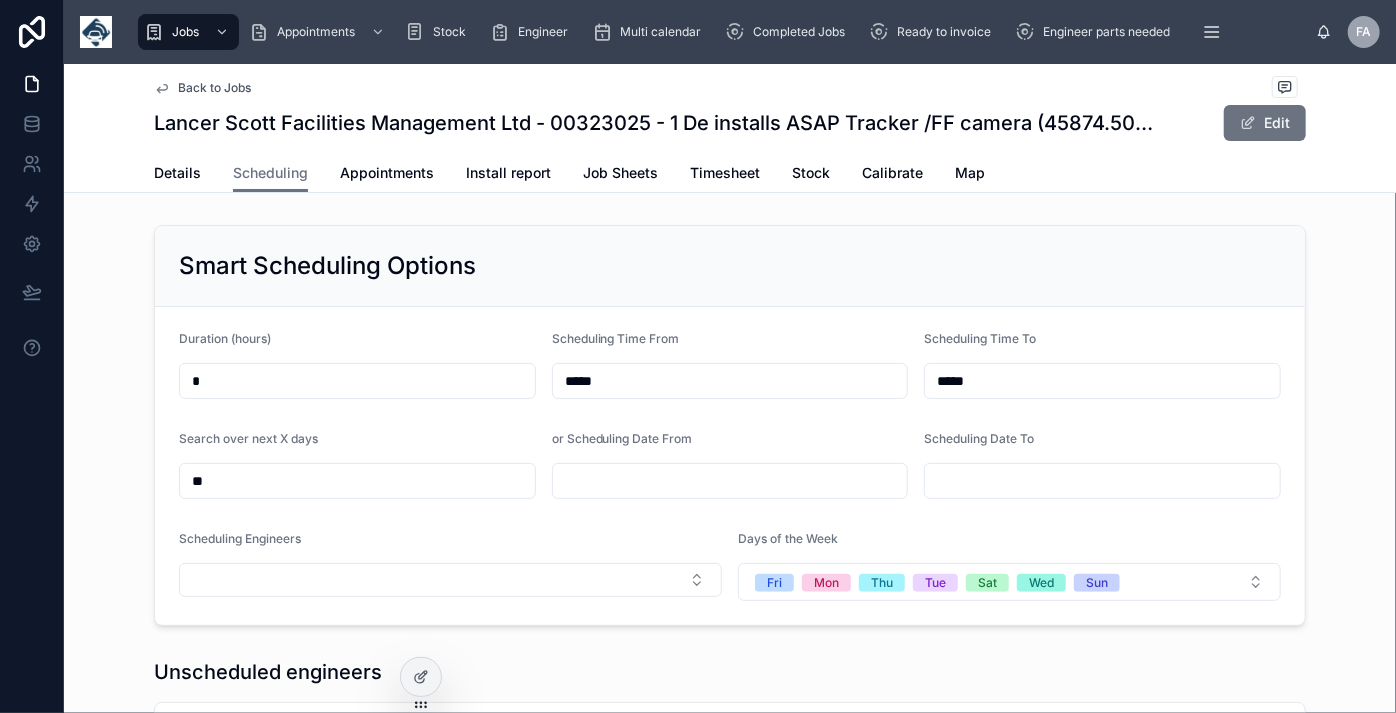 type on "*" 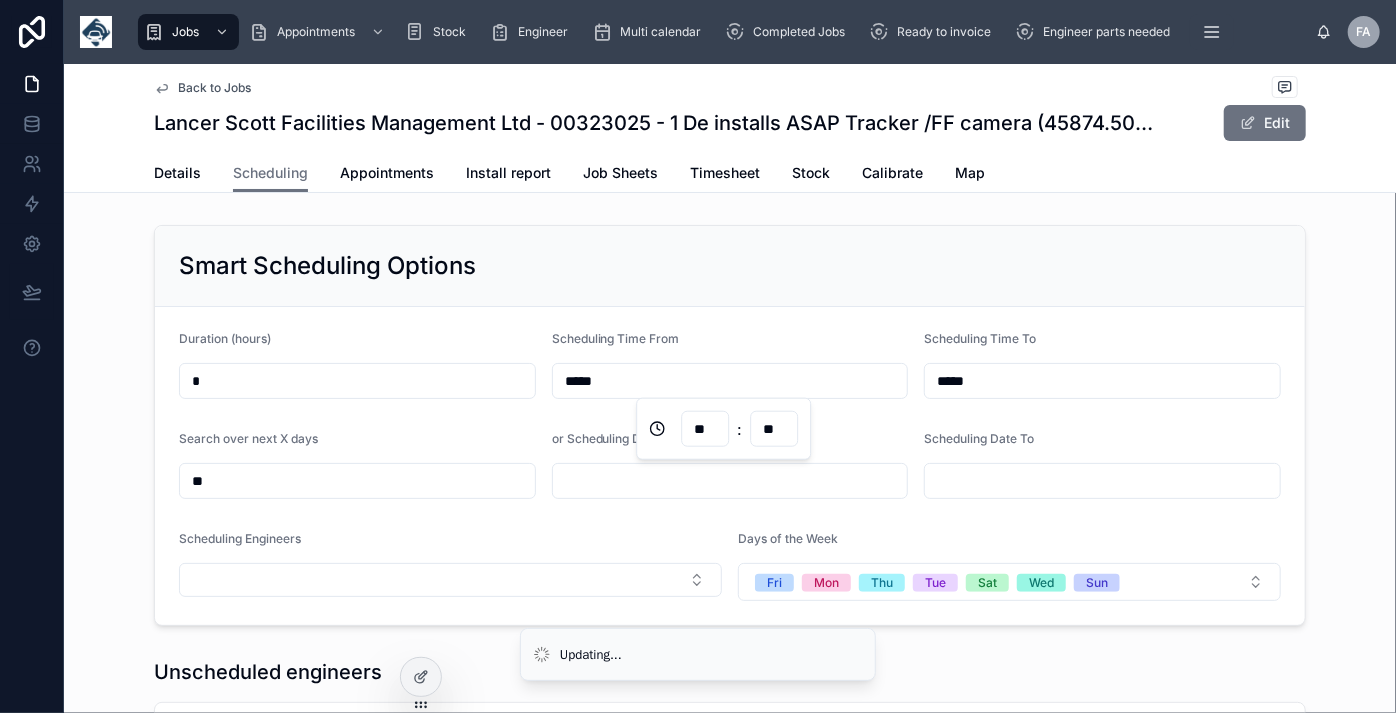 drag, startPoint x: 202, startPoint y: 482, endPoint x: 157, endPoint y: 477, distance: 45.276924 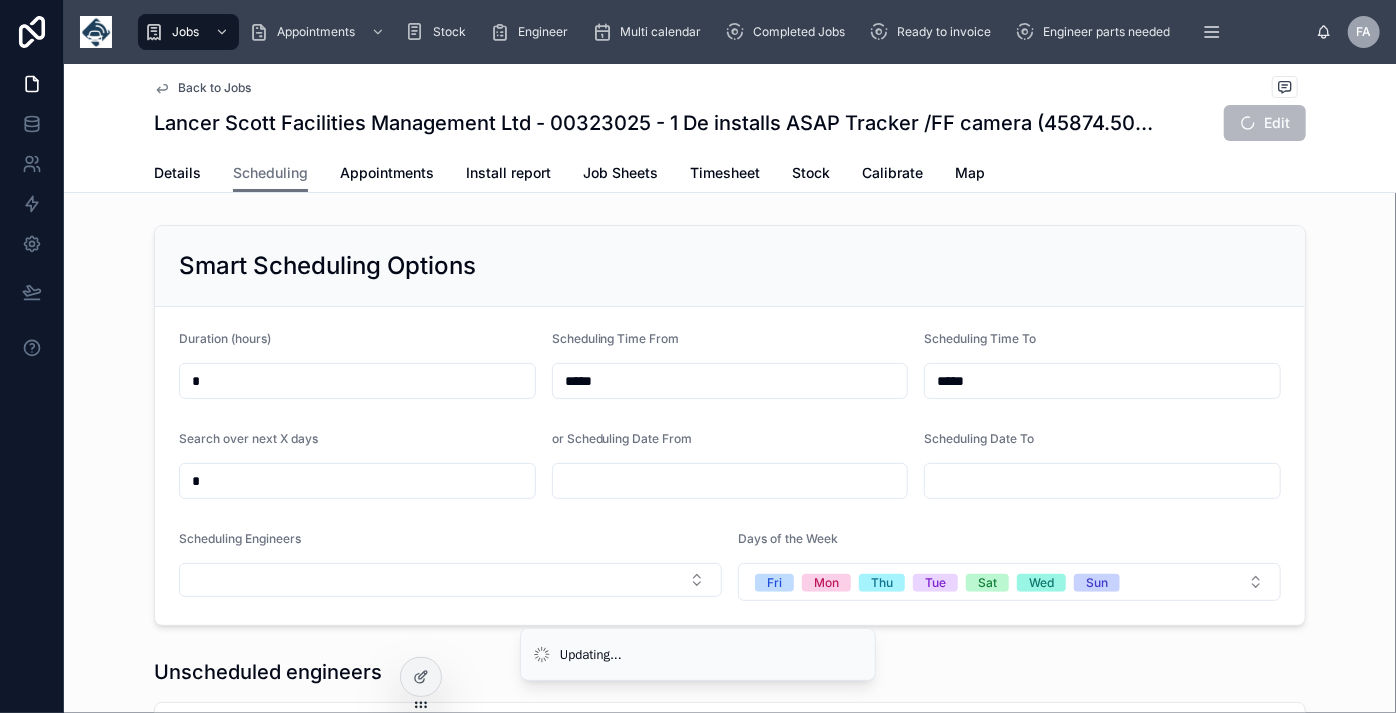 type on "*" 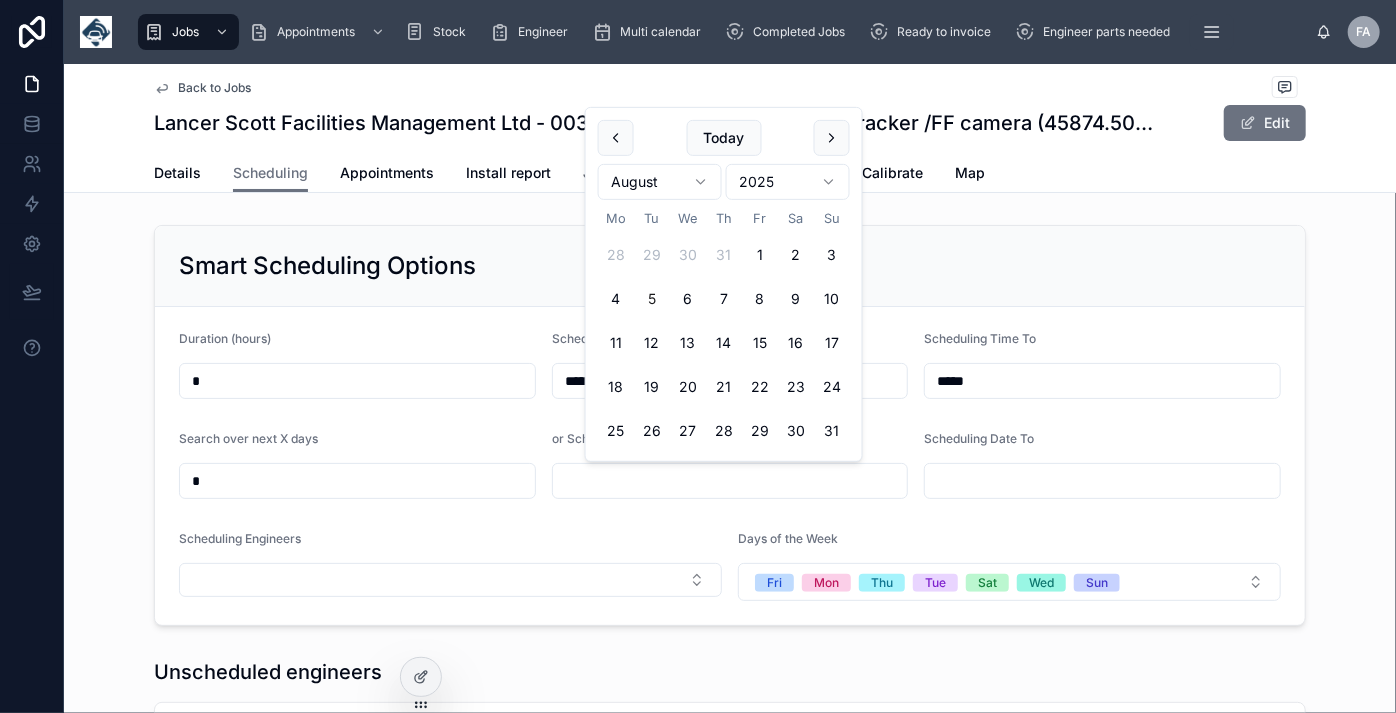 click on "6" at bounding box center (688, 299) 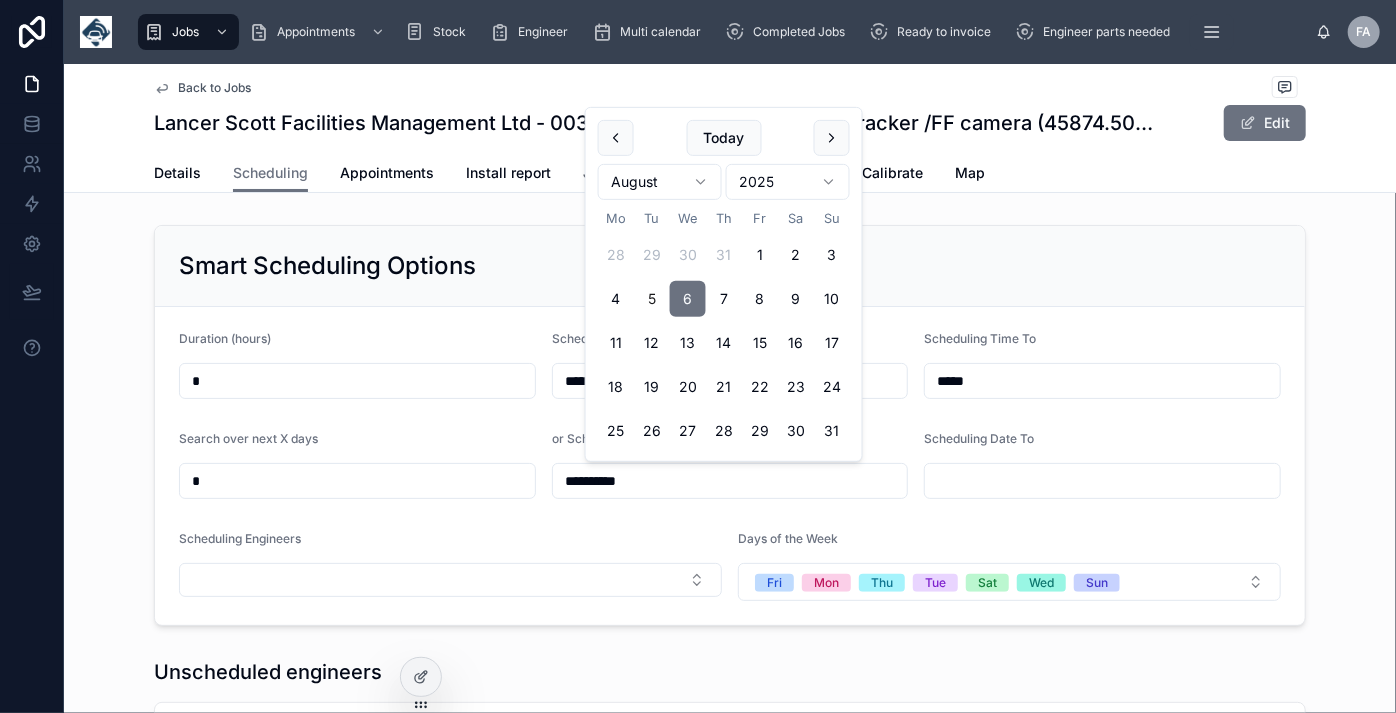 click at bounding box center [1102, 481] 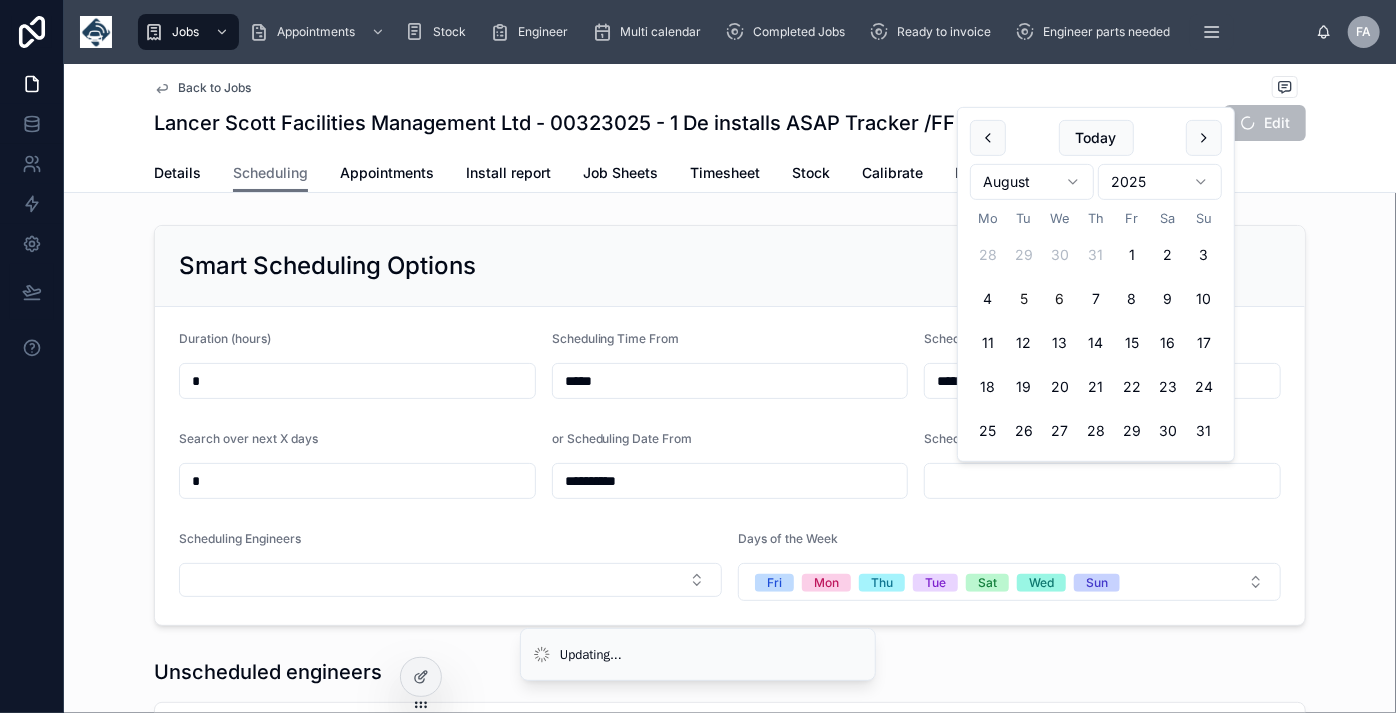 click on "6" at bounding box center (1060, 299) 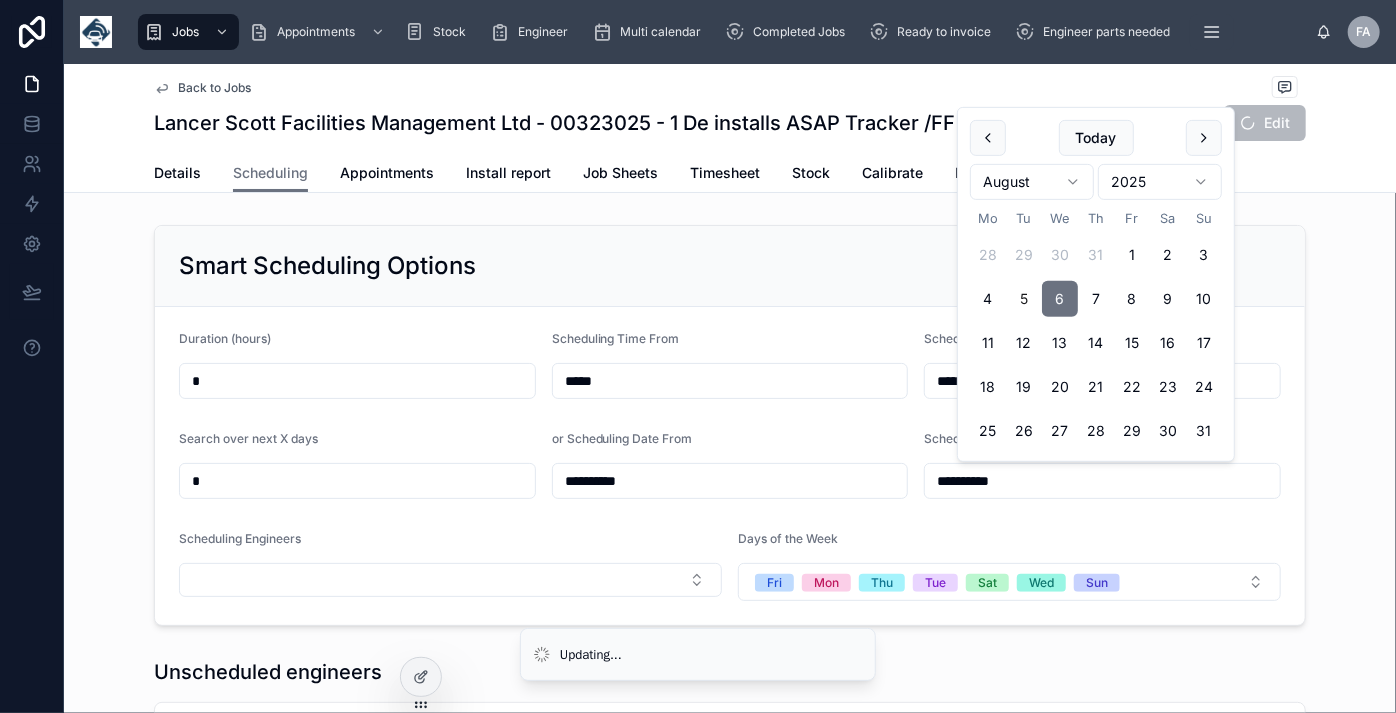 type on "**********" 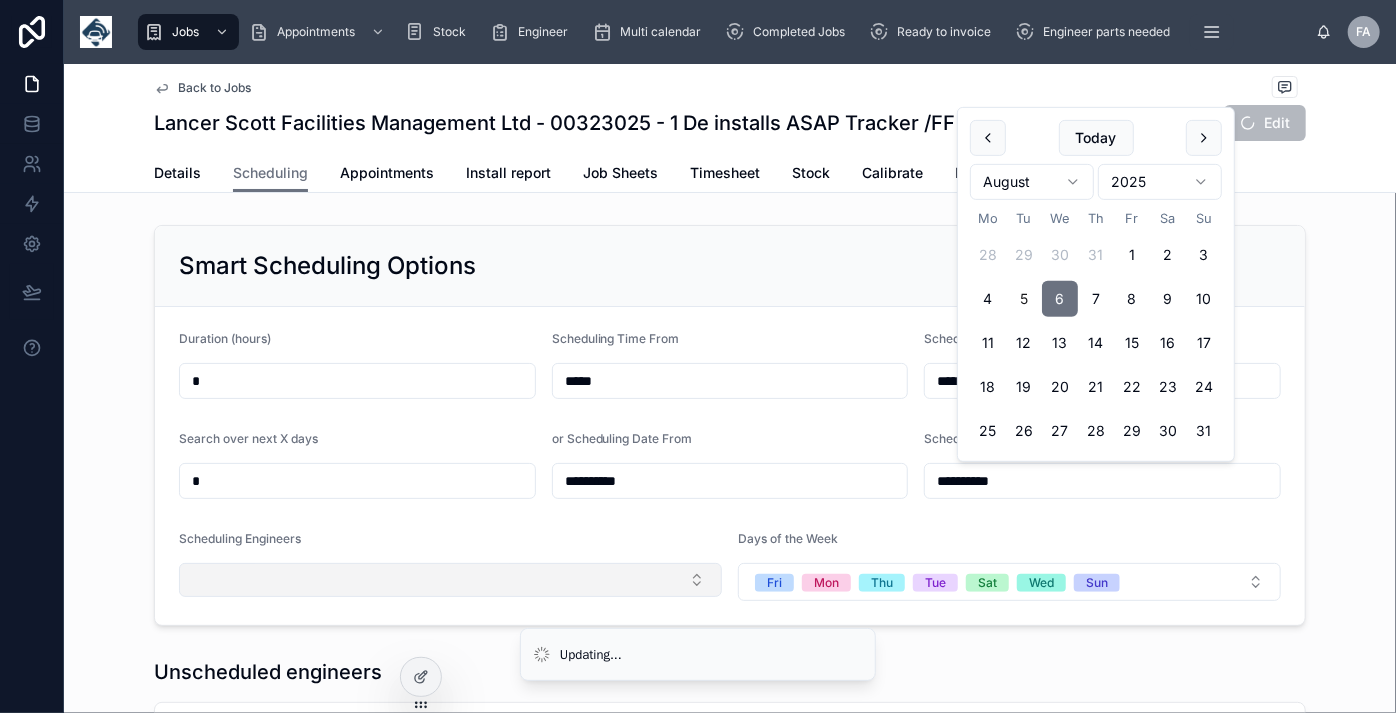 click at bounding box center [450, 580] 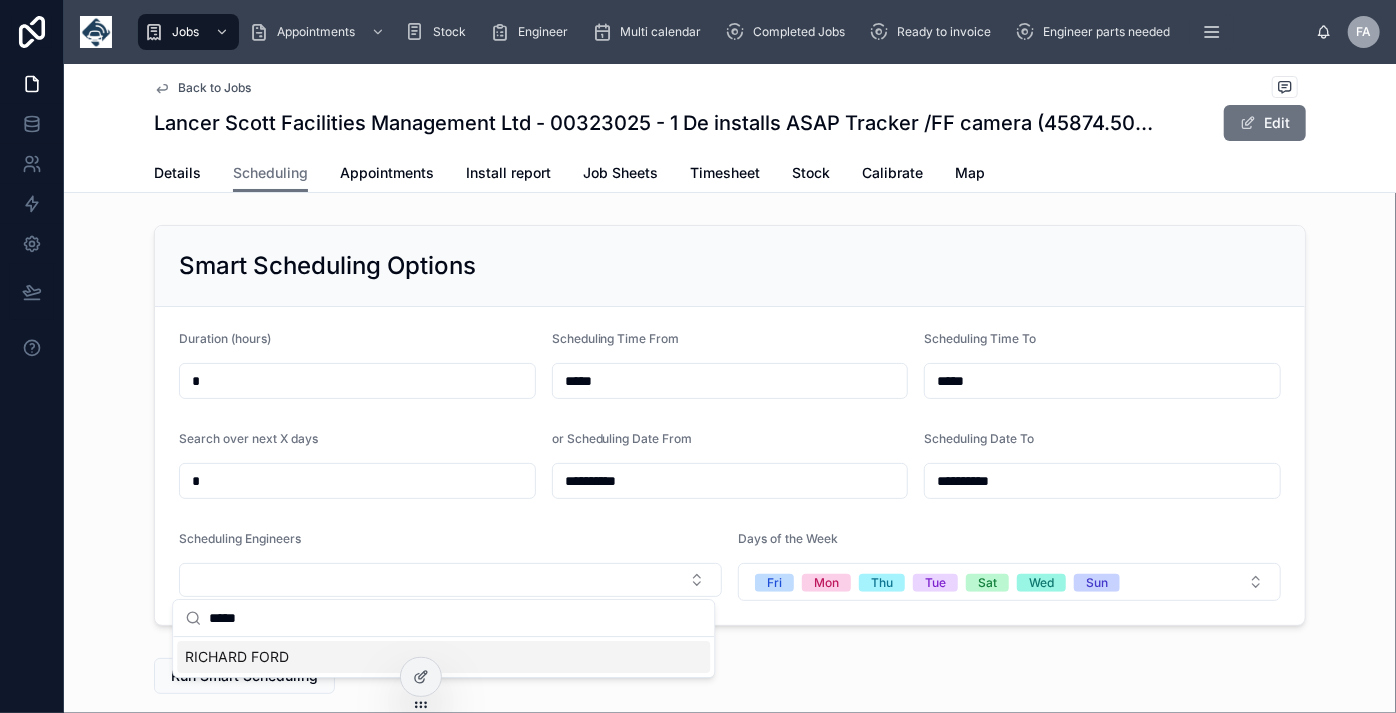 type on "*****" 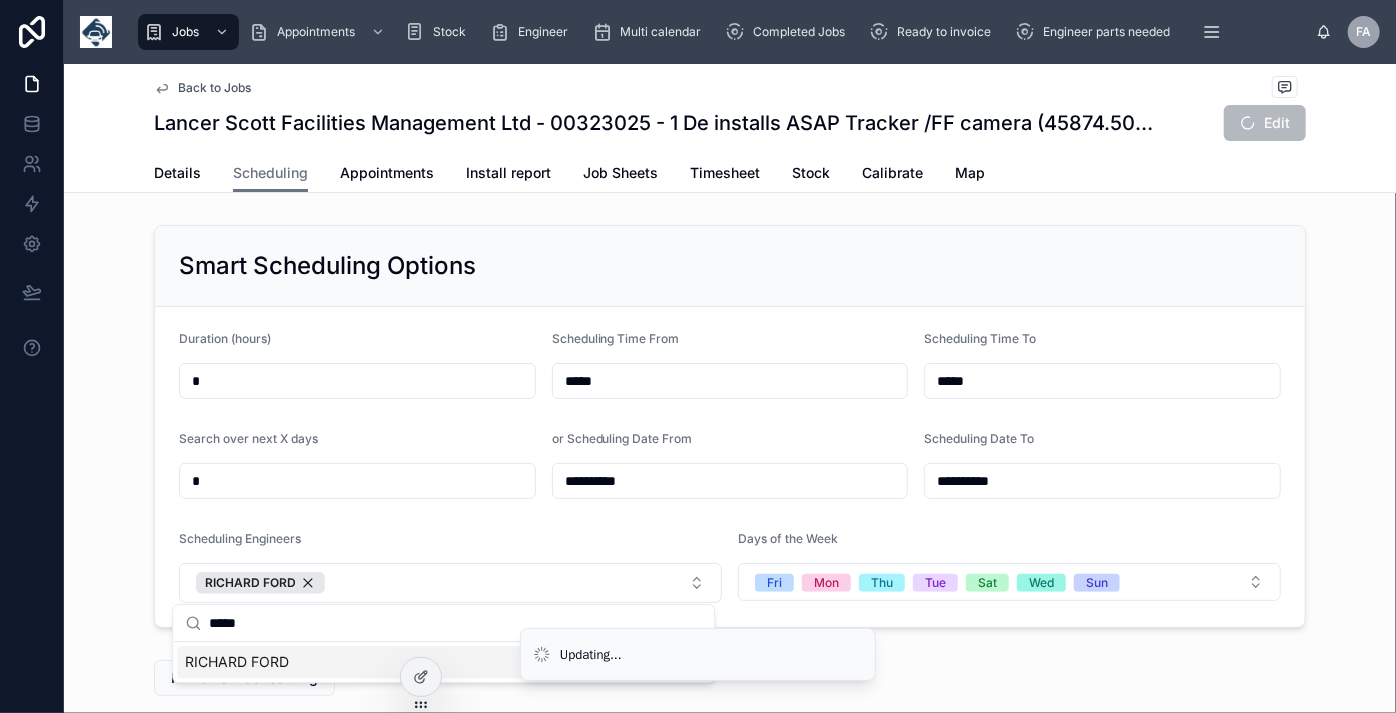 click on "Updating..." at bounding box center (698, 655) 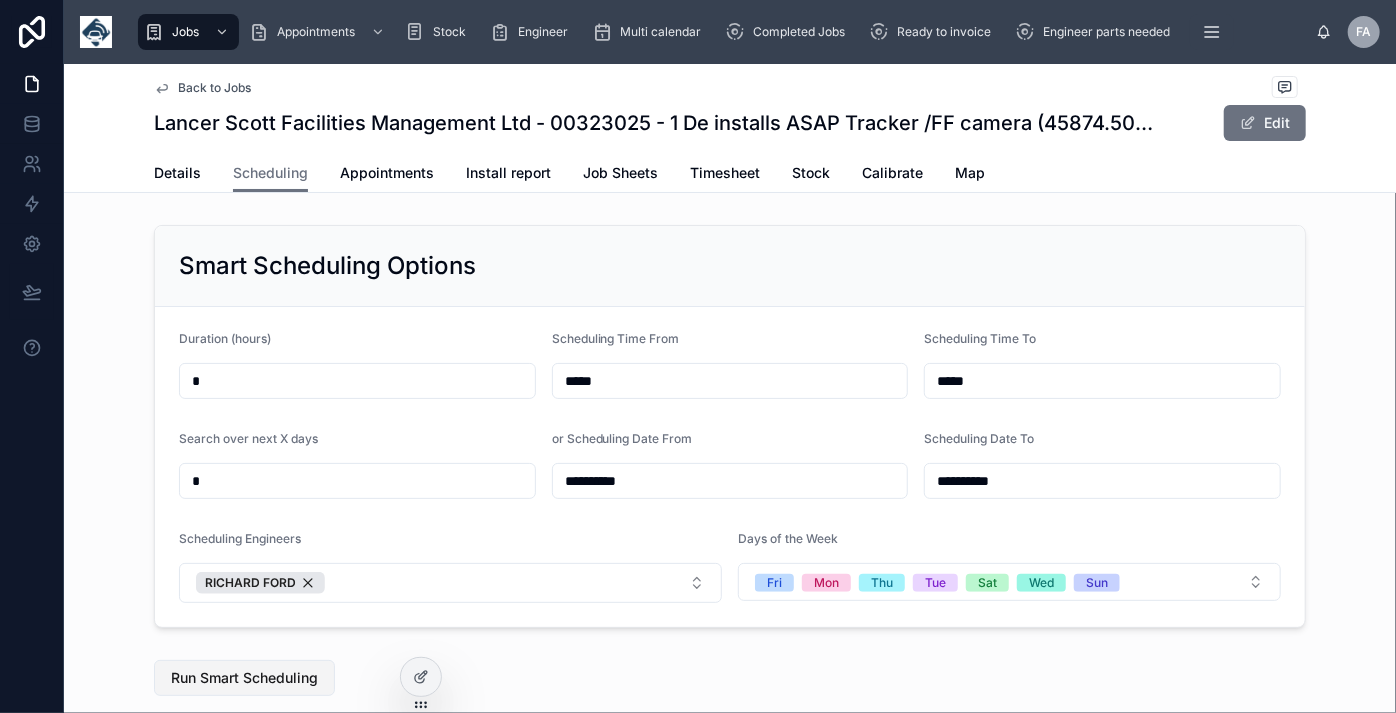 click on "Run Smart Scheduling" at bounding box center (244, 678) 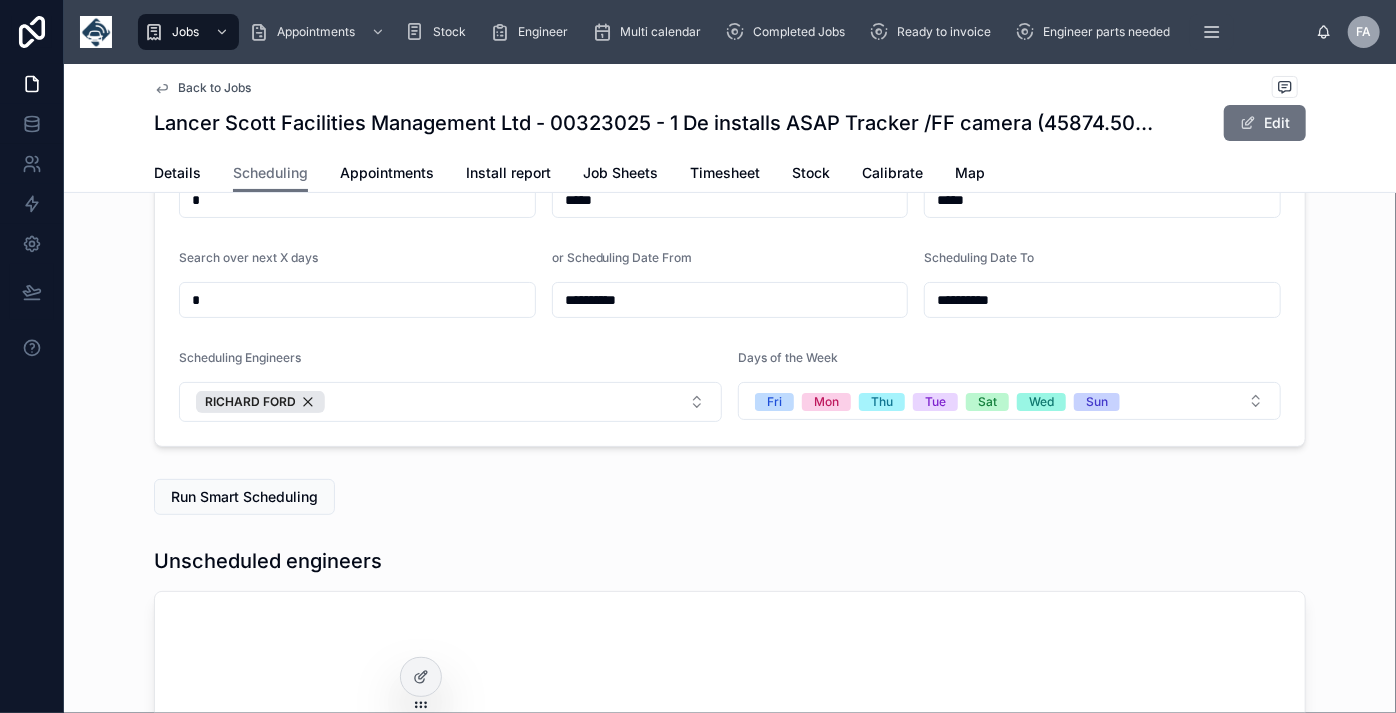 scroll, scrollTop: 454, scrollLeft: 0, axis: vertical 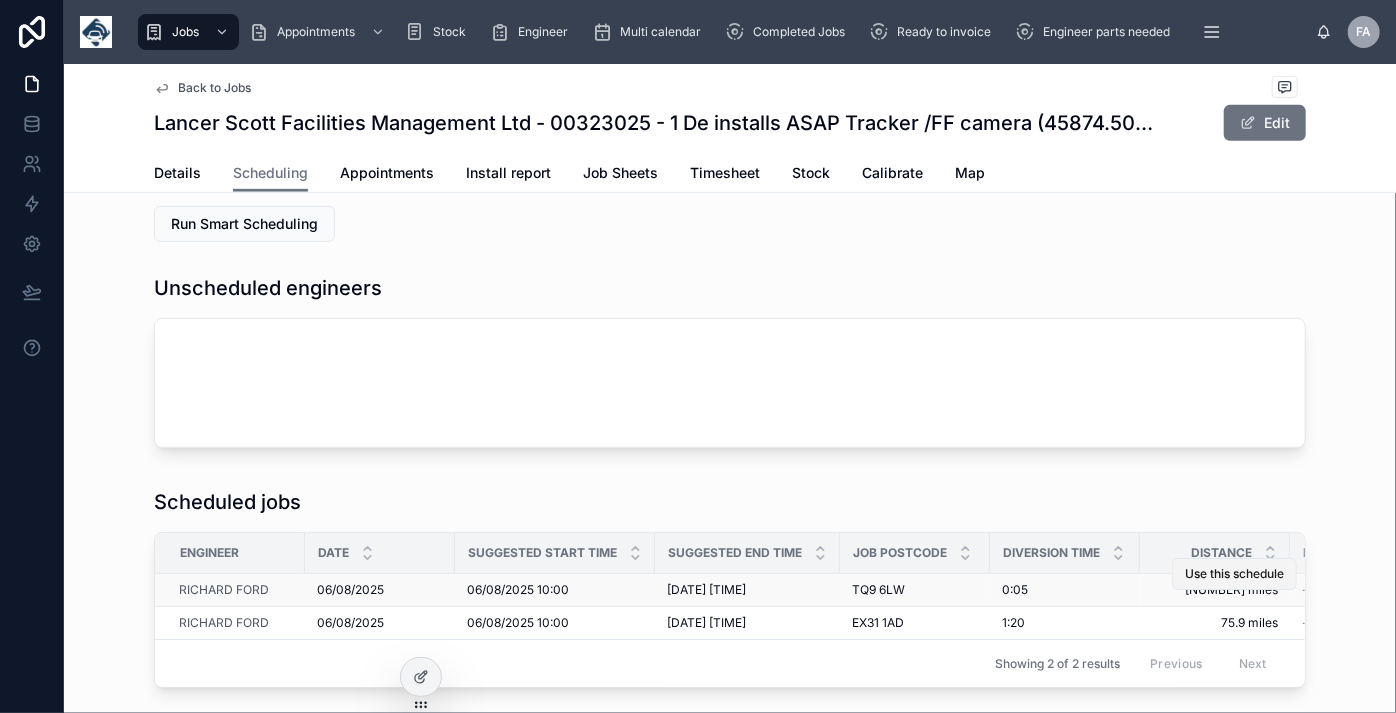 click on "Use this schedule" at bounding box center [1234, 574] 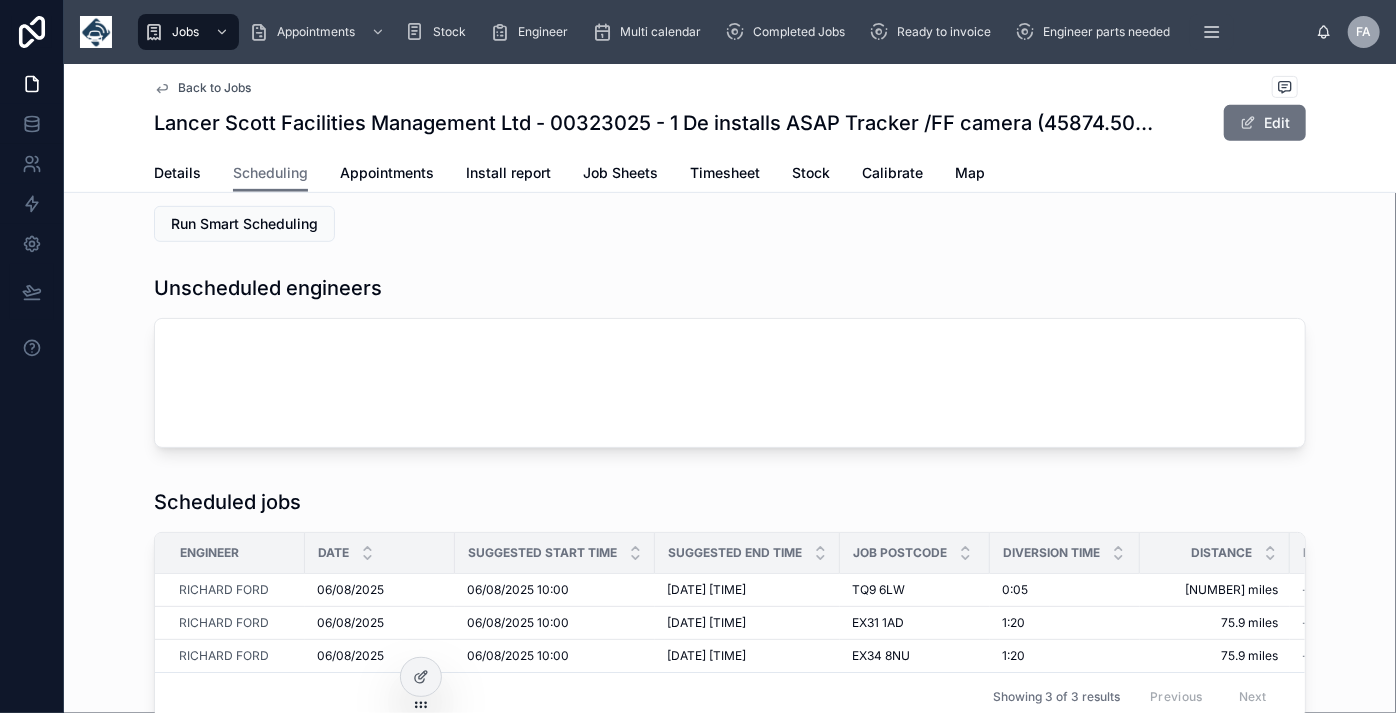 scroll, scrollTop: 0, scrollLeft: 0, axis: both 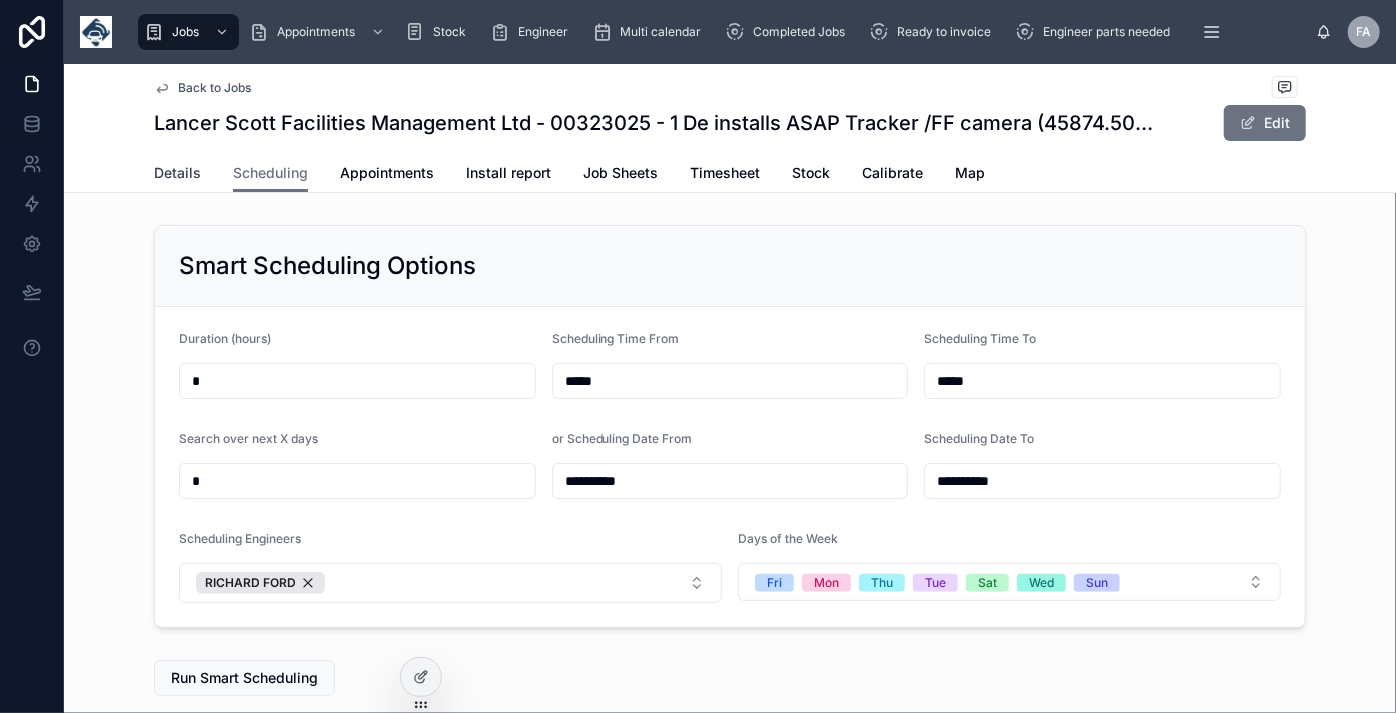 click on "Details" at bounding box center (177, 173) 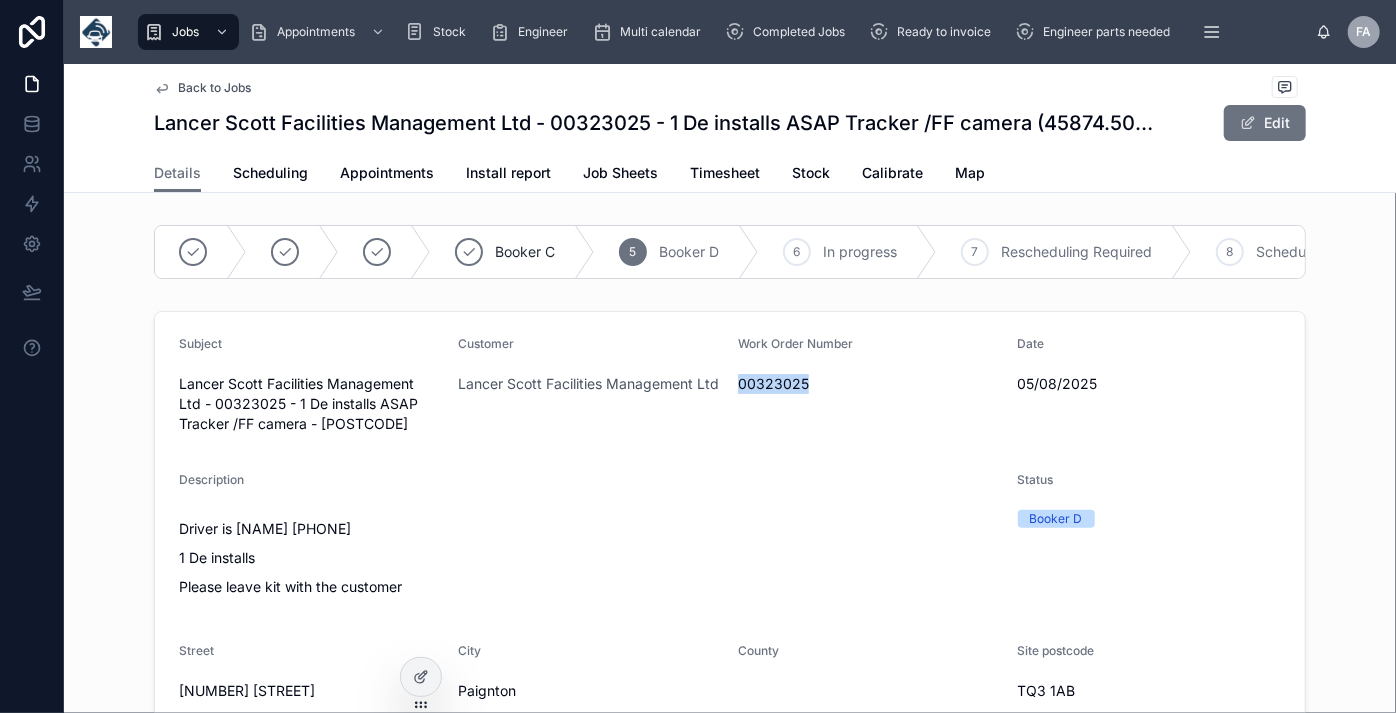 drag, startPoint x: 805, startPoint y: 396, endPoint x: 732, endPoint y: 397, distance: 73.00685 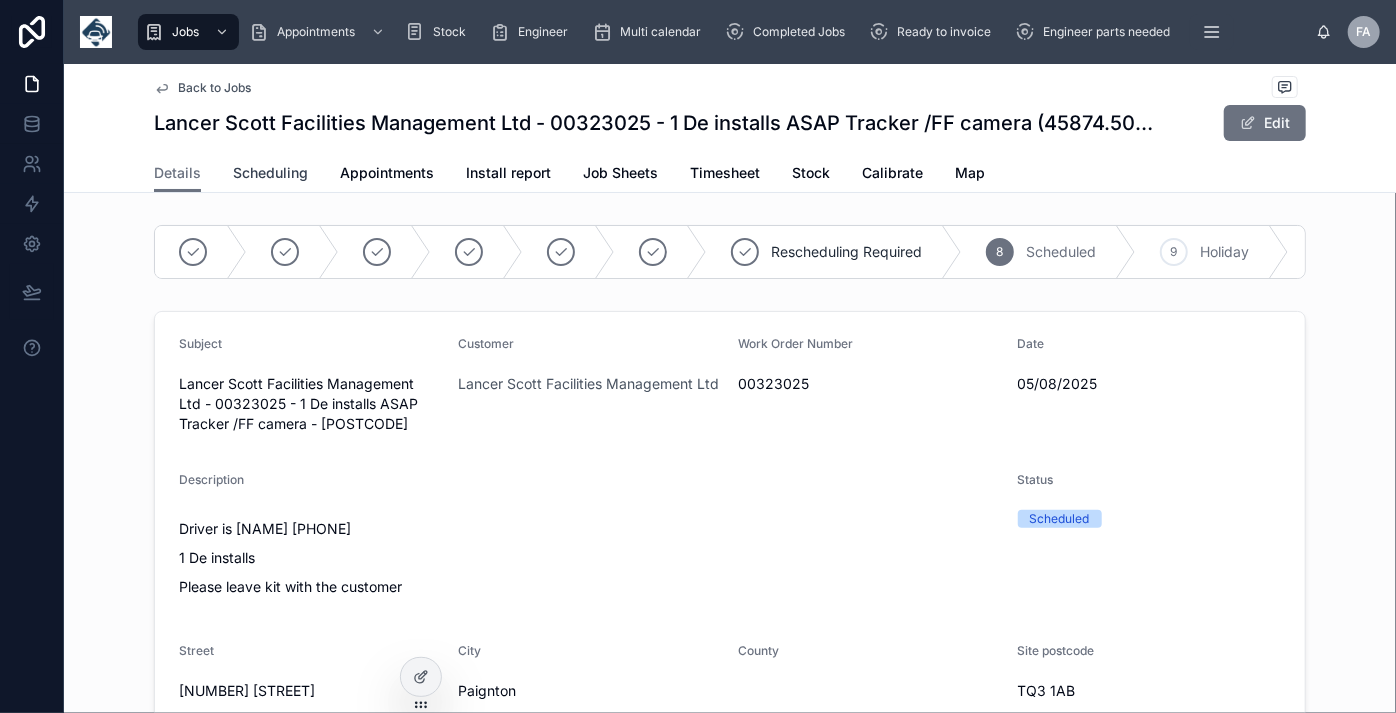 click on "Scheduling" at bounding box center [270, 173] 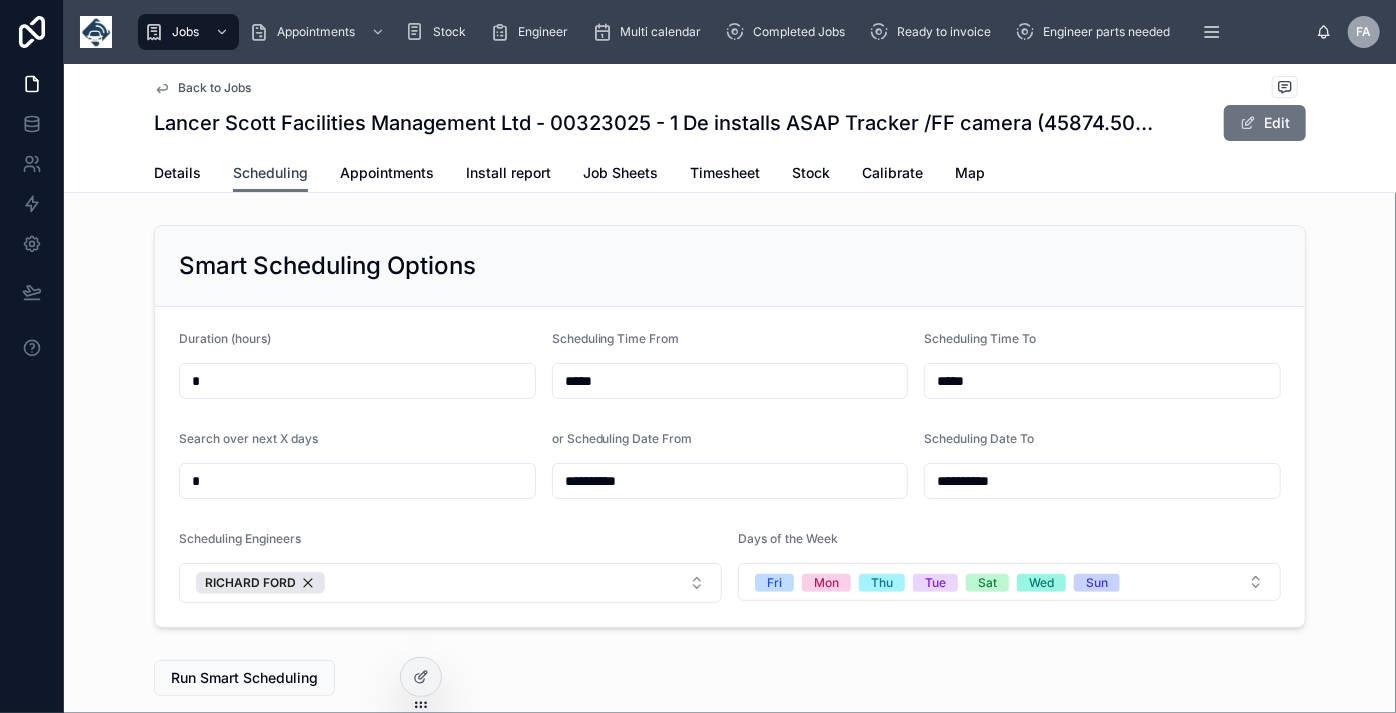 scroll, scrollTop: 0, scrollLeft: 1501, axis: horizontal 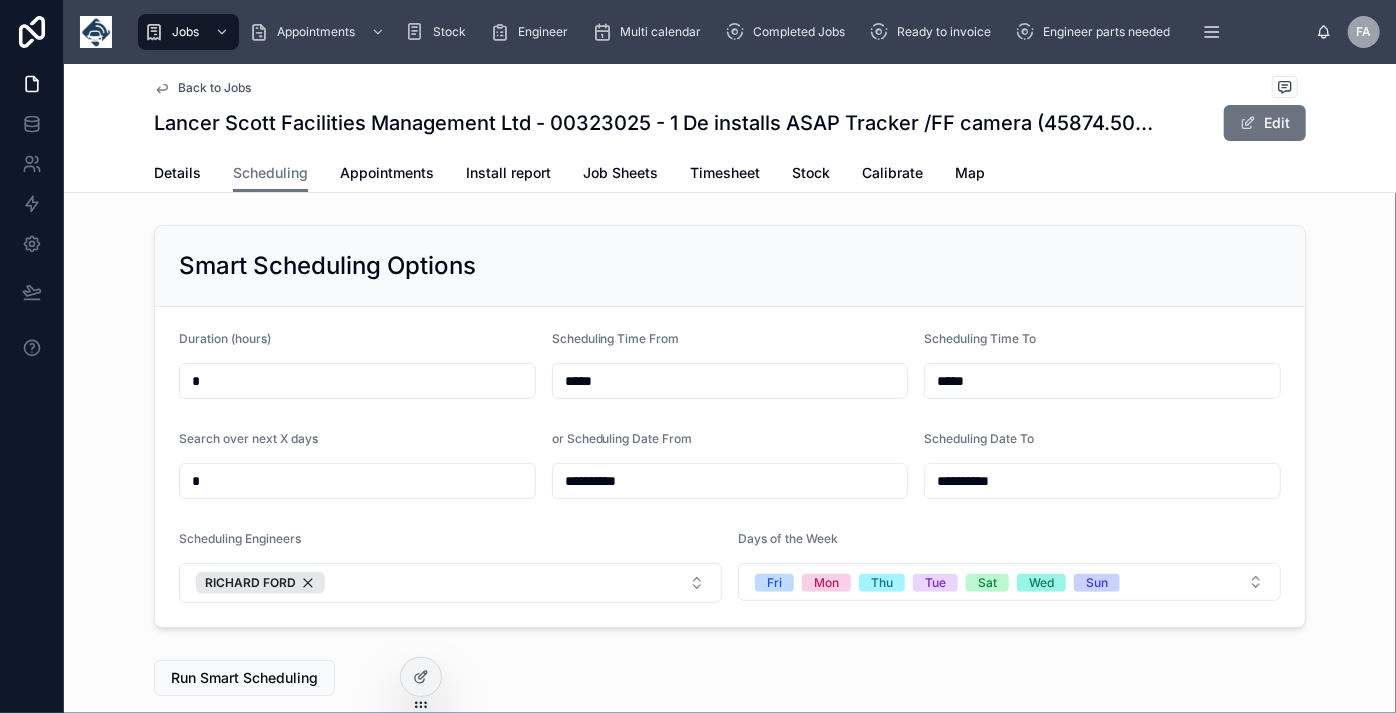 click on "Back to Jobs" at bounding box center [214, 88] 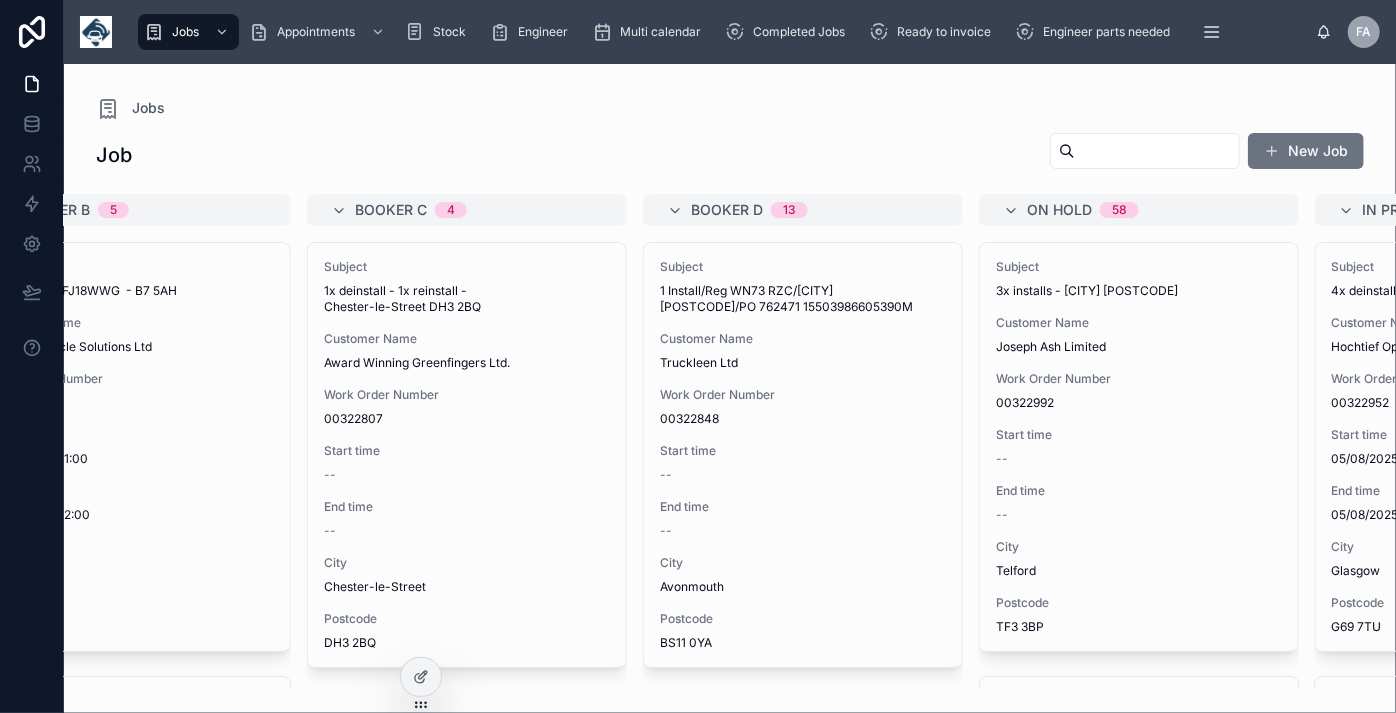 scroll, scrollTop: 0, scrollLeft: 827, axis: horizontal 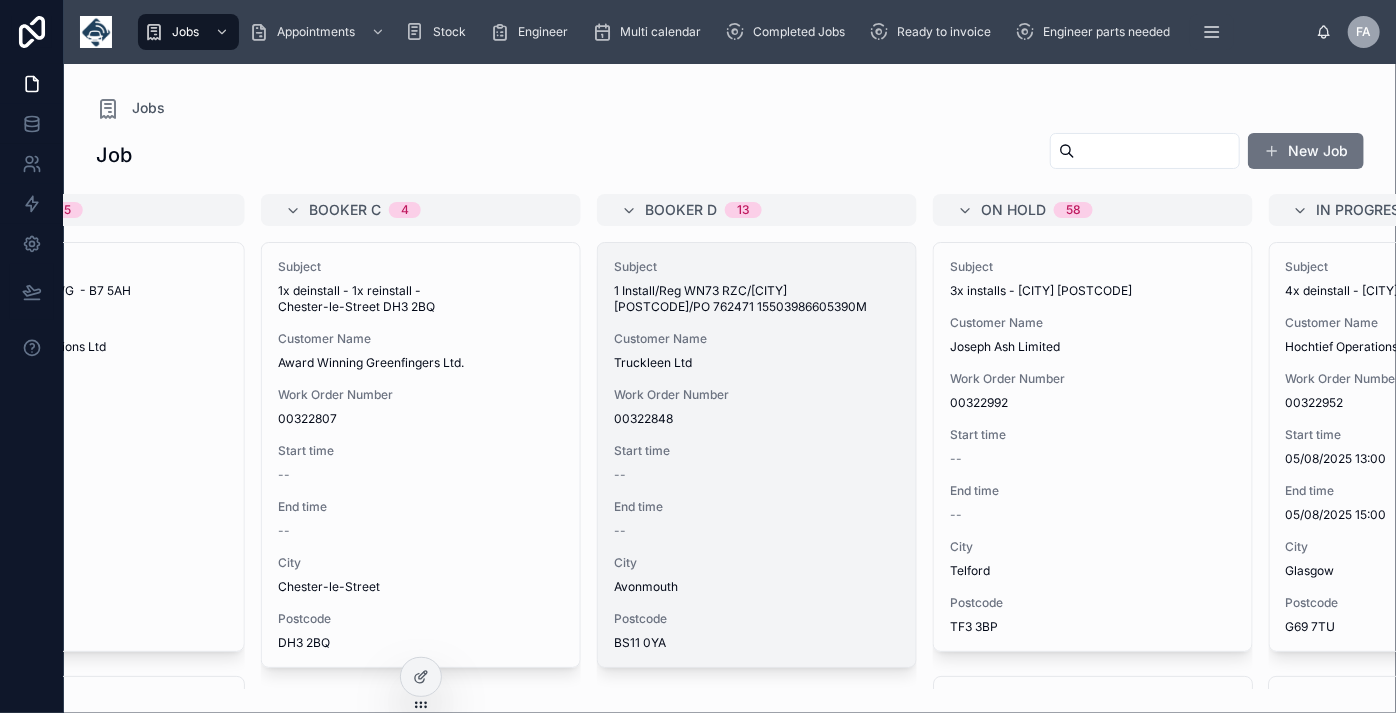 click on "End time" at bounding box center (757, 507) 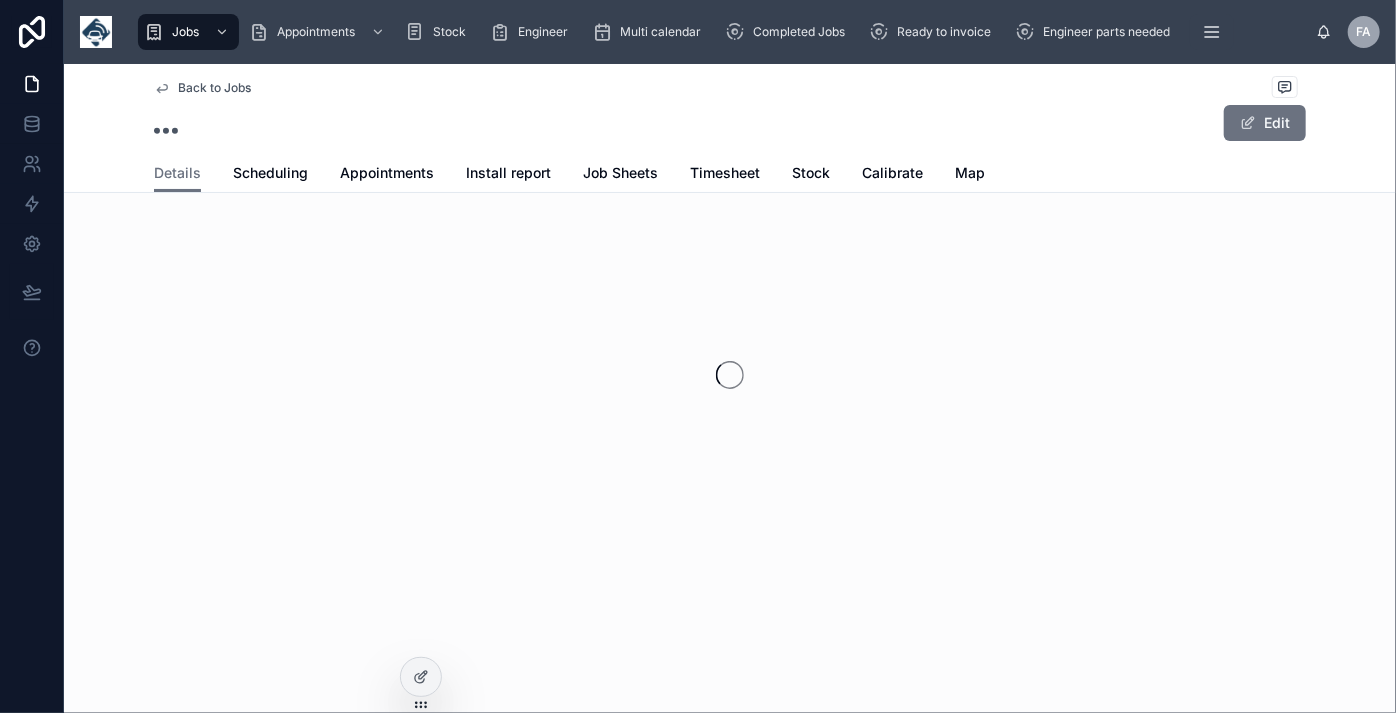 click at bounding box center (730, 375) 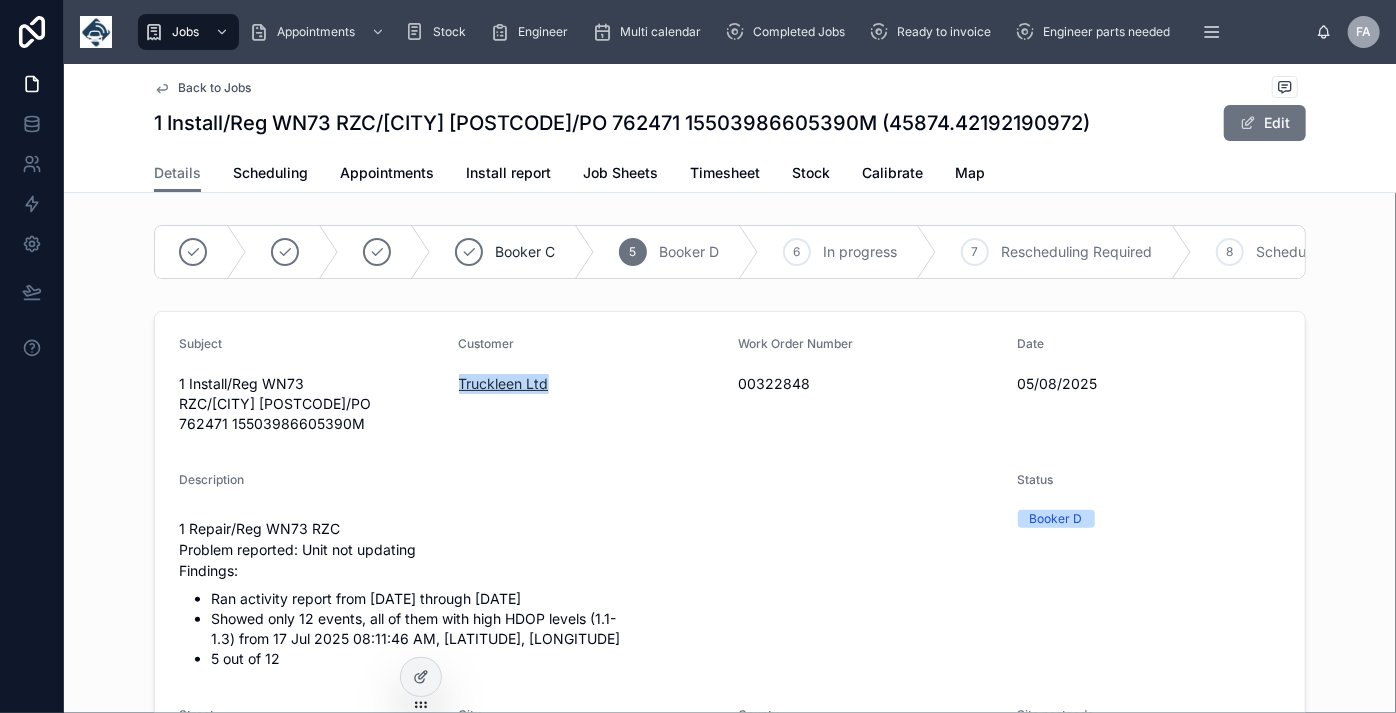drag, startPoint x: 613, startPoint y: 394, endPoint x: 453, endPoint y: 390, distance: 160.04999 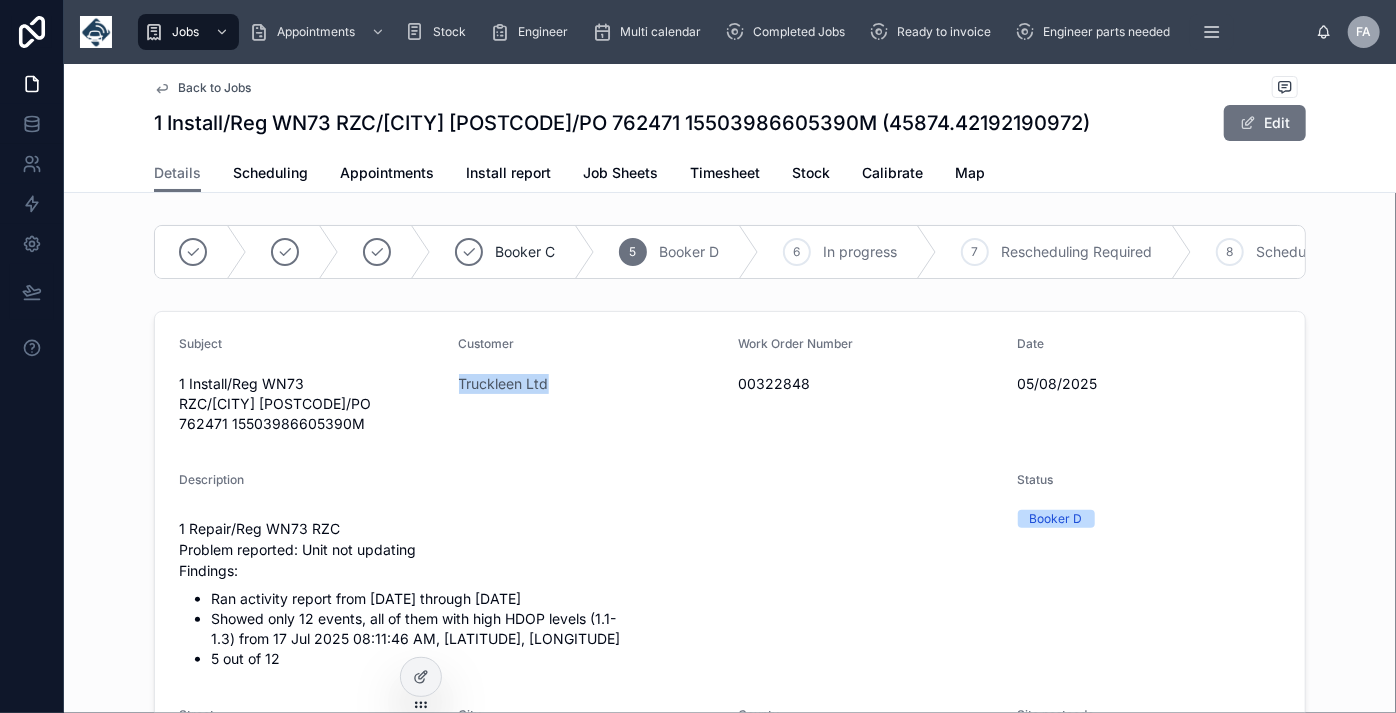copy on "Truckleen Ltd" 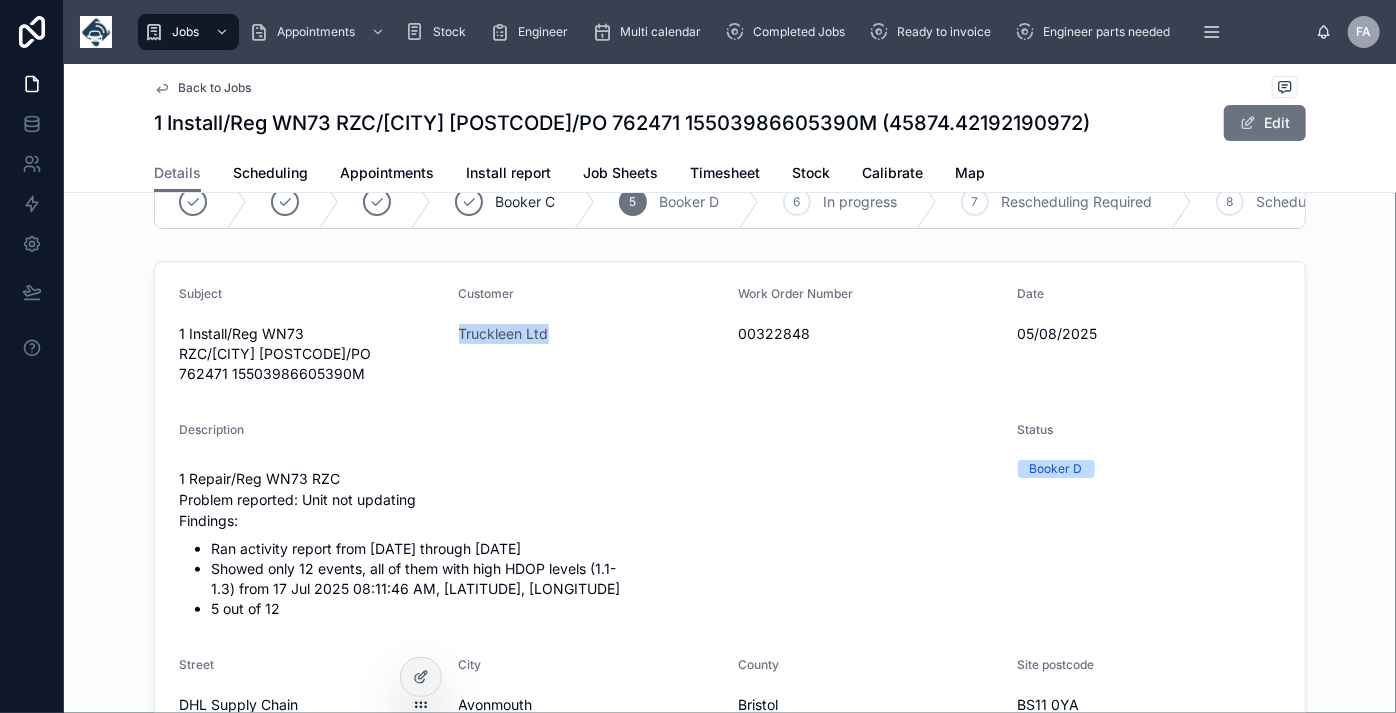 scroll, scrollTop: 90, scrollLeft: 0, axis: vertical 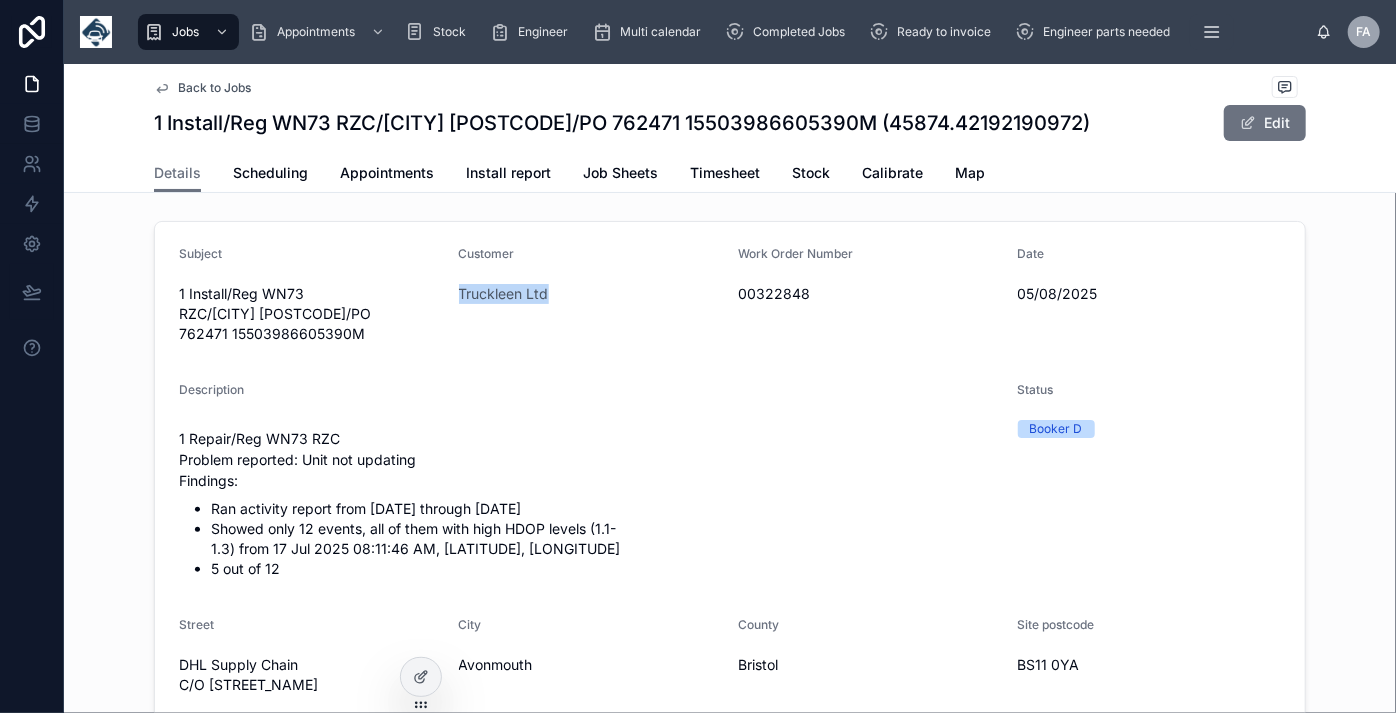 drag, startPoint x: 1266, startPoint y: 121, endPoint x: 725, endPoint y: 229, distance: 551.67474 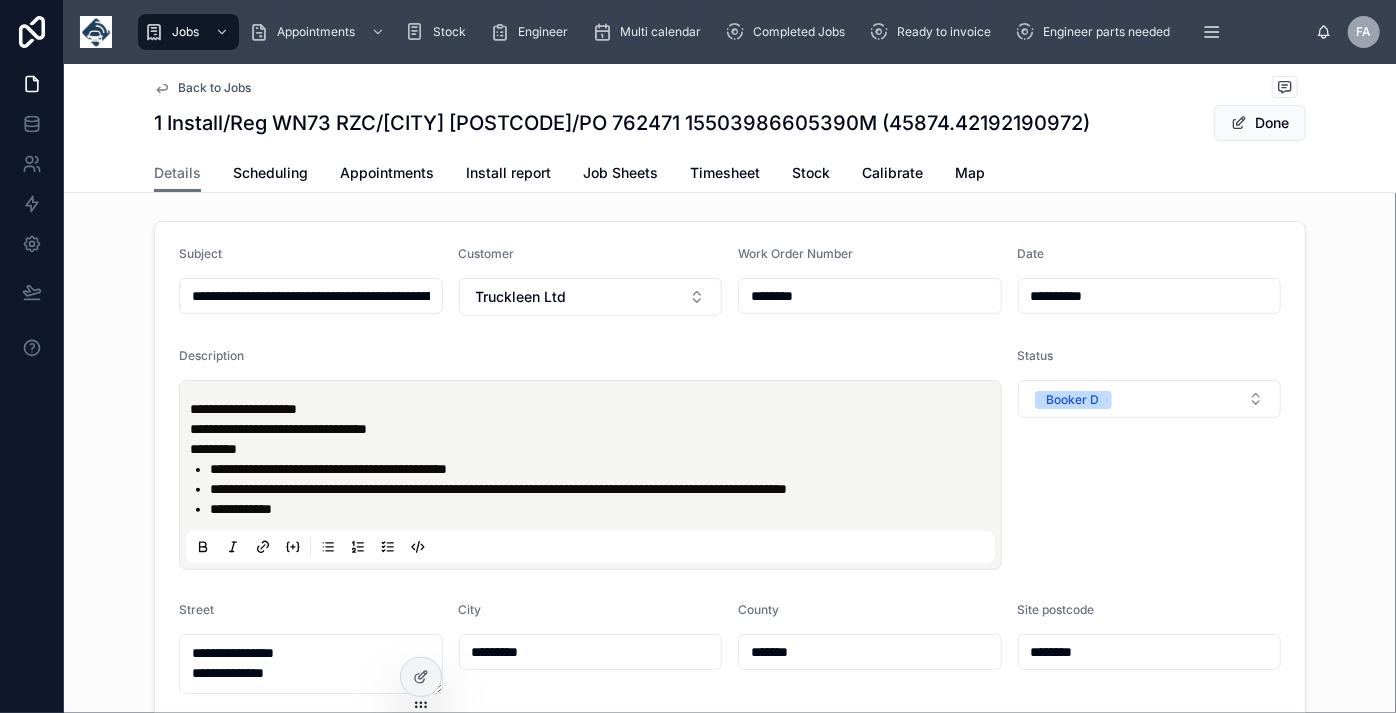 click on "**********" at bounding box center [311, 296] 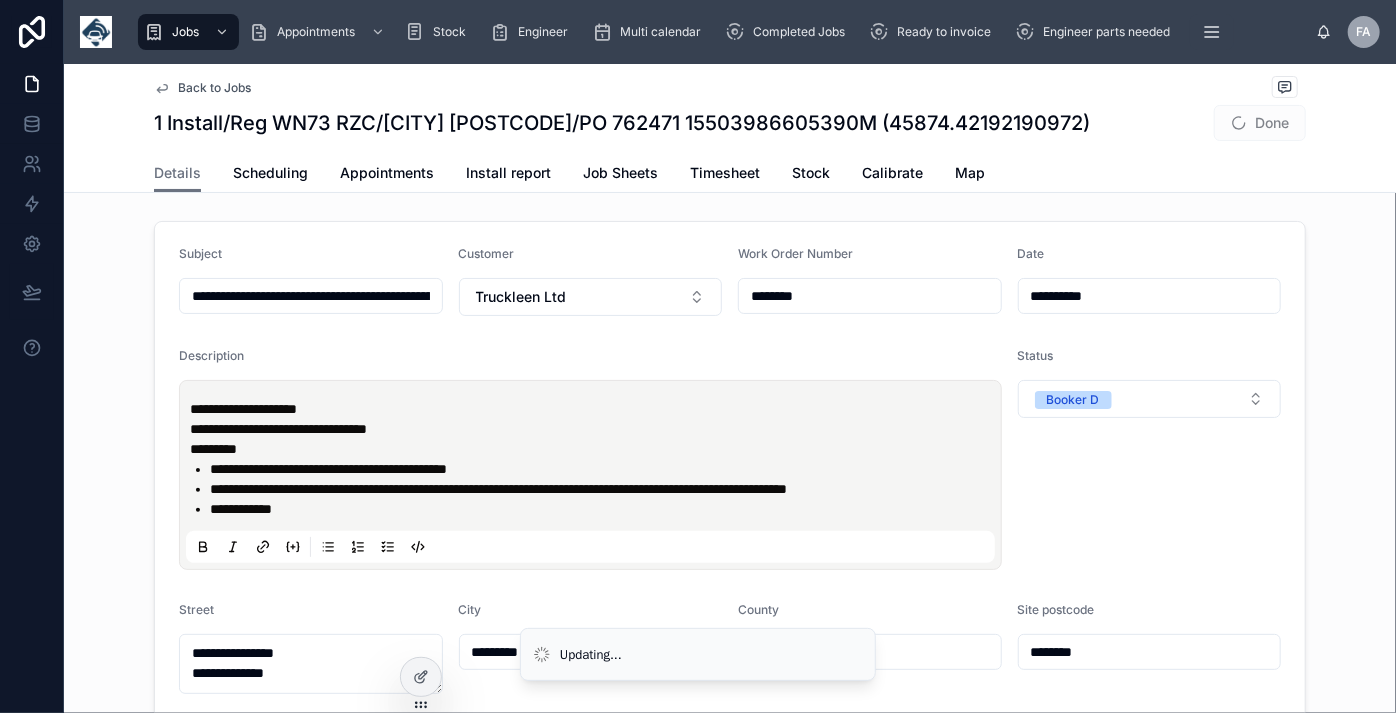 type on "**********" 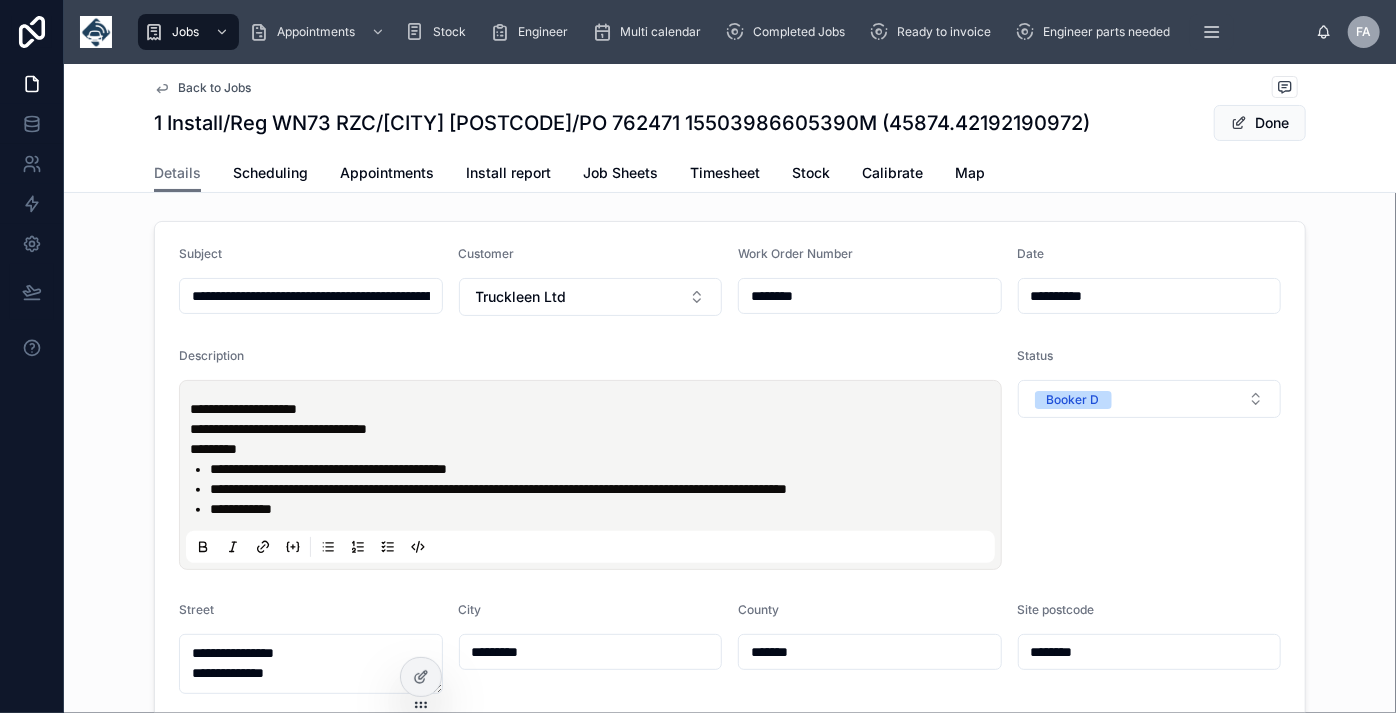 type on "**********" 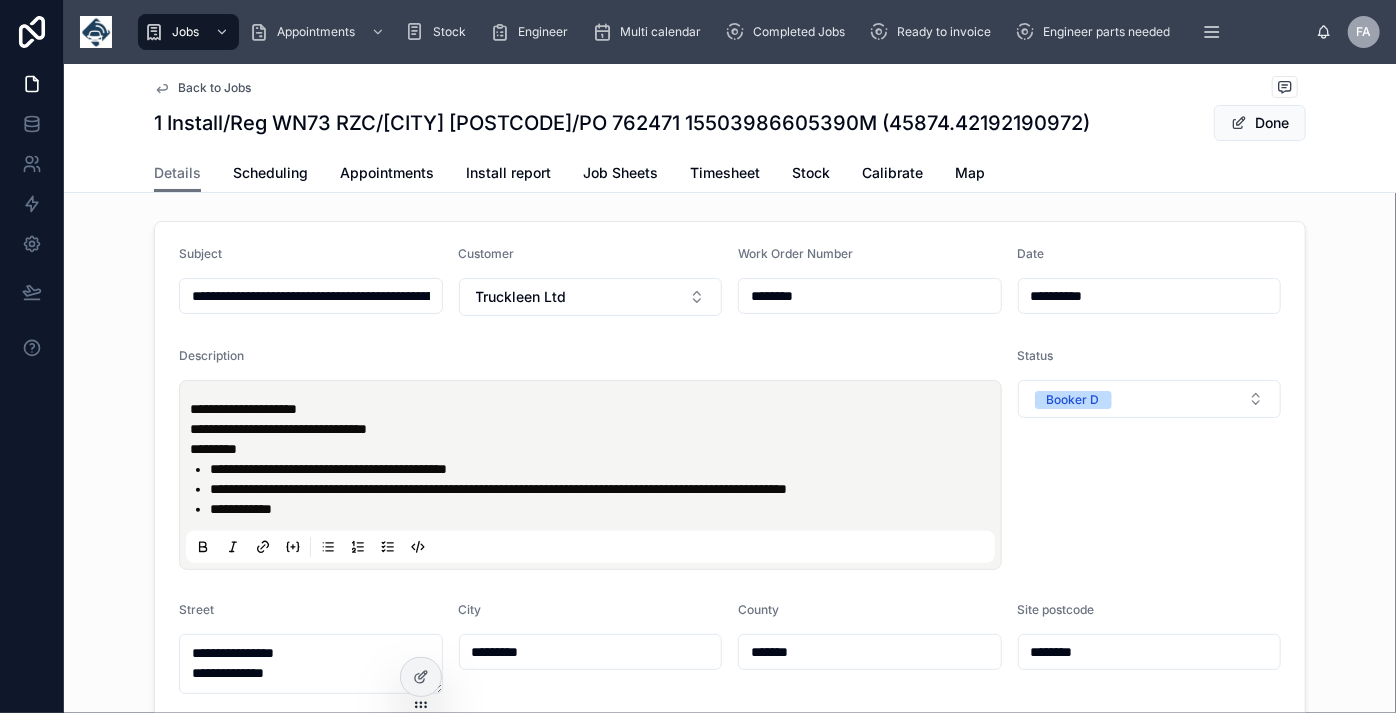 type on "**********" 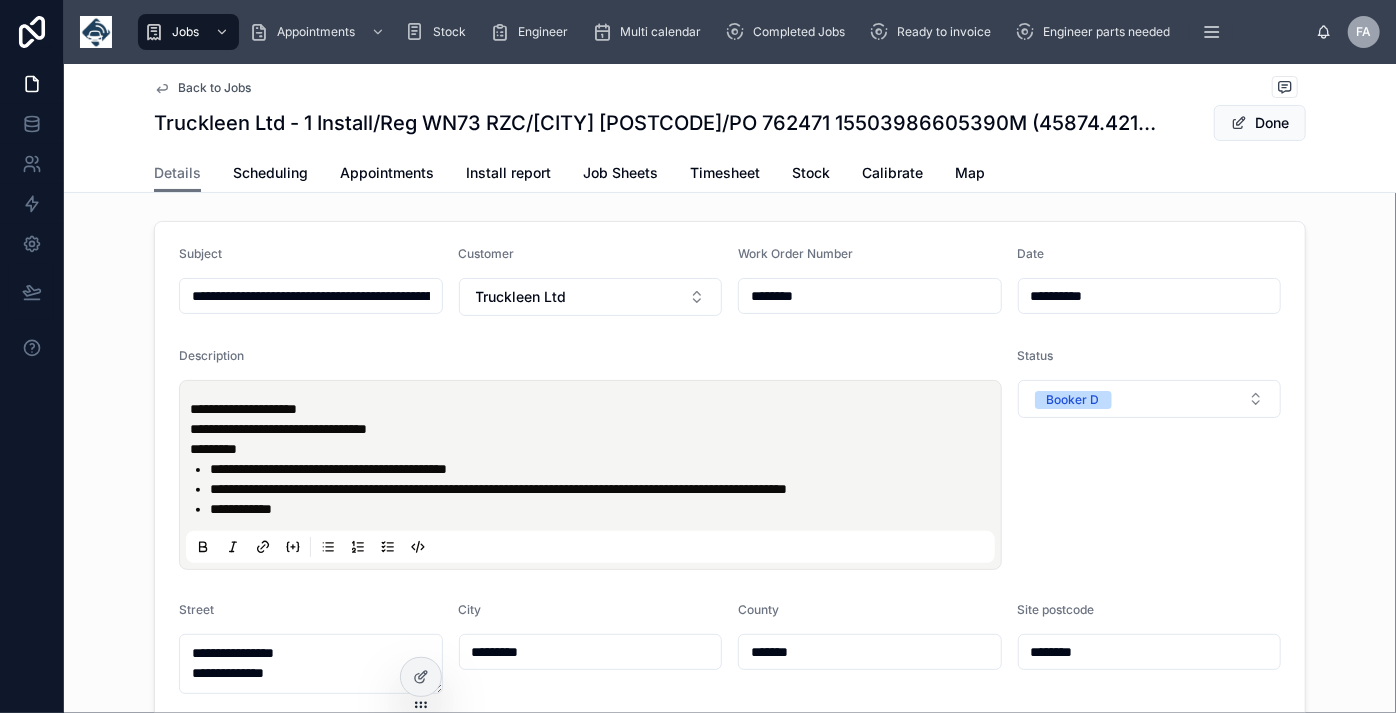 type on "**********" 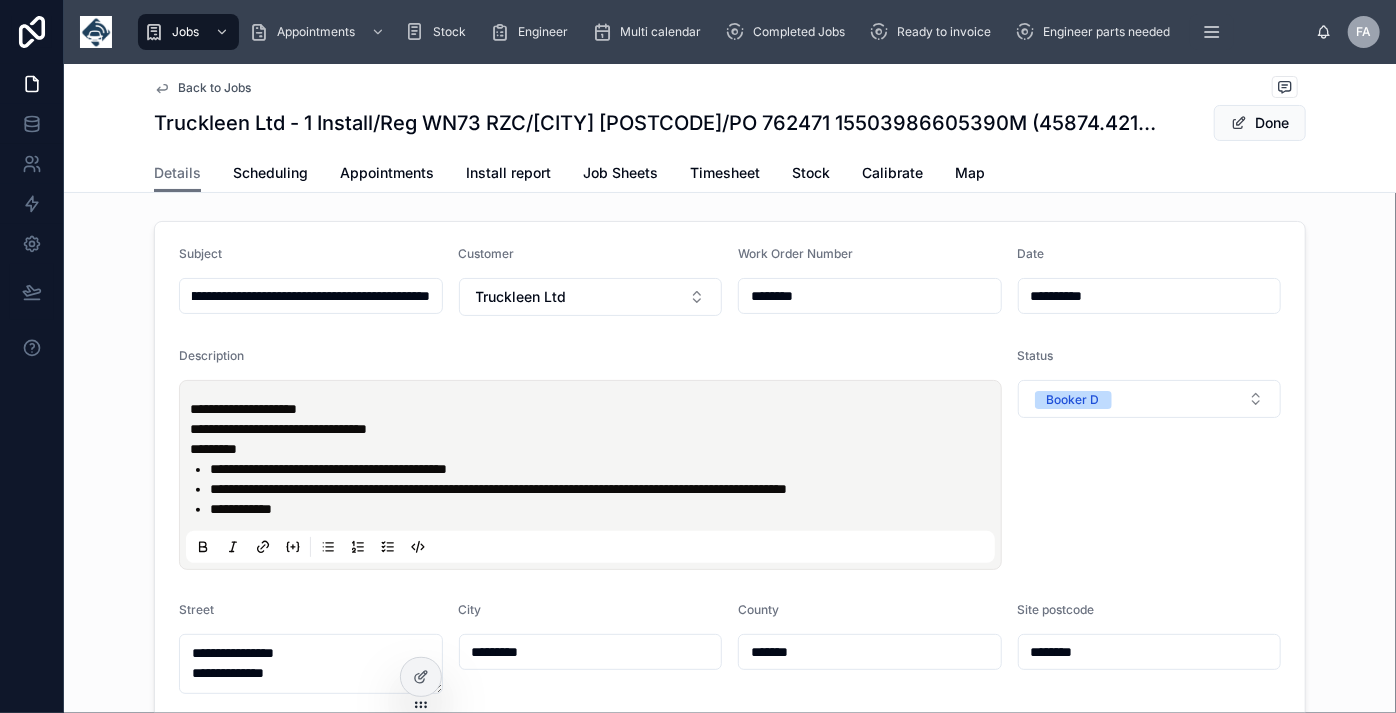 type on "**********" 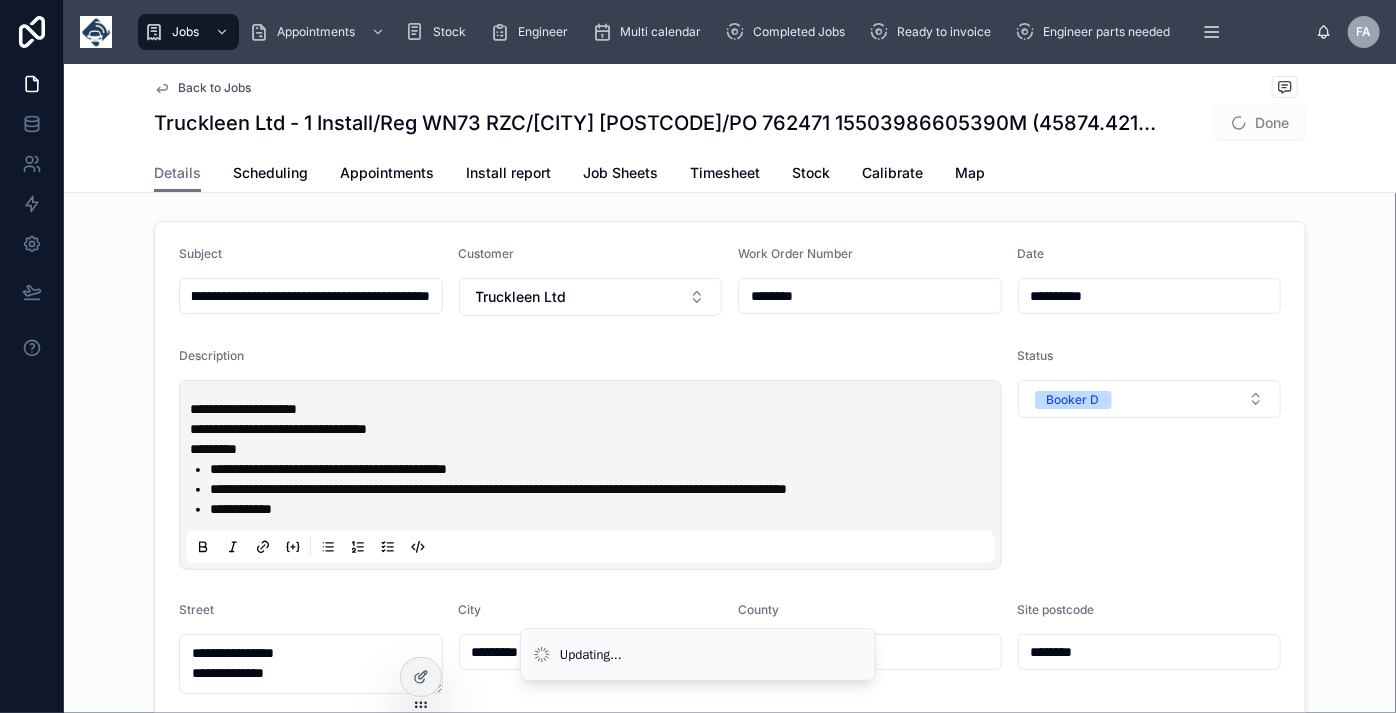 type on "**********" 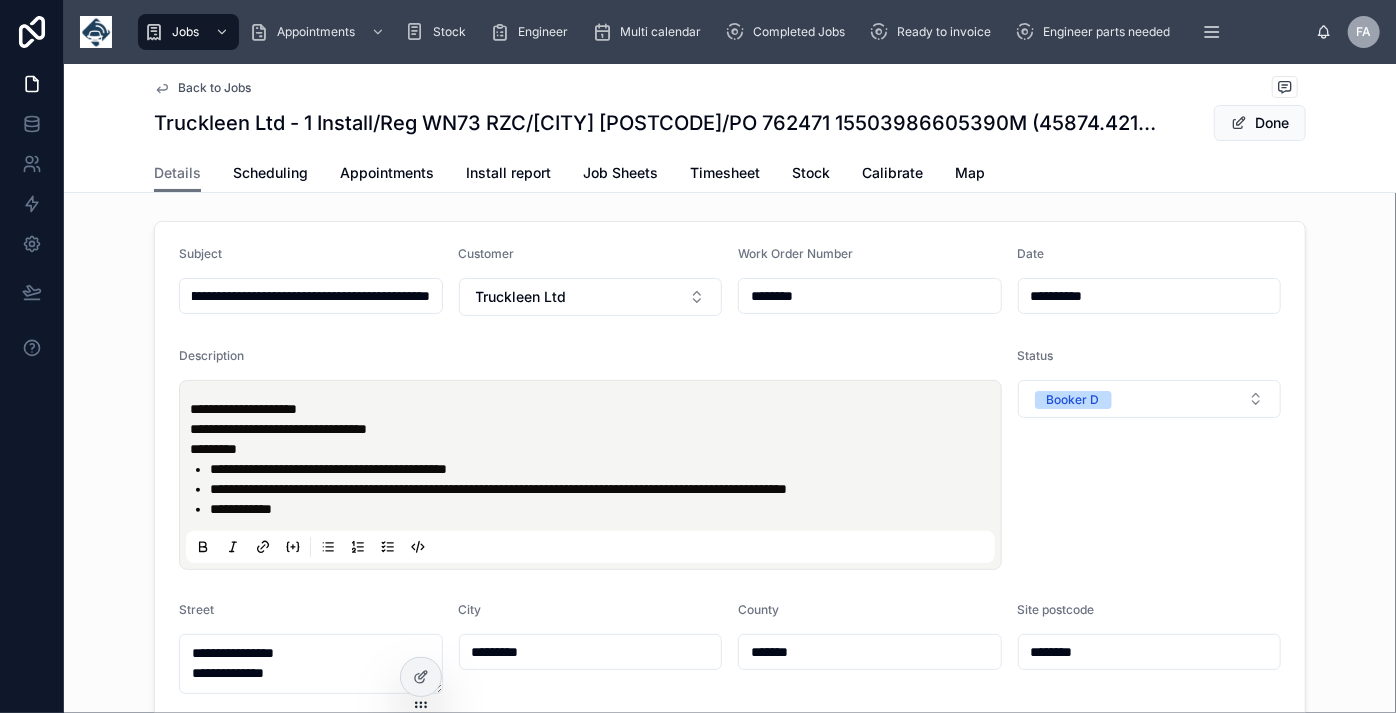 type on "**********" 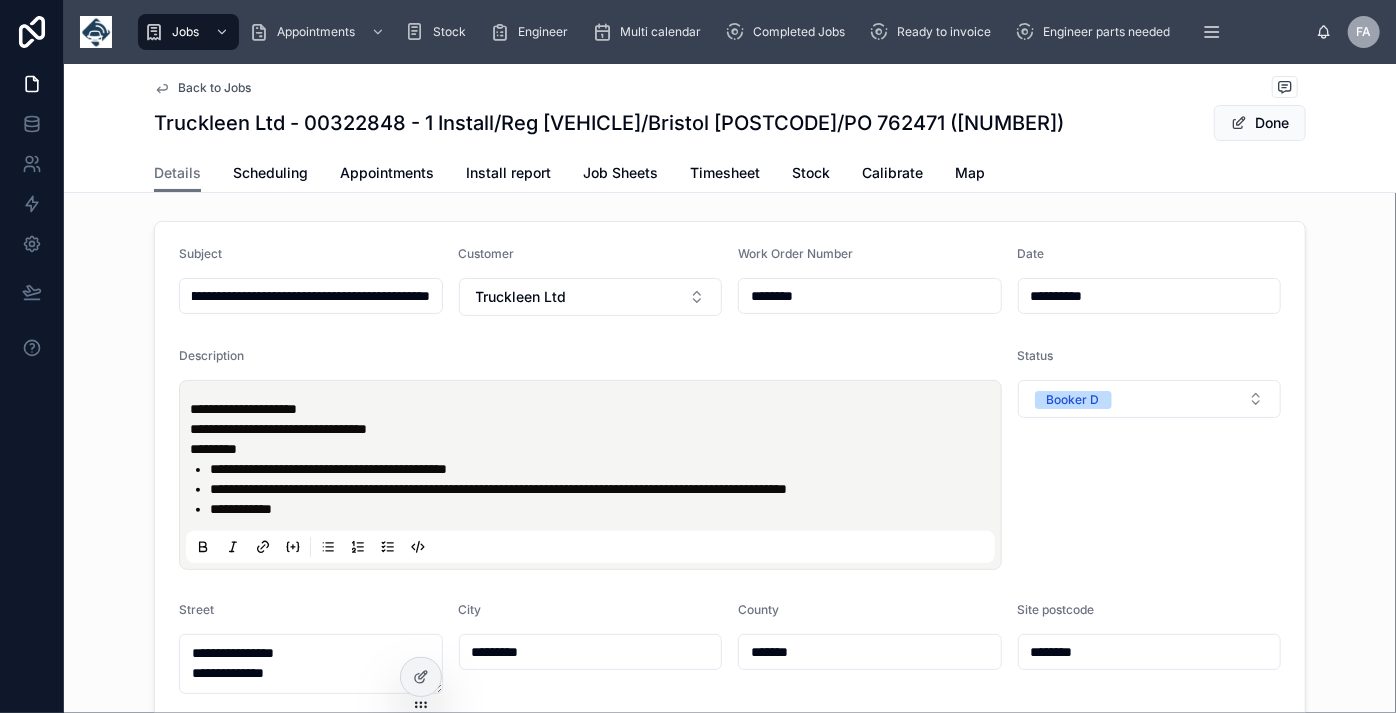 type on "**********" 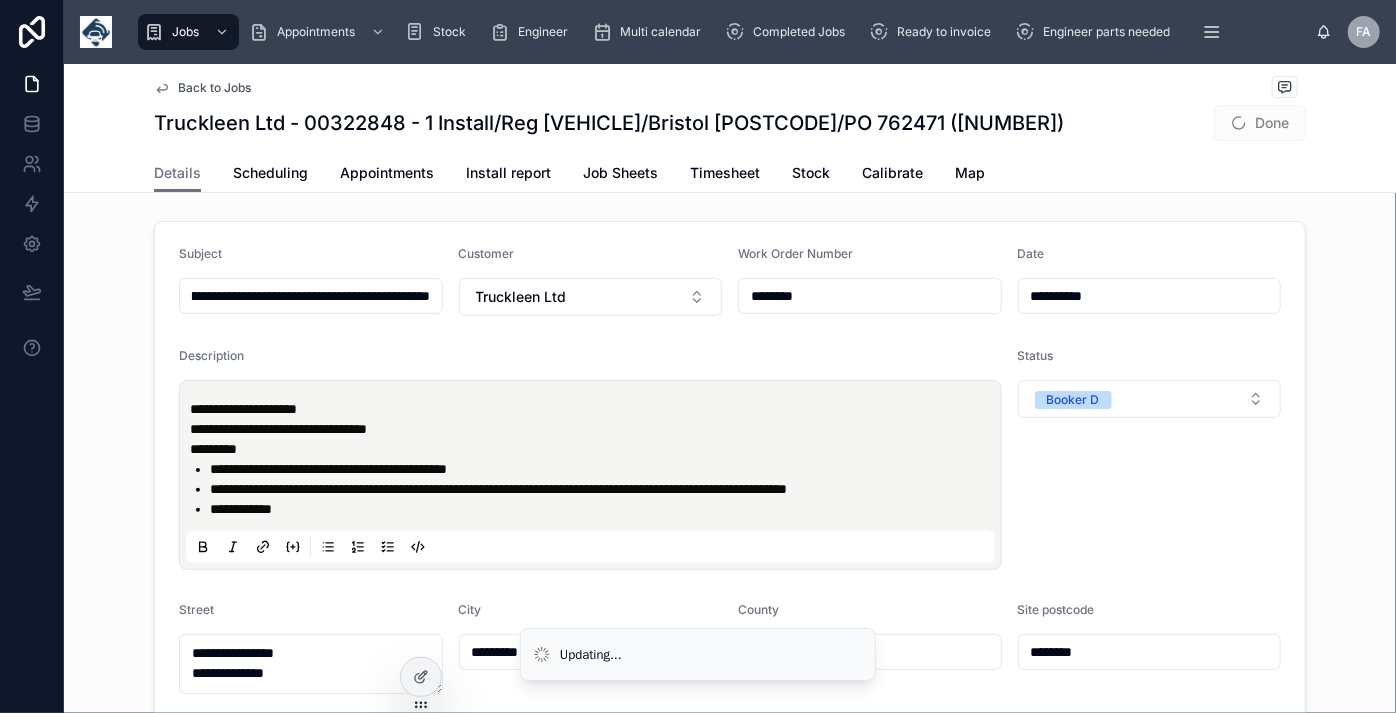 type on "**********" 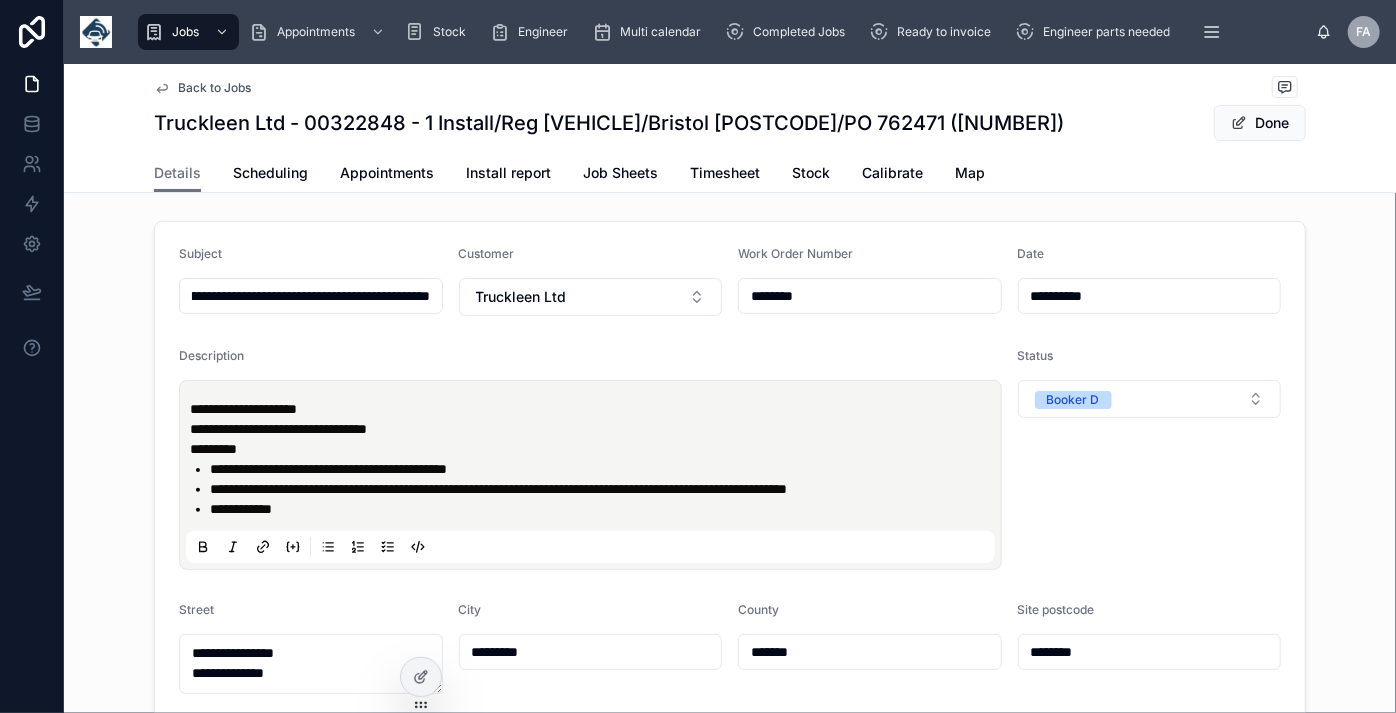 type on "**********" 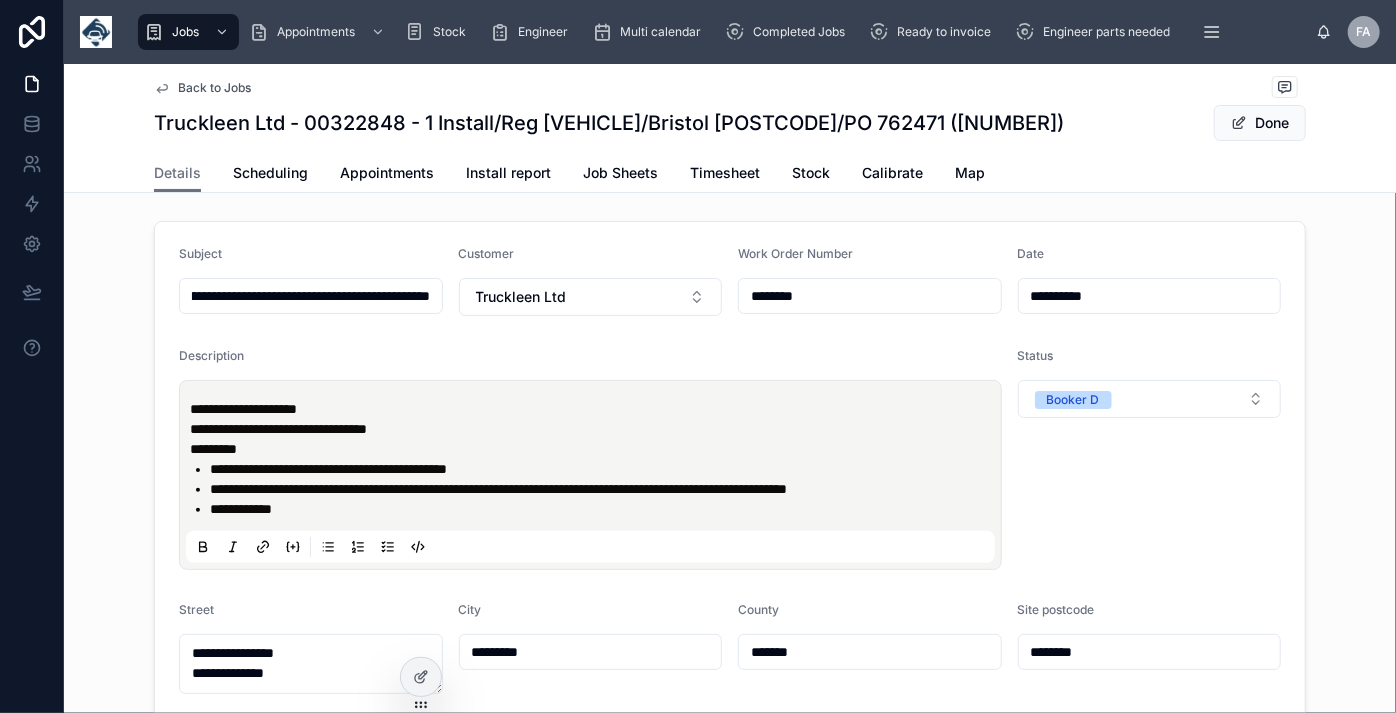 type on "**********" 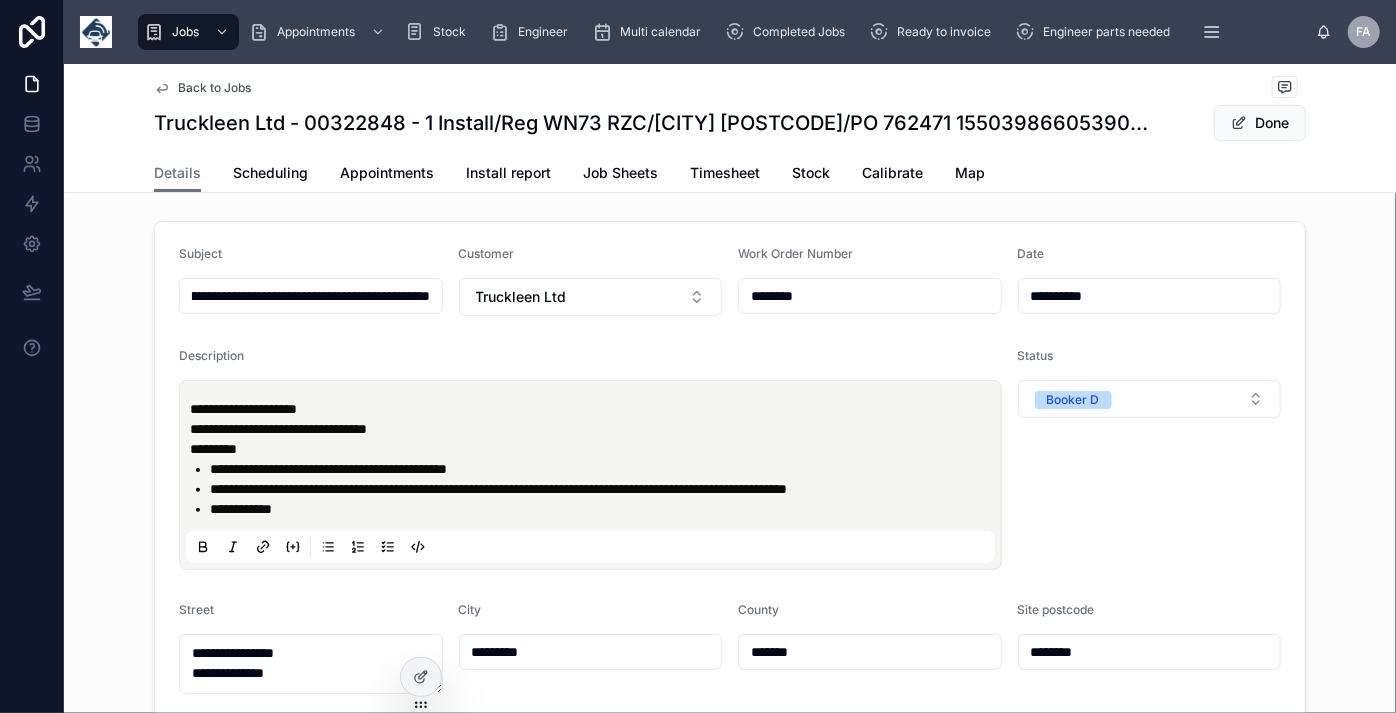 type on "**********" 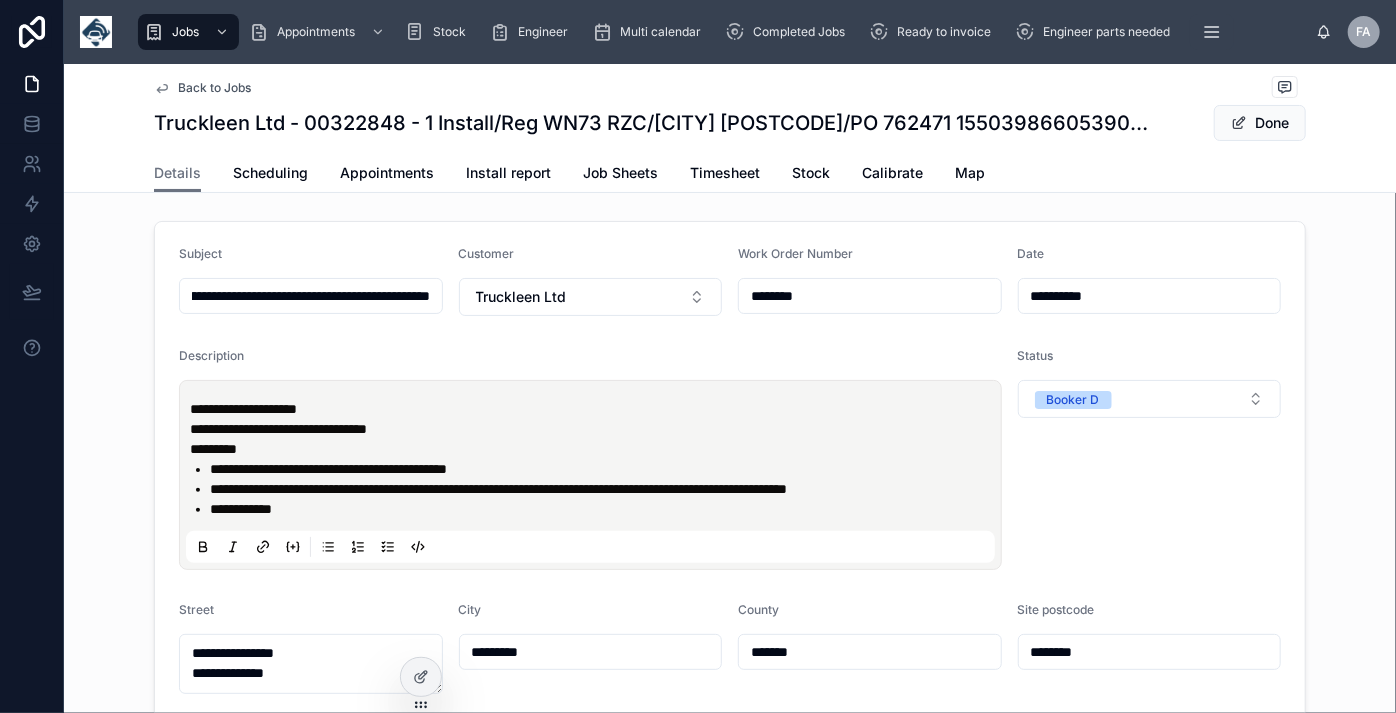 type on "**********" 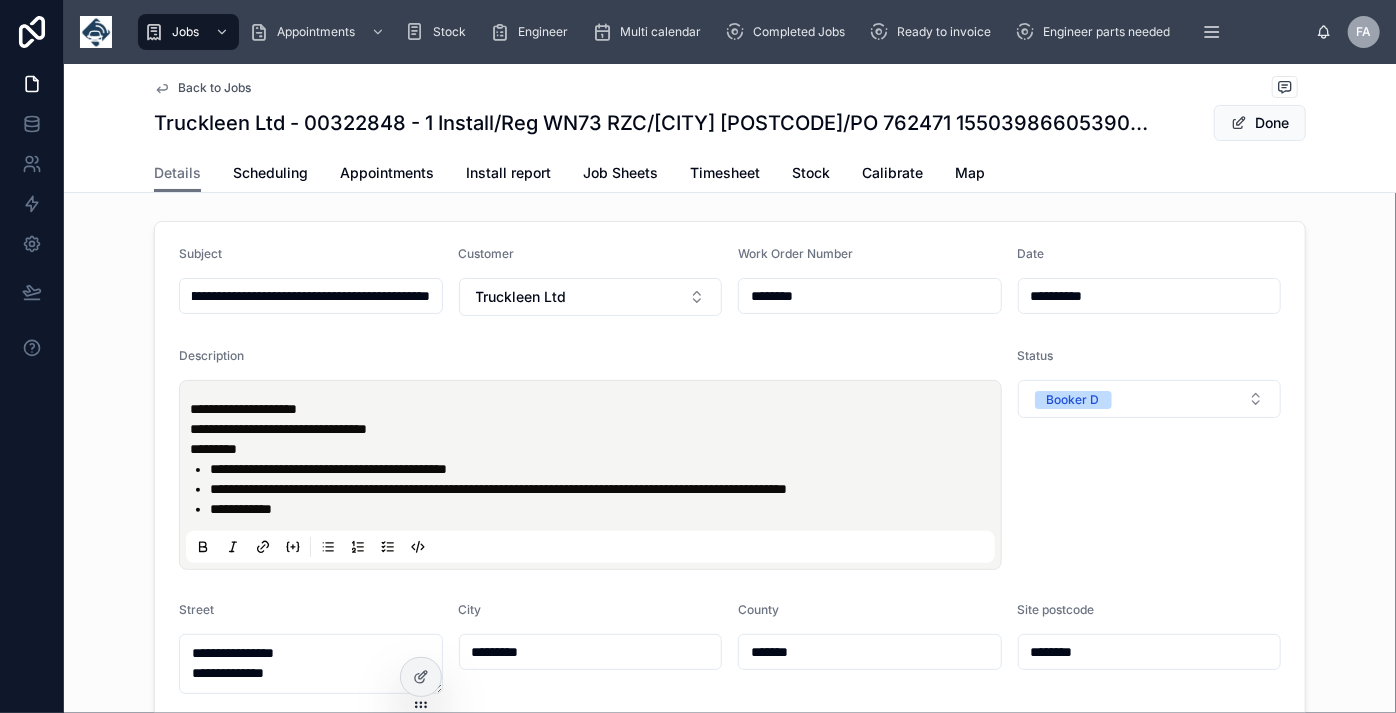 type on "**********" 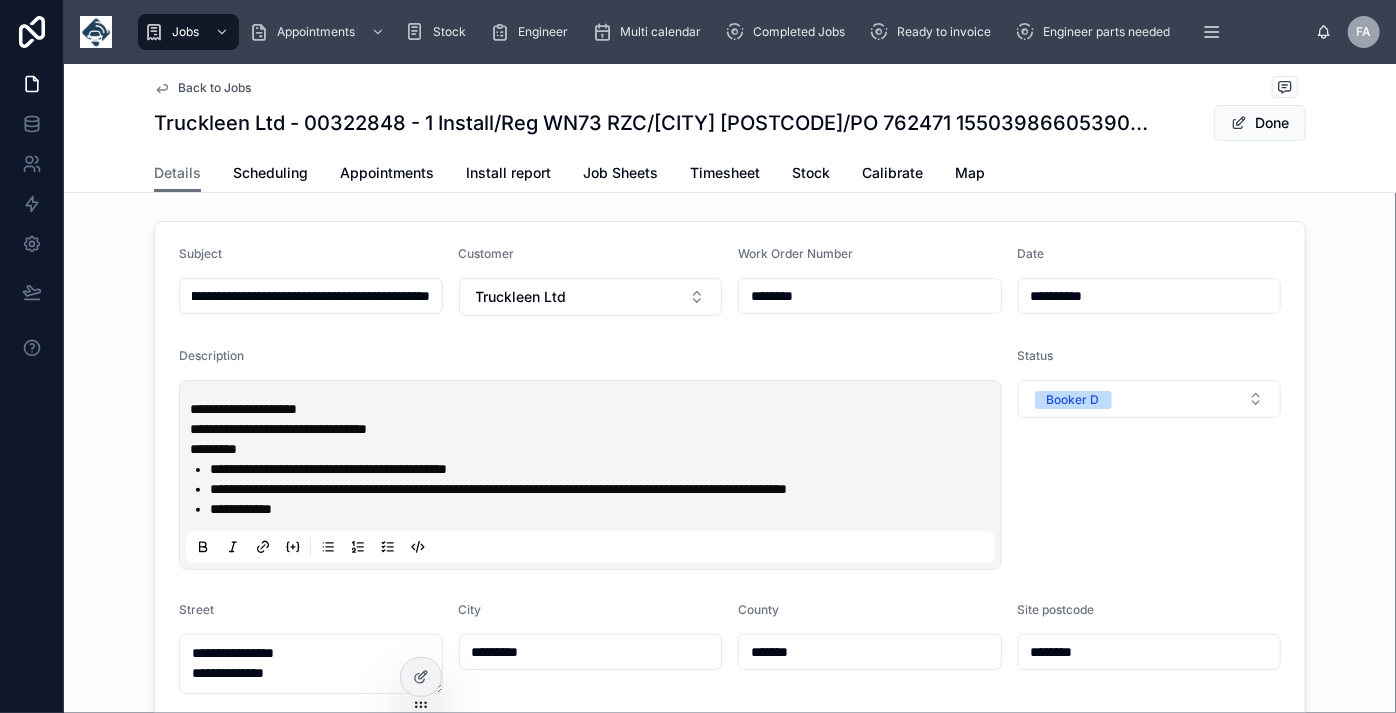 scroll, scrollTop: 0, scrollLeft: 0, axis: both 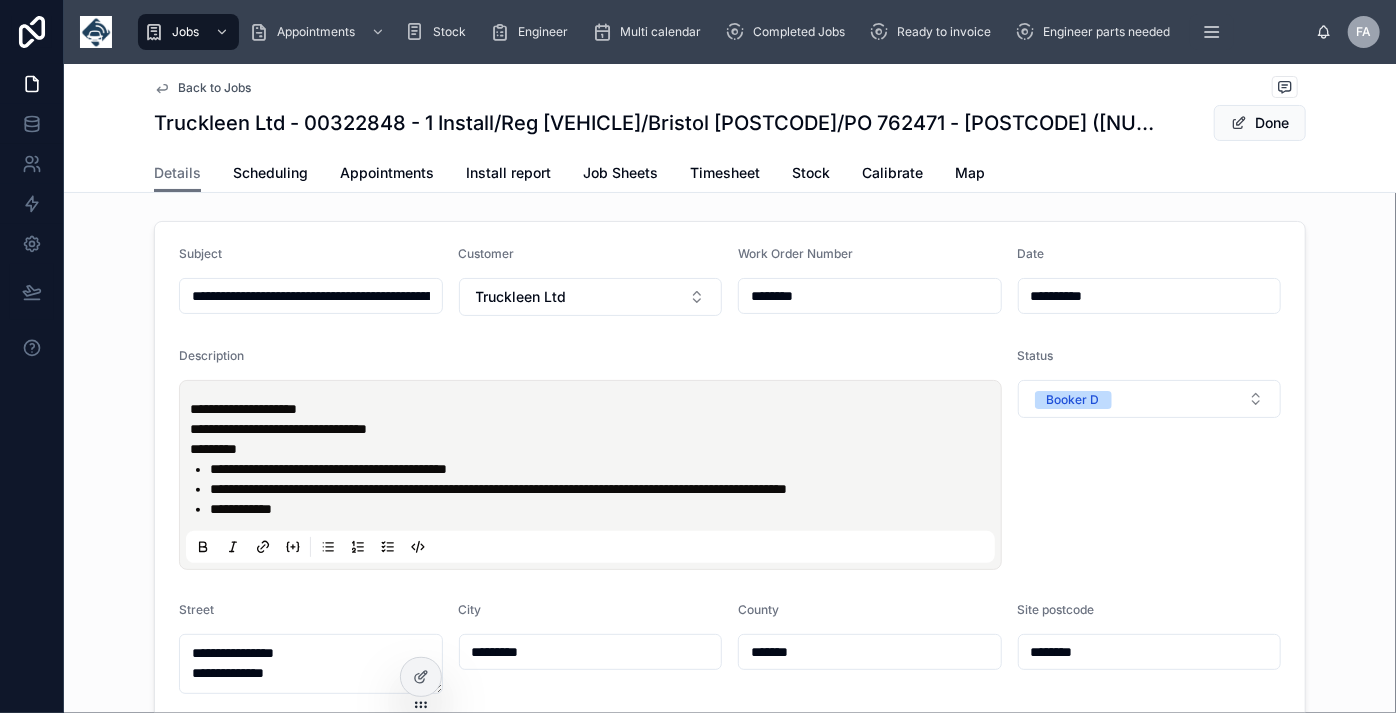 click on "**********" at bounding box center (730, 740) 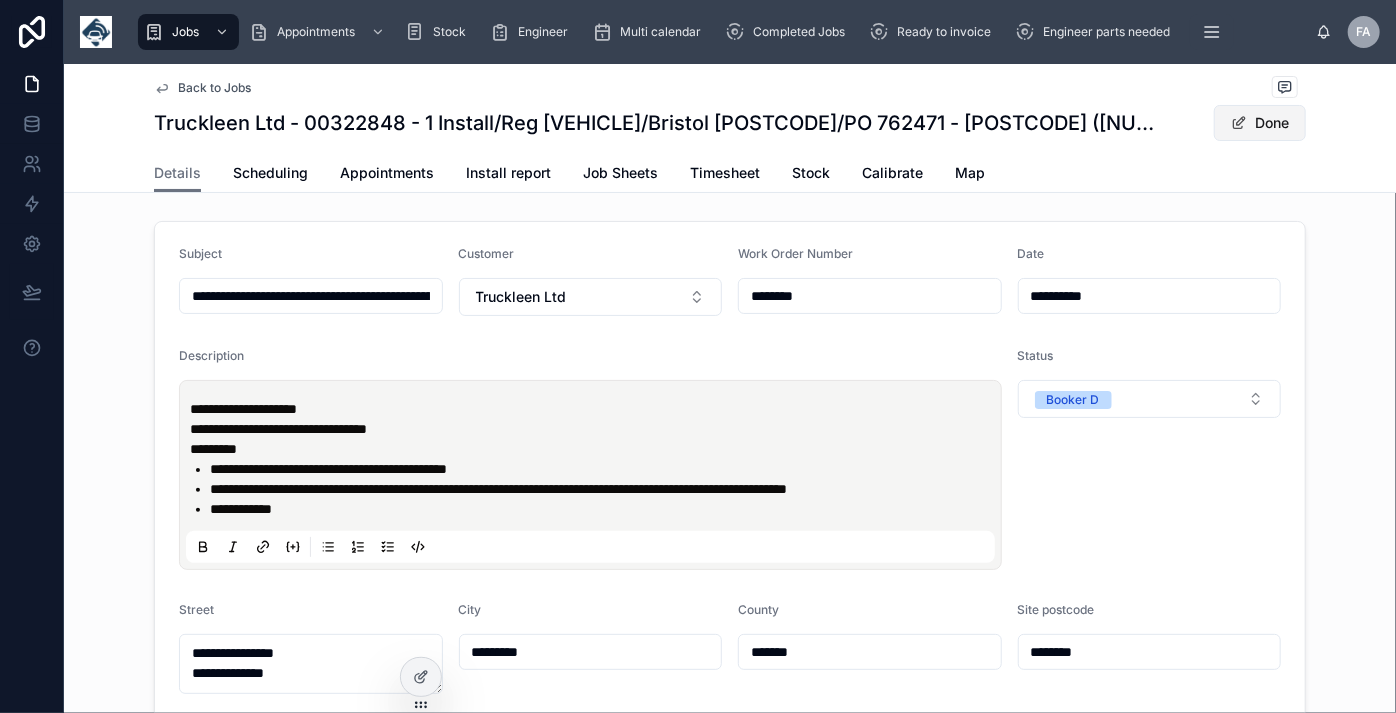click on "Done" at bounding box center (1260, 123) 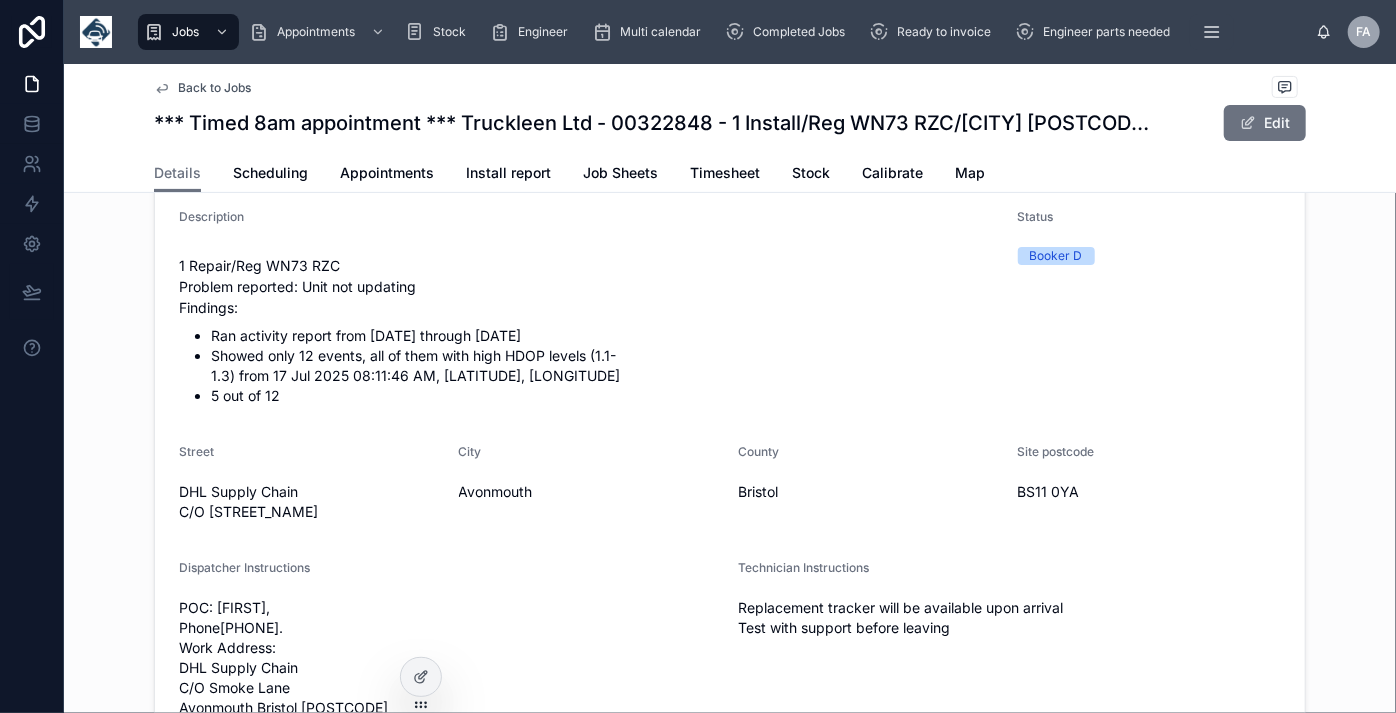 scroll, scrollTop: 0, scrollLeft: 0, axis: both 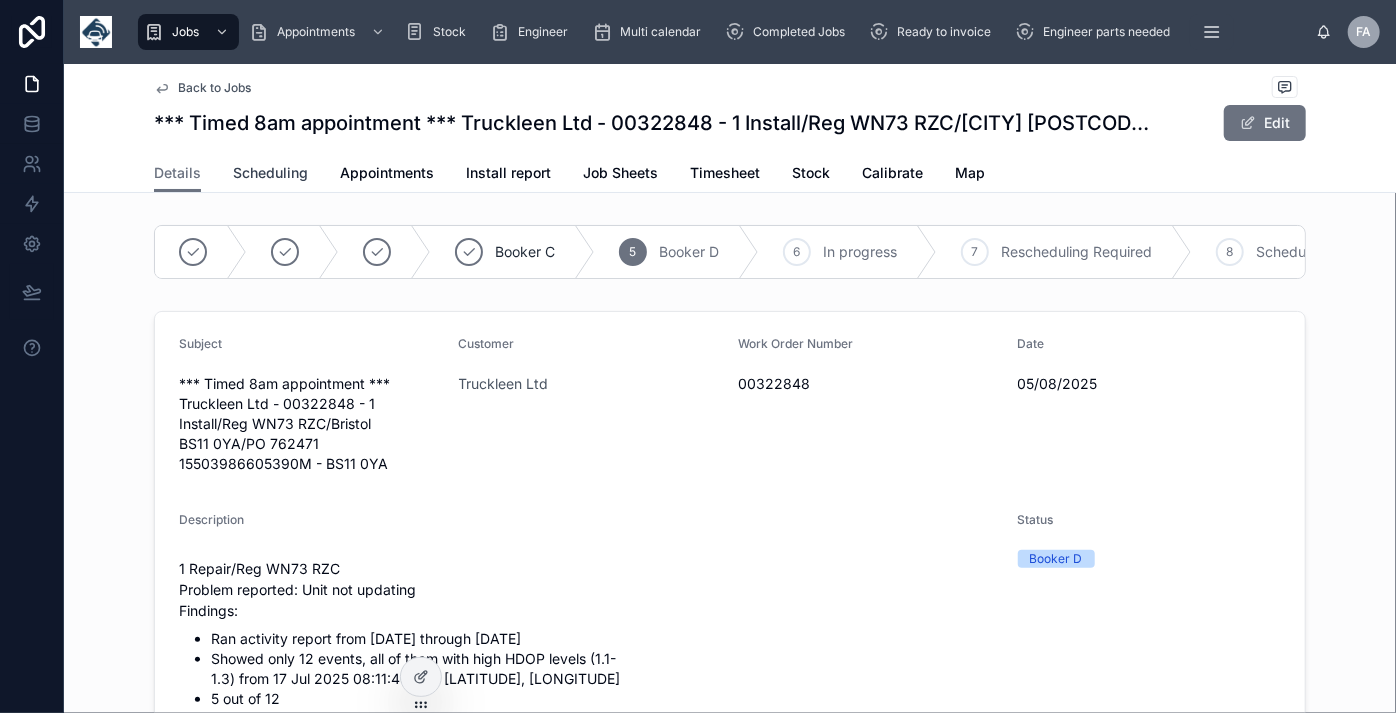 click on "Scheduling" at bounding box center [270, 173] 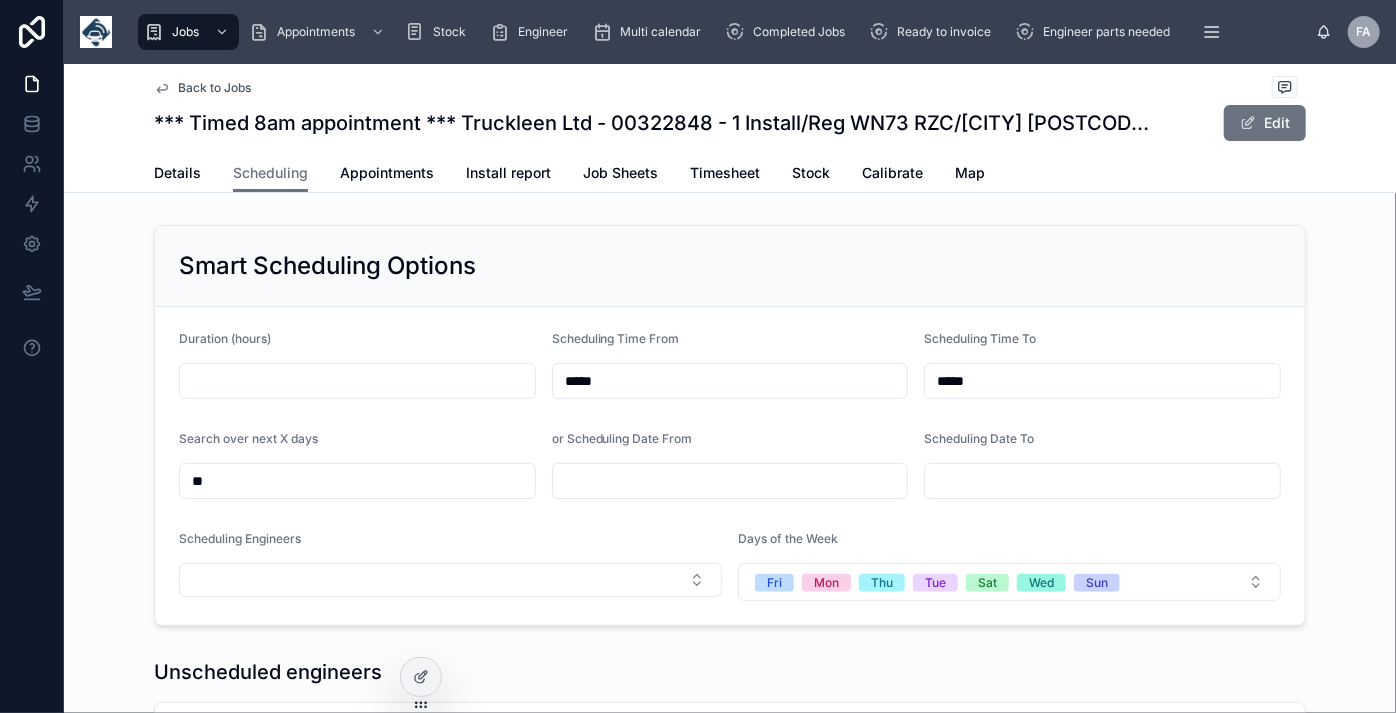 scroll, scrollTop: 0, scrollLeft: 1501, axis: horizontal 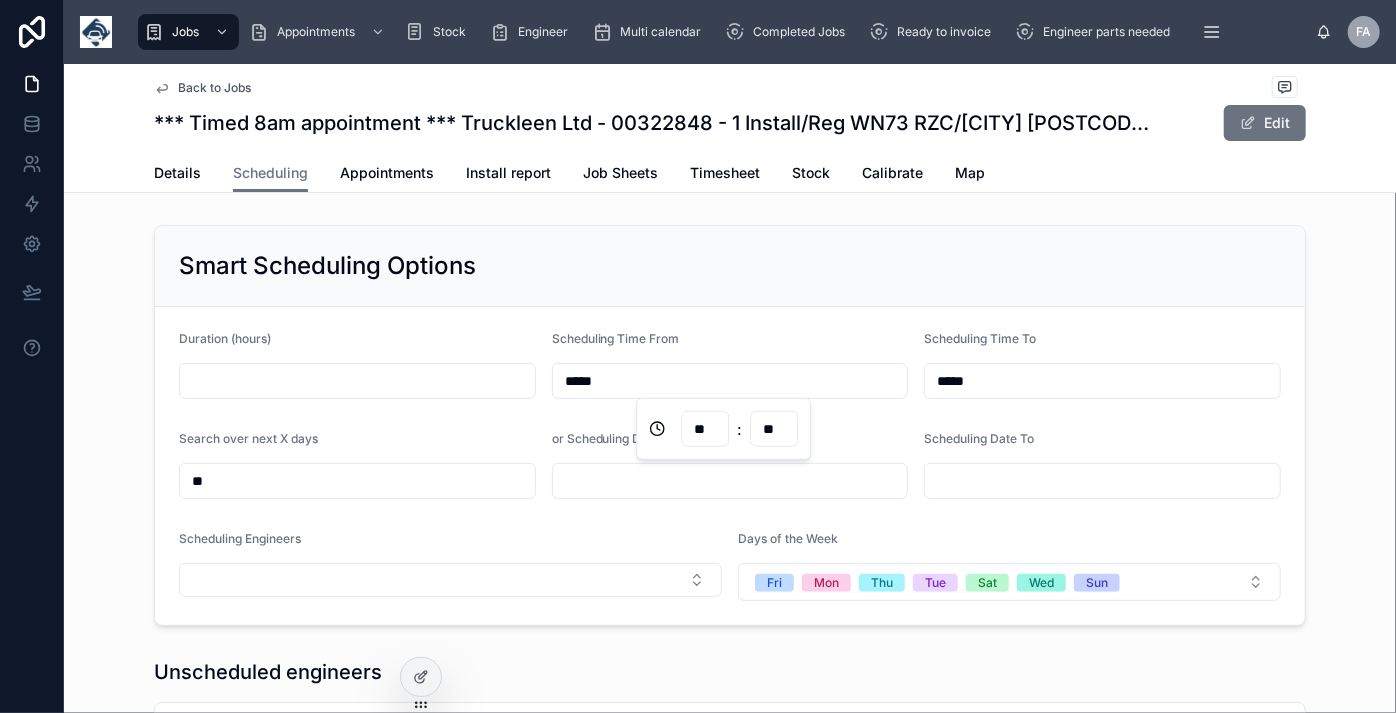 drag, startPoint x: 480, startPoint y: 384, endPoint x: 397, endPoint y: 391, distance: 83.294655 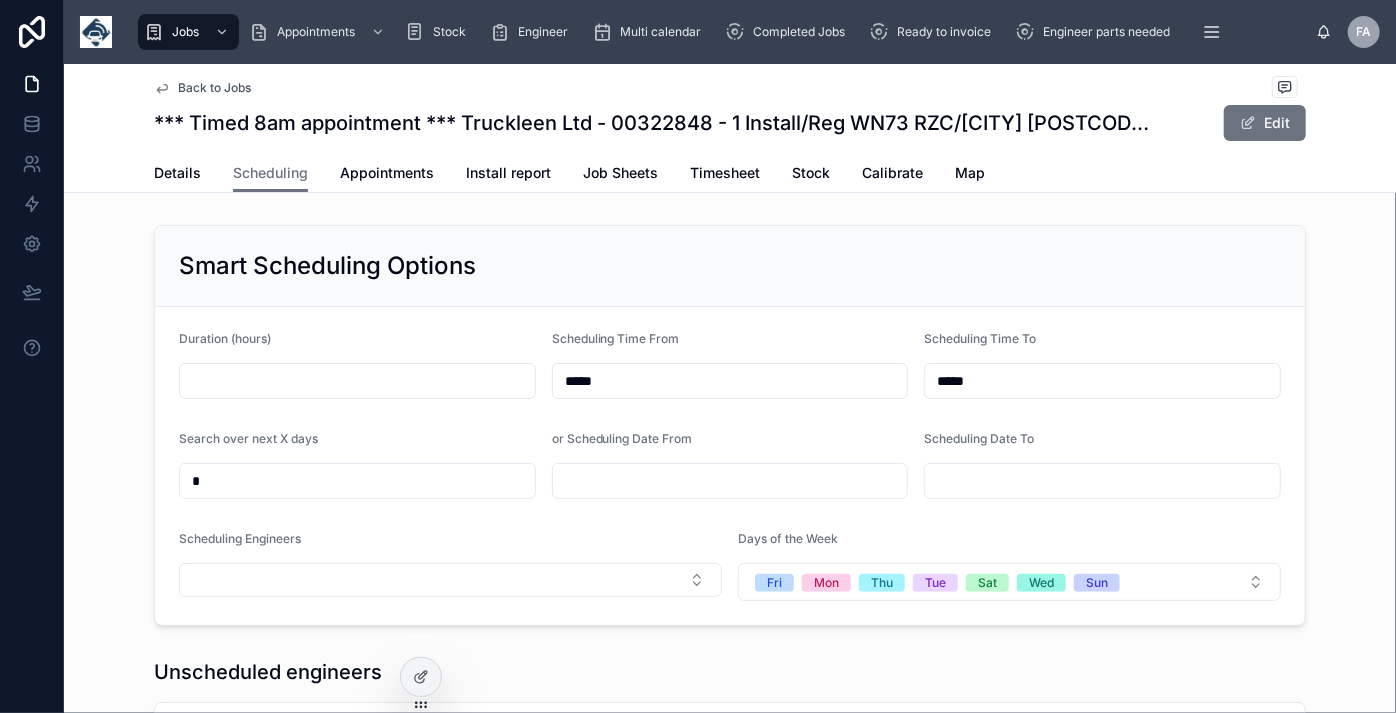 click at bounding box center [357, 381] 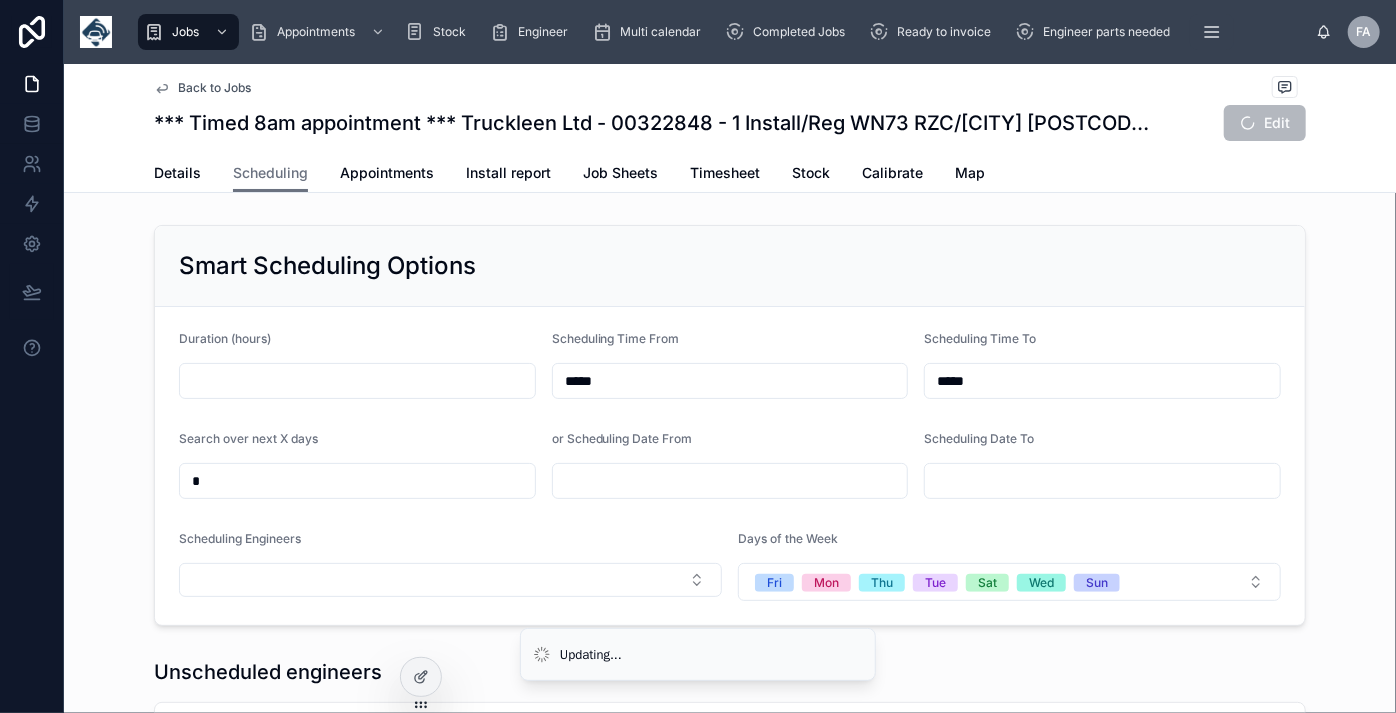click at bounding box center [357, 381] 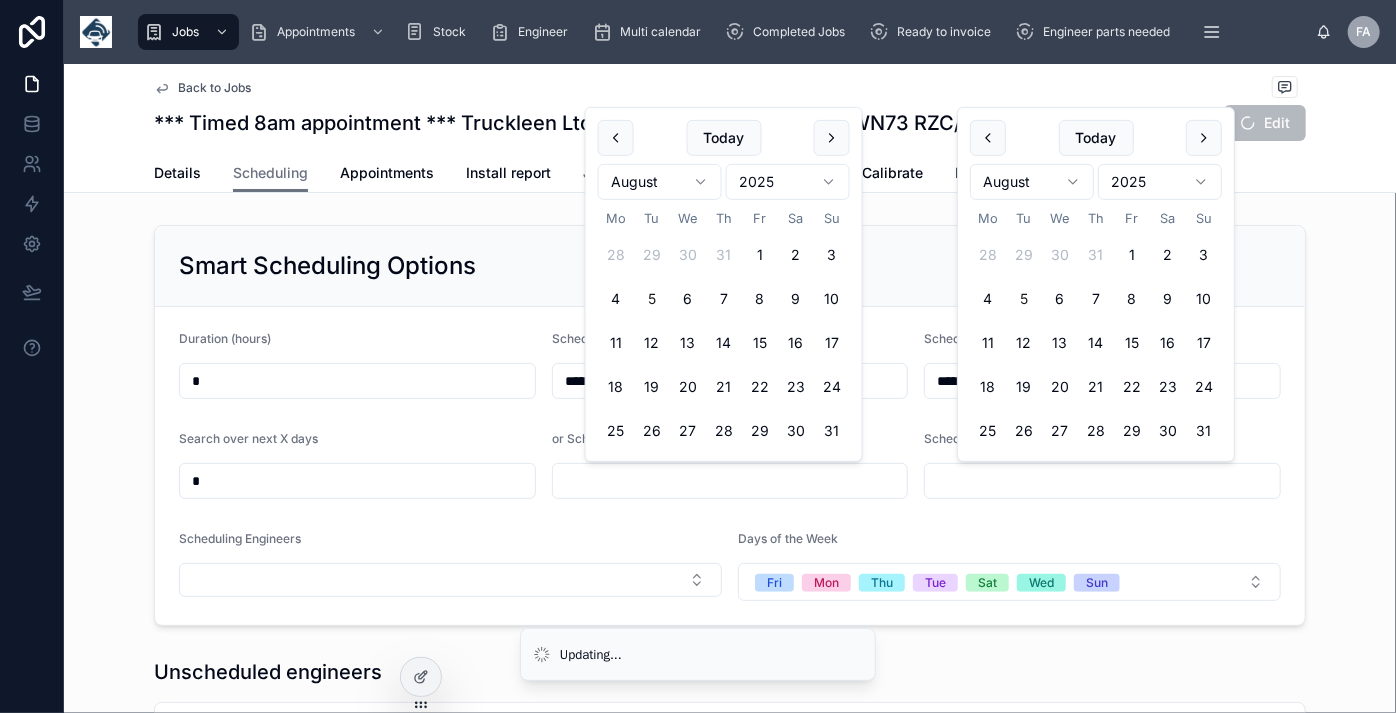 click at bounding box center (730, 481) 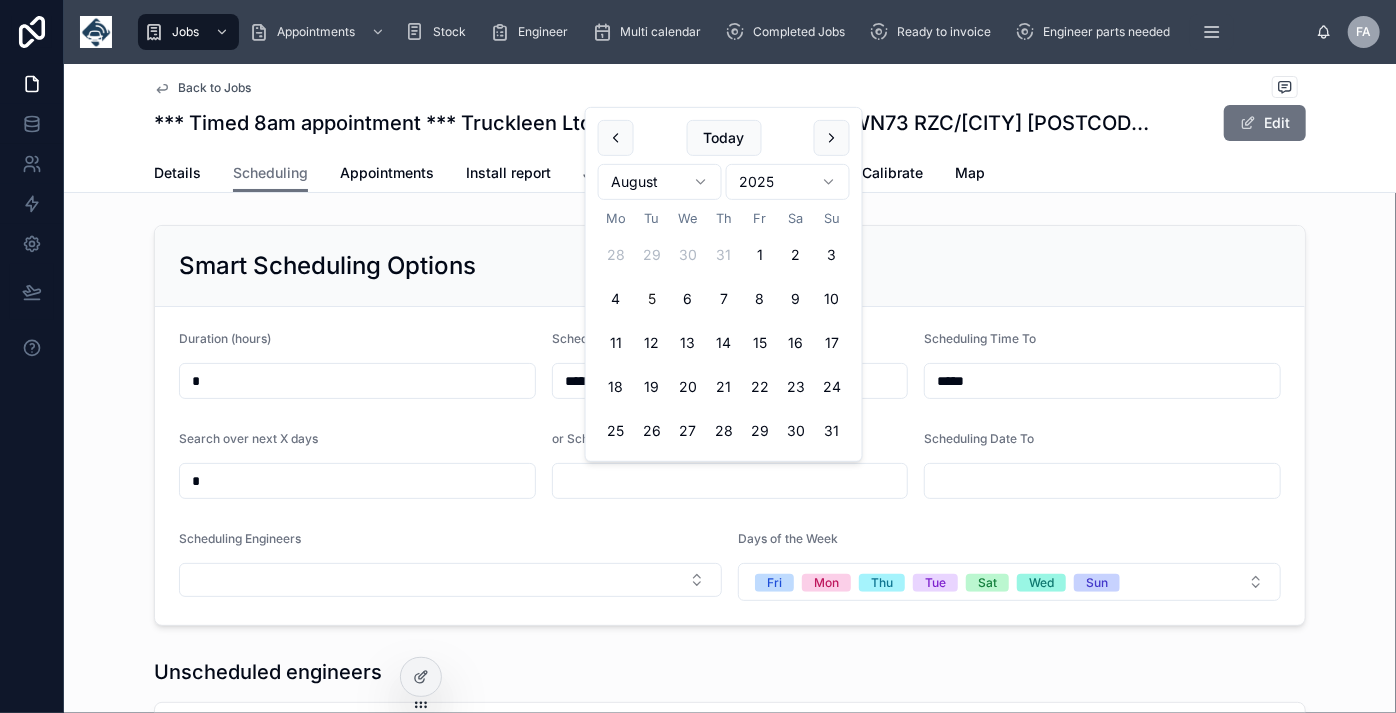 click on "6" at bounding box center [688, 299] 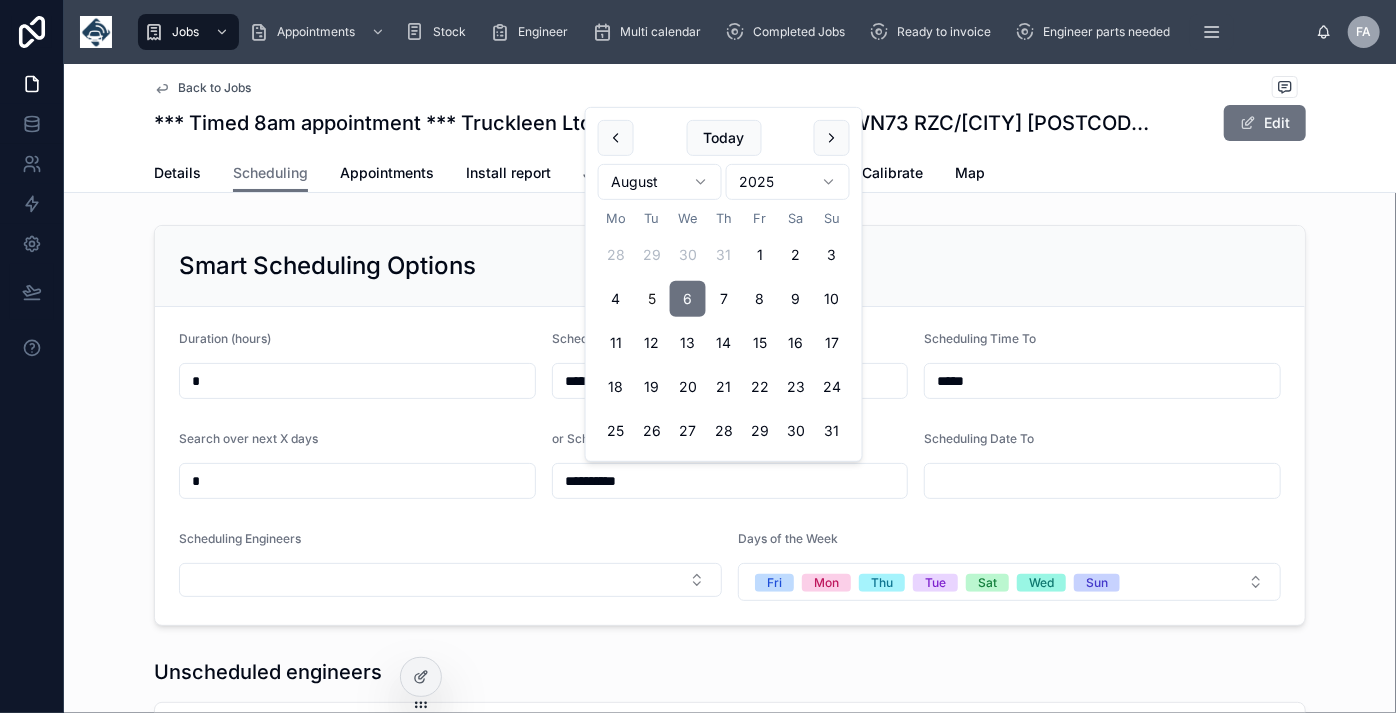 click at bounding box center (1102, 481) 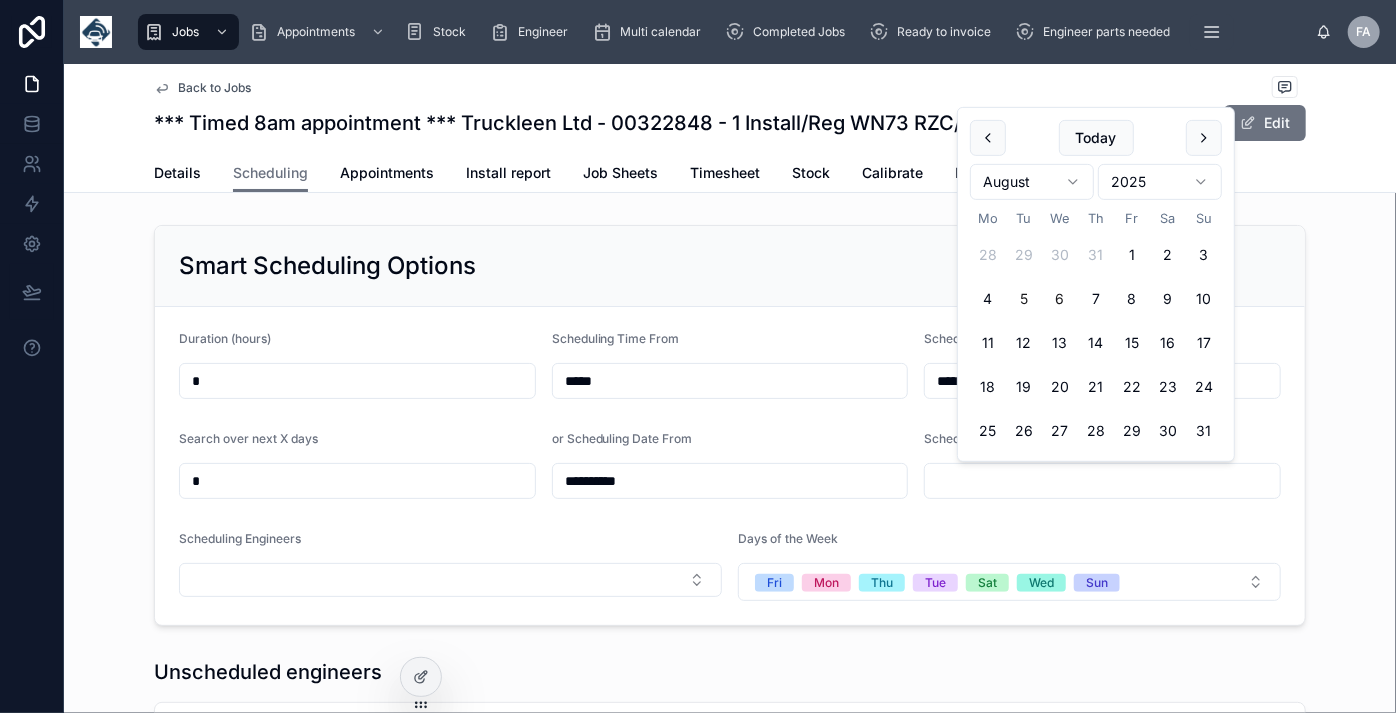click on "6" at bounding box center [1060, 299] 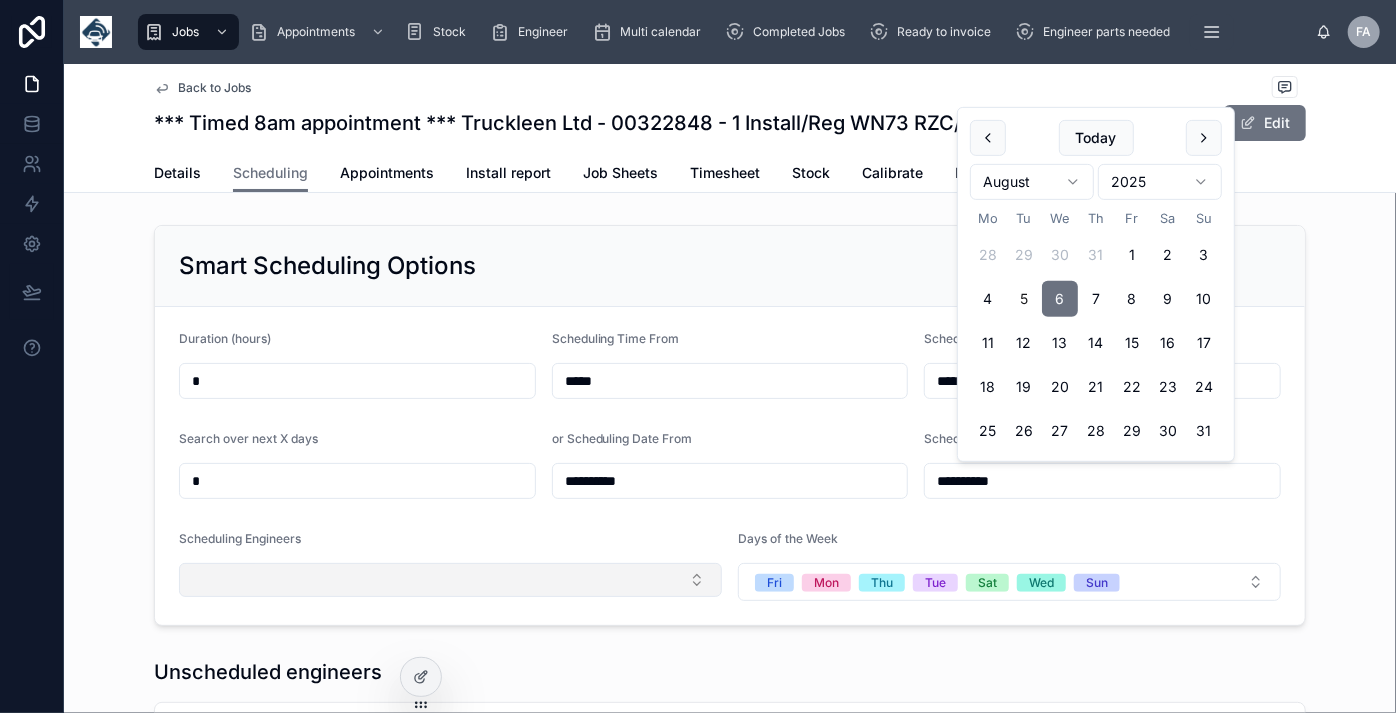 click at bounding box center [450, 580] 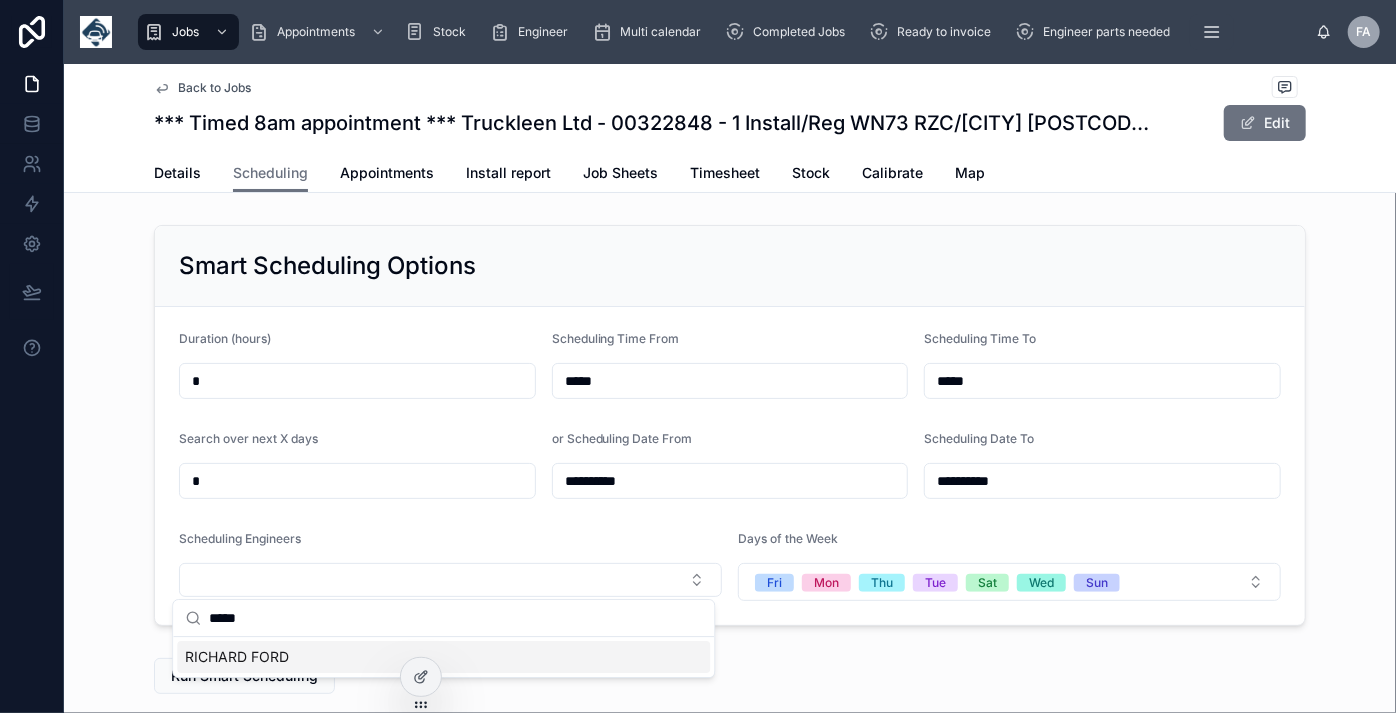 click on "RICHARD FORD" at bounding box center (237, 657) 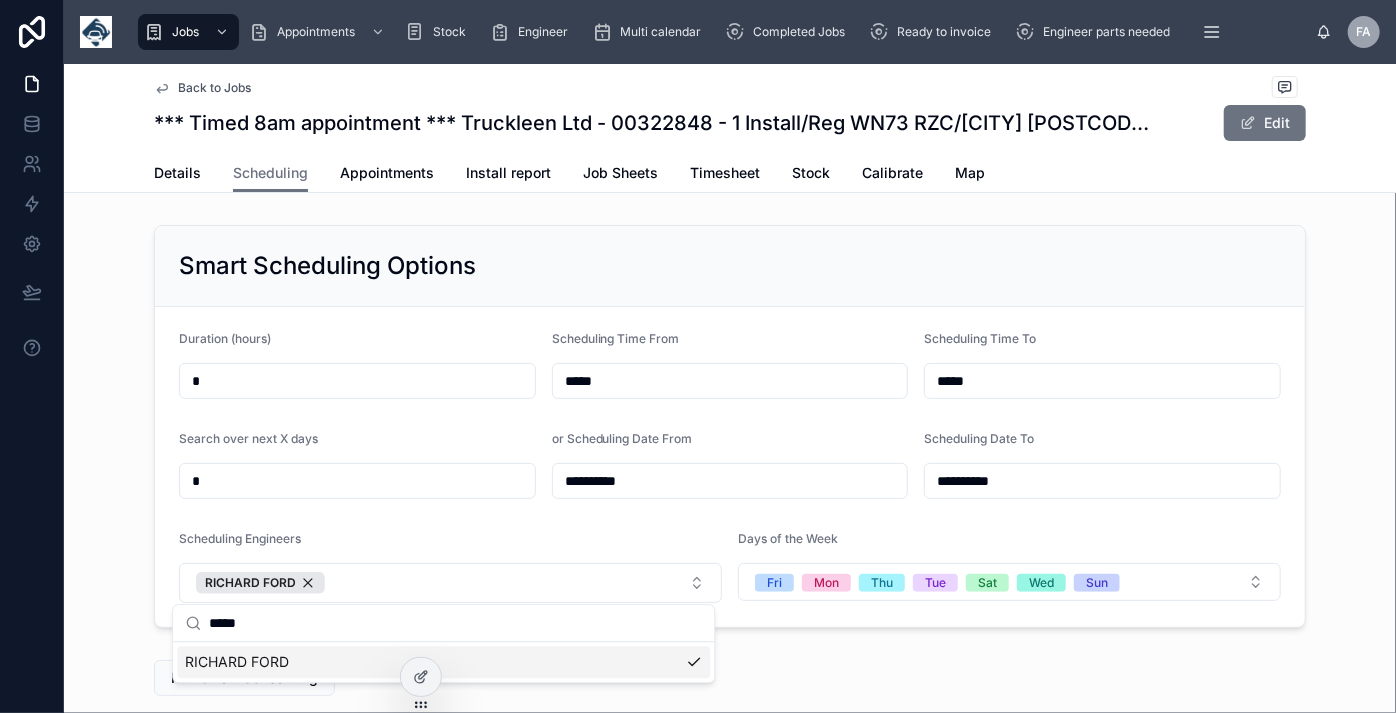 click on "**********" at bounding box center [730, 467] 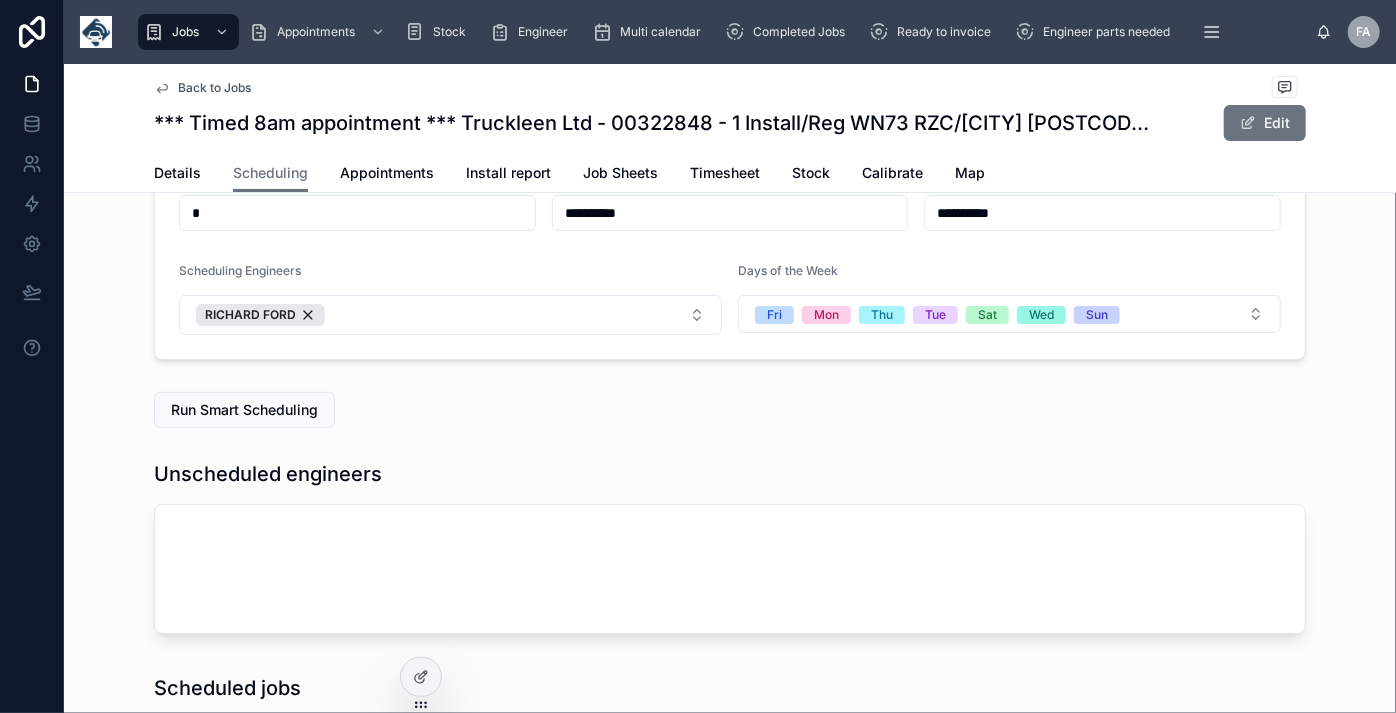 scroll, scrollTop: 272, scrollLeft: 0, axis: vertical 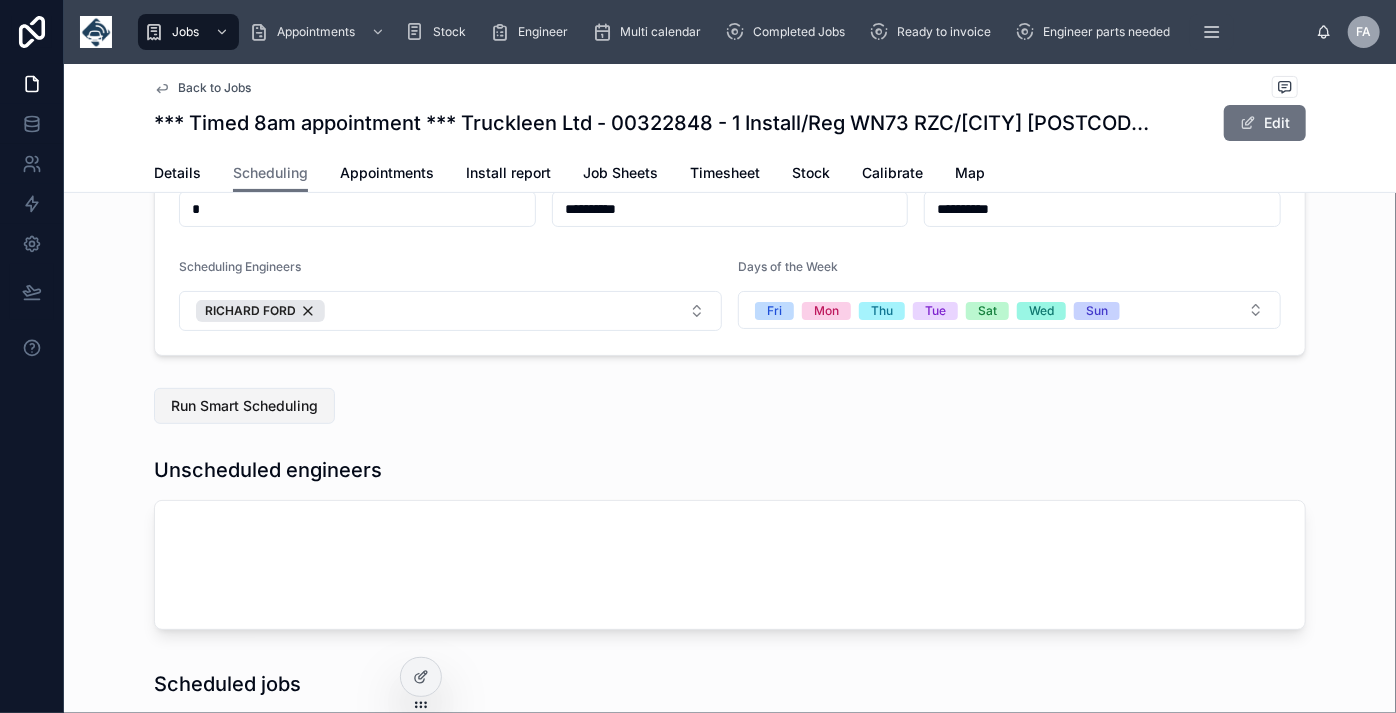 click on "Run Smart Scheduling" at bounding box center [244, 406] 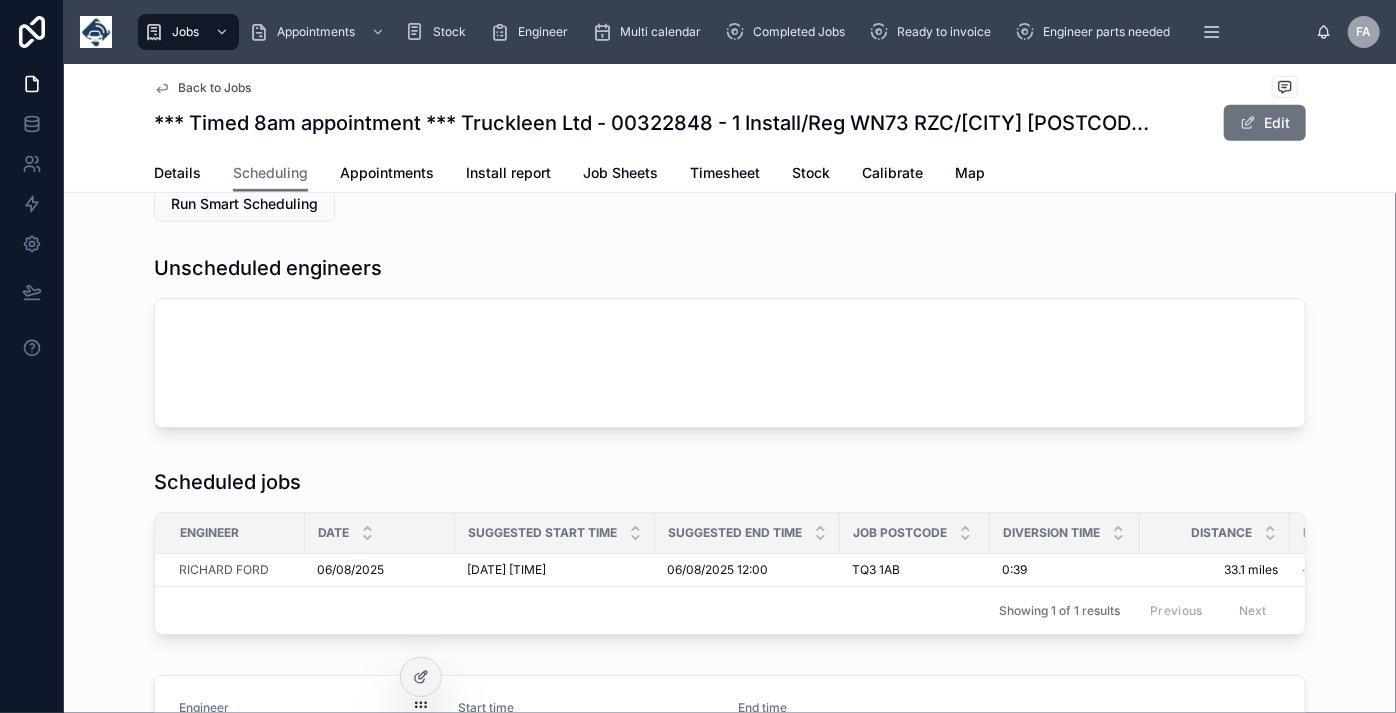 scroll, scrollTop: 545, scrollLeft: 0, axis: vertical 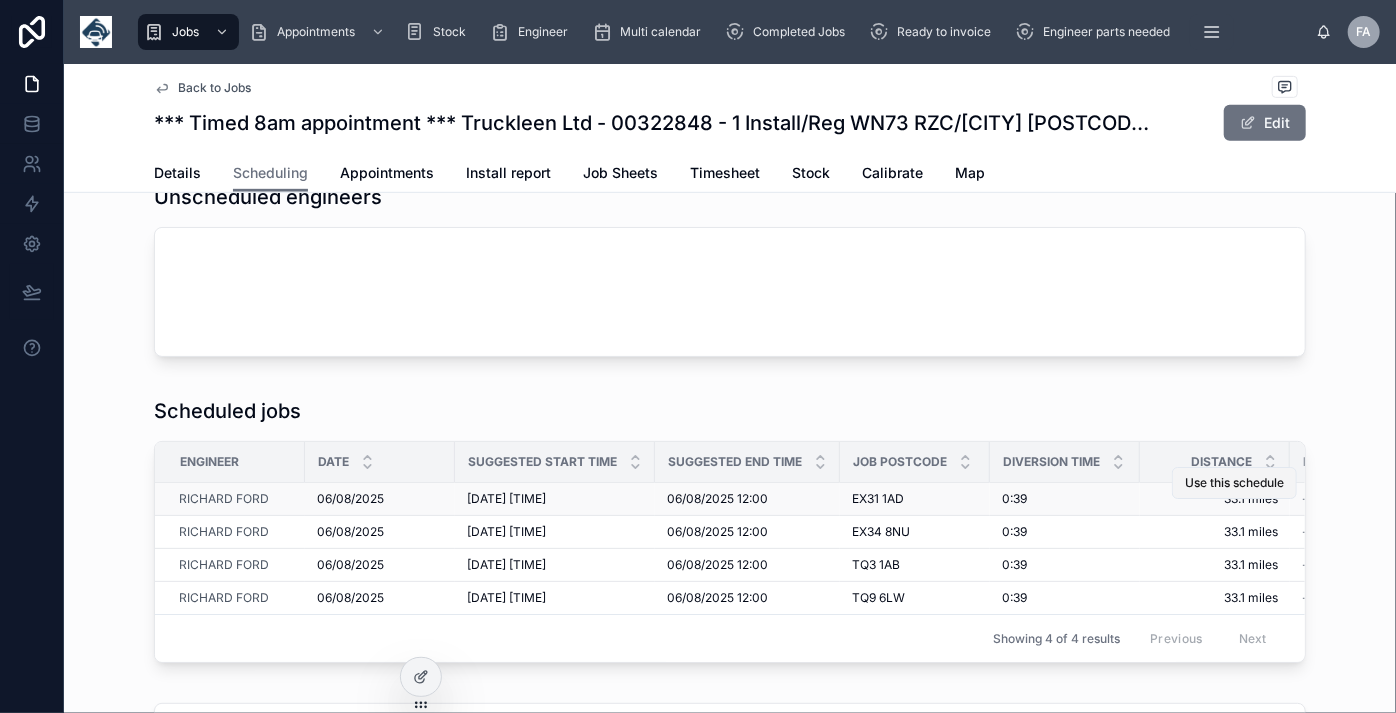 click on "Use this schedule" at bounding box center (1234, 483) 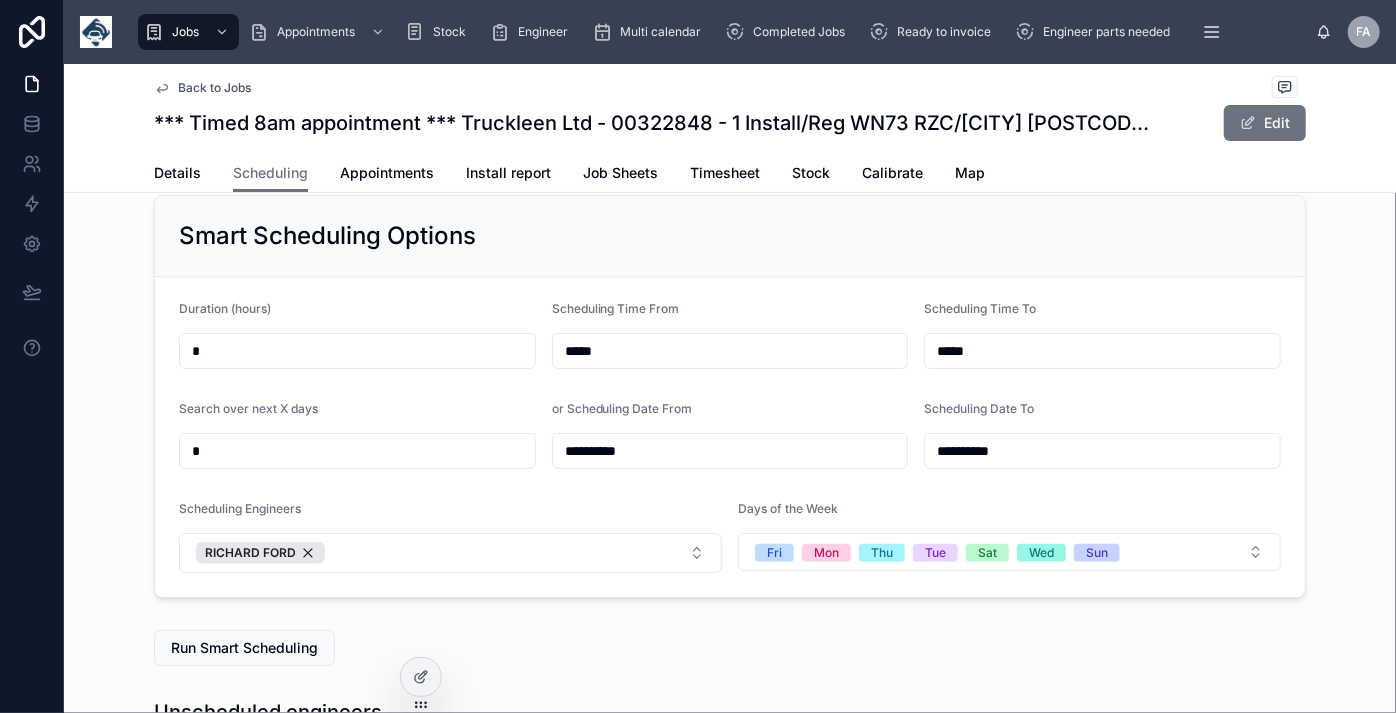 scroll, scrollTop: 0, scrollLeft: 0, axis: both 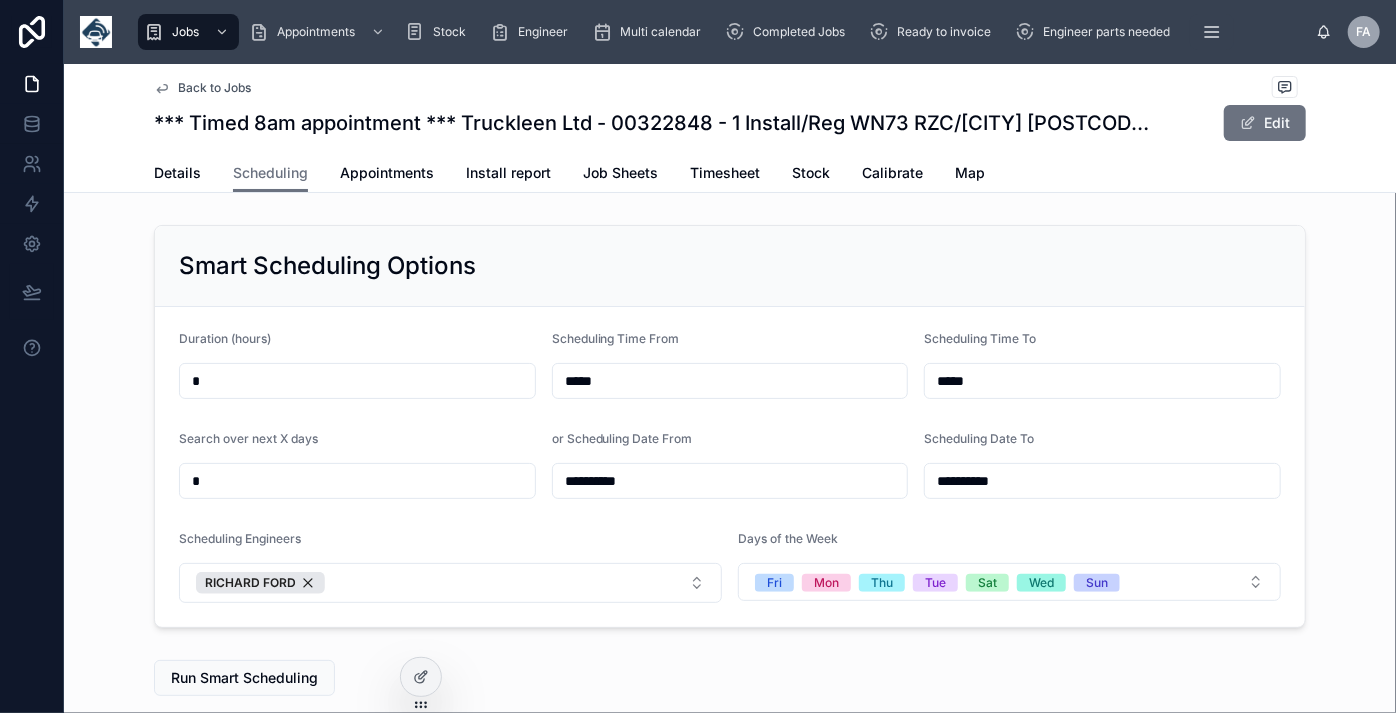 click on "Back to Jobs" at bounding box center [214, 88] 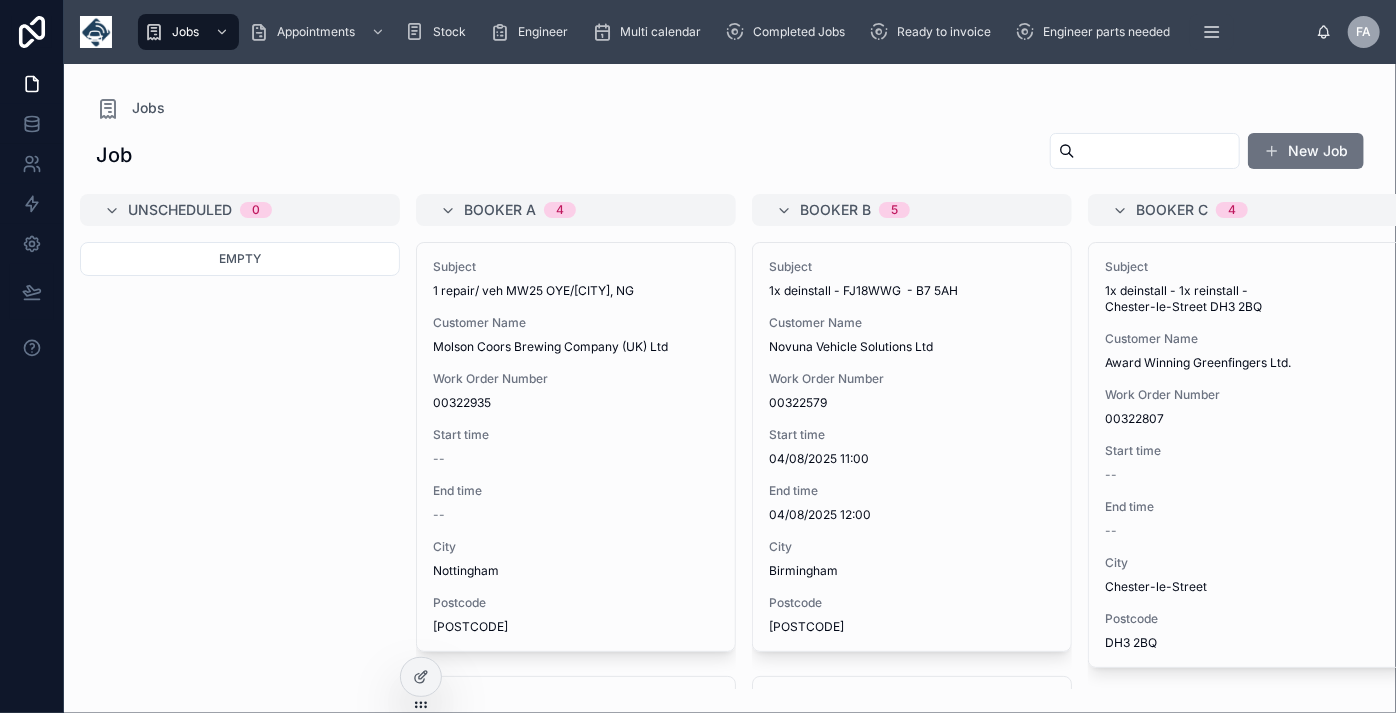 click at bounding box center (1157, 151) 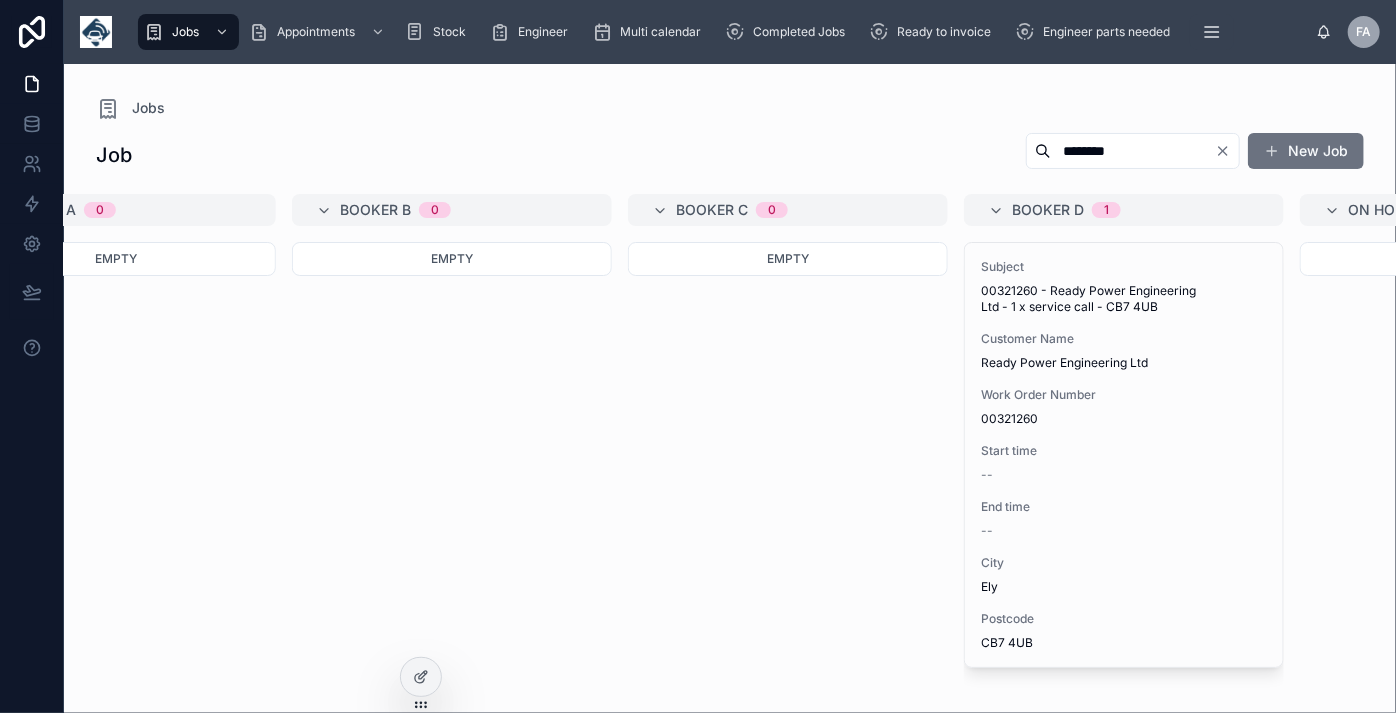 scroll, scrollTop: 0, scrollLeft: 463, axis: horizontal 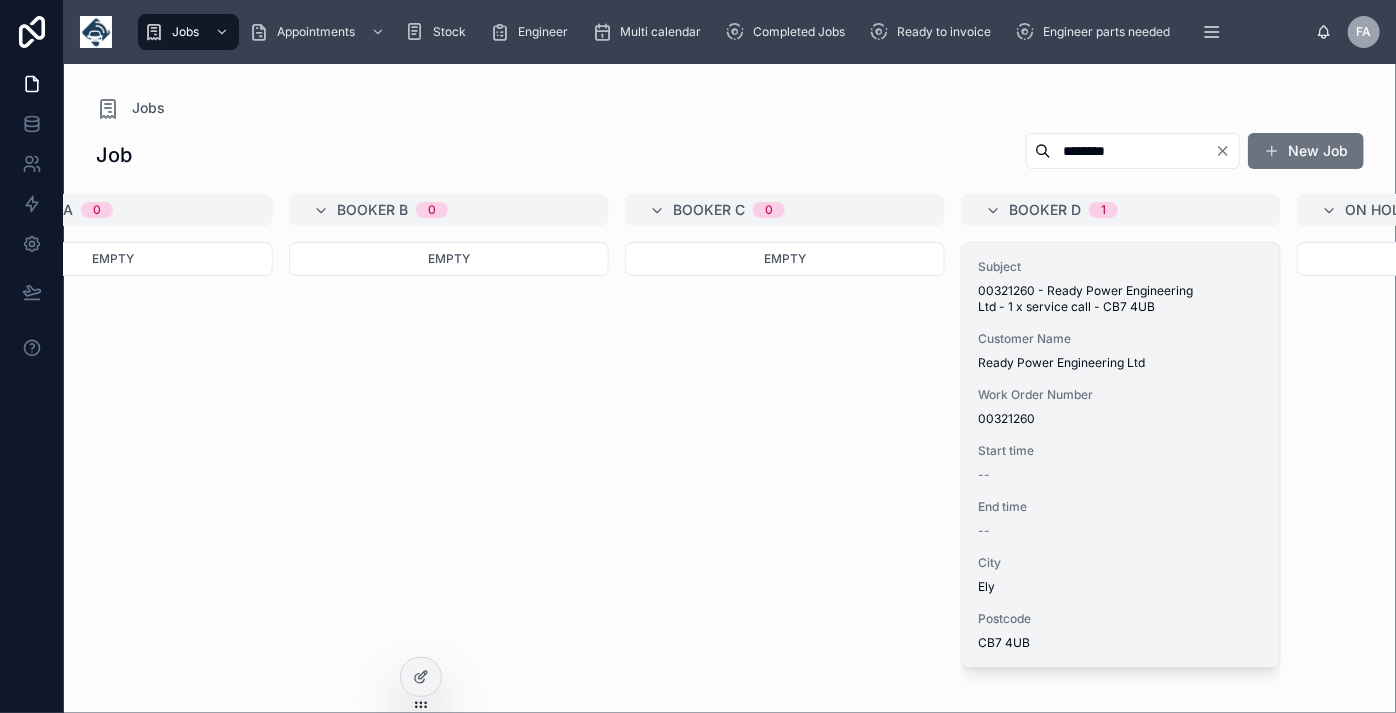 click on "Start time" at bounding box center [1121, 451] 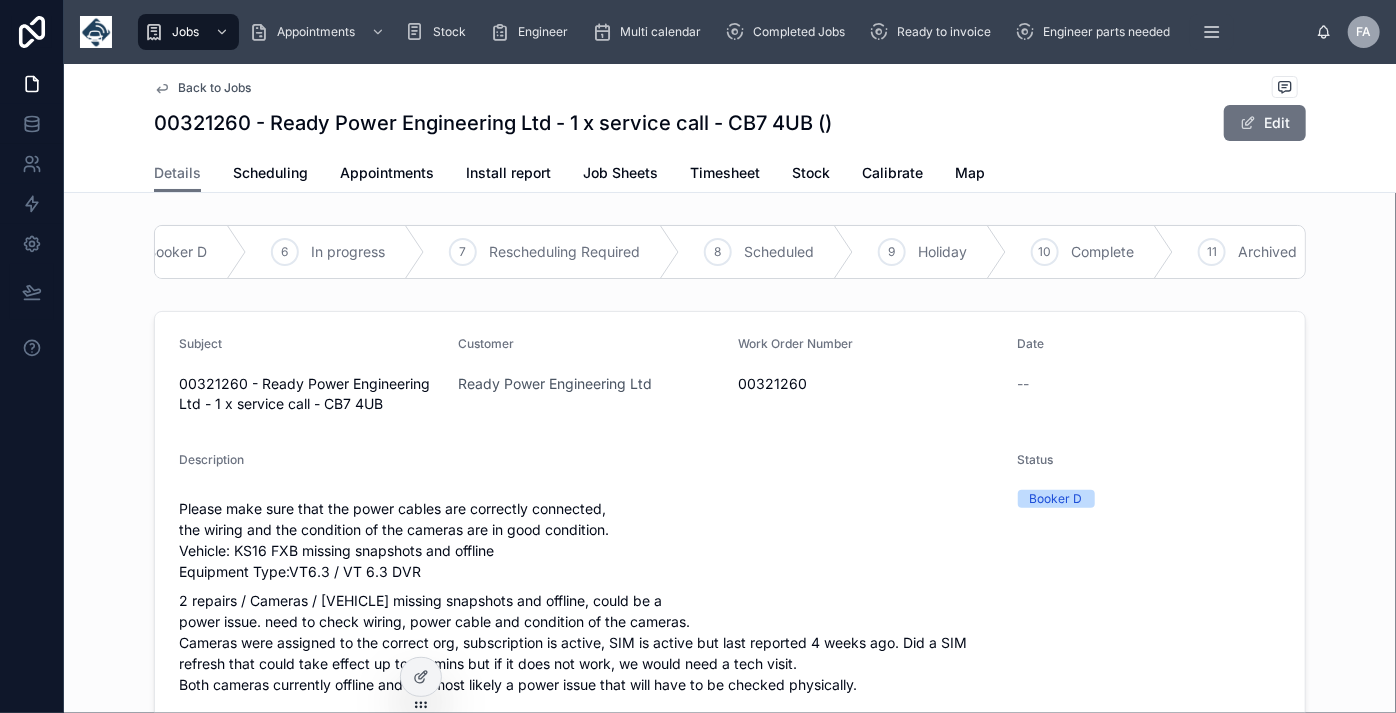 scroll, scrollTop: 0, scrollLeft: 547, axis: horizontal 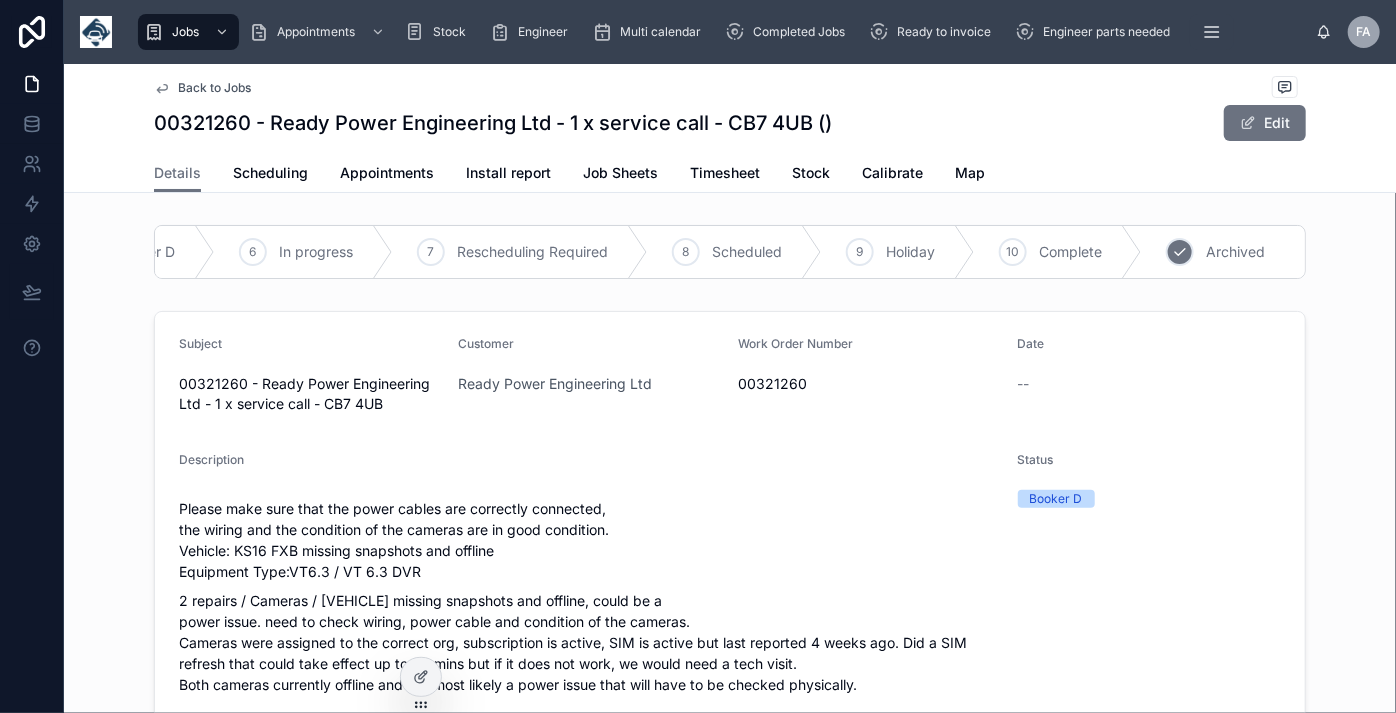 click on "Archived" at bounding box center (1235, 252) 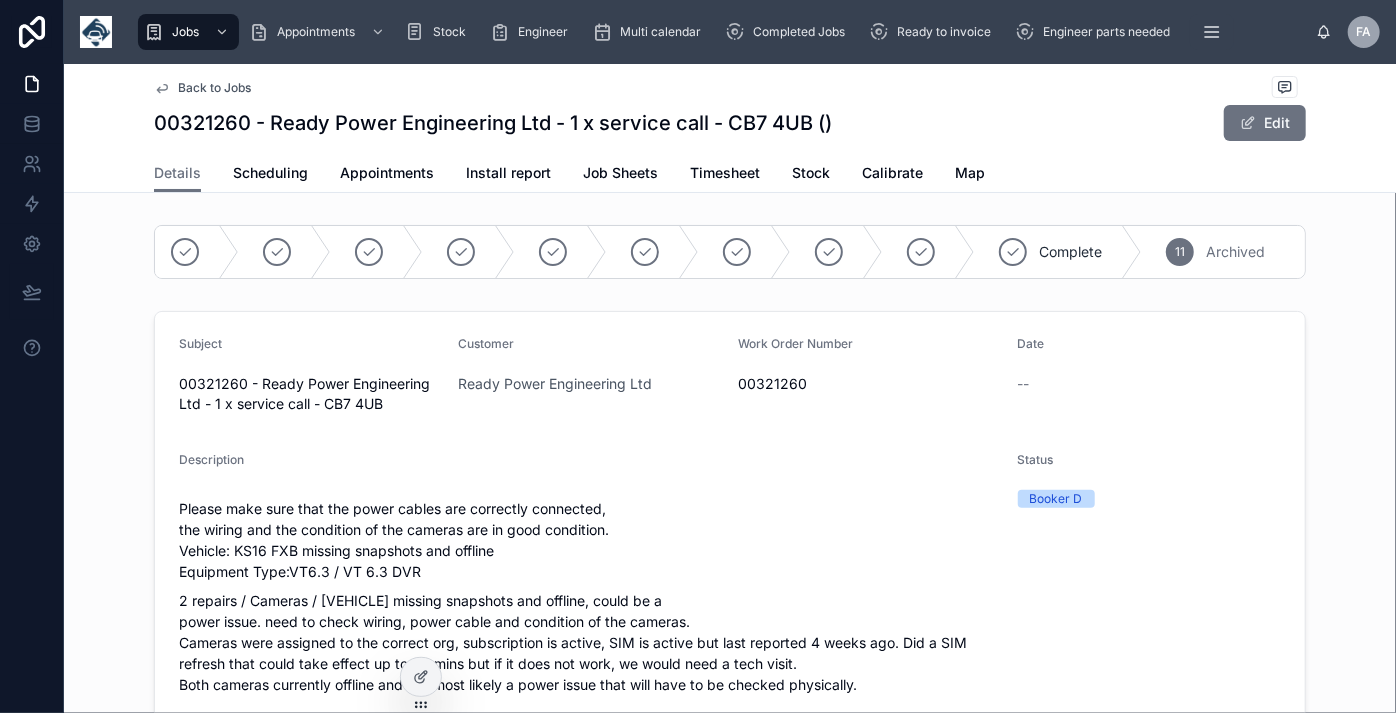 scroll, scrollTop: 0, scrollLeft: 8, axis: horizontal 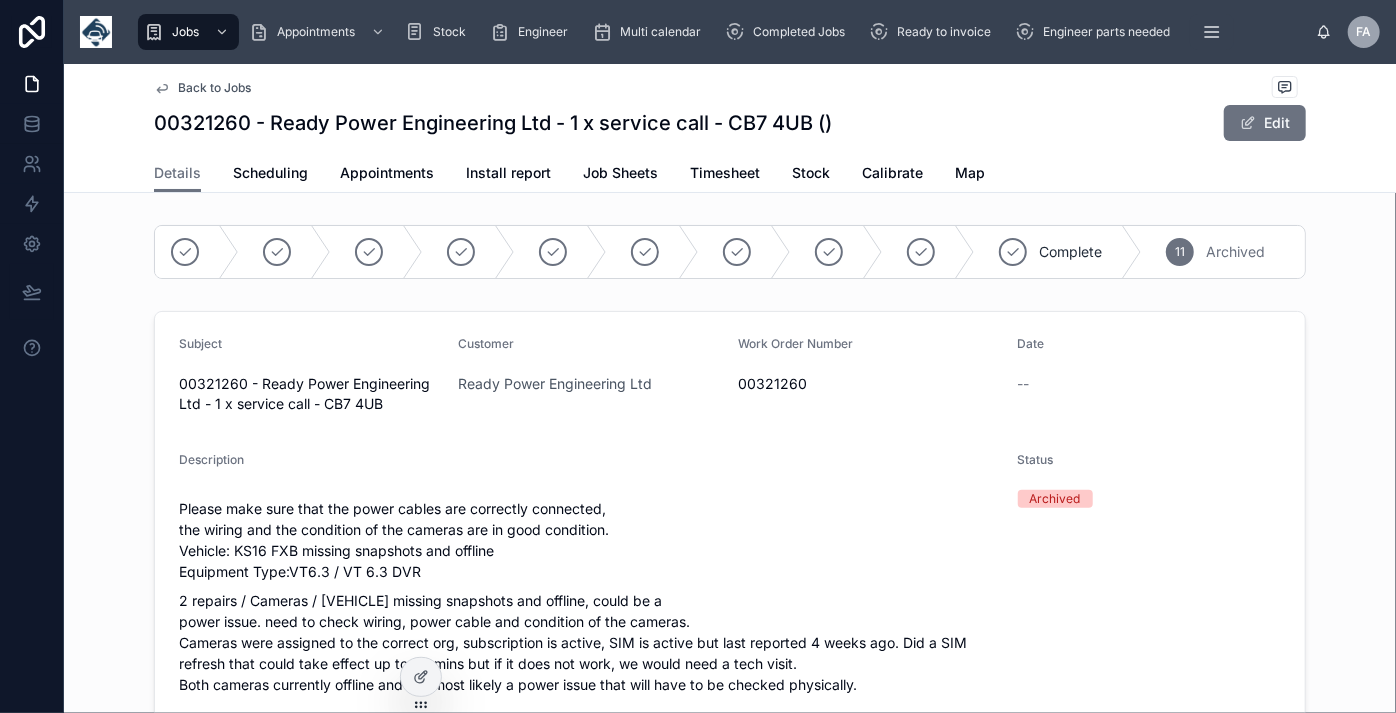 click on "Back to Jobs" at bounding box center [214, 88] 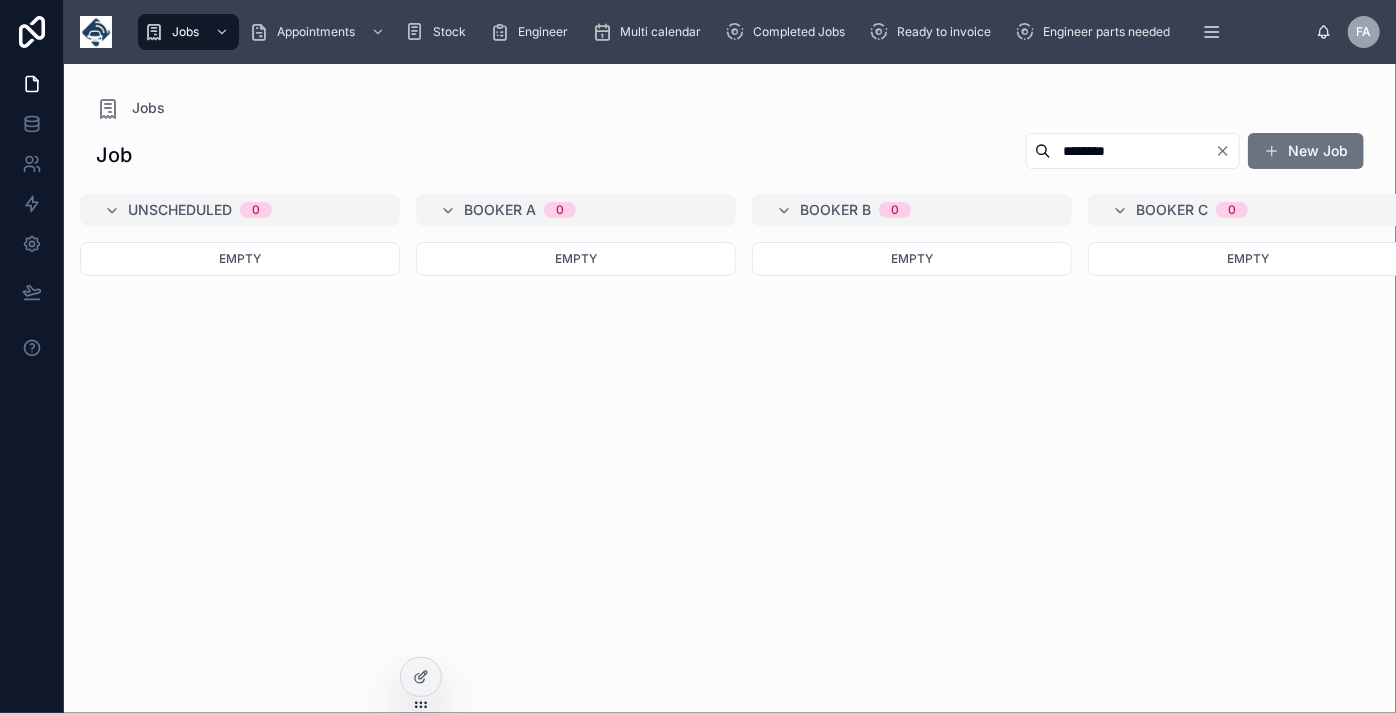 click 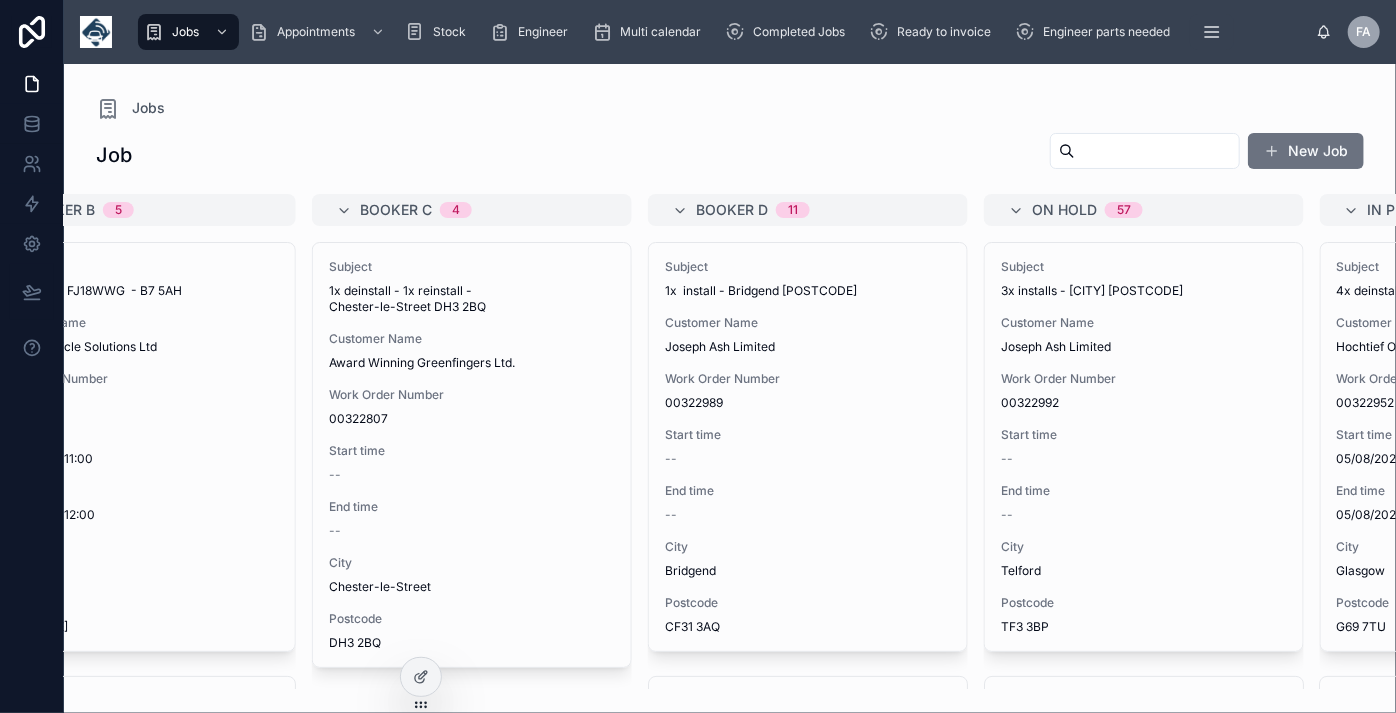 scroll, scrollTop: 0, scrollLeft: 773, axis: horizontal 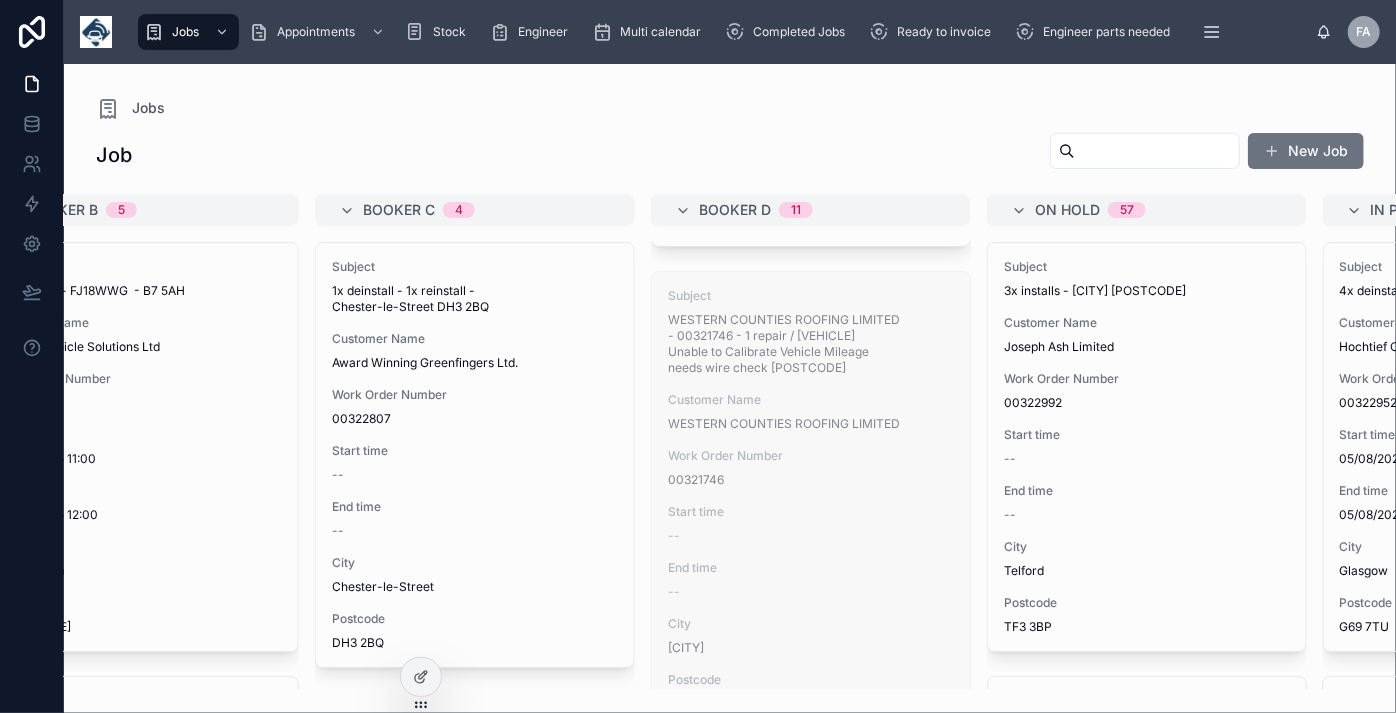 click on "00321746" at bounding box center [811, 480] 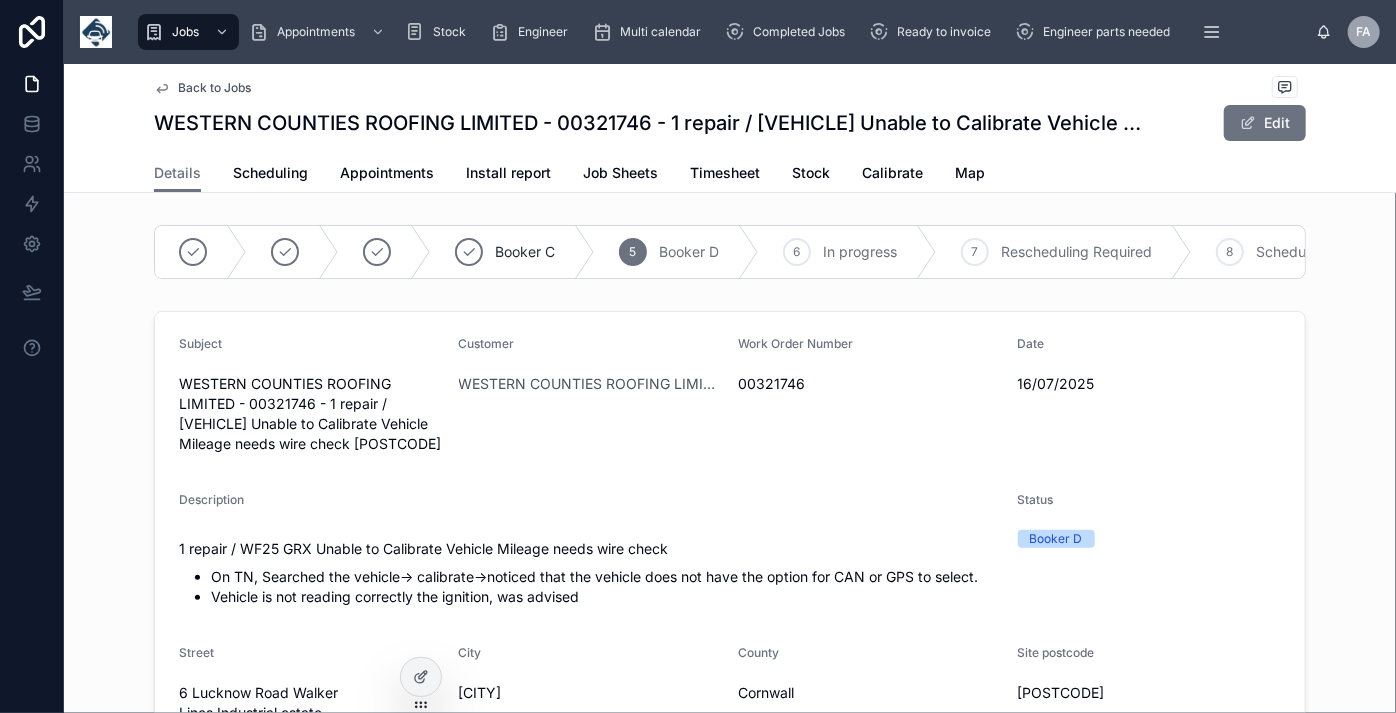 click on "Subject WESTERN COUNTIES ROOFING LIMITED - 00321746 - 1 repair / [VEHICLE] Unable to Calibrate Vehicle Mileage needs wire check [POSTCODE] Customer WESTERN COUNTIES ROOFING LIMITED Work Order Number 00321746 Date 16/07/2025 Description 1 repair / [VEHICLE] Unable to Calibrate Vehicle Mileage needs wire check On TN, Searched the vehicle-> calibrate->noticed that the vehicle does not have the option for CAN or GPS to select. Vehicle is not reading correctly the ignition, was advised Status Booker D Street 6 Lucknow Road Walker Lines Industrial estate City Bodmin County Cornwall Site postcode [POSTCODE] Dispatcher Instructions Please contact [FIRST] [LAST] to arrange visit.
Main POC: [FIRST] [LAST]
Email: [EMAIL]
Phone: [PHONE]
Address of the service:
6 Lucknow Road
Walker Lines Industrial estate
Bodmin
Cornwall
[POSTCODE]
Please schedule and complete Technician Instructions Contact Name Contact Email Contact Mobile Contact Phone -- Special Location Instructions Vehicle Details From Case Kit Required" at bounding box center (730, 882) 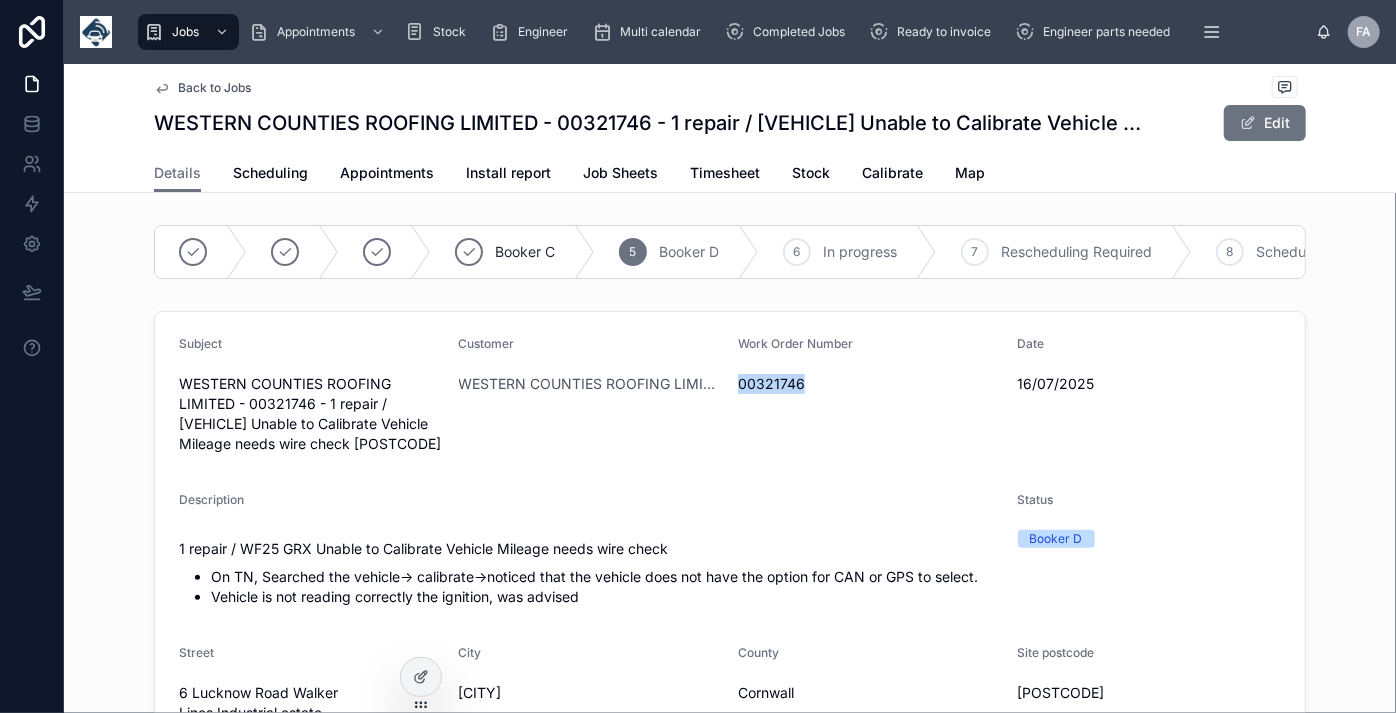 drag, startPoint x: 821, startPoint y: 400, endPoint x: 730, endPoint y: 394, distance: 91.197586 